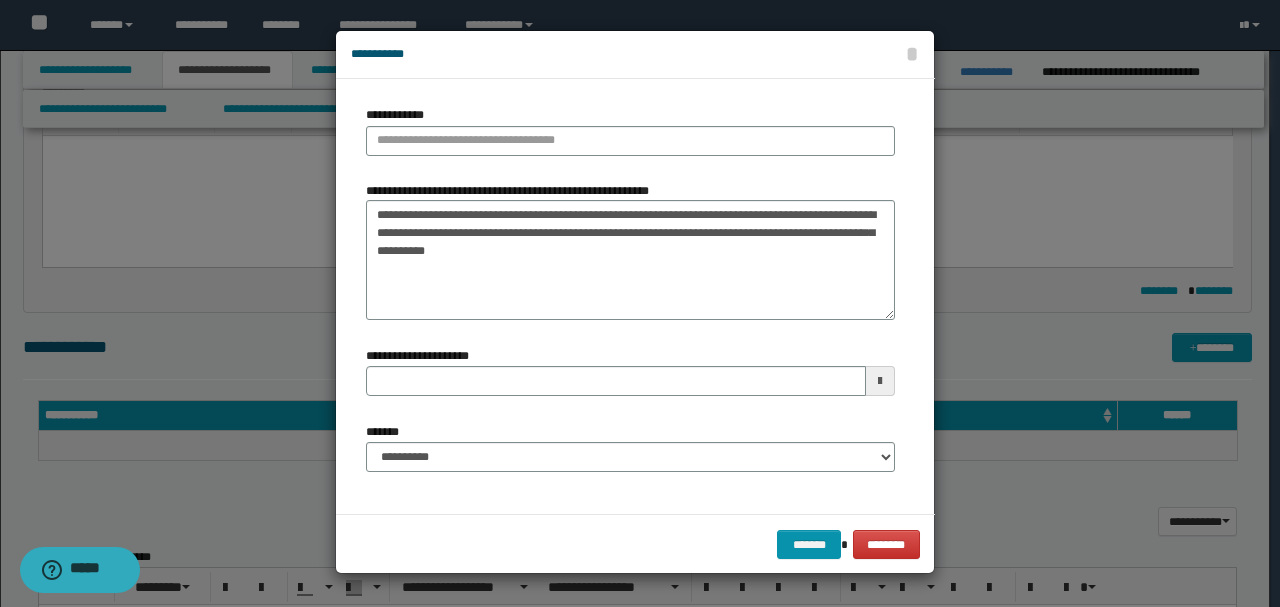 scroll, scrollTop: 0, scrollLeft: 0, axis: both 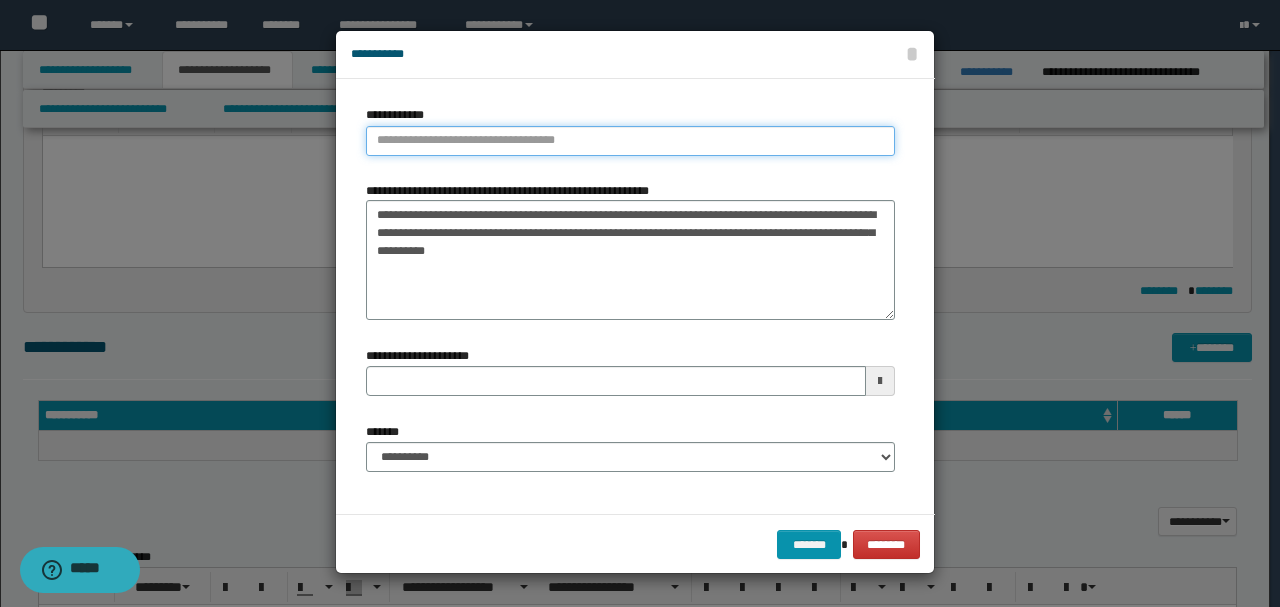 click on "**********" at bounding box center (630, 141) 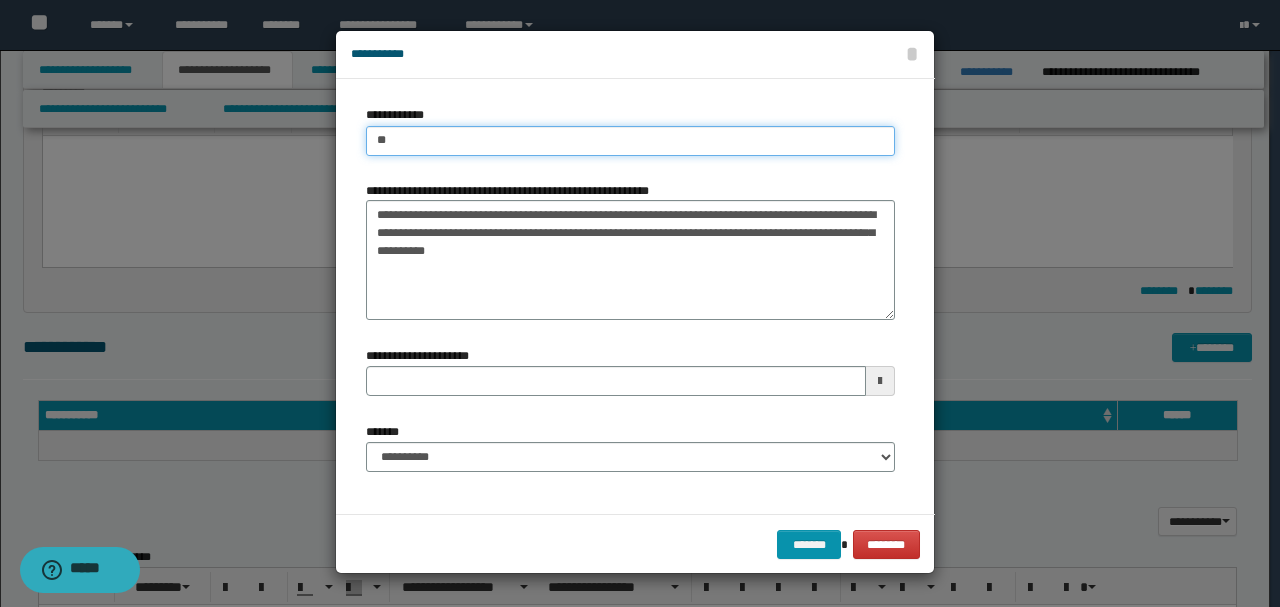 type on "***" 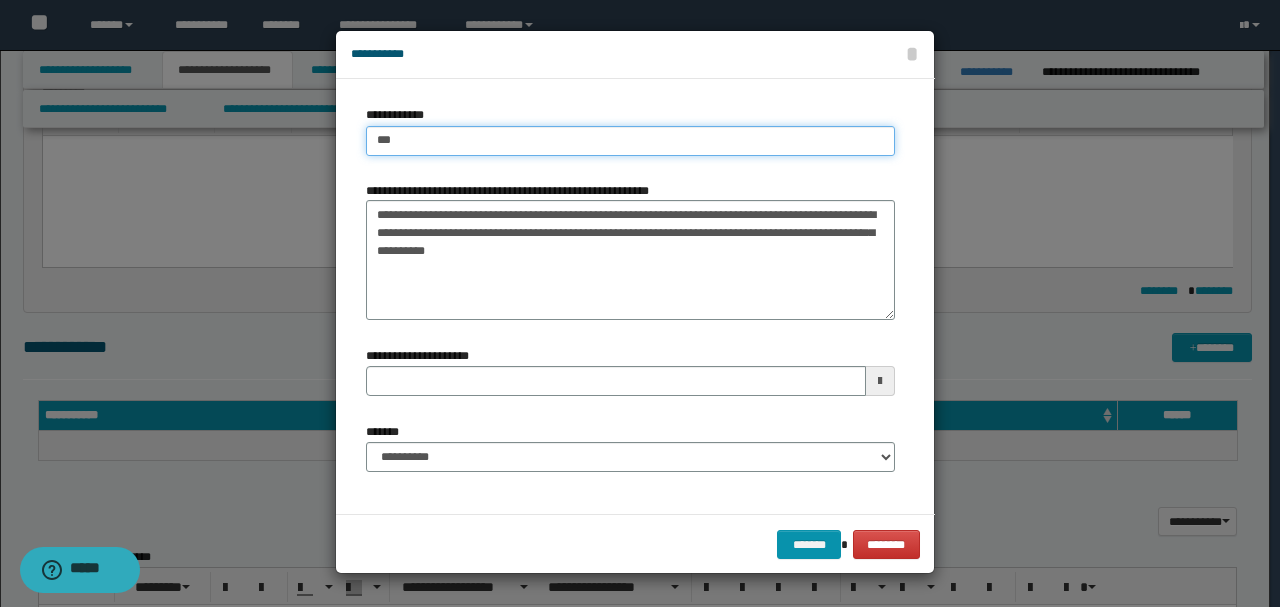 type on "***" 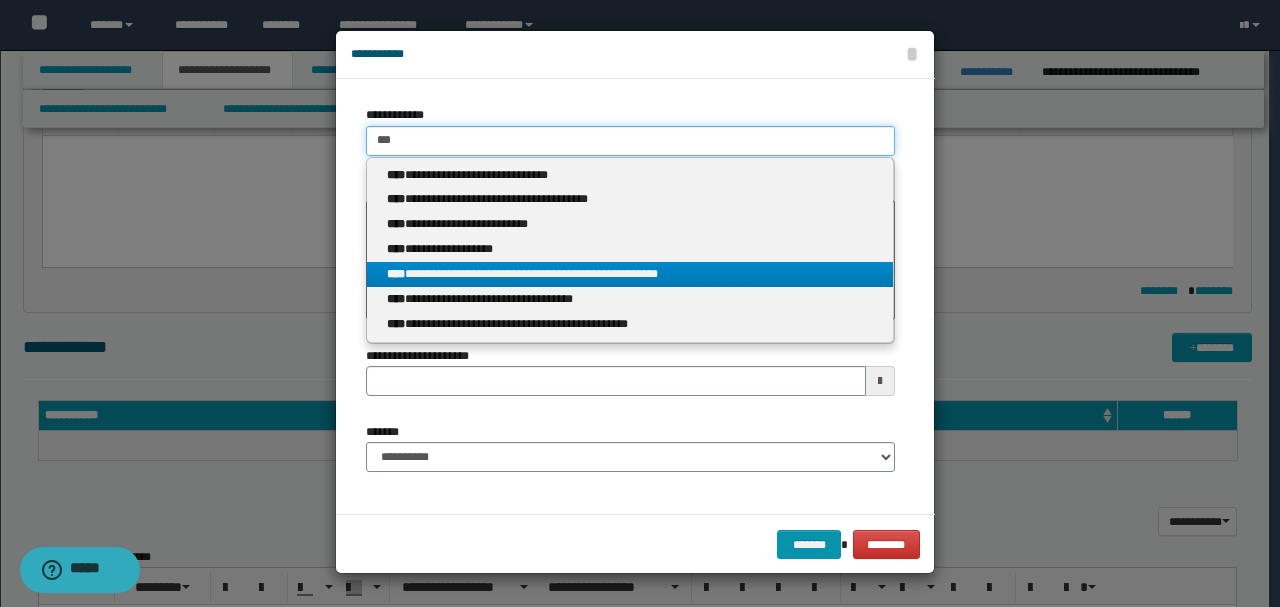 type on "***" 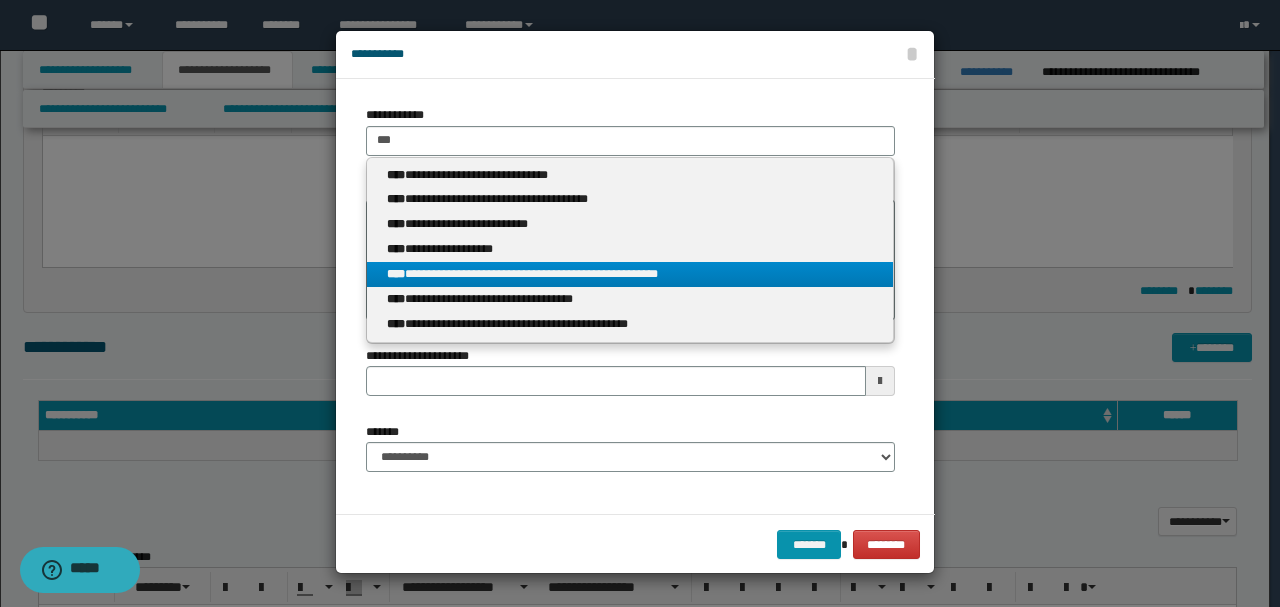 click on "**********" at bounding box center [630, 274] 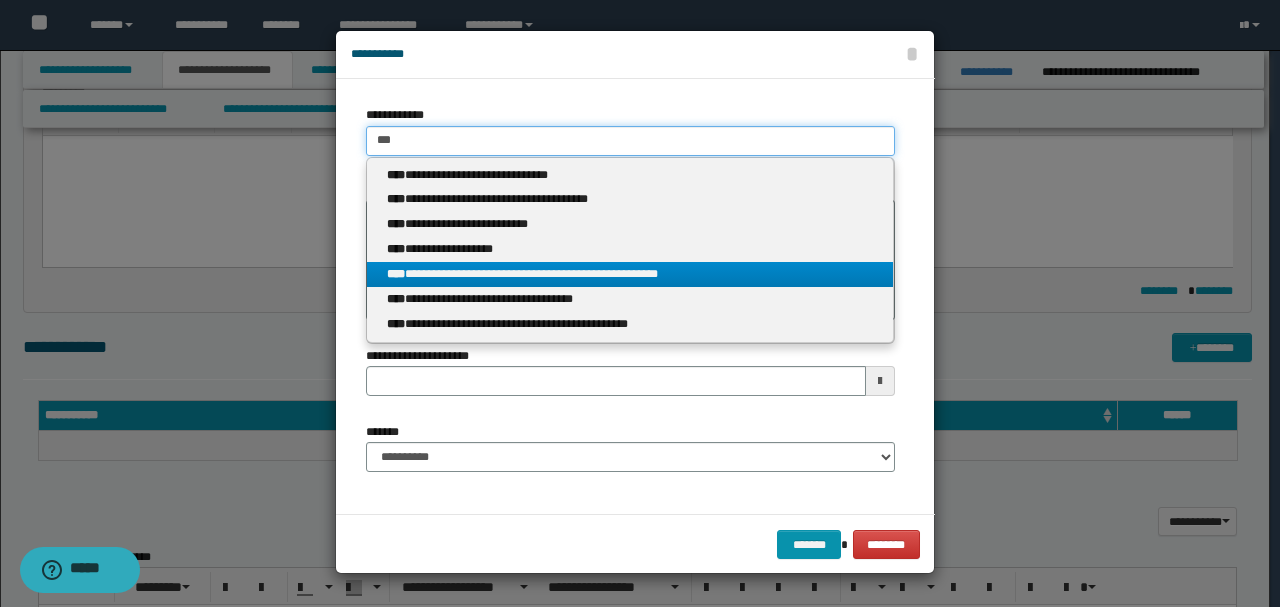 type 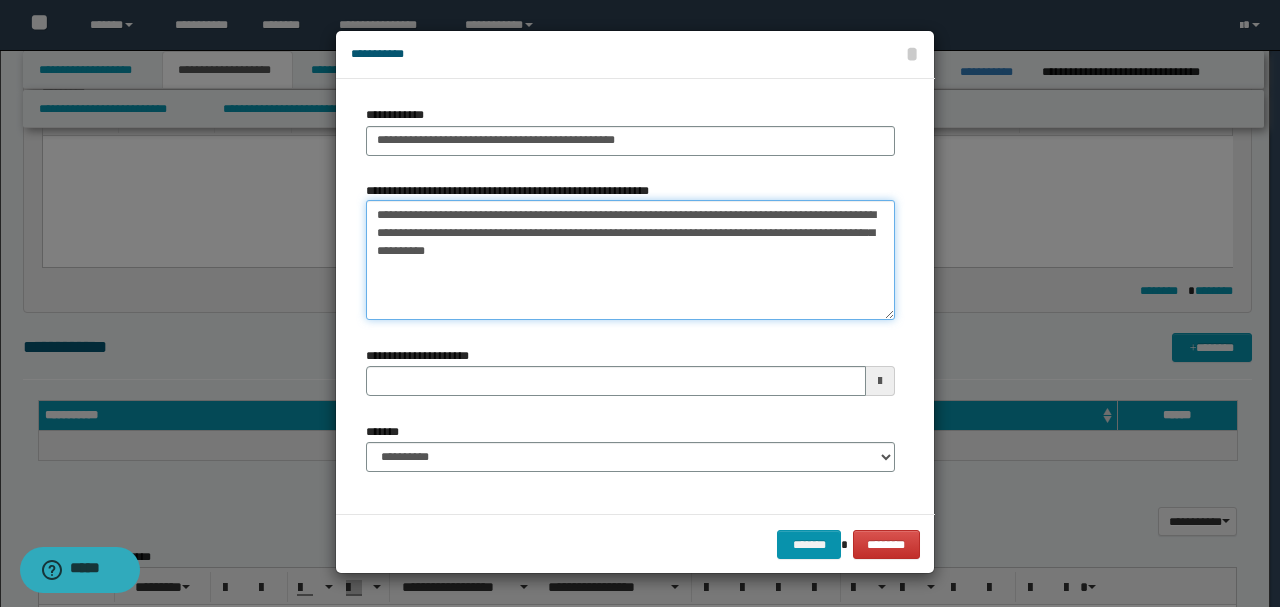 click on "**********" at bounding box center [630, 260] 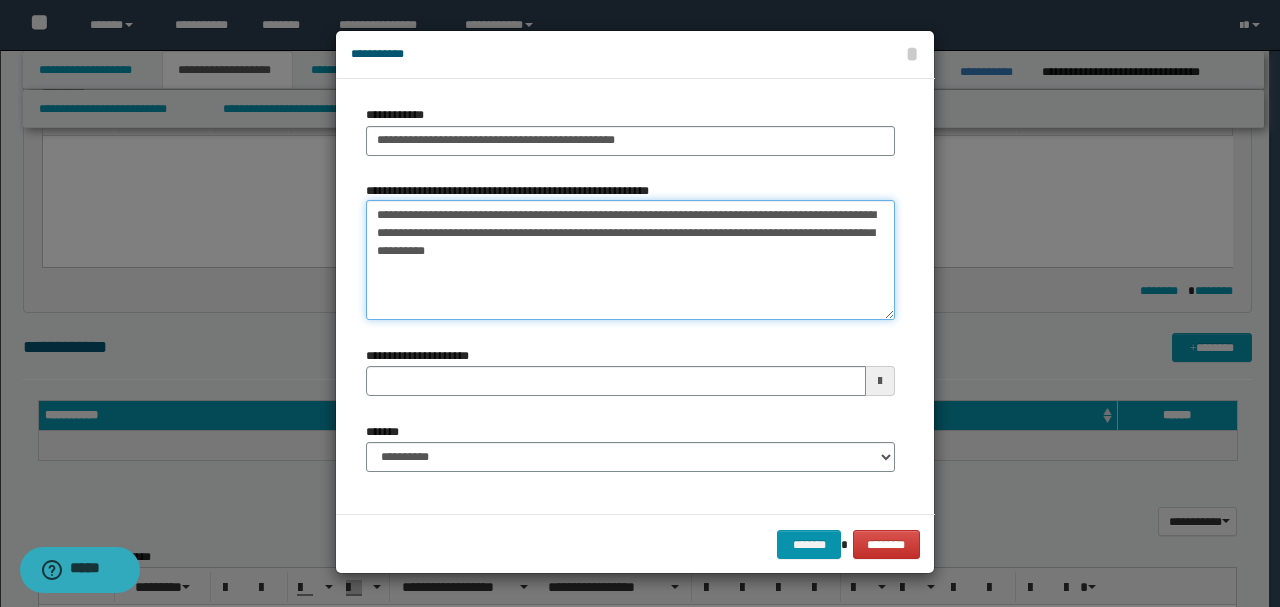 drag, startPoint x: 676, startPoint y: 216, endPoint x: 677, endPoint y: 295, distance: 79.00633 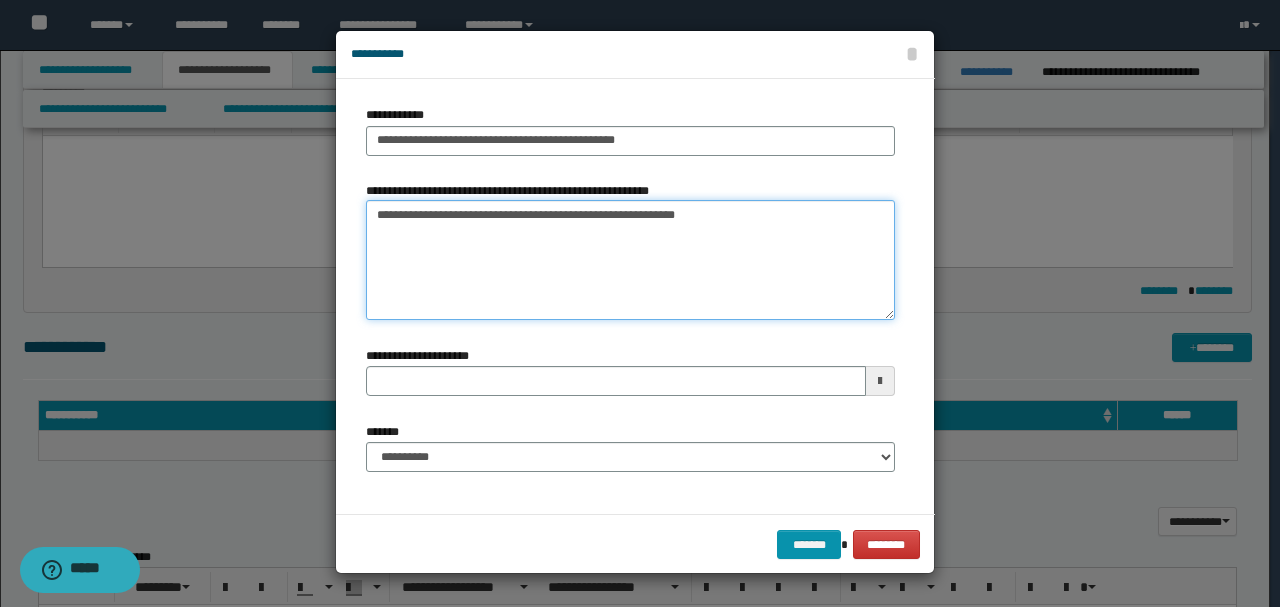 type on "**********" 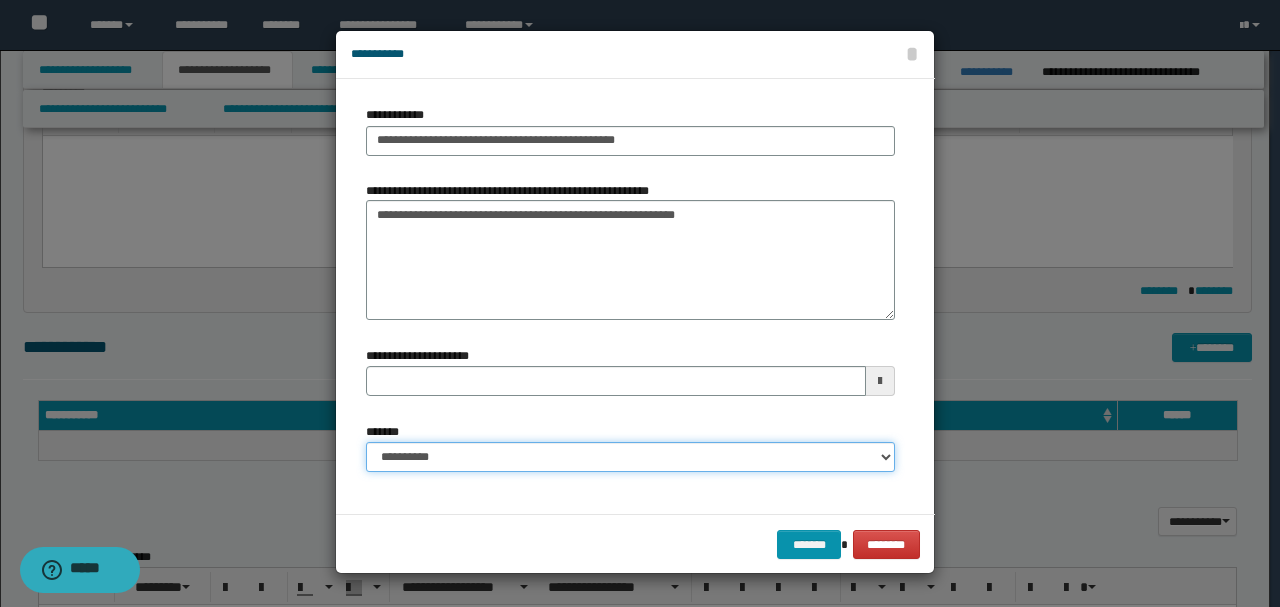 click on "**********" at bounding box center (630, 457) 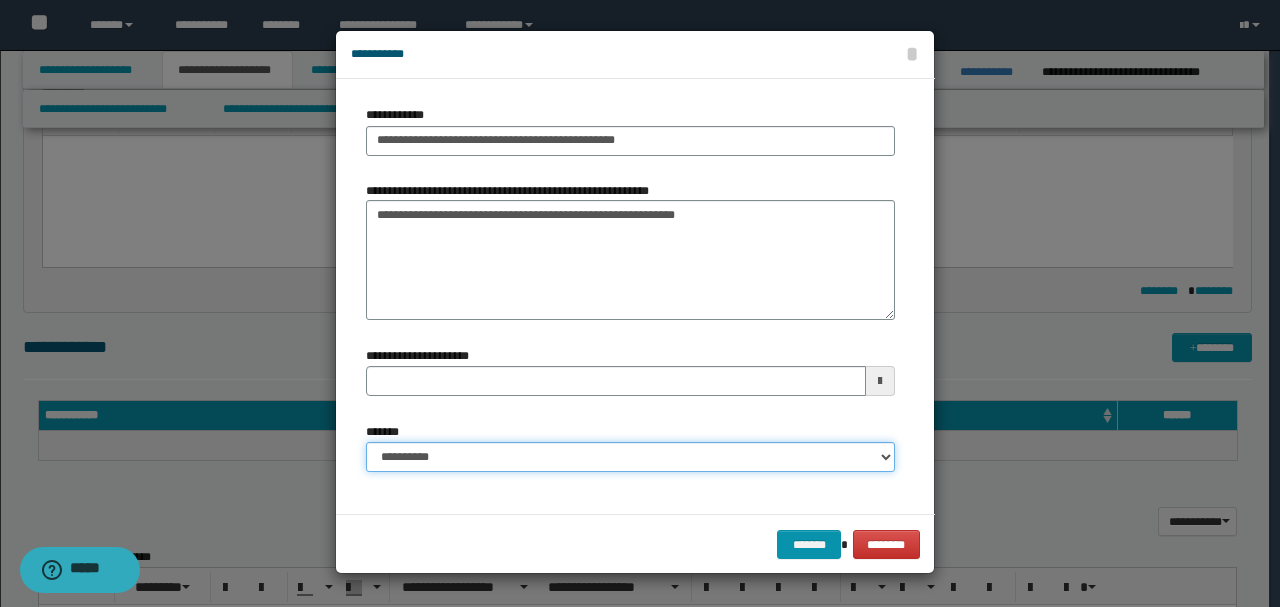 select on "*" 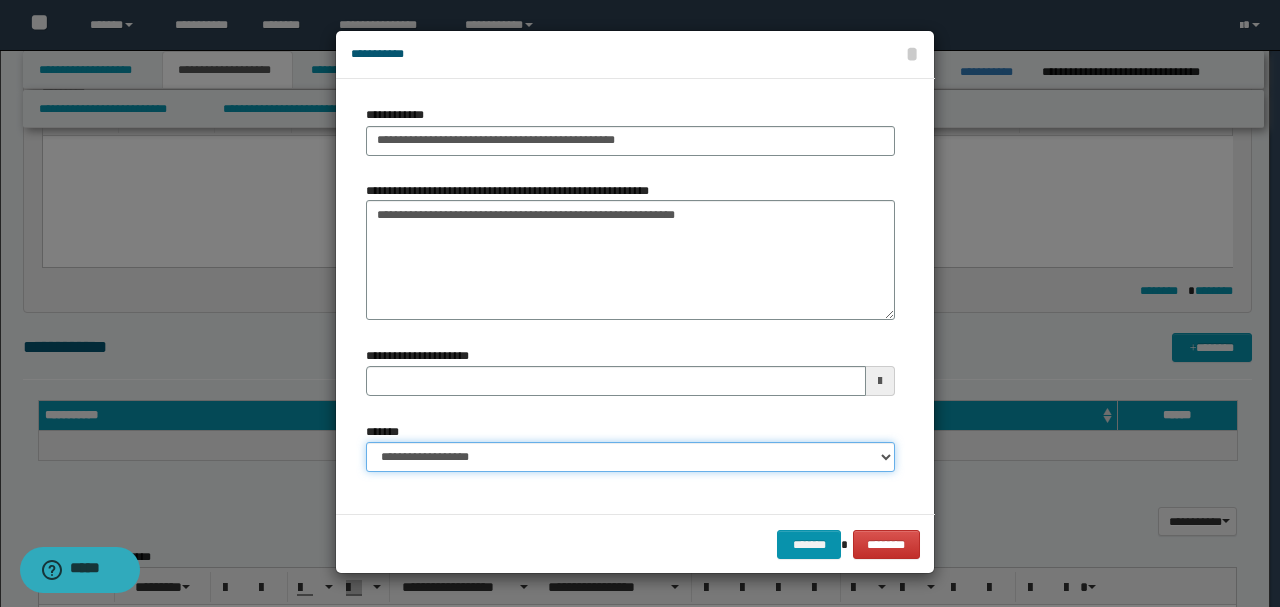click on "**********" at bounding box center [630, 457] 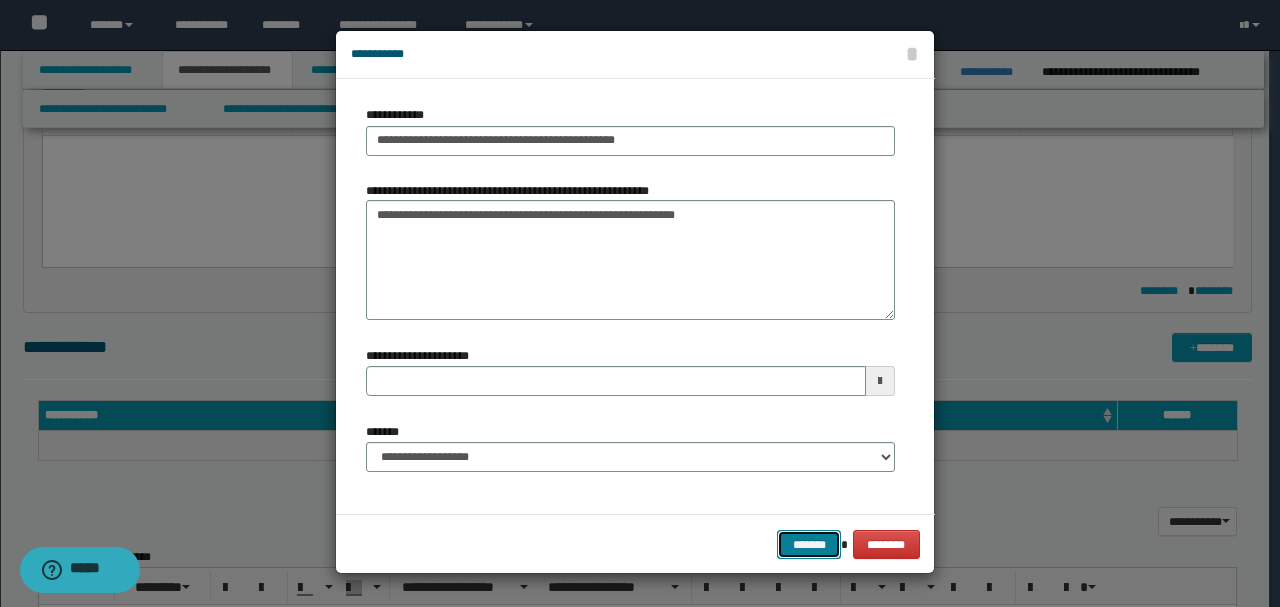 click on "*******" at bounding box center [809, 544] 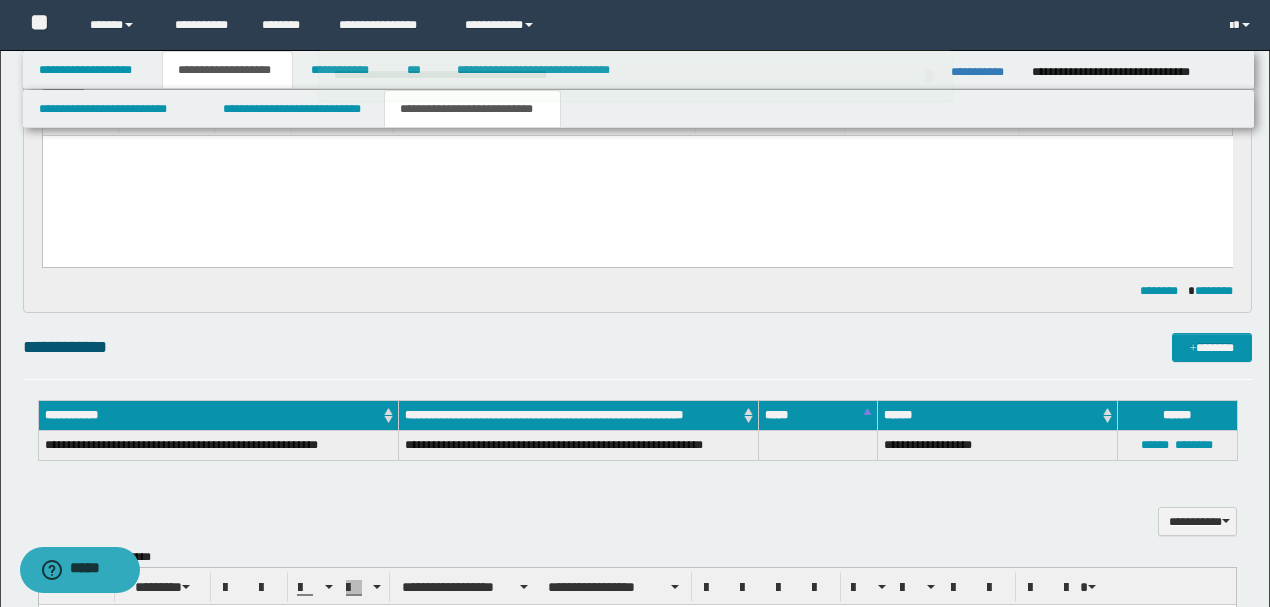 click on "******    ********" at bounding box center (1178, 445) 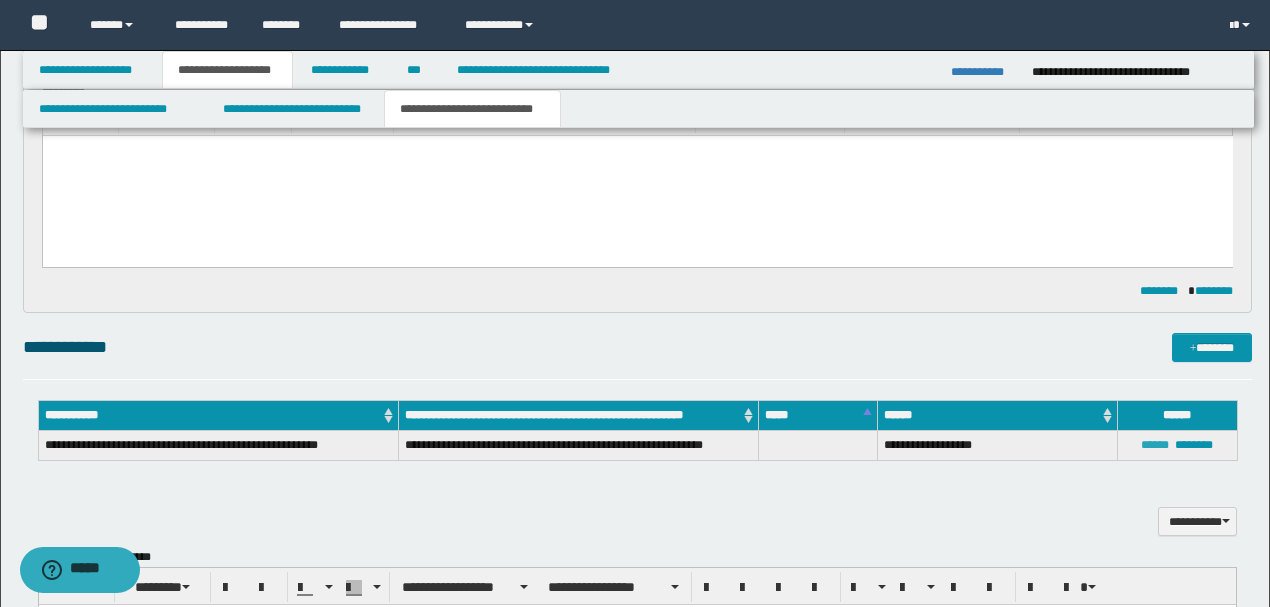 click on "******" at bounding box center (1155, 445) 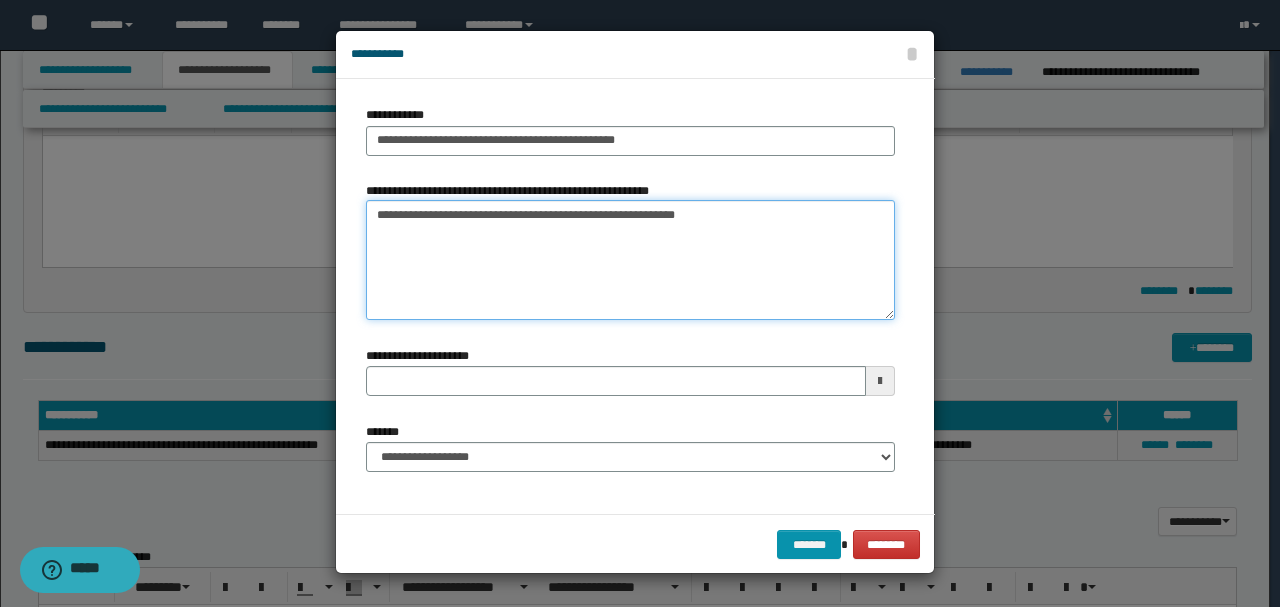 click on "**********" at bounding box center [630, 260] 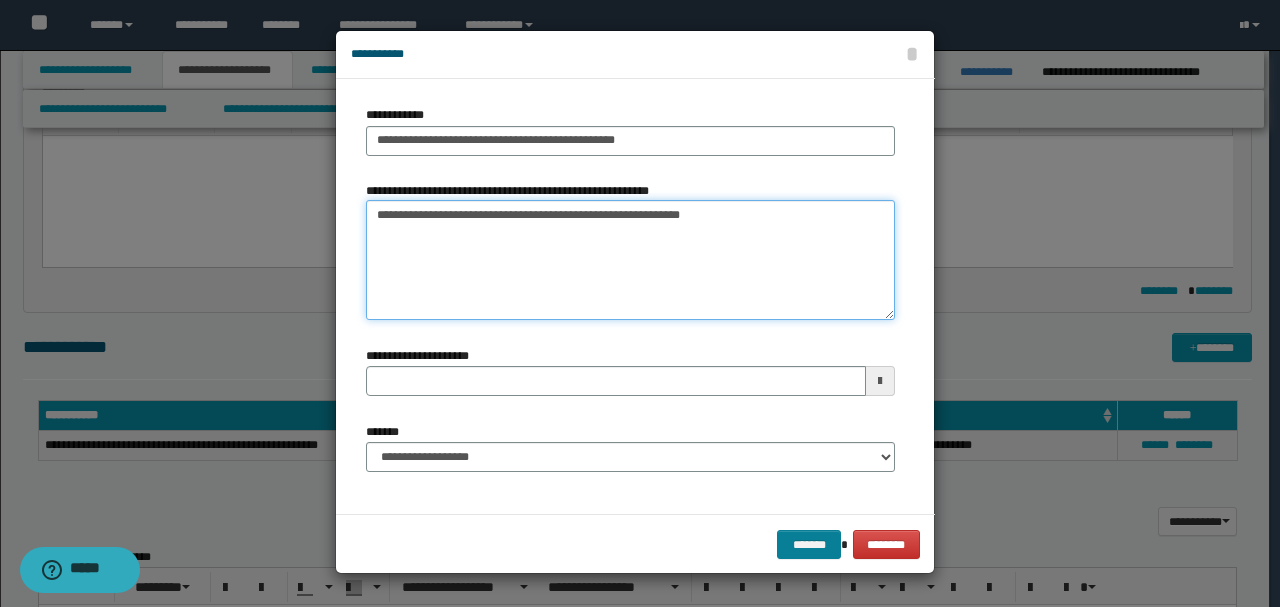 type on "**********" 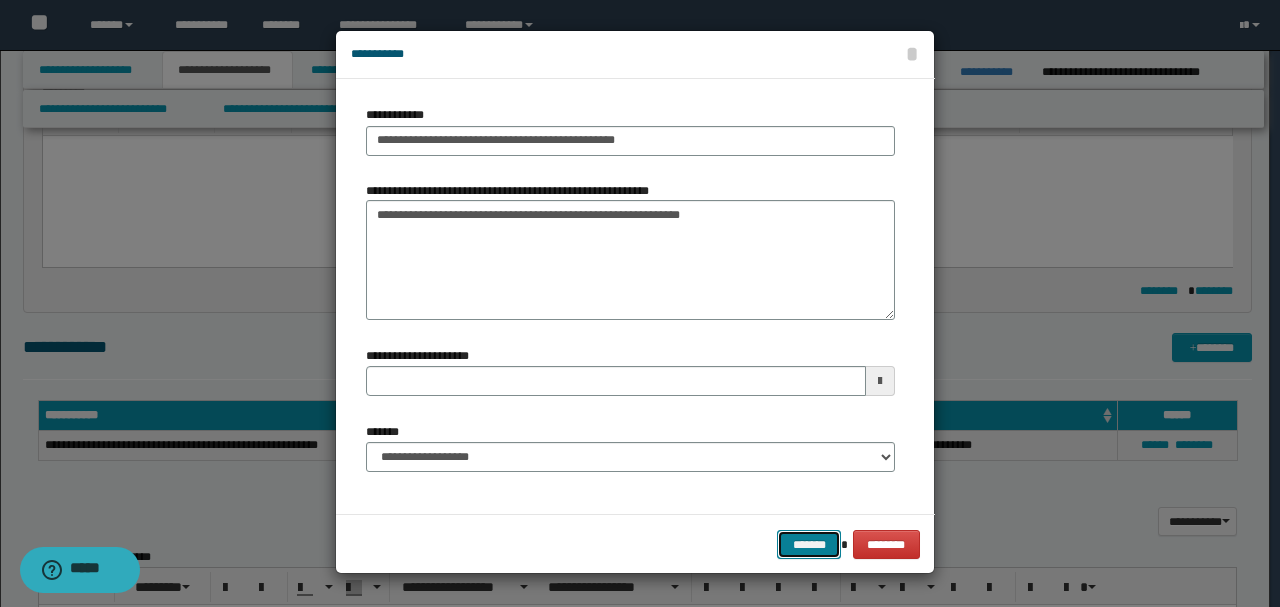 click on "*******" at bounding box center (809, 544) 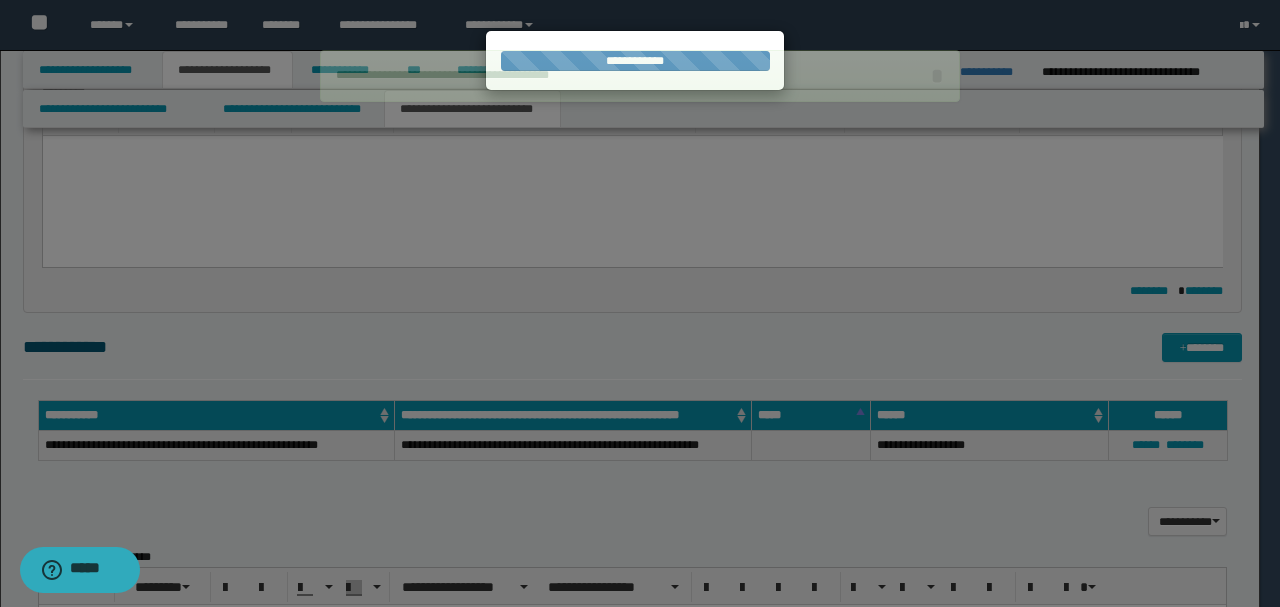 type 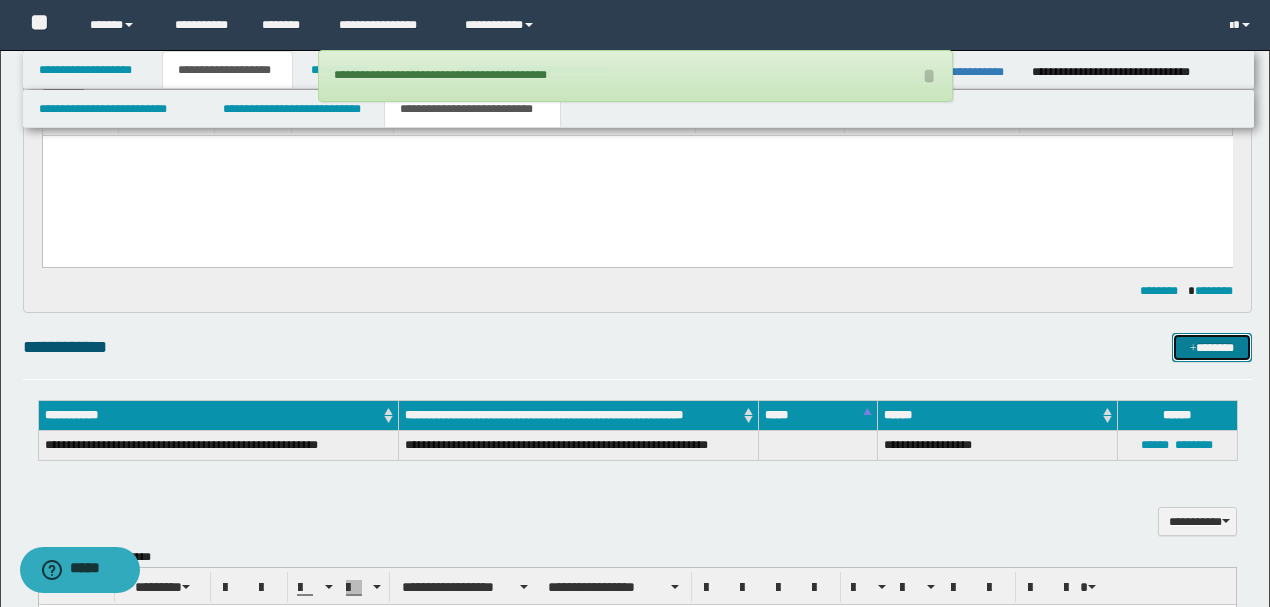 click at bounding box center (1193, 349) 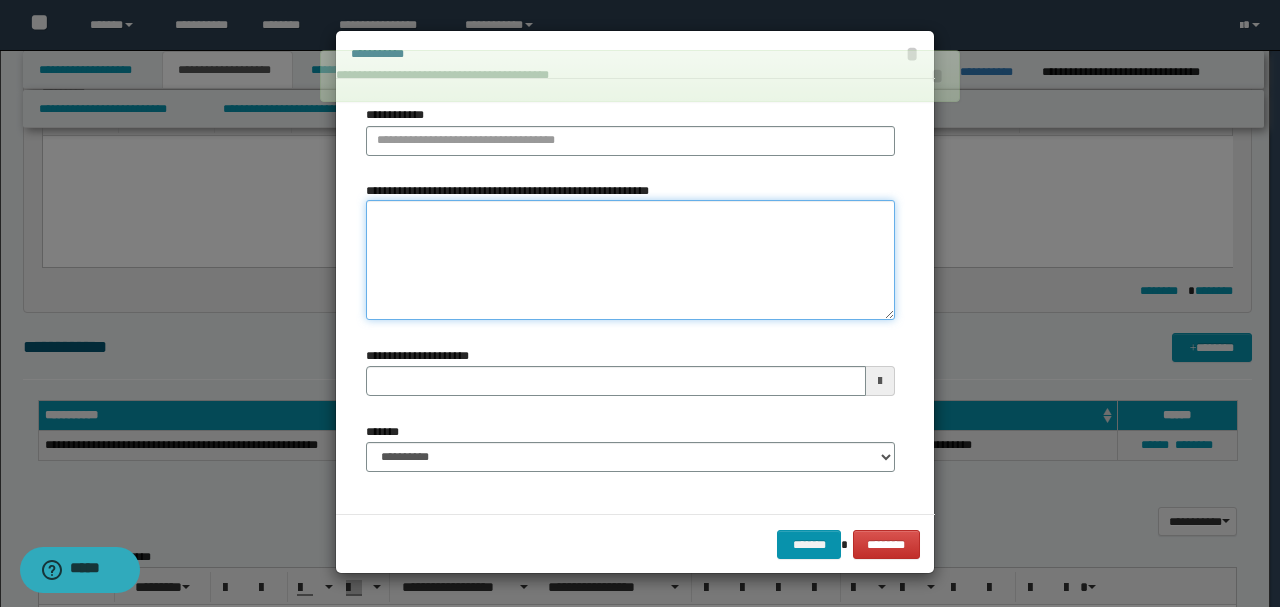 click on "**********" at bounding box center (630, 260) 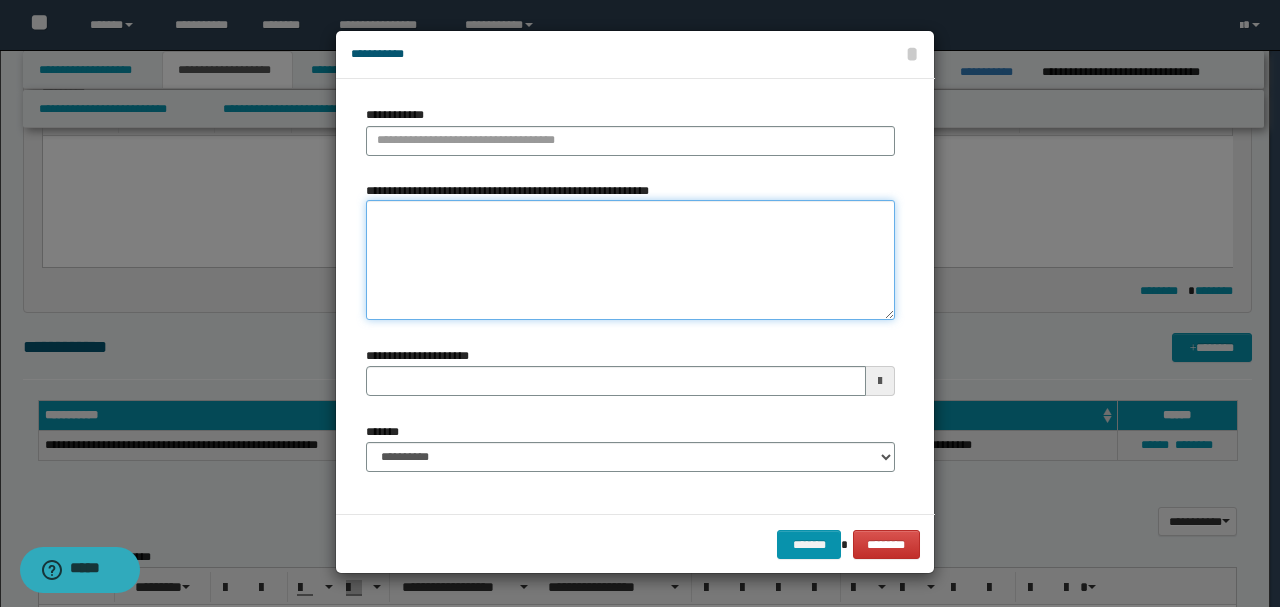 paste on "**********" 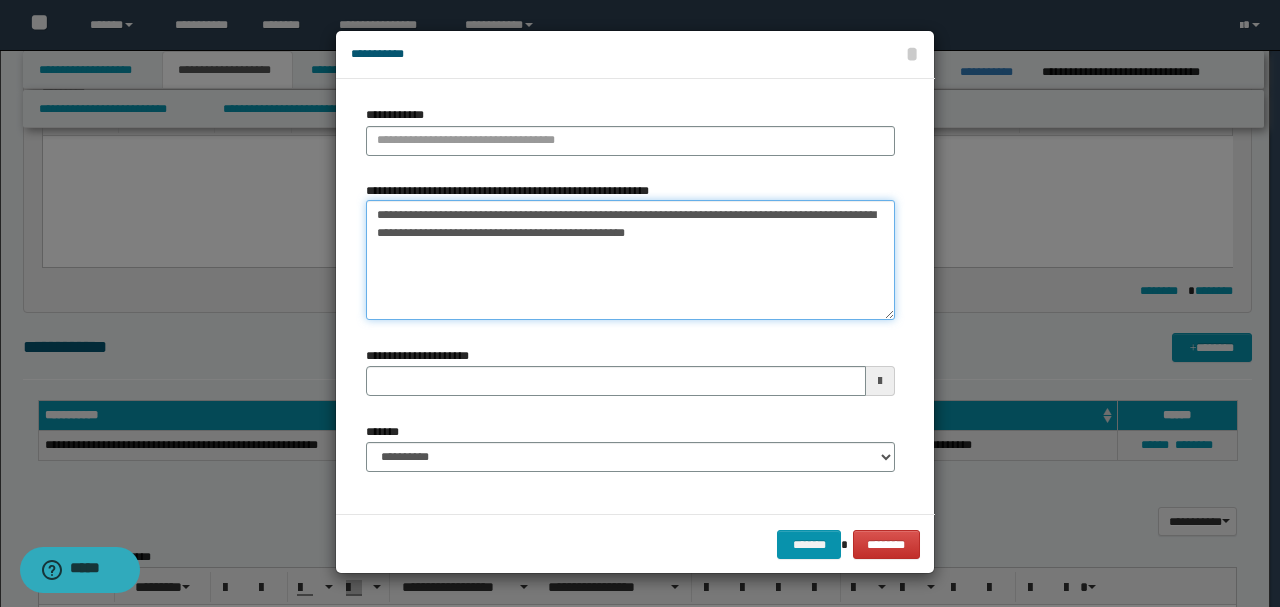 type on "**********" 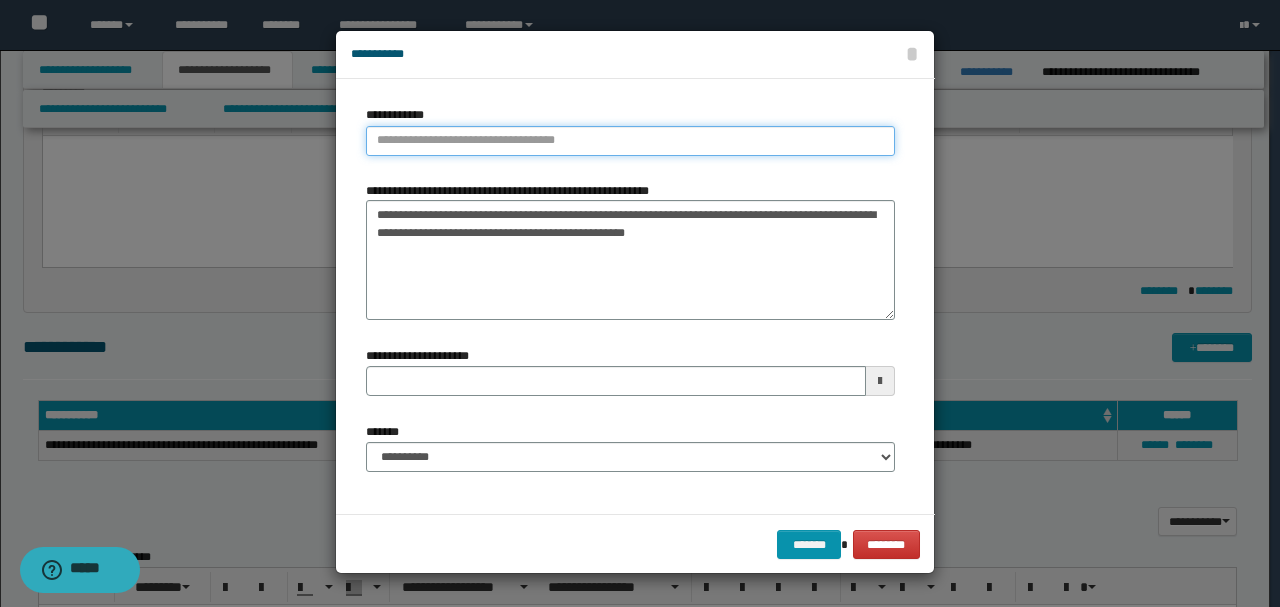 type on "**********" 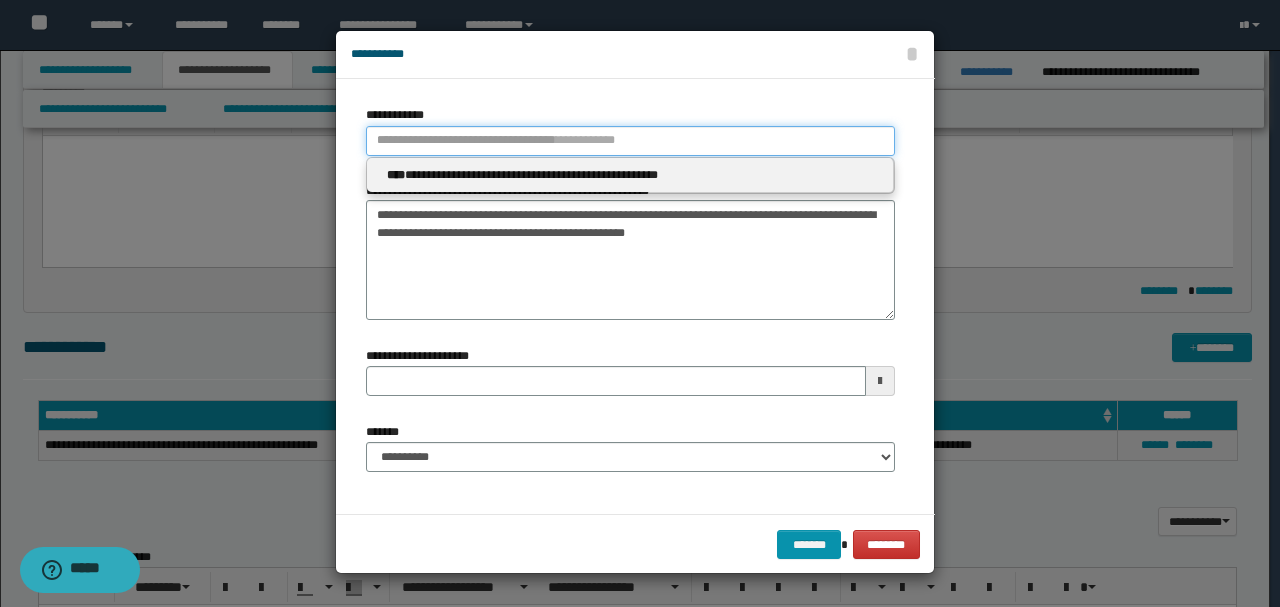 click on "**********" at bounding box center [630, 141] 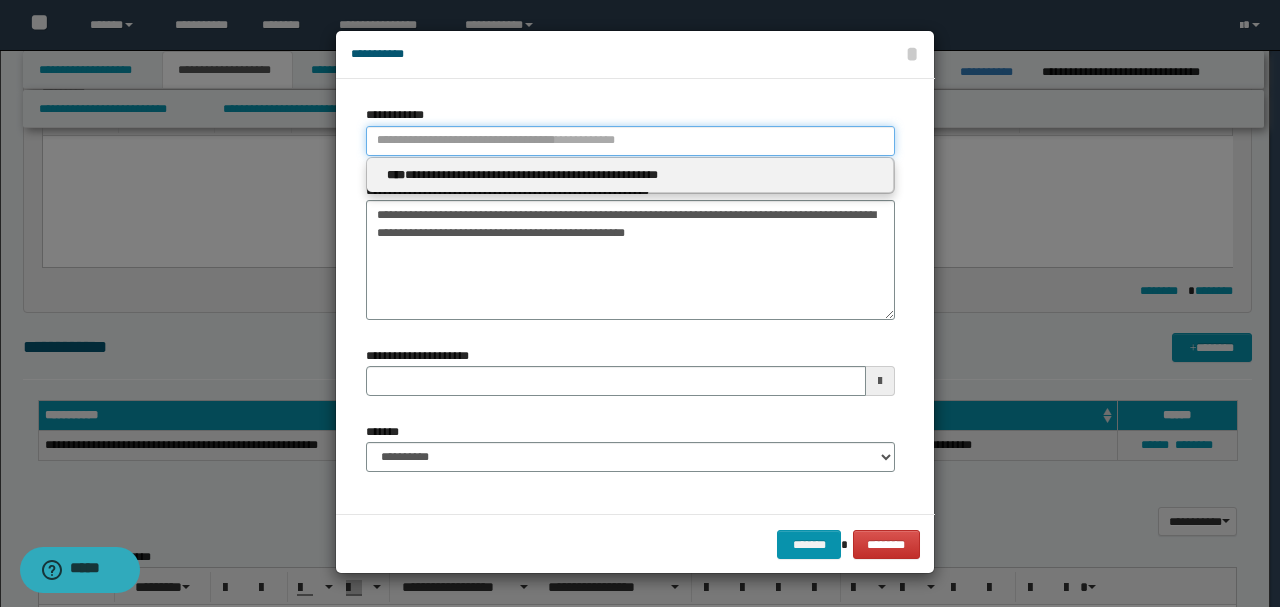 type 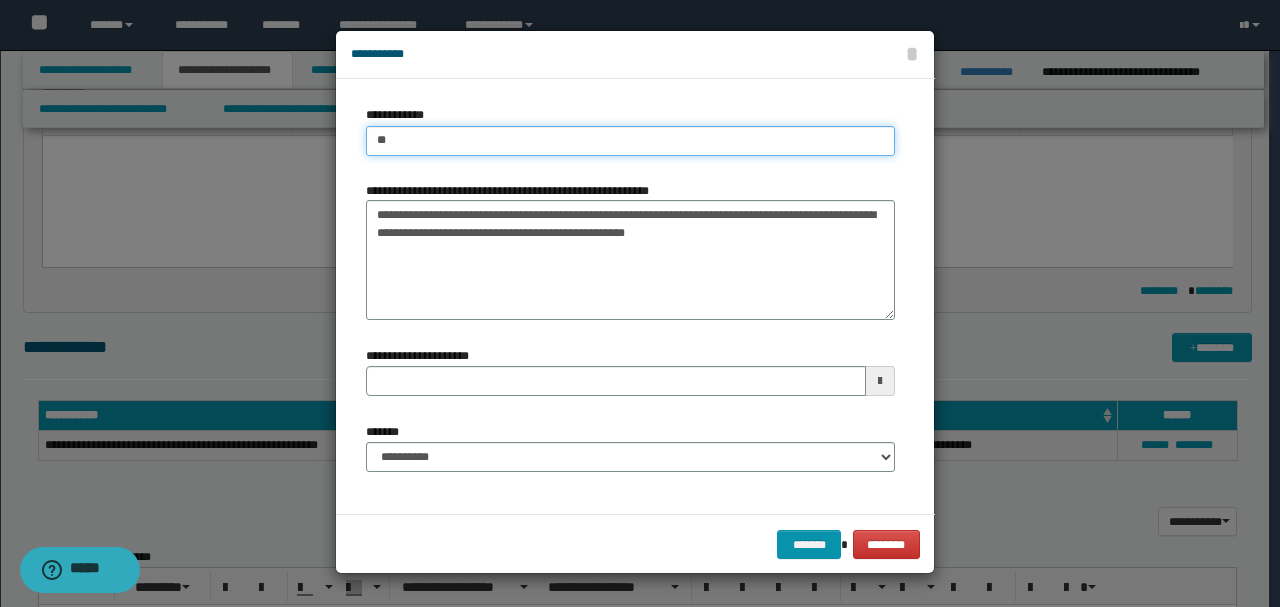 type on "***" 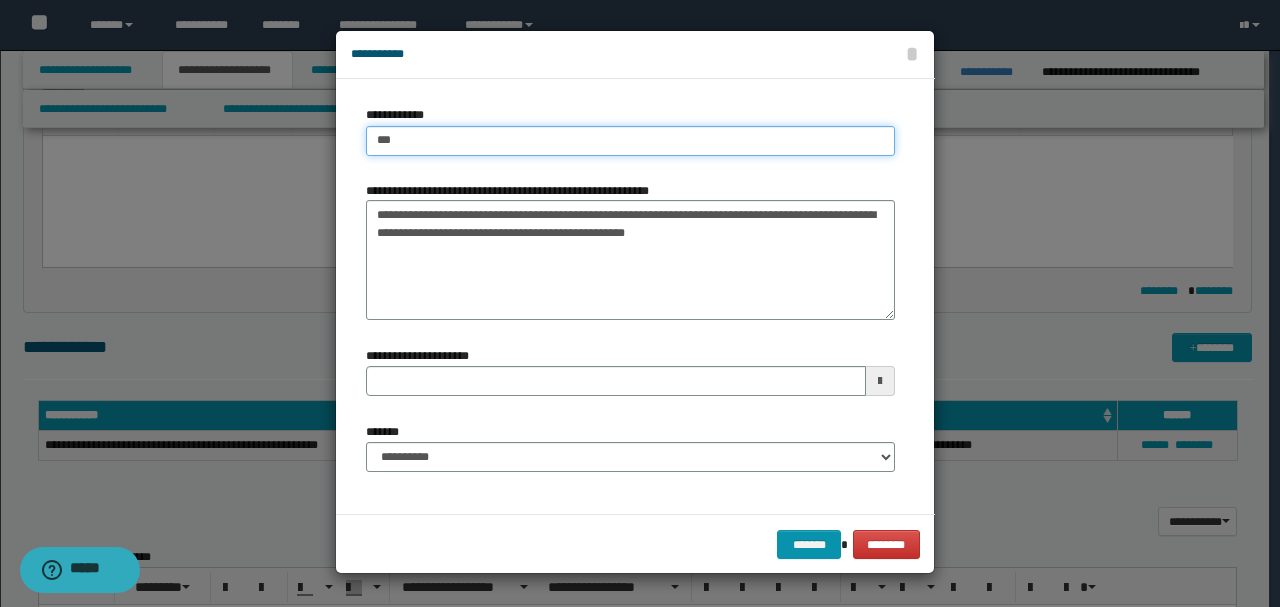 type on "***" 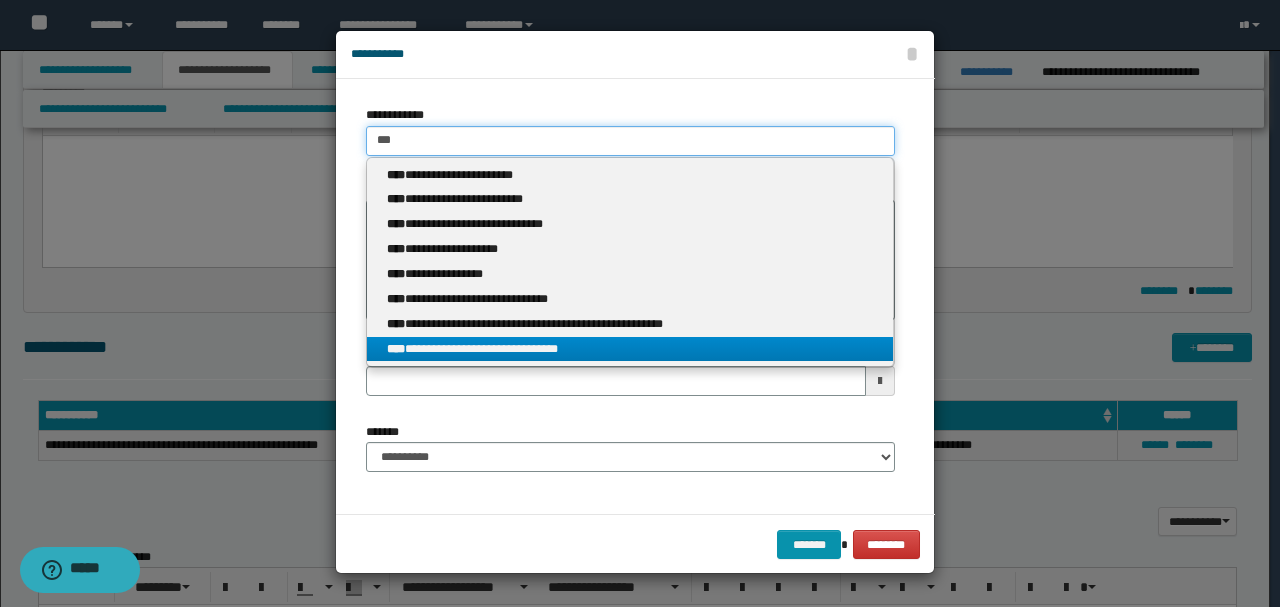 type on "***" 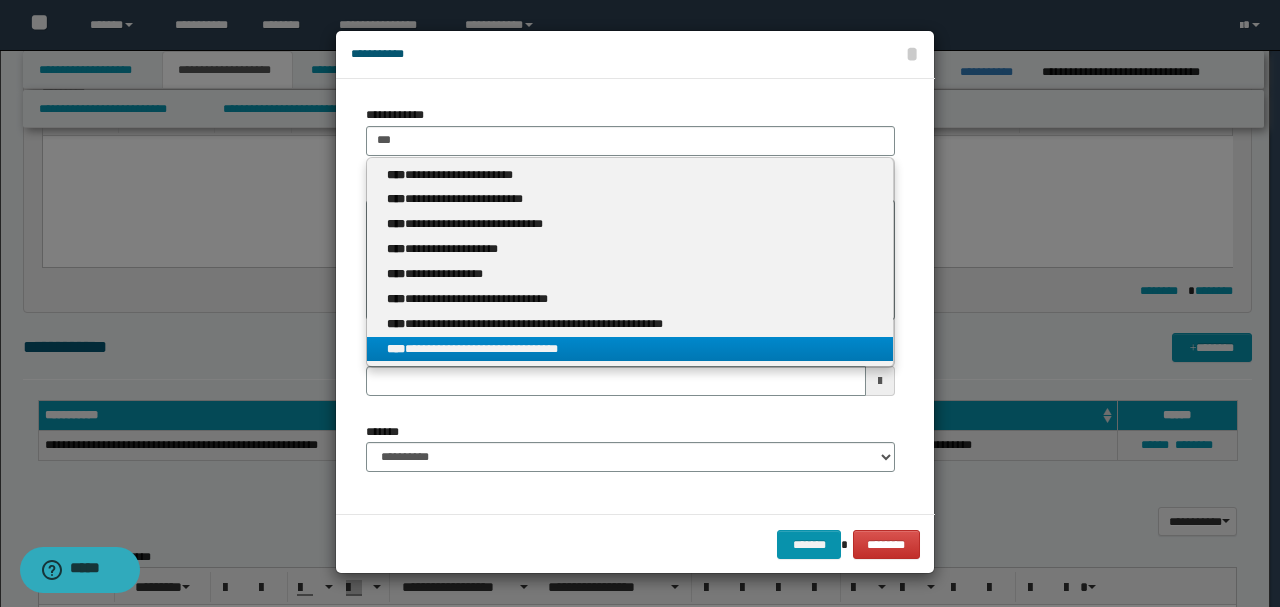 click on "**********" at bounding box center (630, 447) 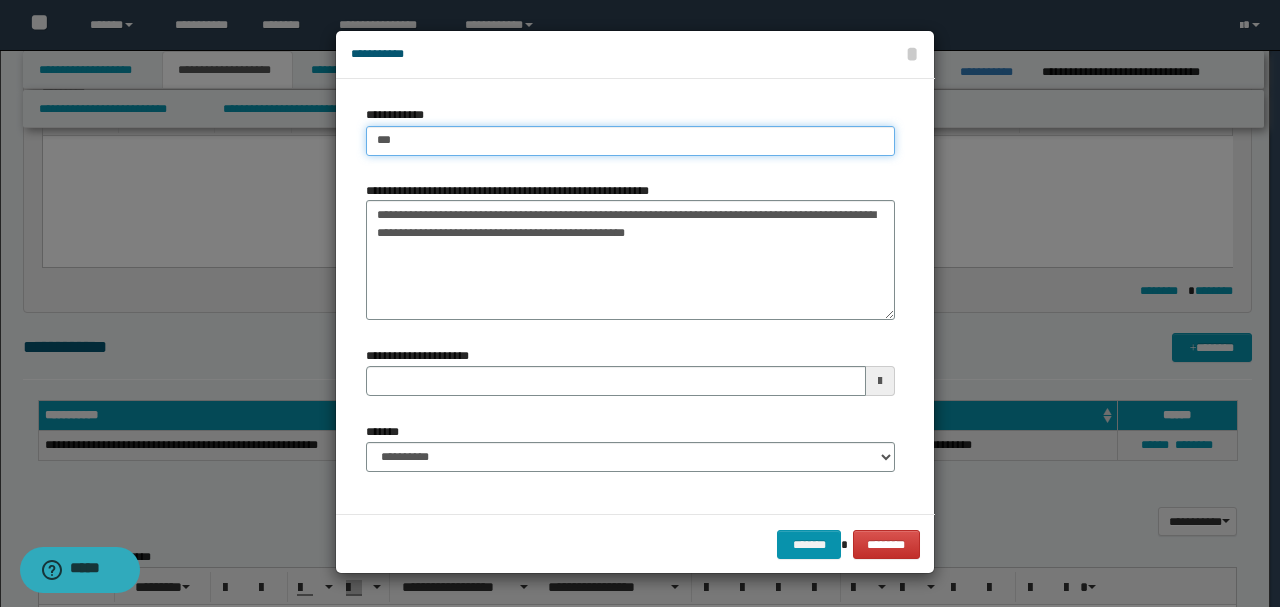 type on "***" 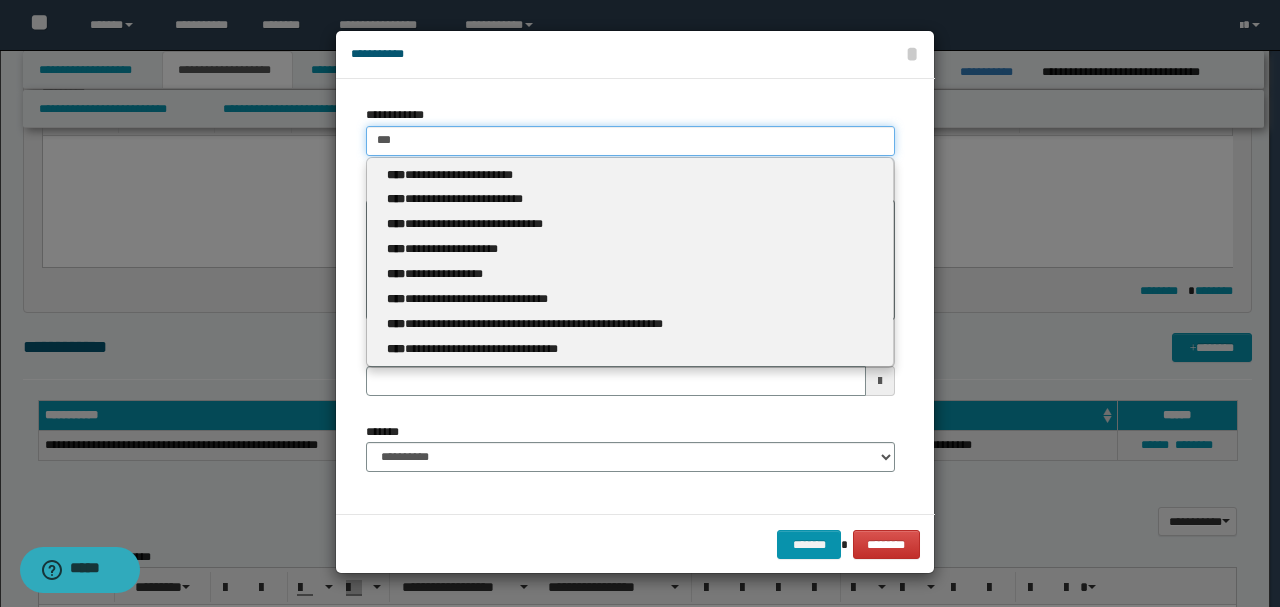 click on "***" at bounding box center (630, 141) 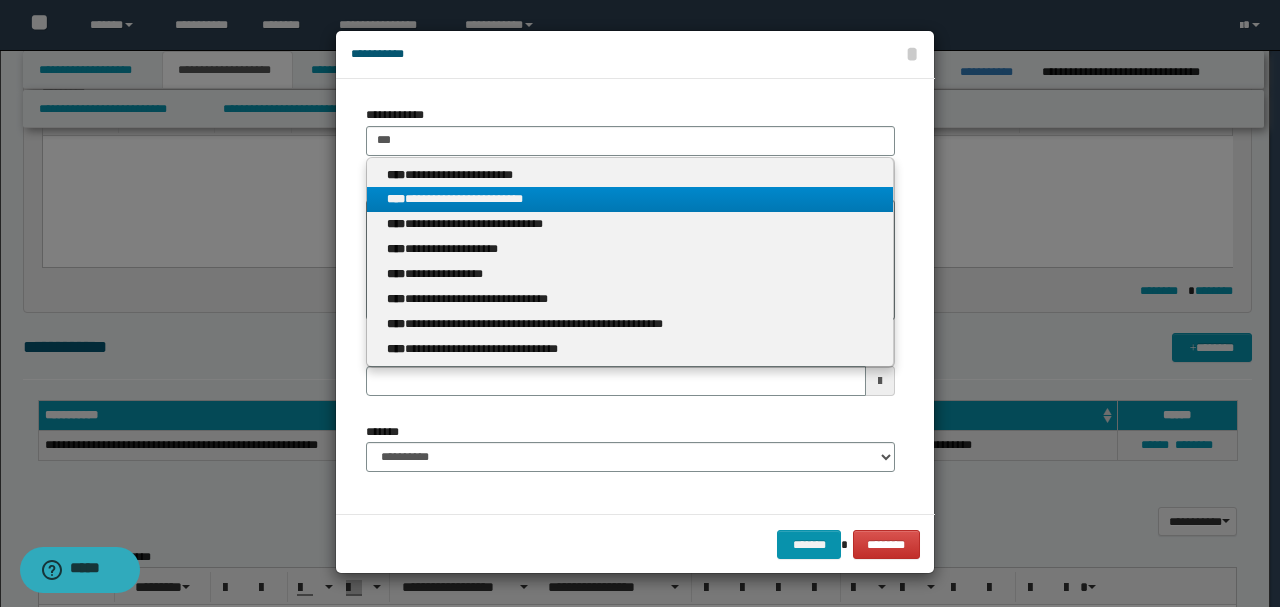 click on "**********" at bounding box center (630, 199) 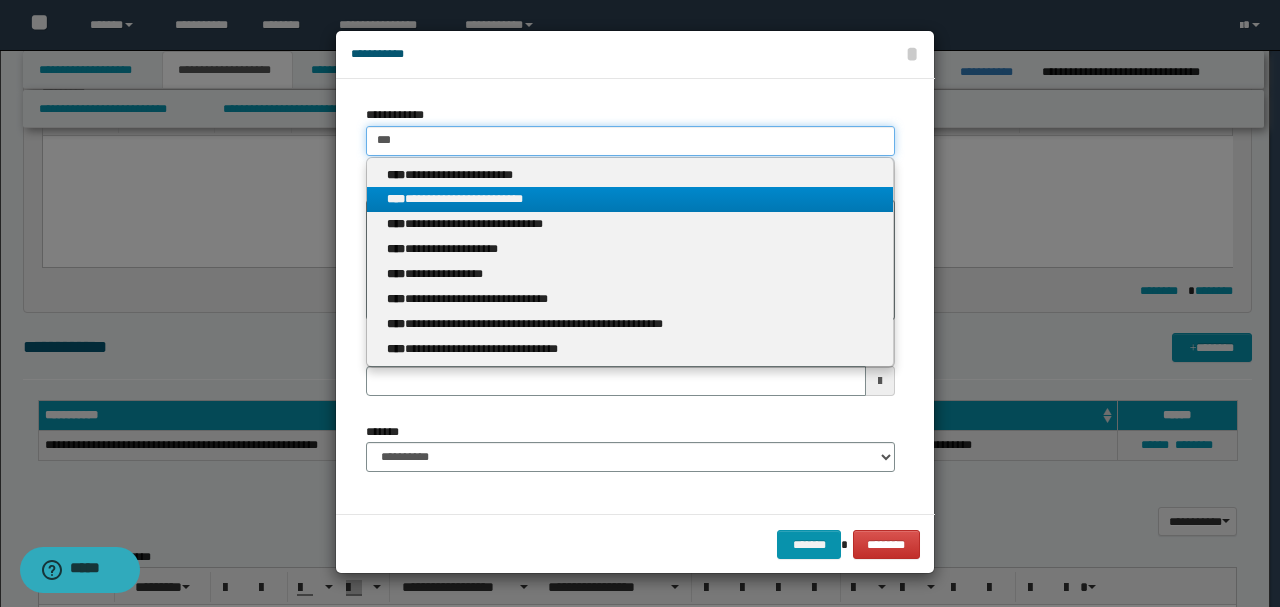 type 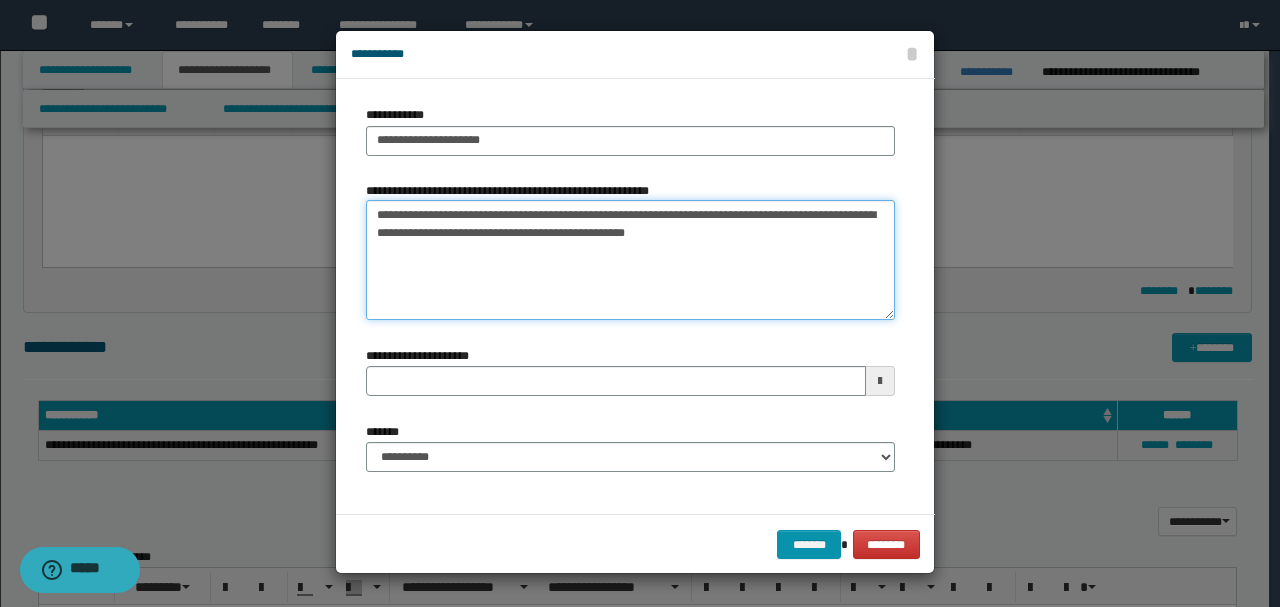 drag, startPoint x: 390, startPoint y: 214, endPoint x: 346, endPoint y: 214, distance: 44 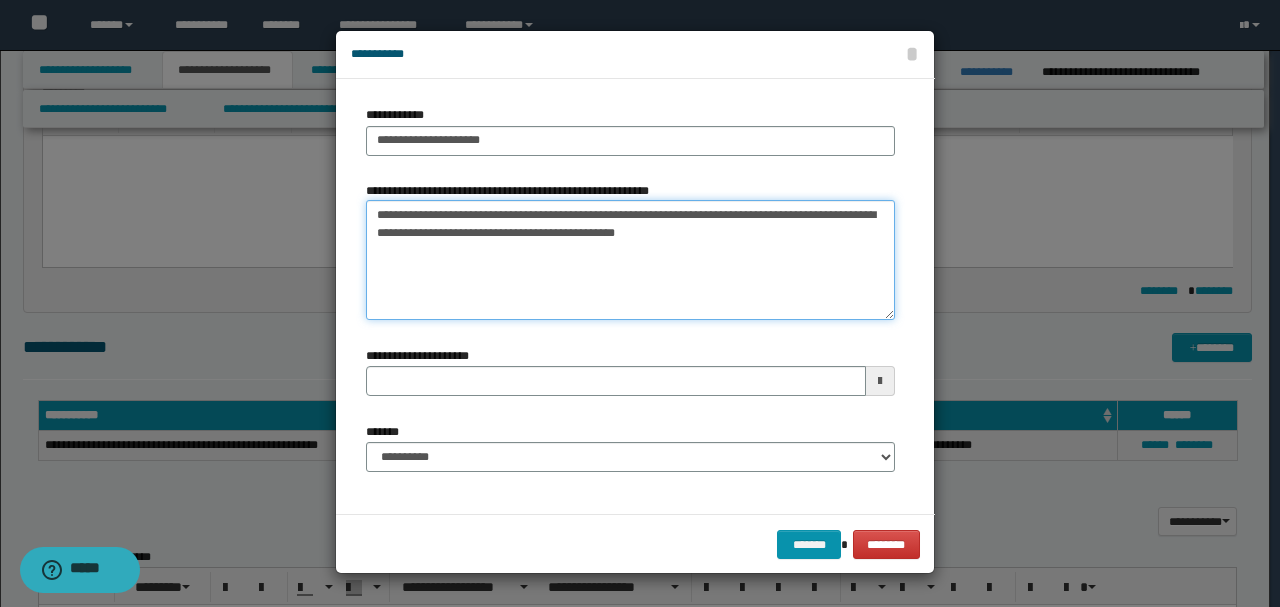 drag, startPoint x: 521, startPoint y: 212, endPoint x: 886, endPoint y: 233, distance: 365.6036 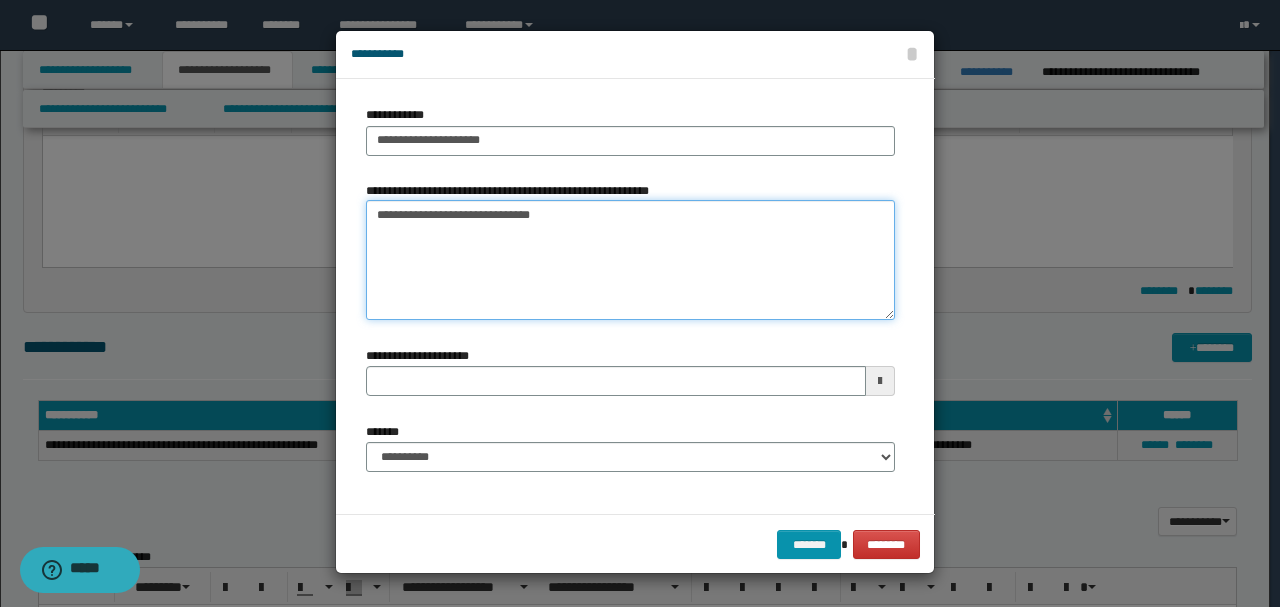 type on "**********" 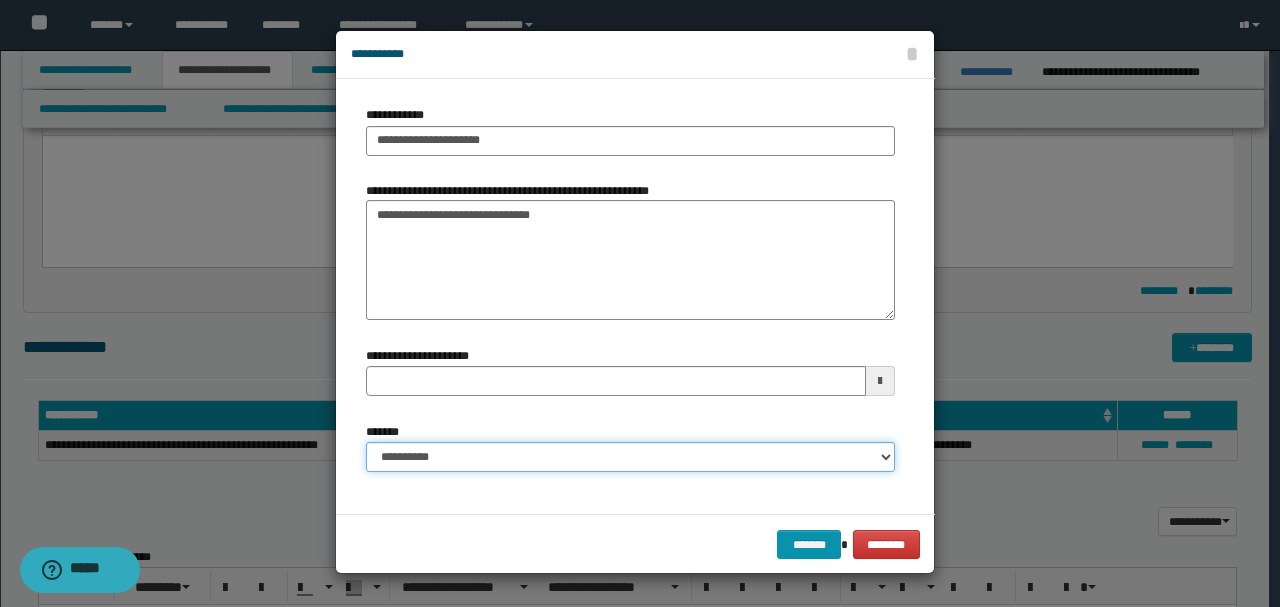 click on "**********" at bounding box center [630, 457] 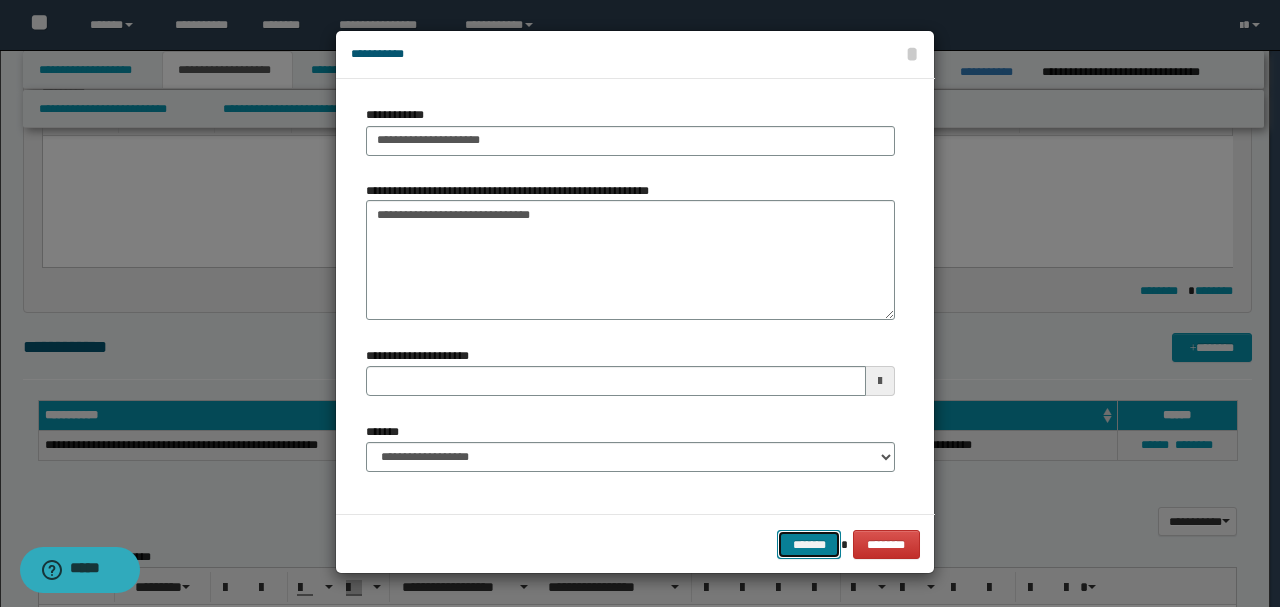 click on "*******" at bounding box center (809, 544) 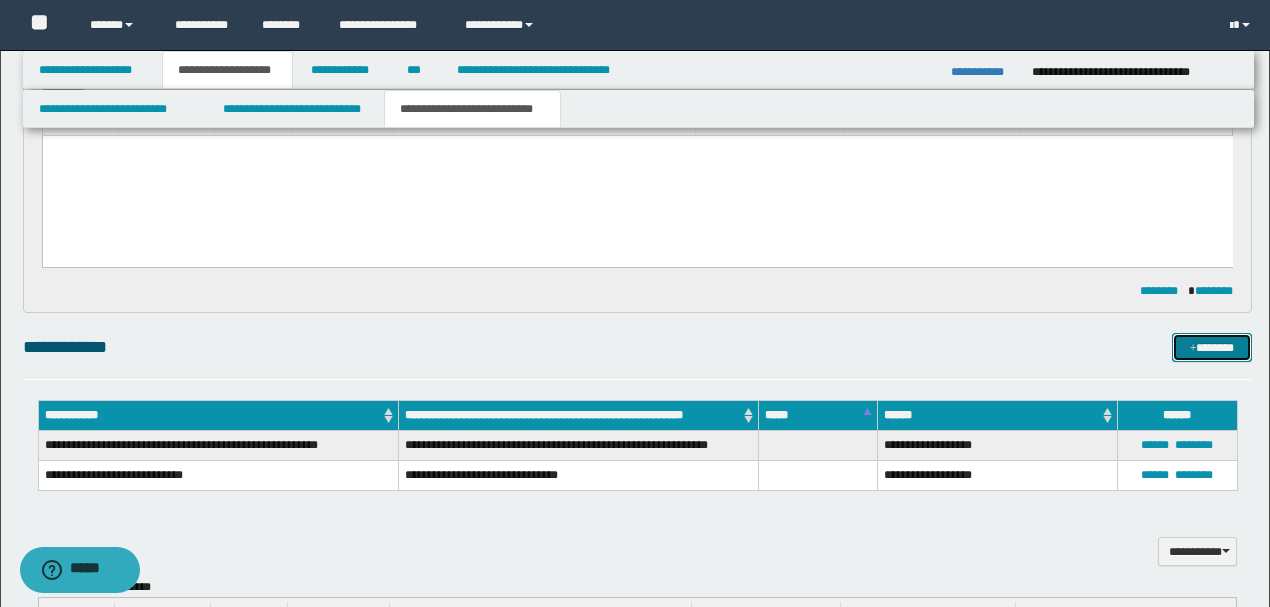 click at bounding box center [1193, 349] 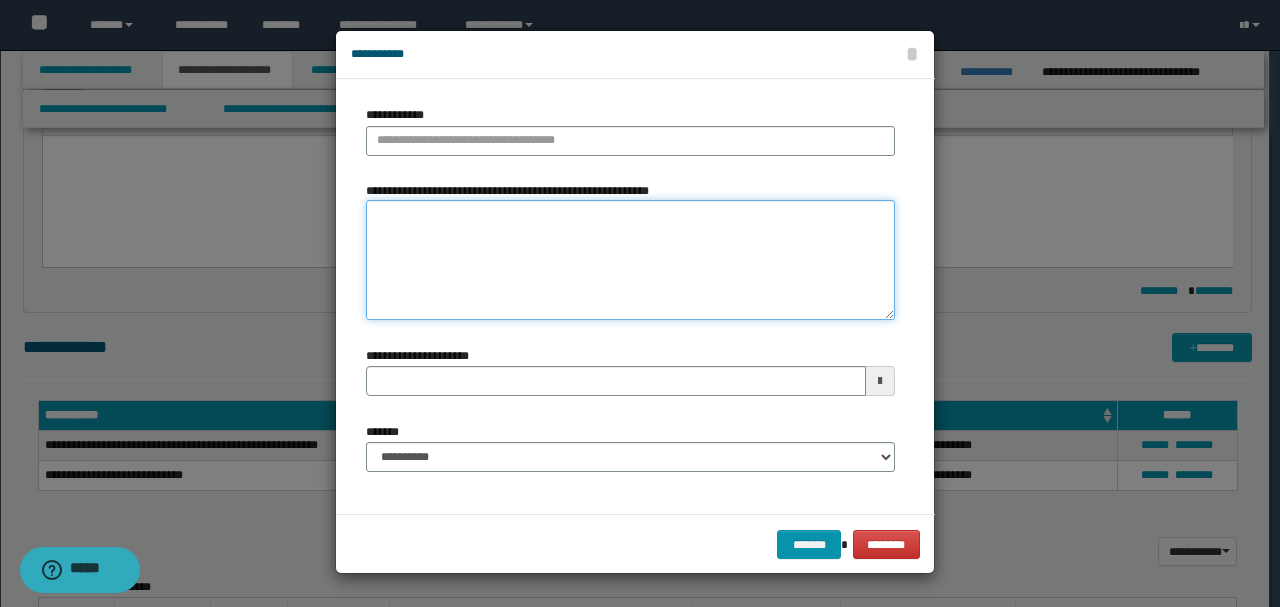 click on "**********" at bounding box center (630, 260) 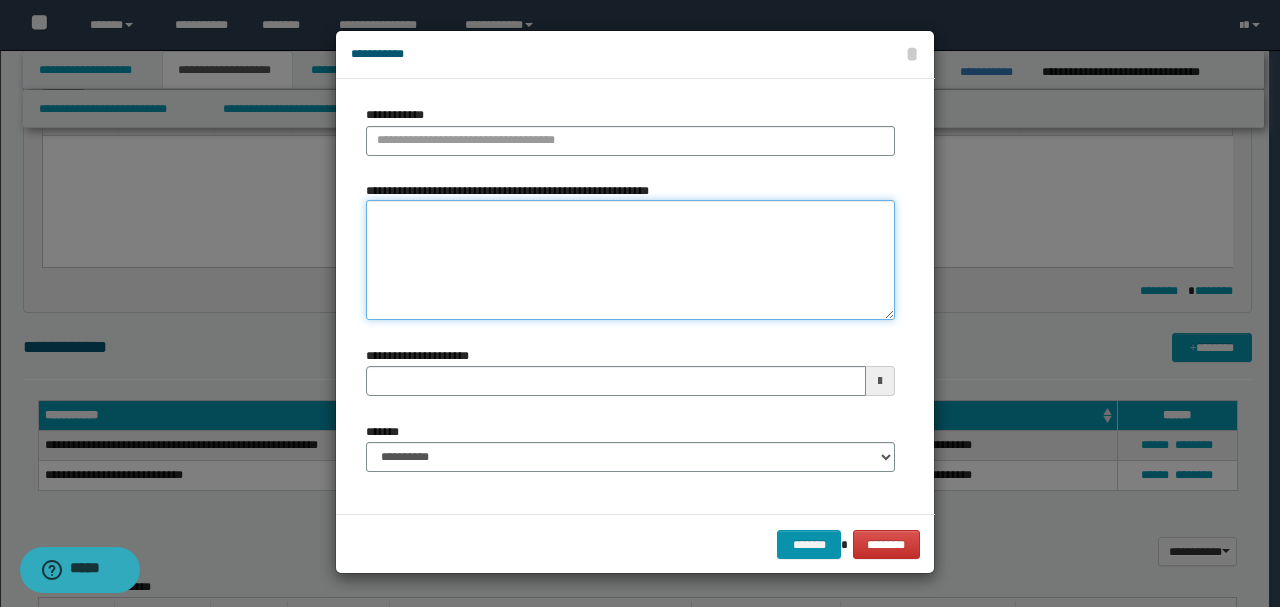 paste on "**********" 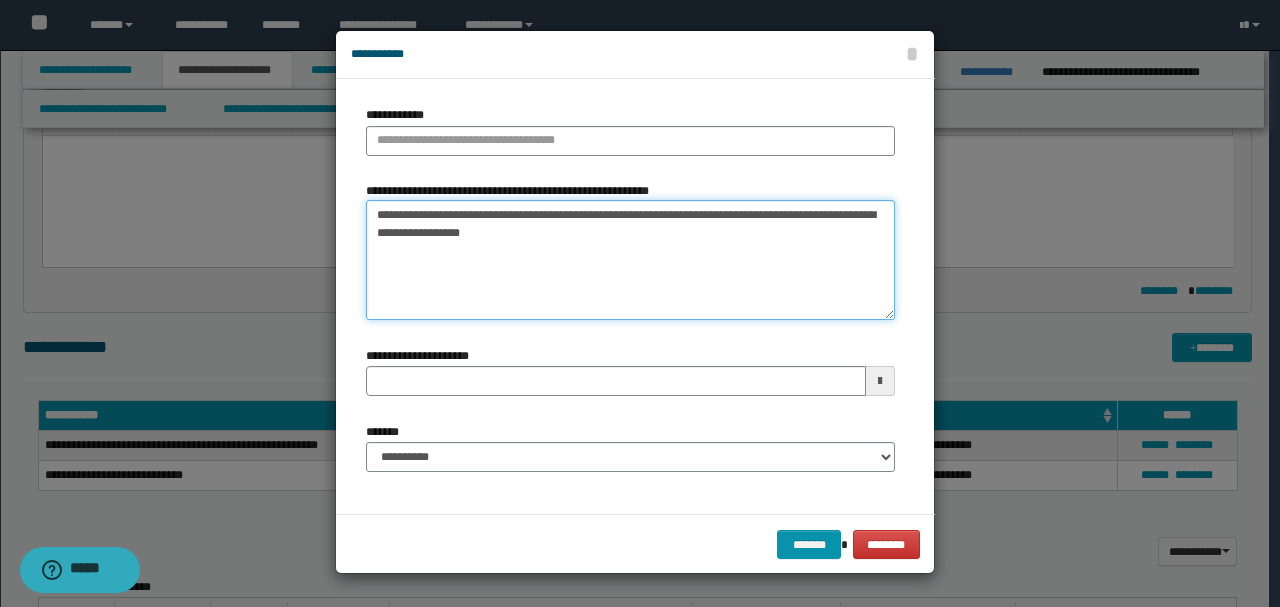drag, startPoint x: 388, startPoint y: 212, endPoint x: 320, endPoint y: 215, distance: 68.06615 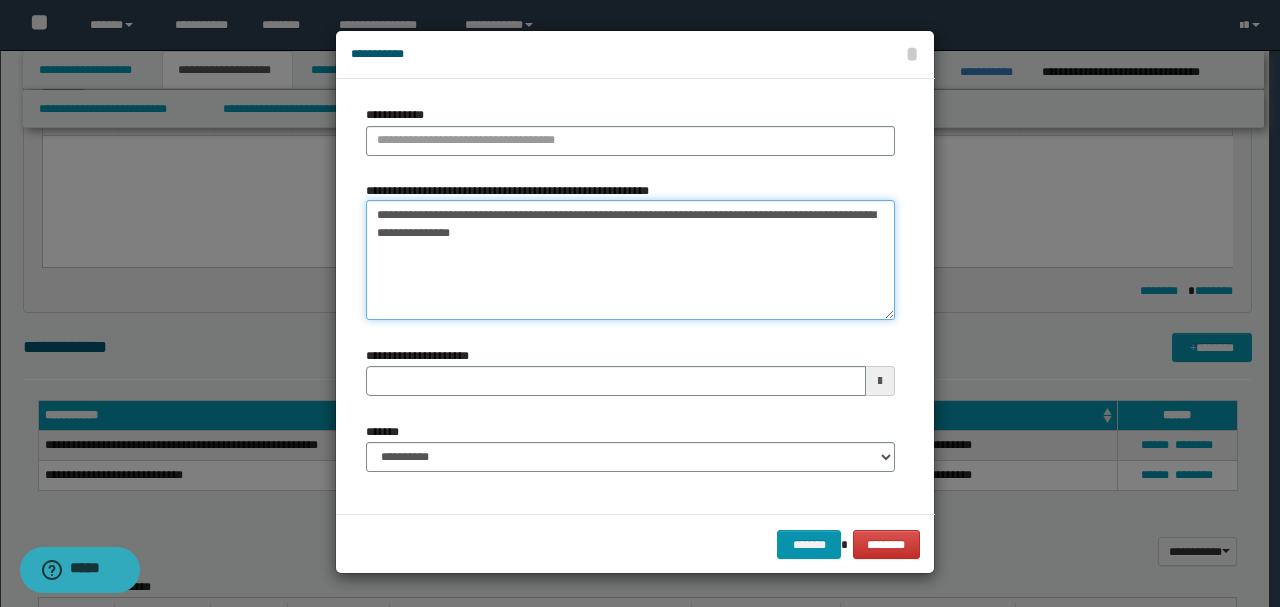 type on "**********" 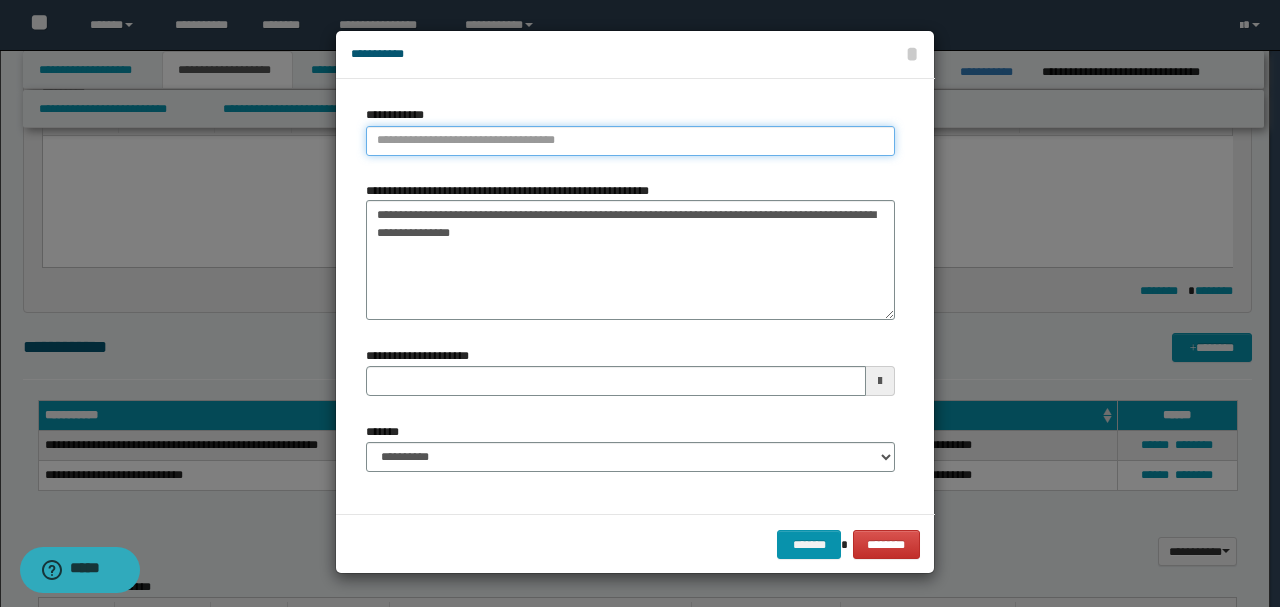 type on "**********" 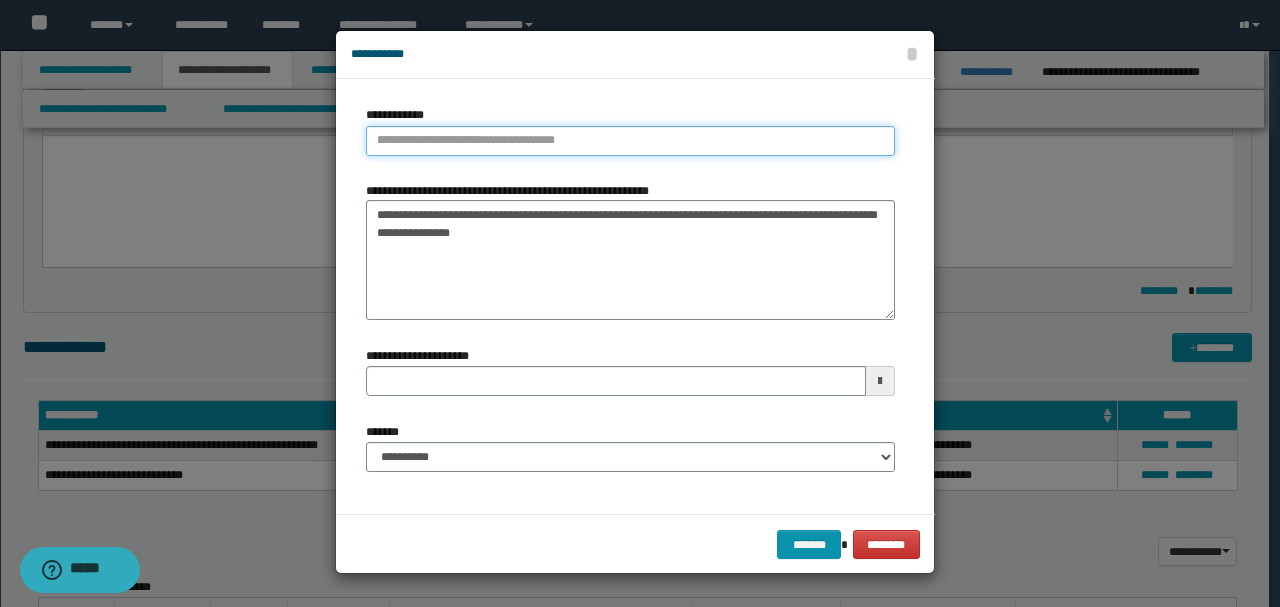 click on "**********" at bounding box center [630, 141] 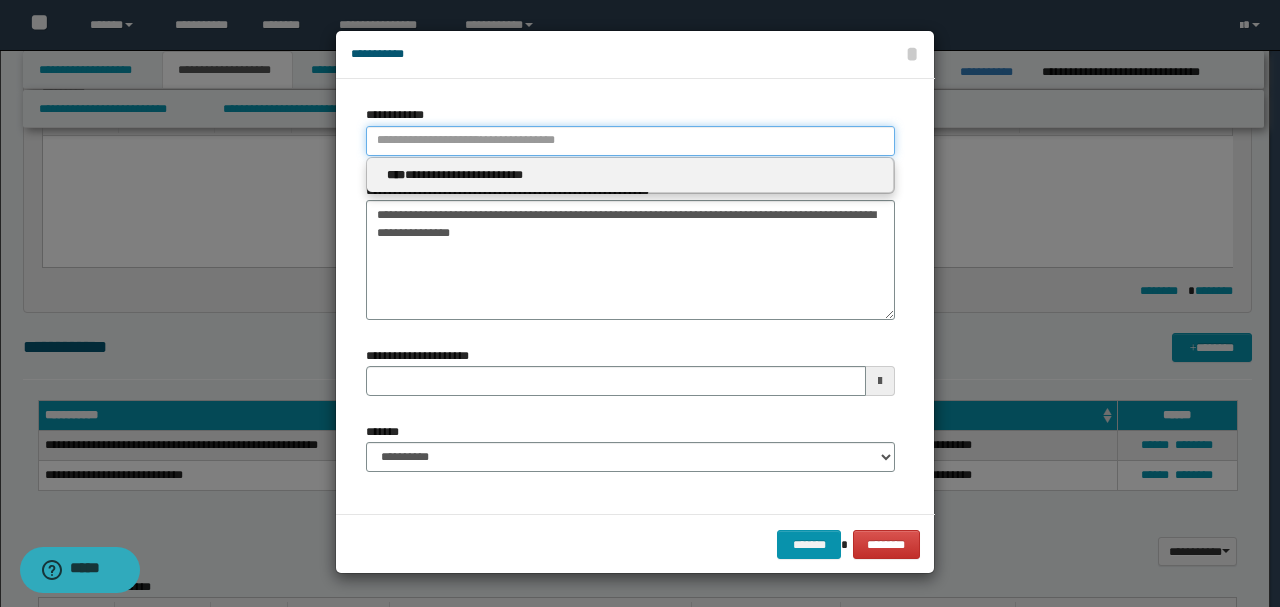 type 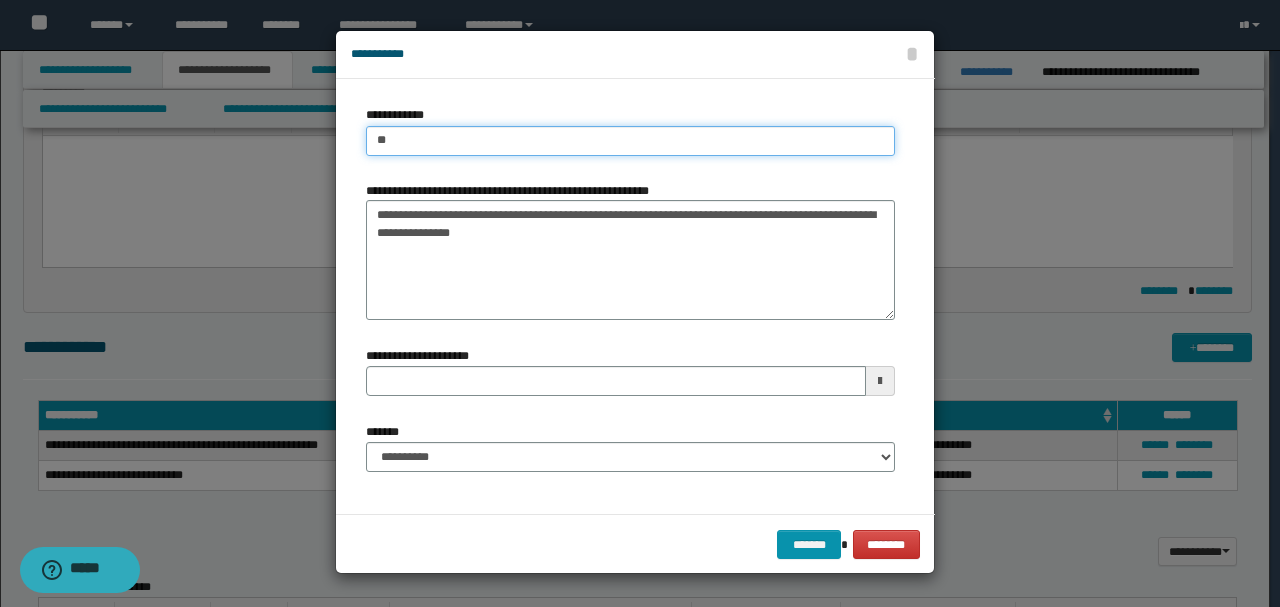 type on "***" 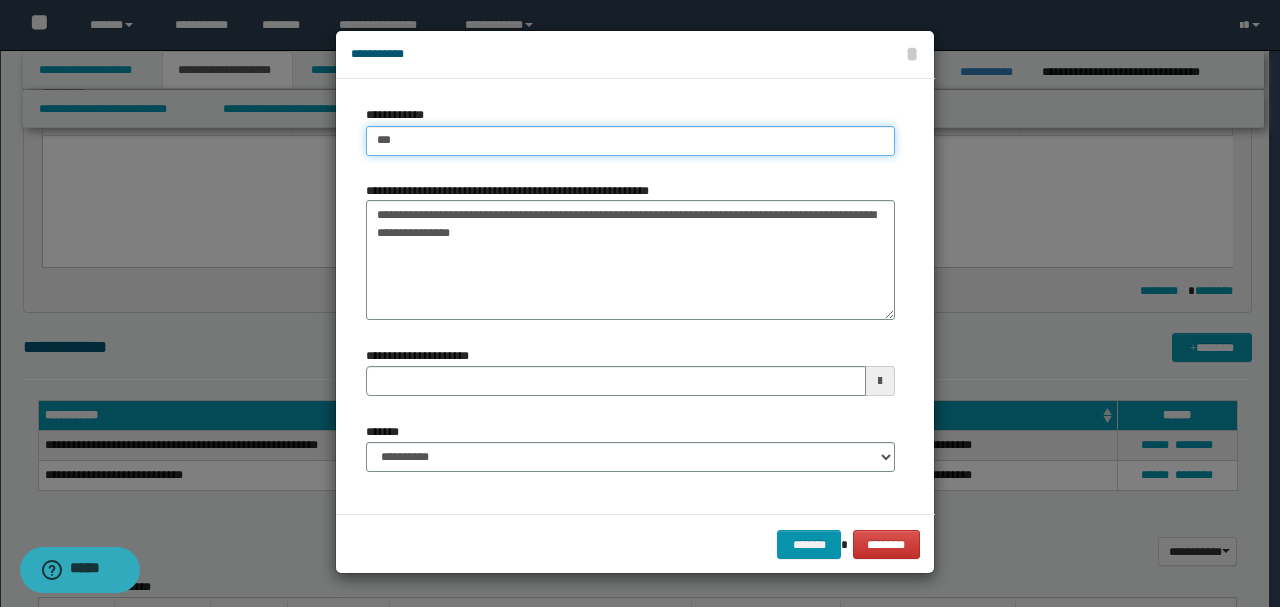 type on "***" 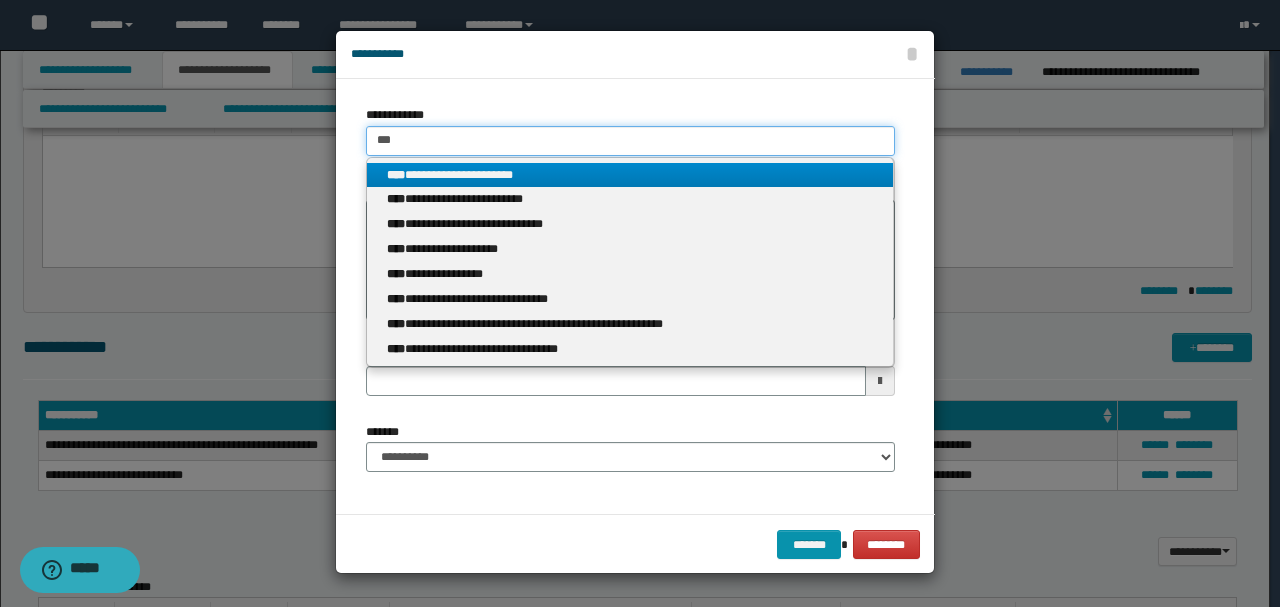 type on "***" 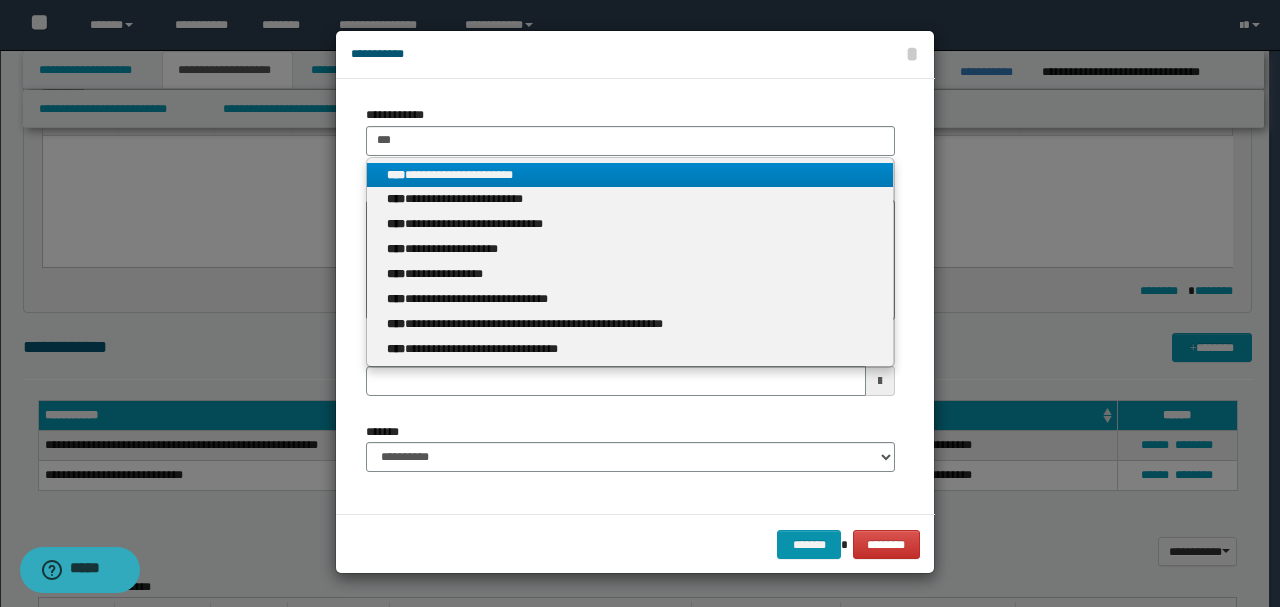 click on "**********" at bounding box center [630, 175] 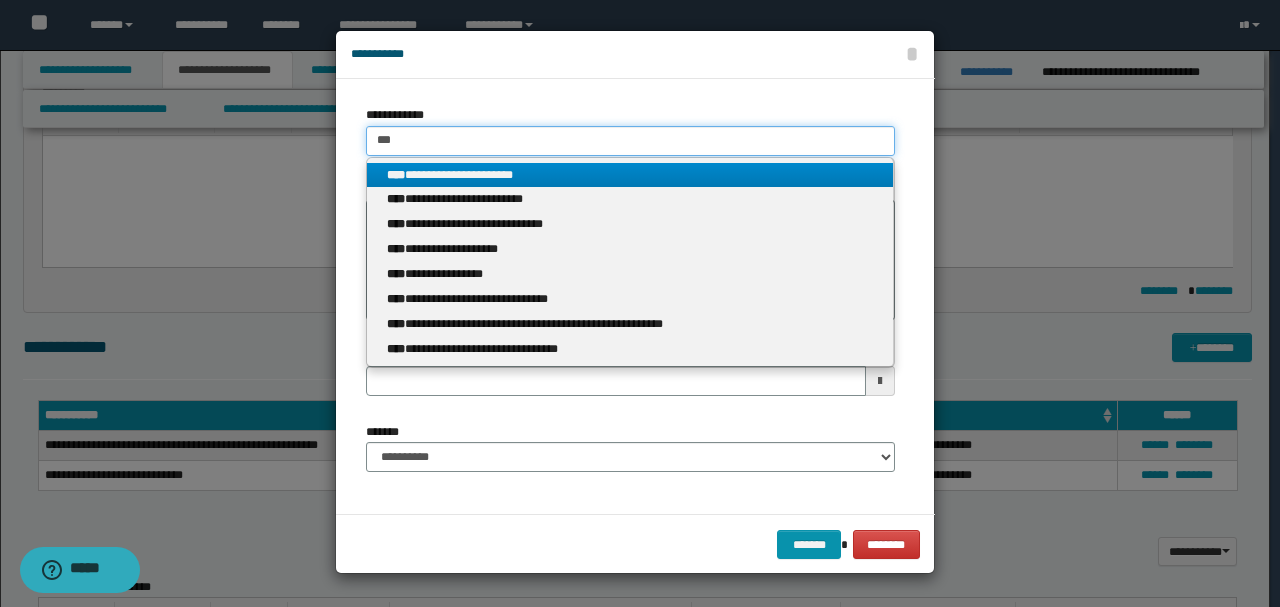 type 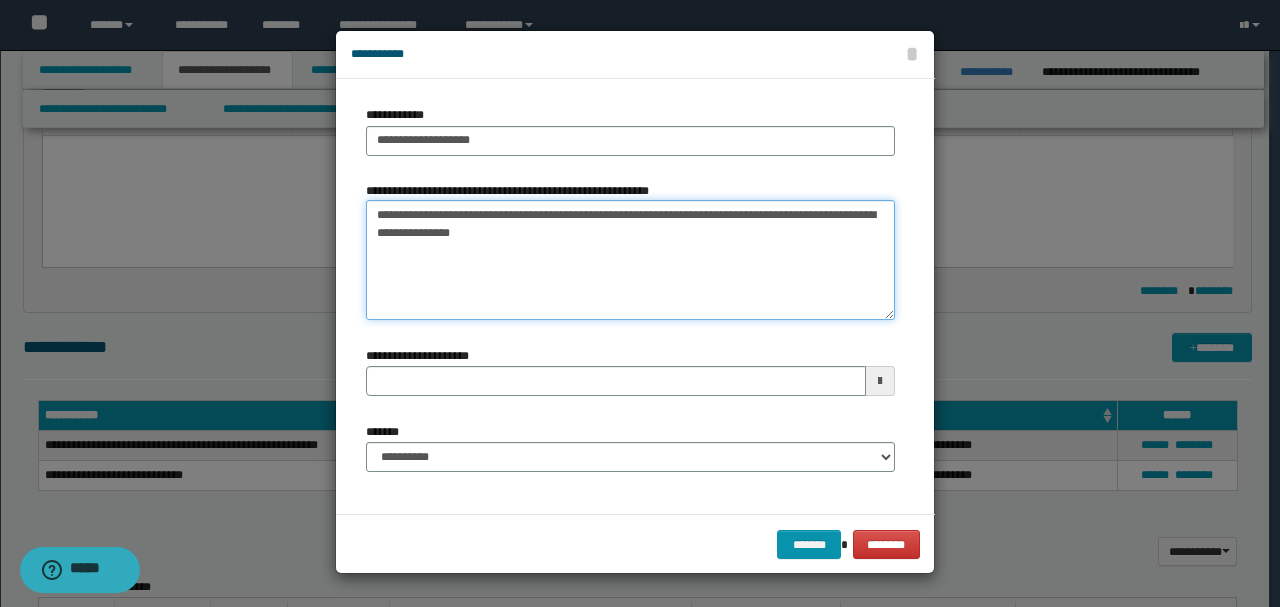 drag, startPoint x: 520, startPoint y: 212, endPoint x: 542, endPoint y: 256, distance: 49.193497 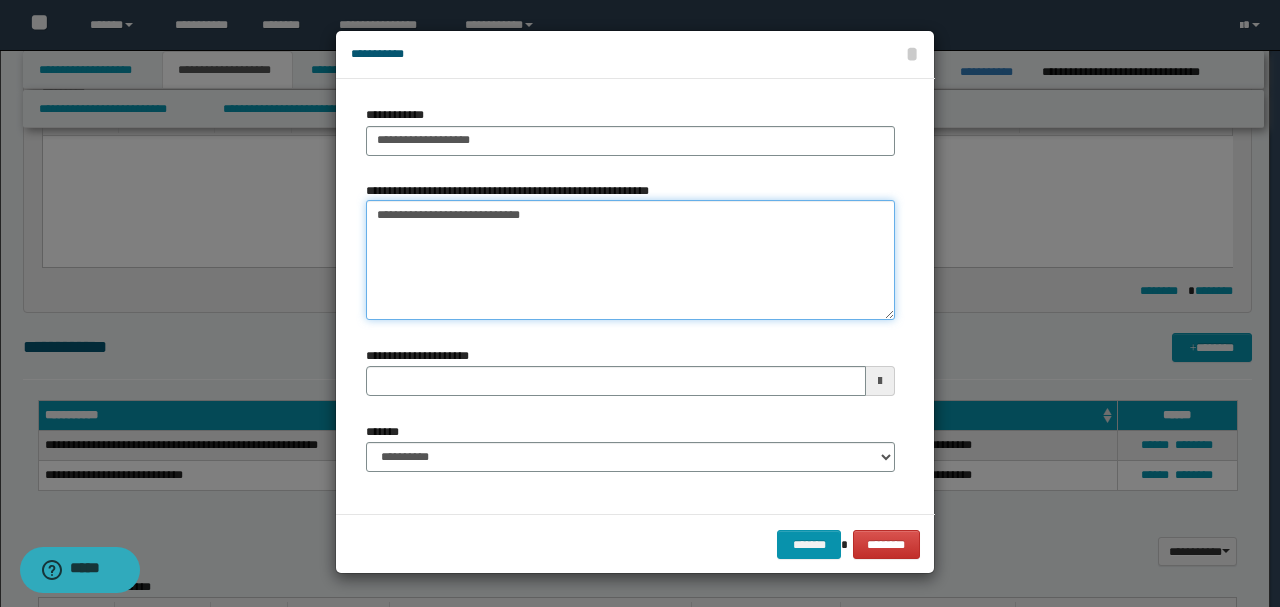 type on "**********" 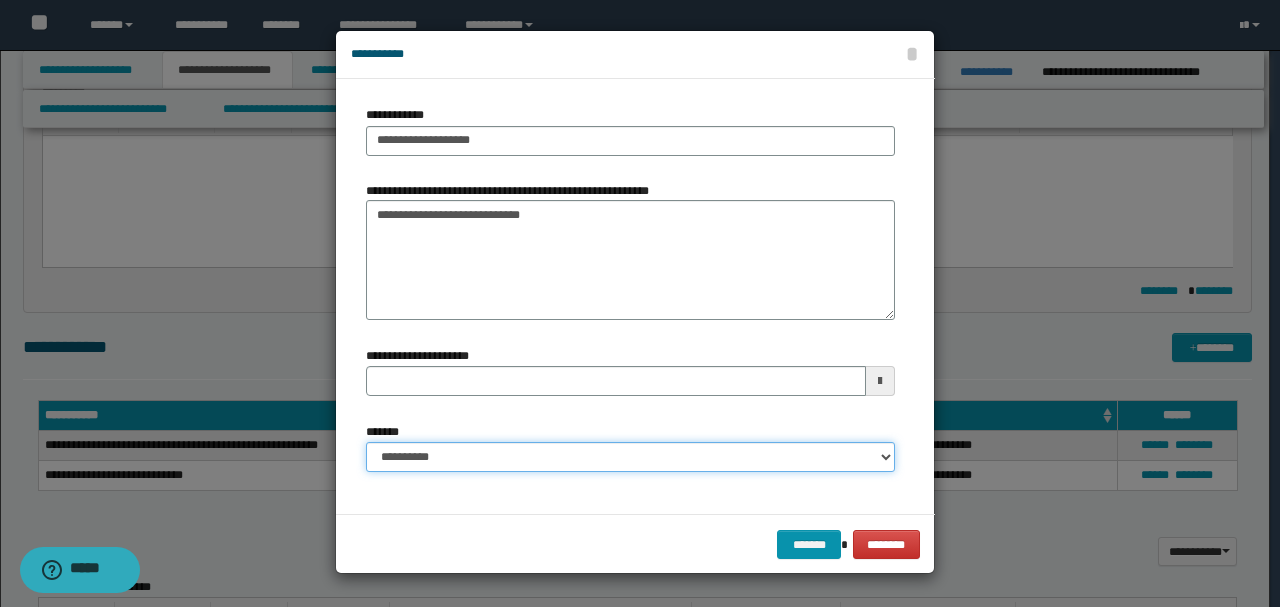 click on "**********" at bounding box center [630, 457] 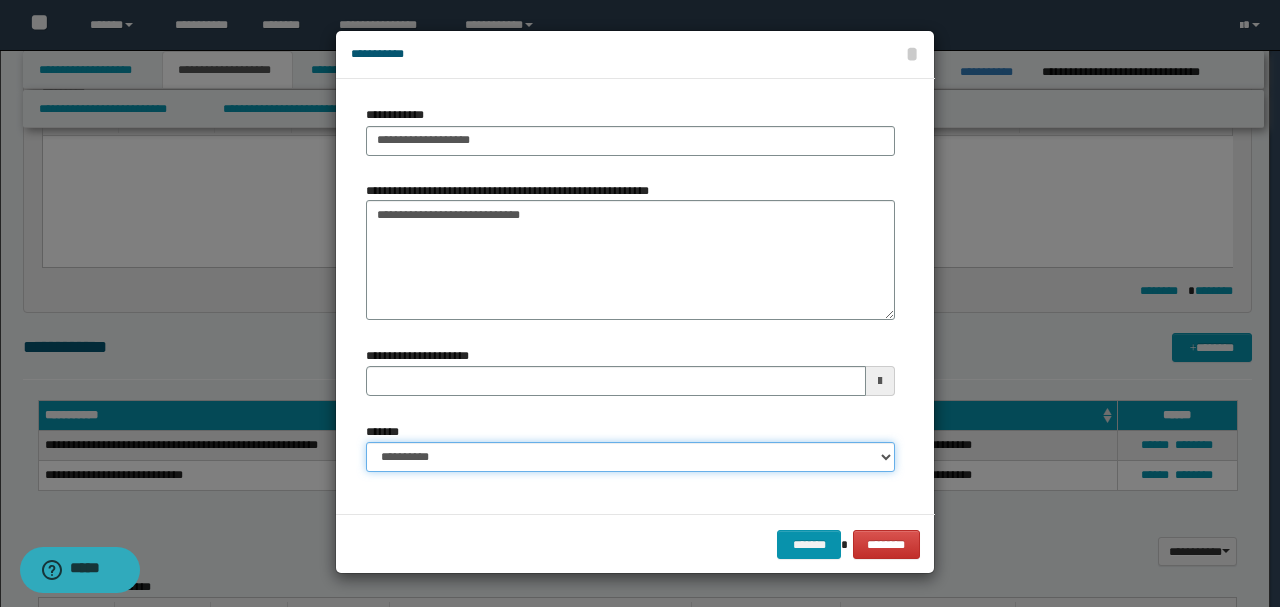 select on "*" 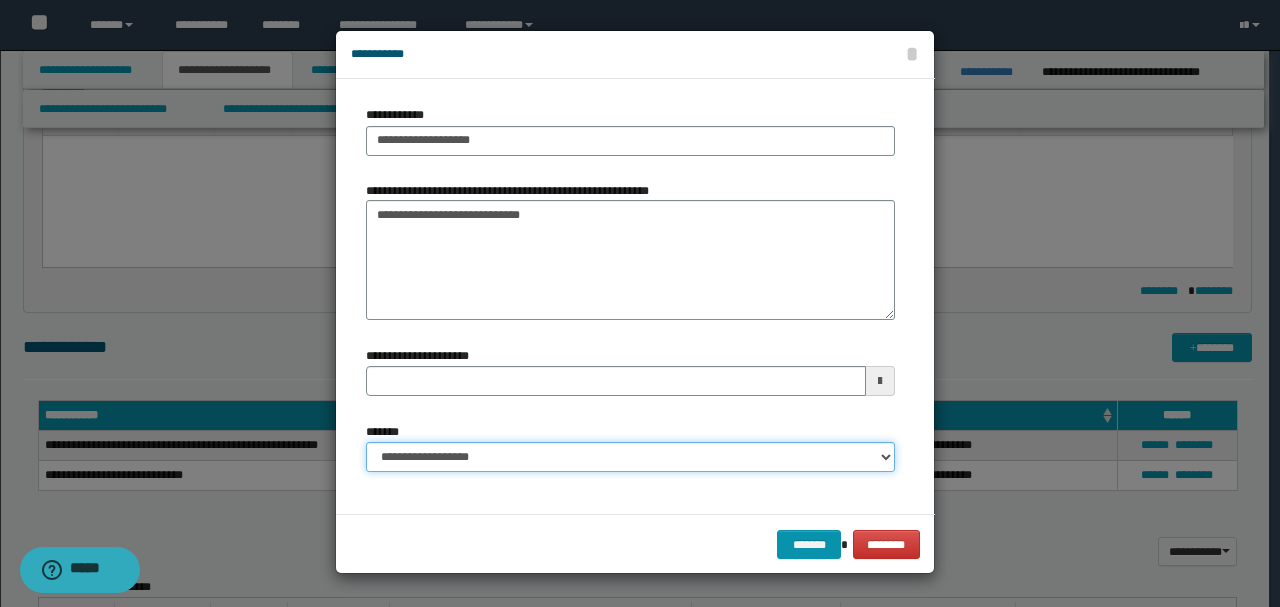click on "**********" at bounding box center [630, 457] 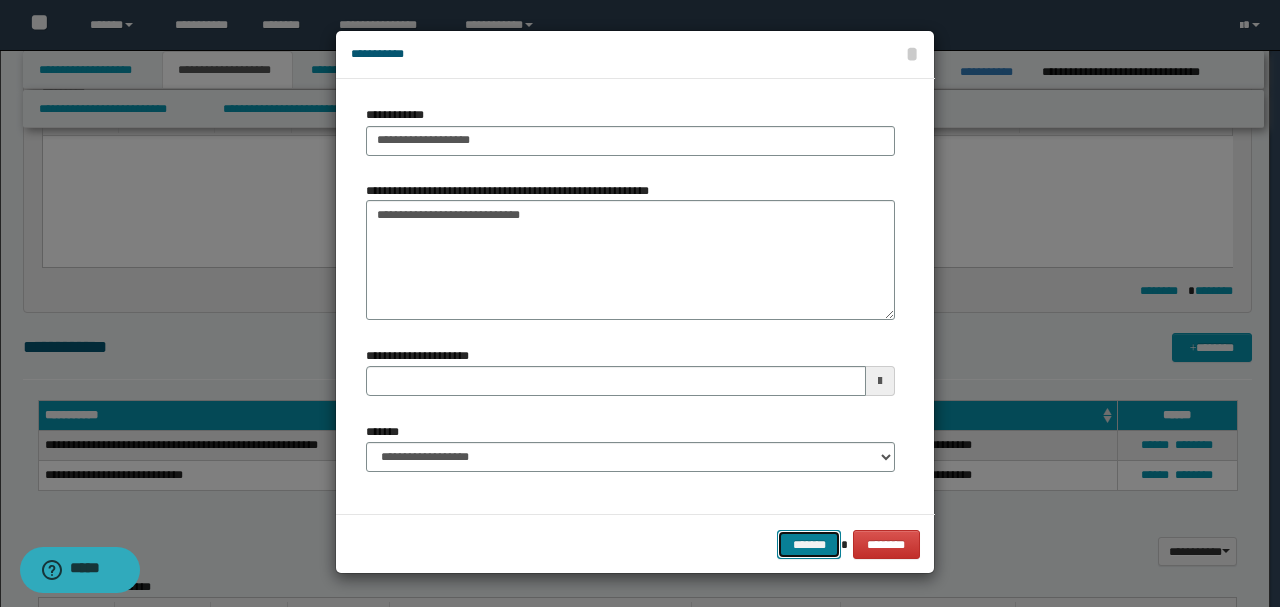 click on "*******" at bounding box center (809, 544) 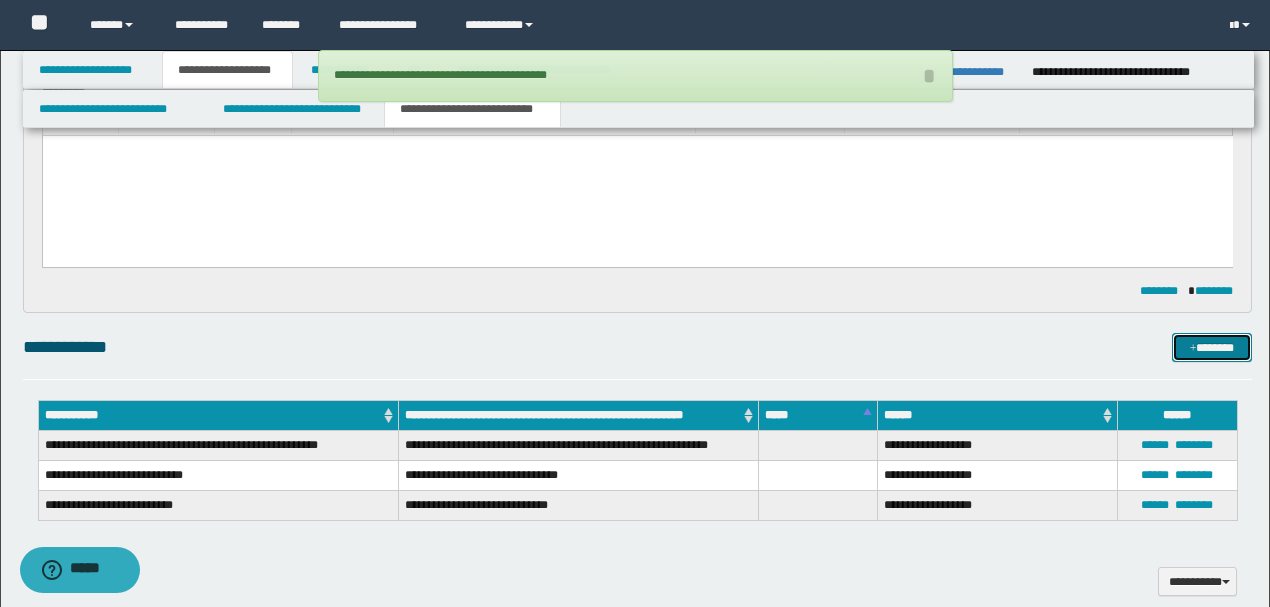 click on "*******" at bounding box center (1211, 347) 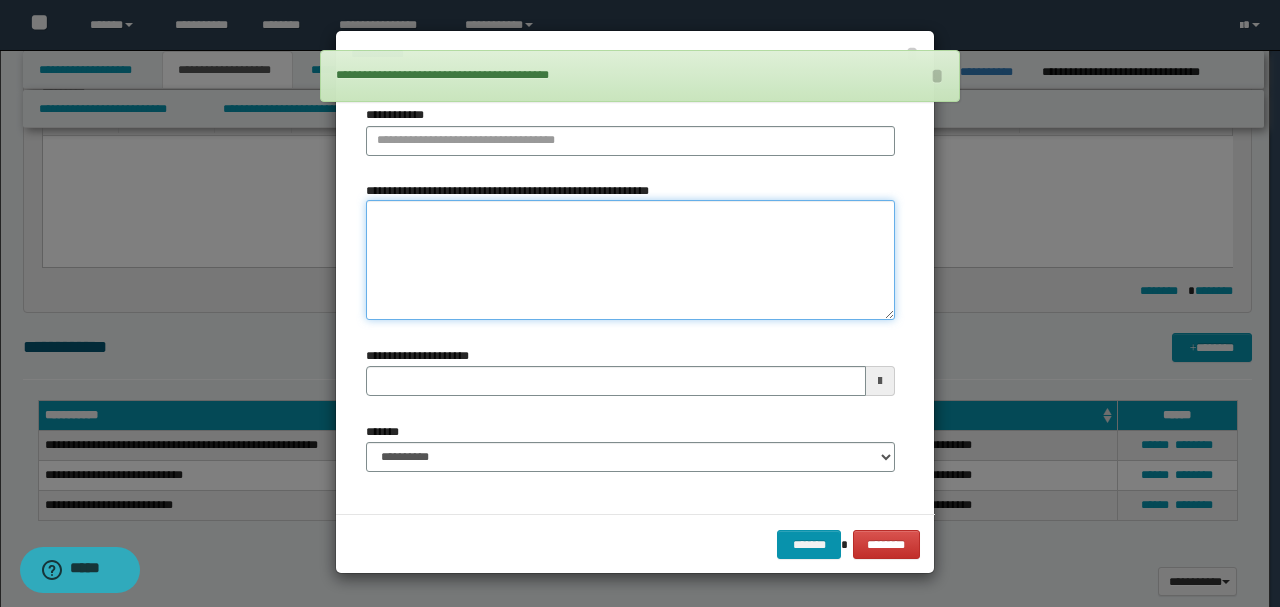 click on "**********" at bounding box center (630, 260) 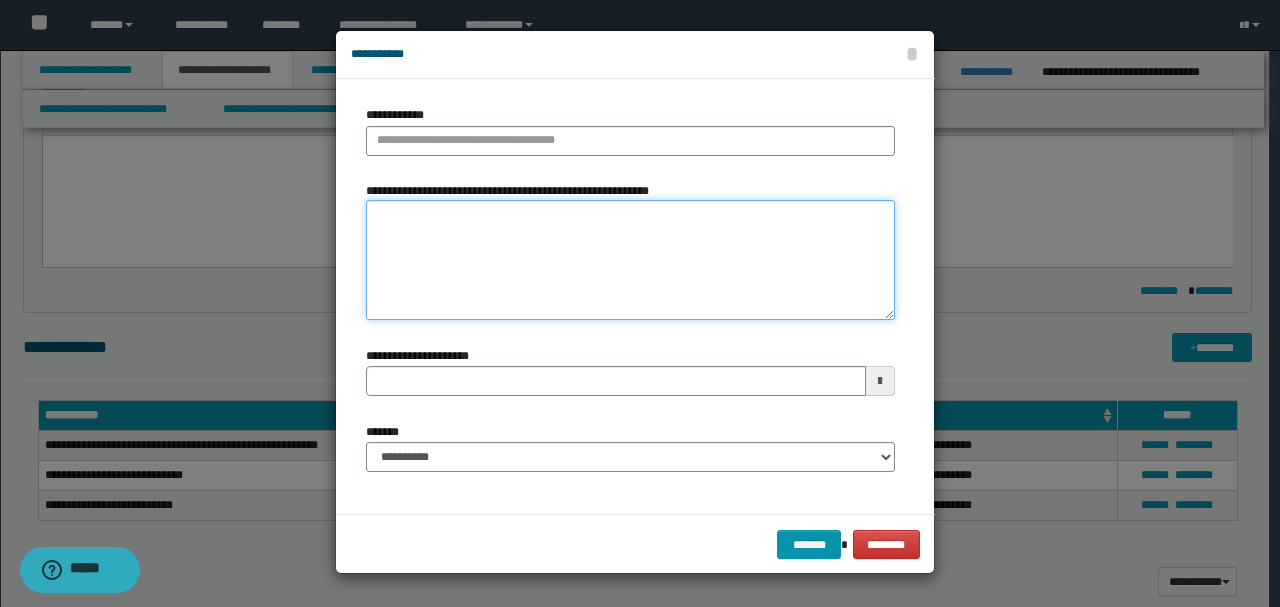paste on "**********" 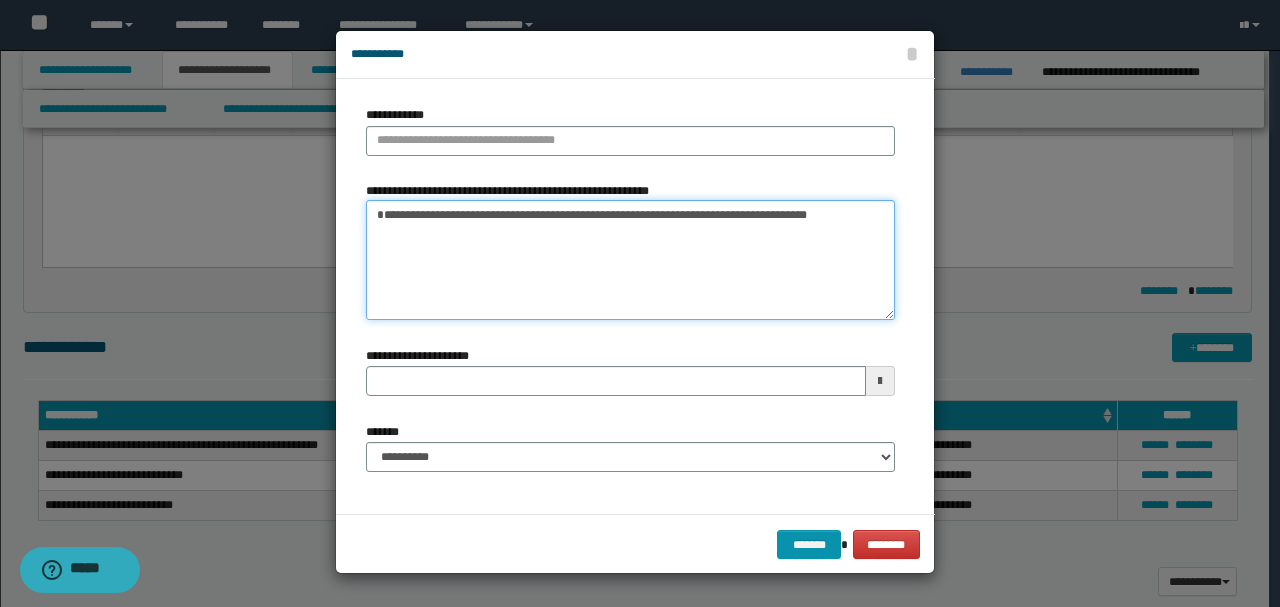 drag, startPoint x: 386, startPoint y: 215, endPoint x: 318, endPoint y: 212, distance: 68.06615 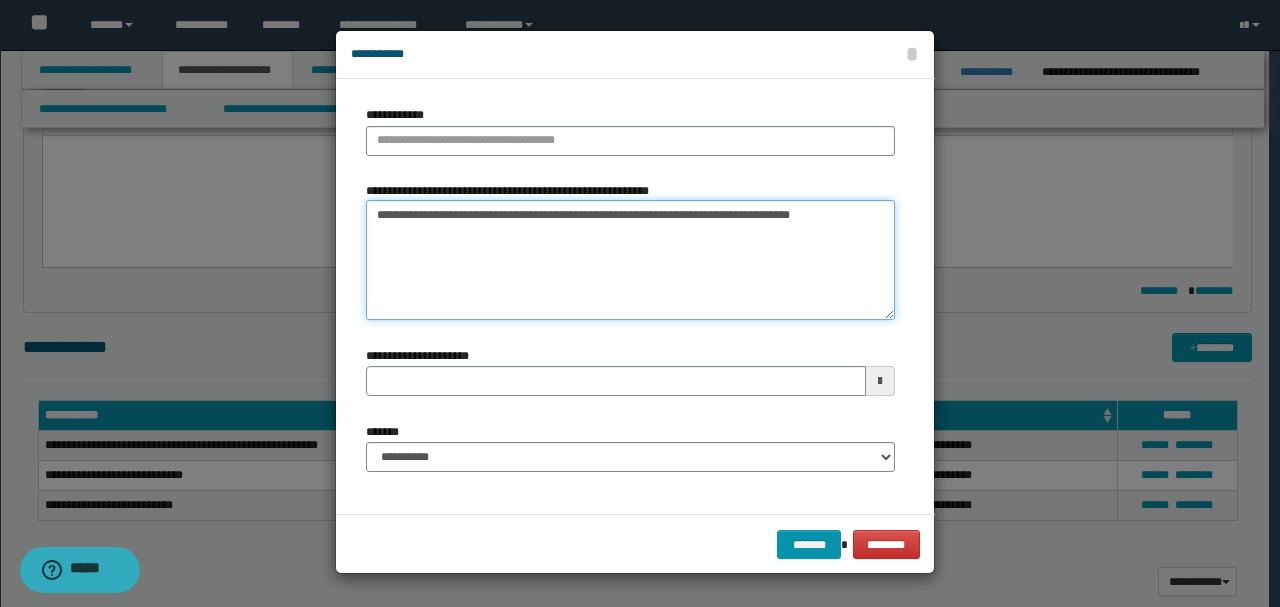 drag, startPoint x: 529, startPoint y: 214, endPoint x: 364, endPoint y: 215, distance: 165.00304 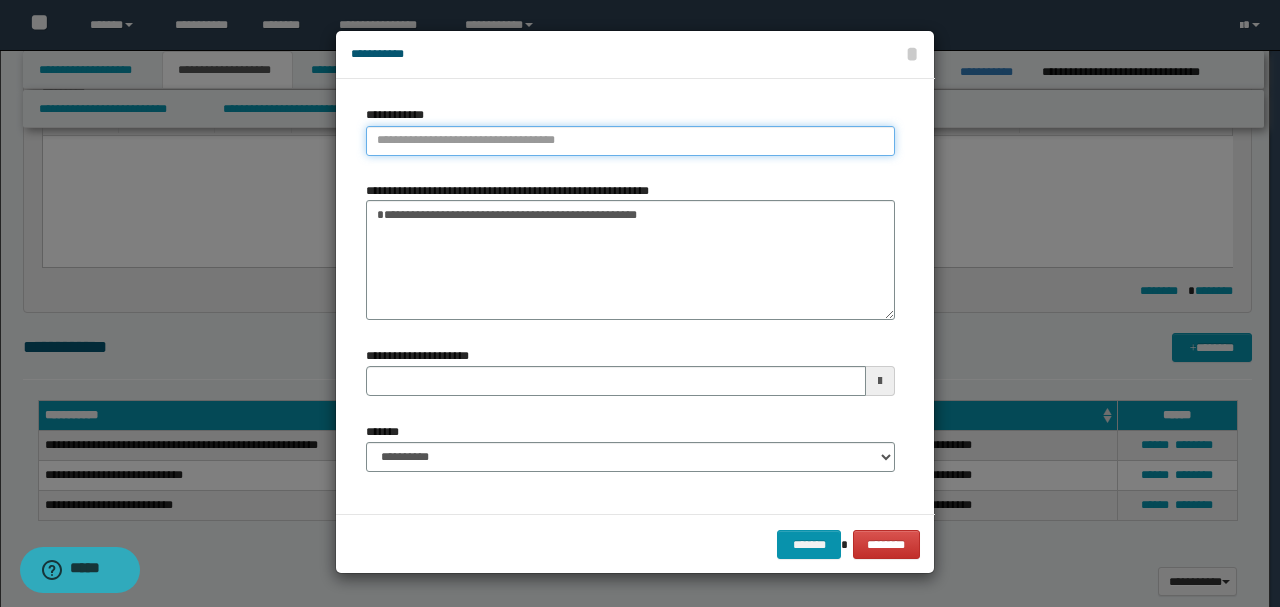 type 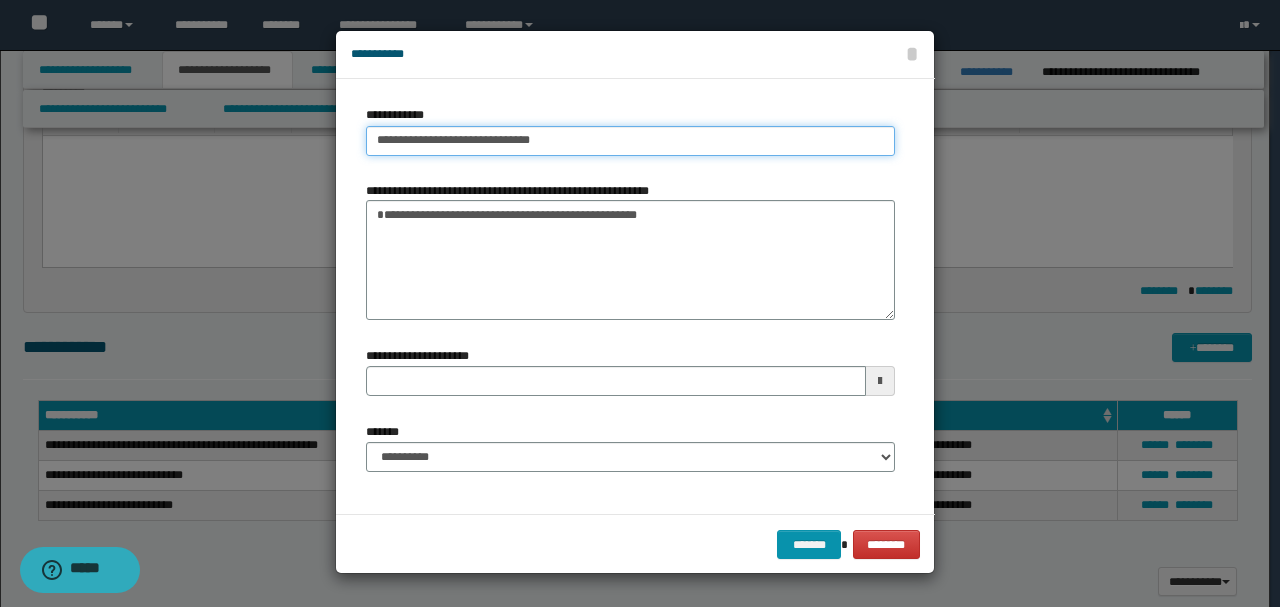 type on "**********" 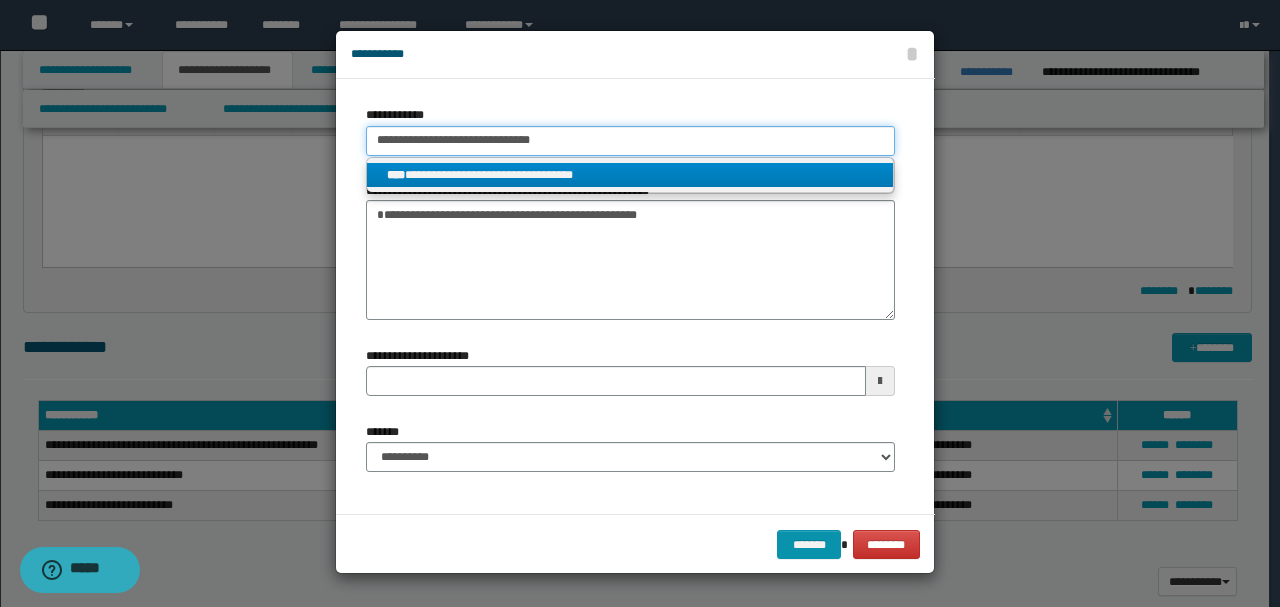 type on "**********" 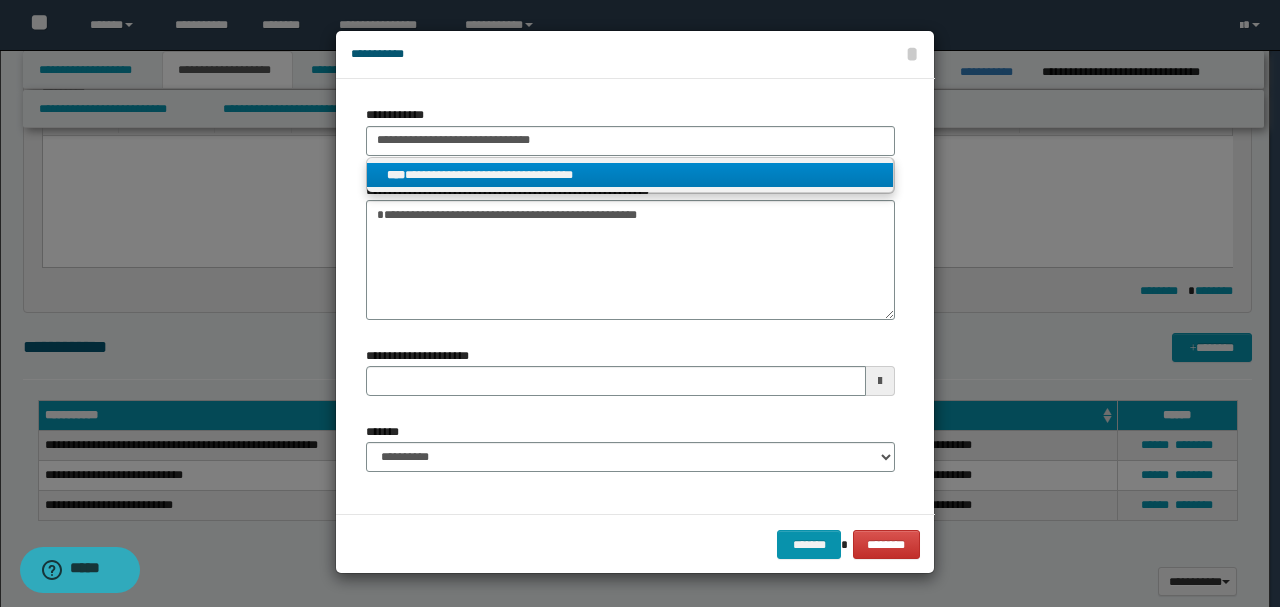 click on "**********" at bounding box center [630, 175] 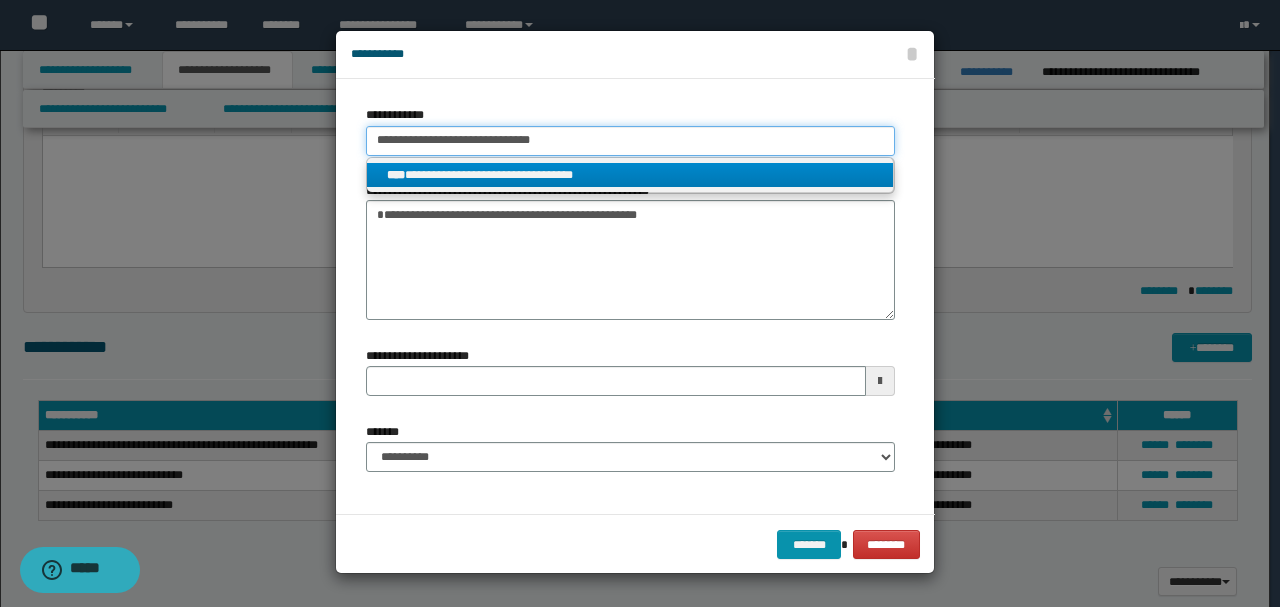 type 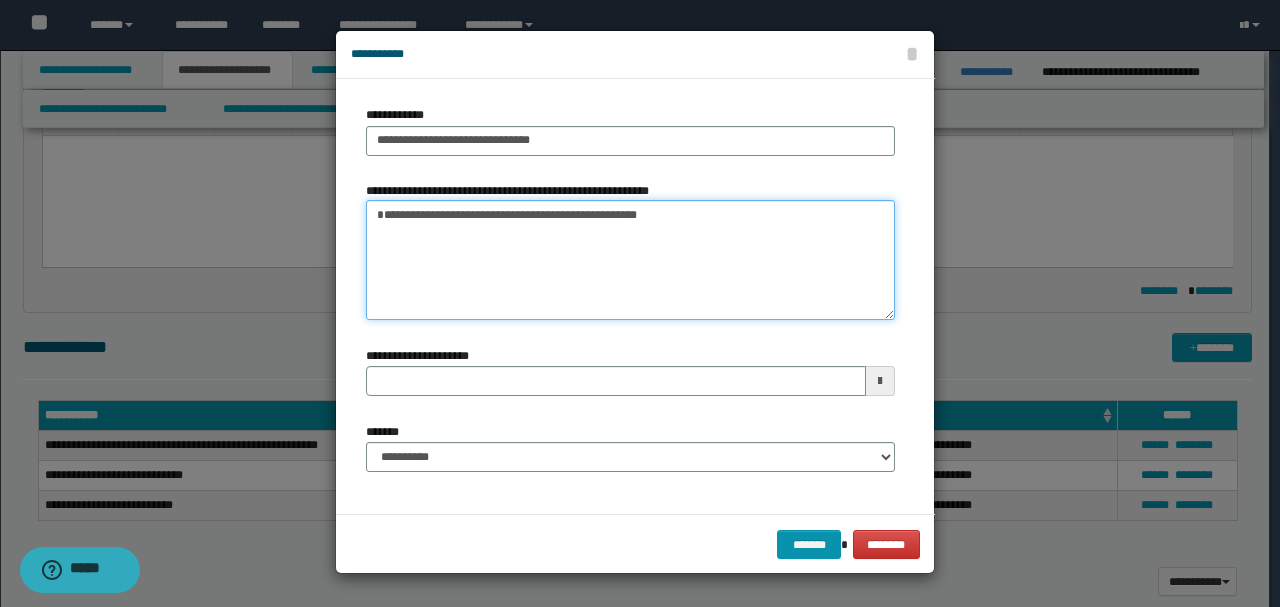 drag, startPoint x: 385, startPoint y: 214, endPoint x: 308, endPoint y: 212, distance: 77.02597 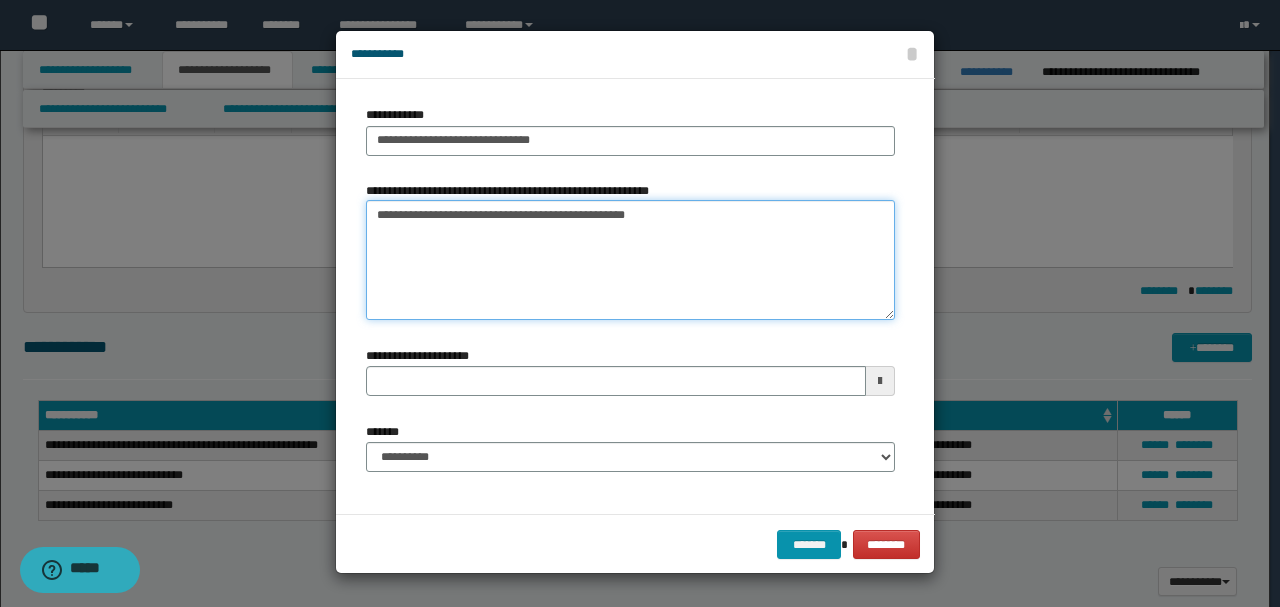 click on "**********" at bounding box center (630, 260) 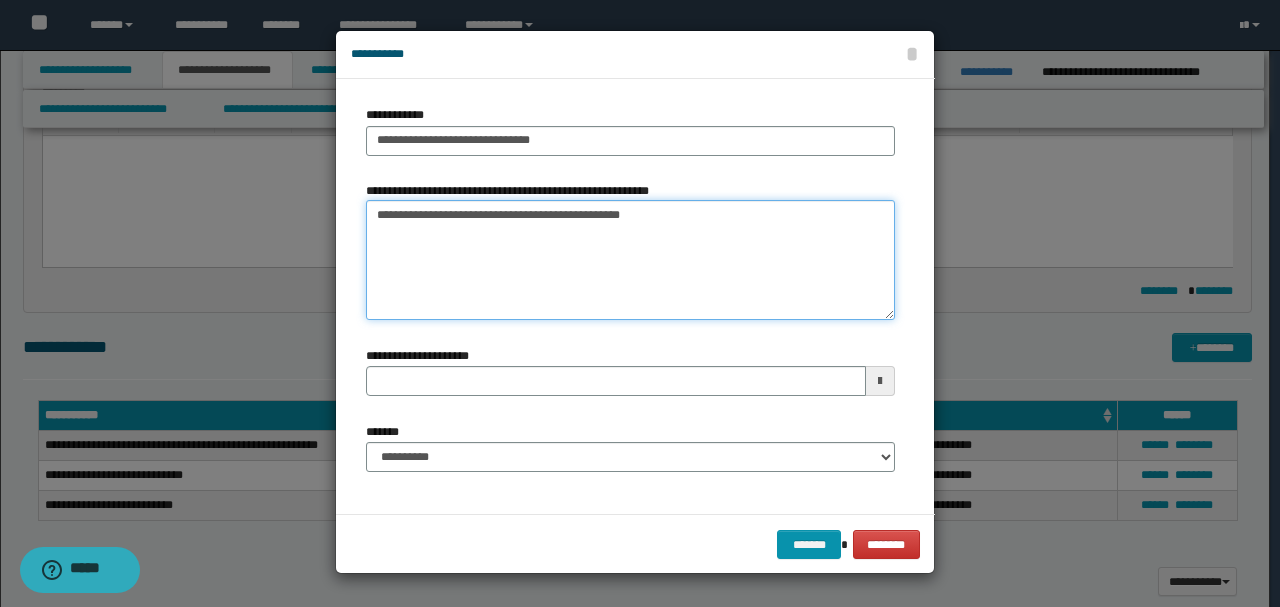 type on "**********" 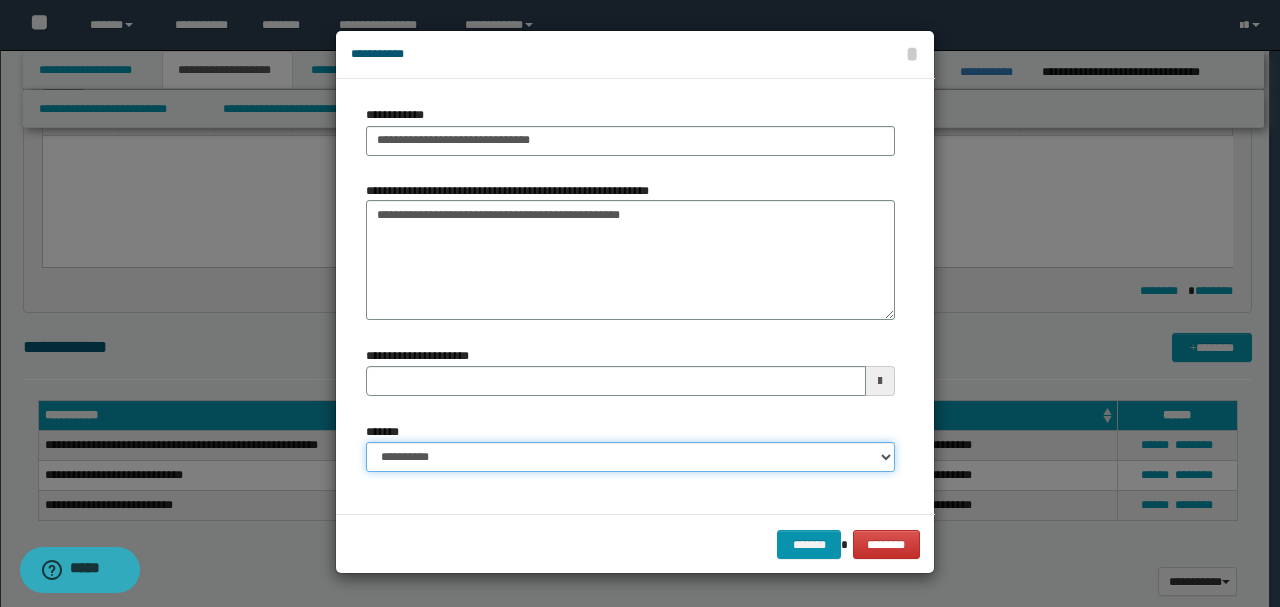click on "**********" at bounding box center [630, 457] 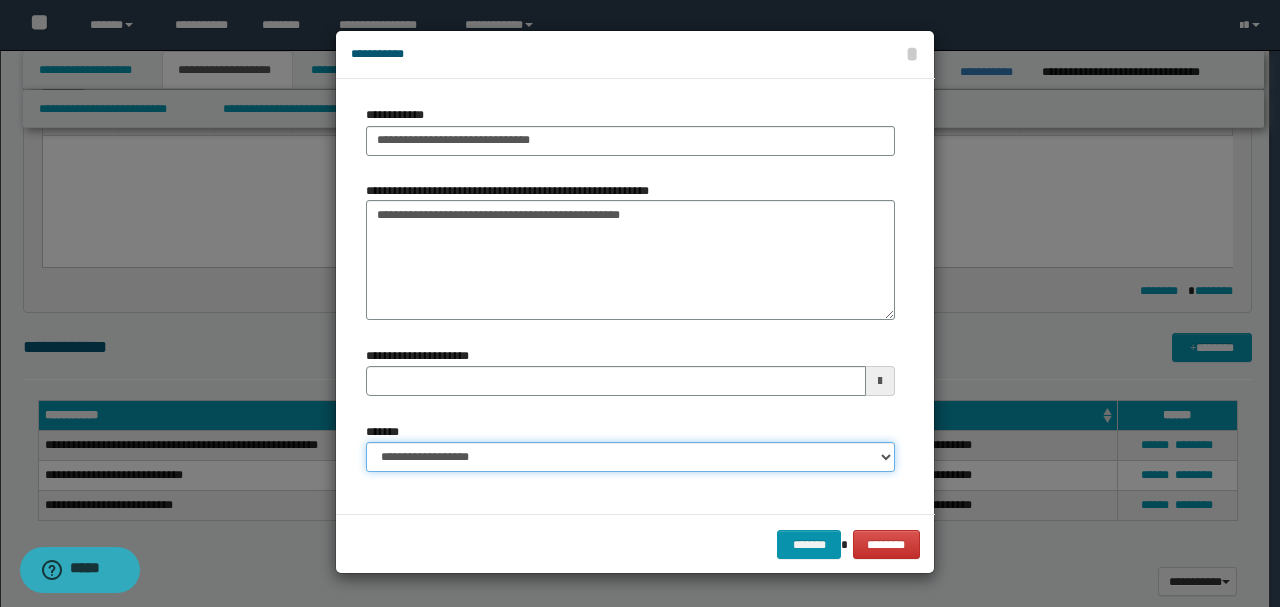 click on "**********" at bounding box center [630, 457] 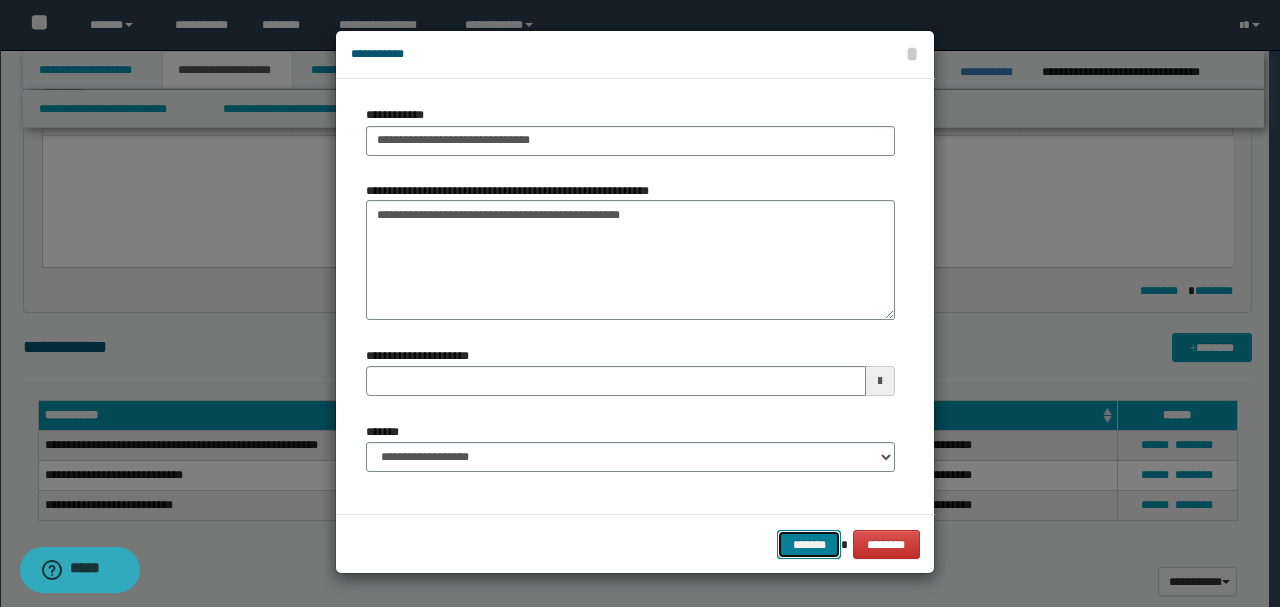 click on "*******" at bounding box center (809, 544) 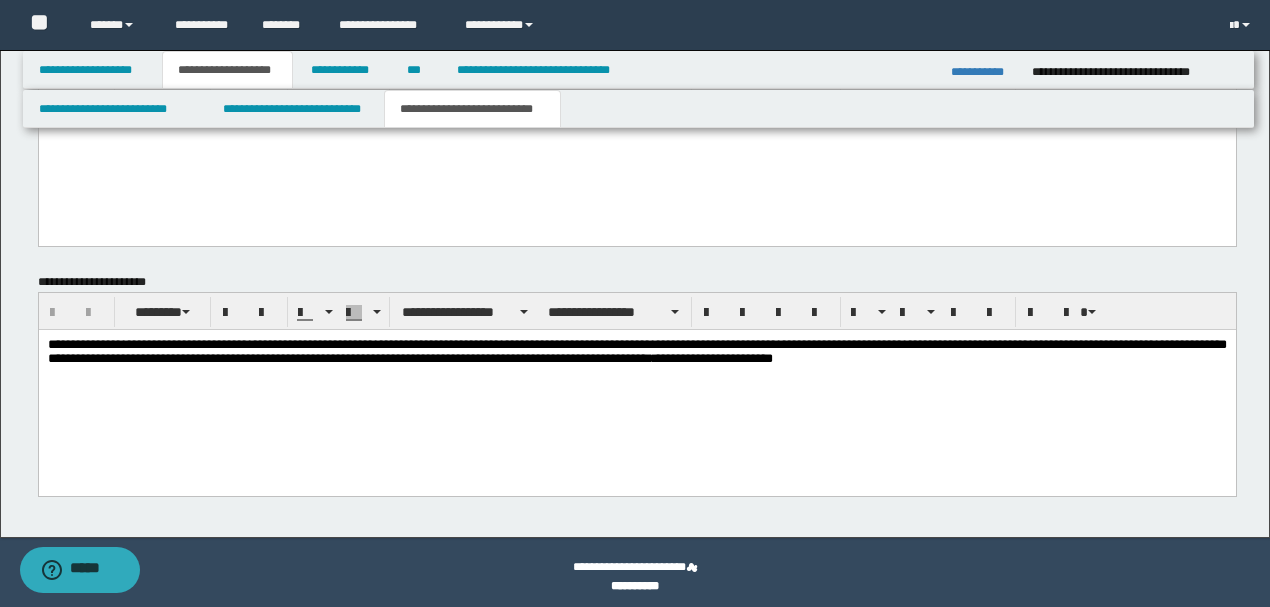 scroll, scrollTop: 1448, scrollLeft: 0, axis: vertical 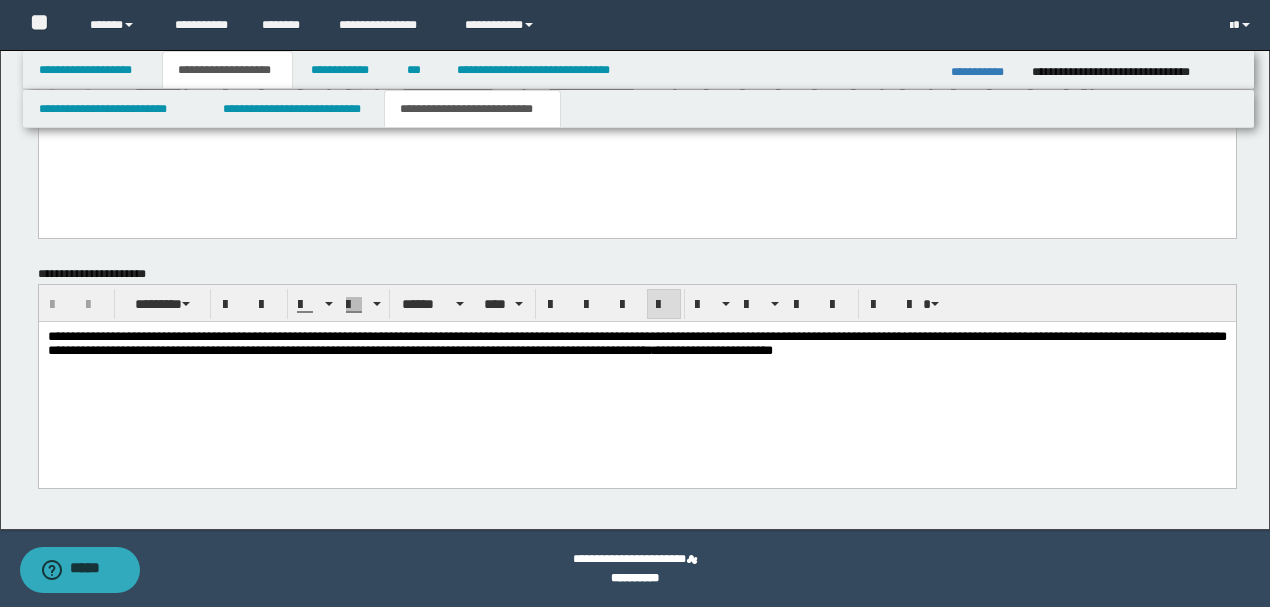 click on "**********" at bounding box center [636, 343] 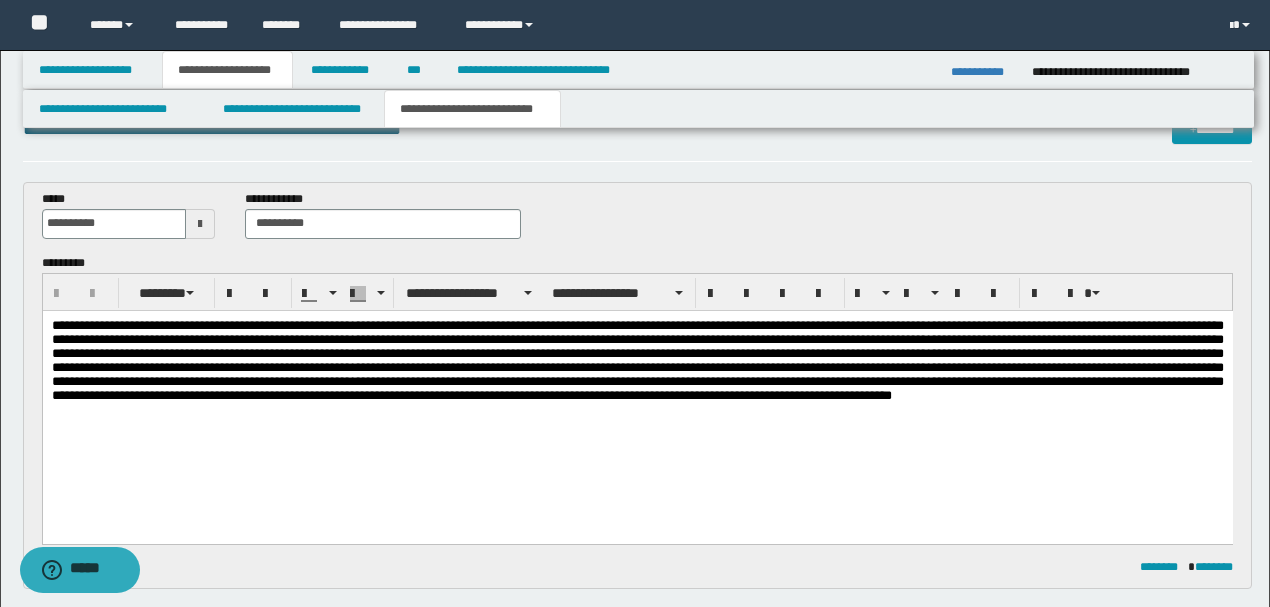 scroll, scrollTop: 0, scrollLeft: 0, axis: both 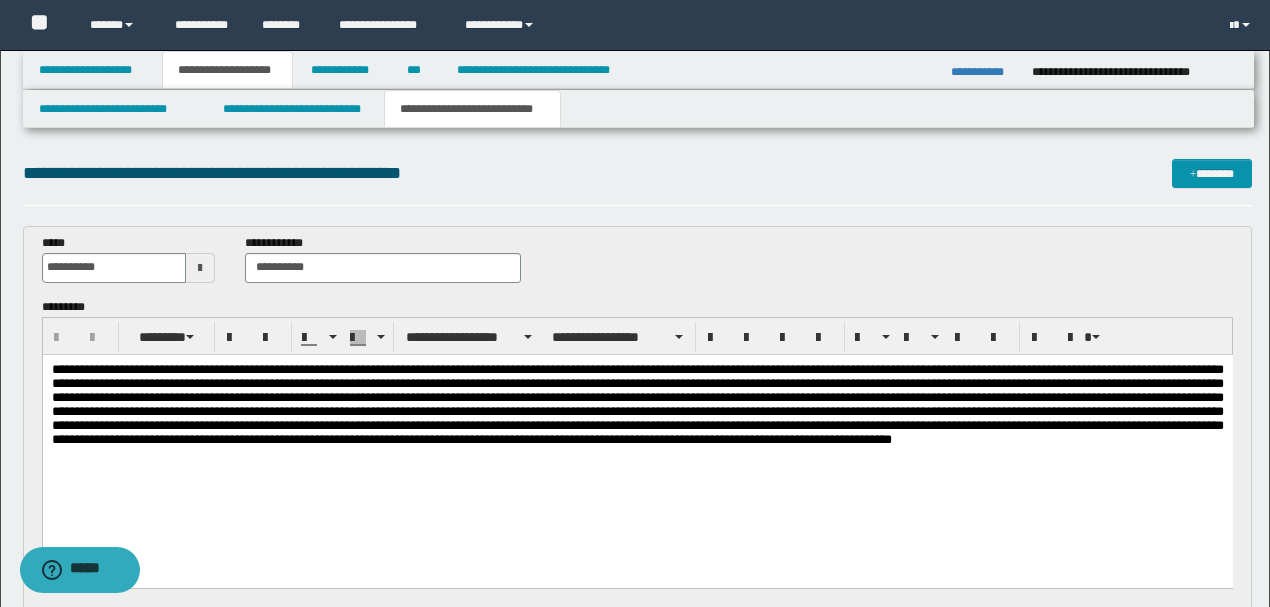 click at bounding box center [637, 403] 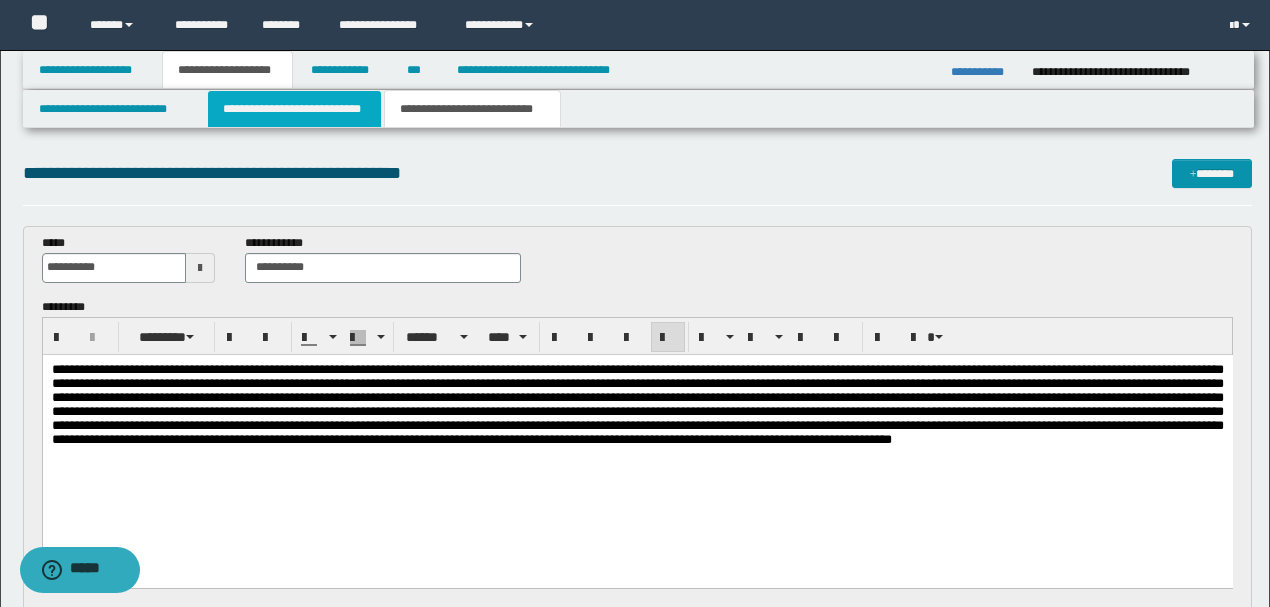 click on "**********" at bounding box center (294, 109) 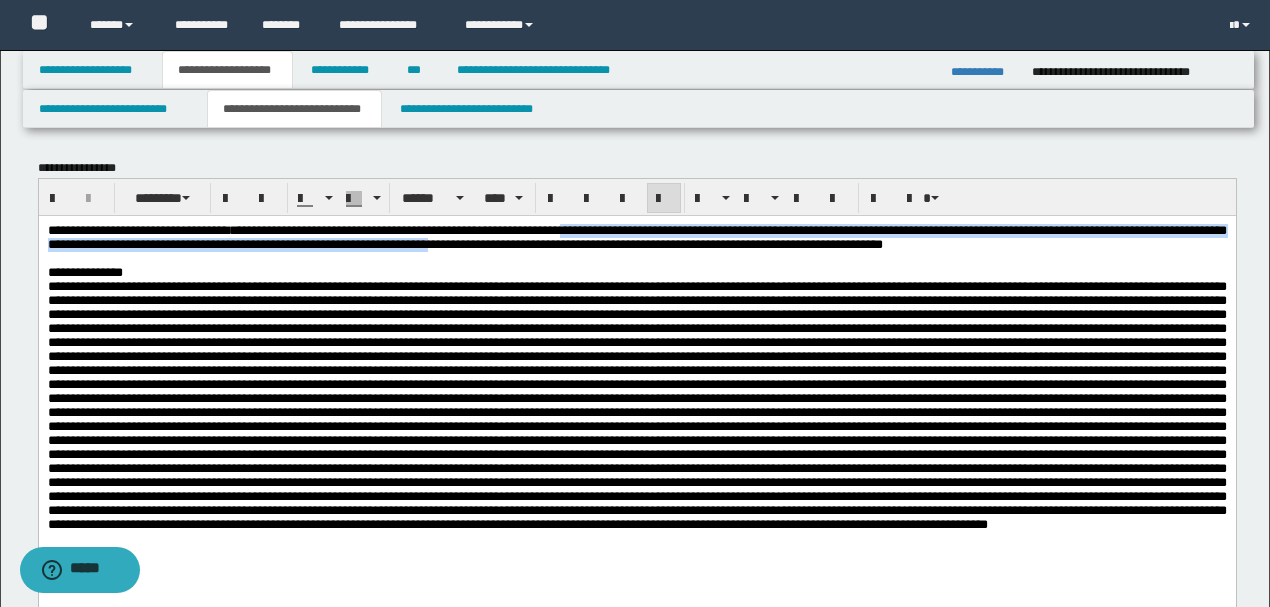 click at bounding box center [636, 404] 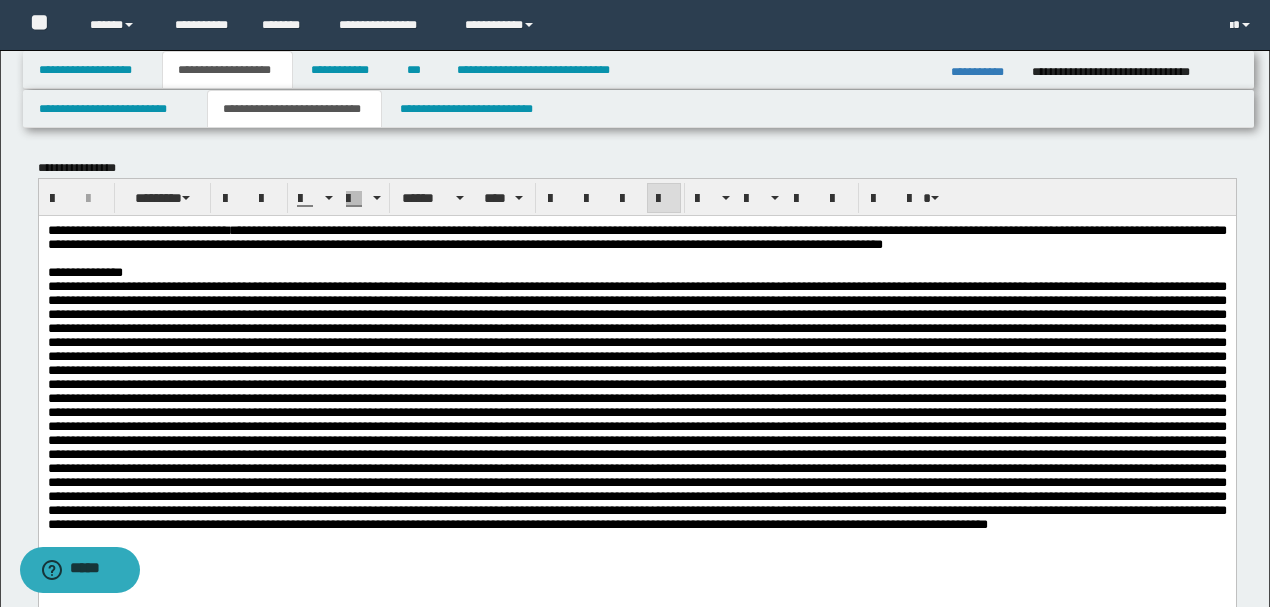 click at bounding box center (636, 404) 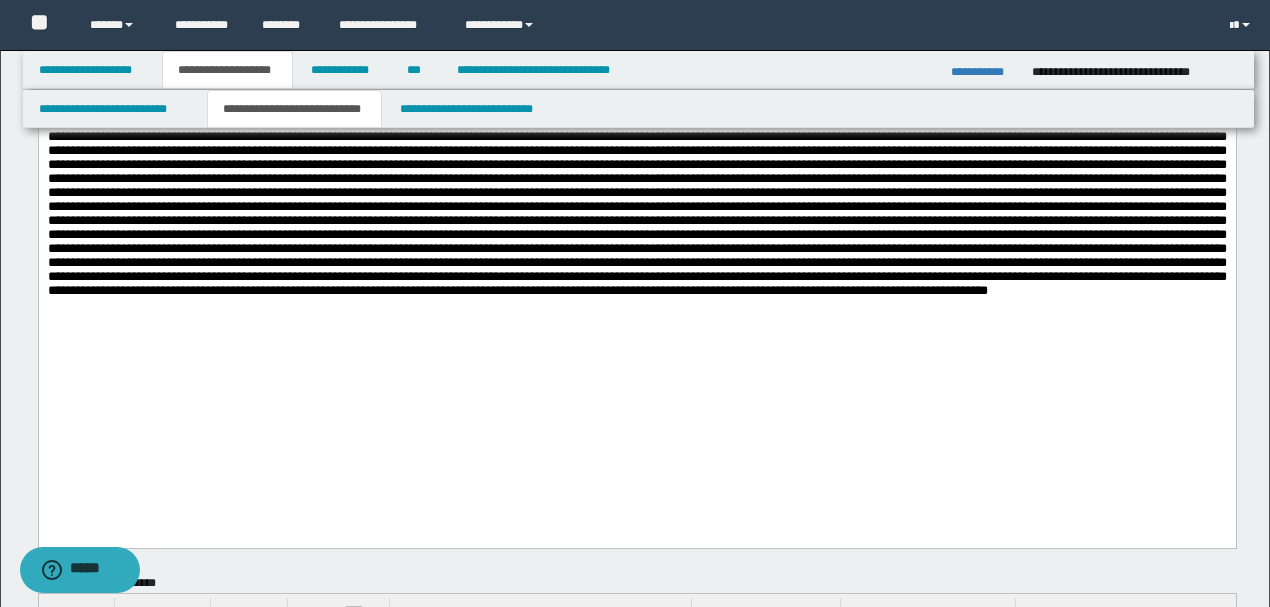 scroll, scrollTop: 266, scrollLeft: 0, axis: vertical 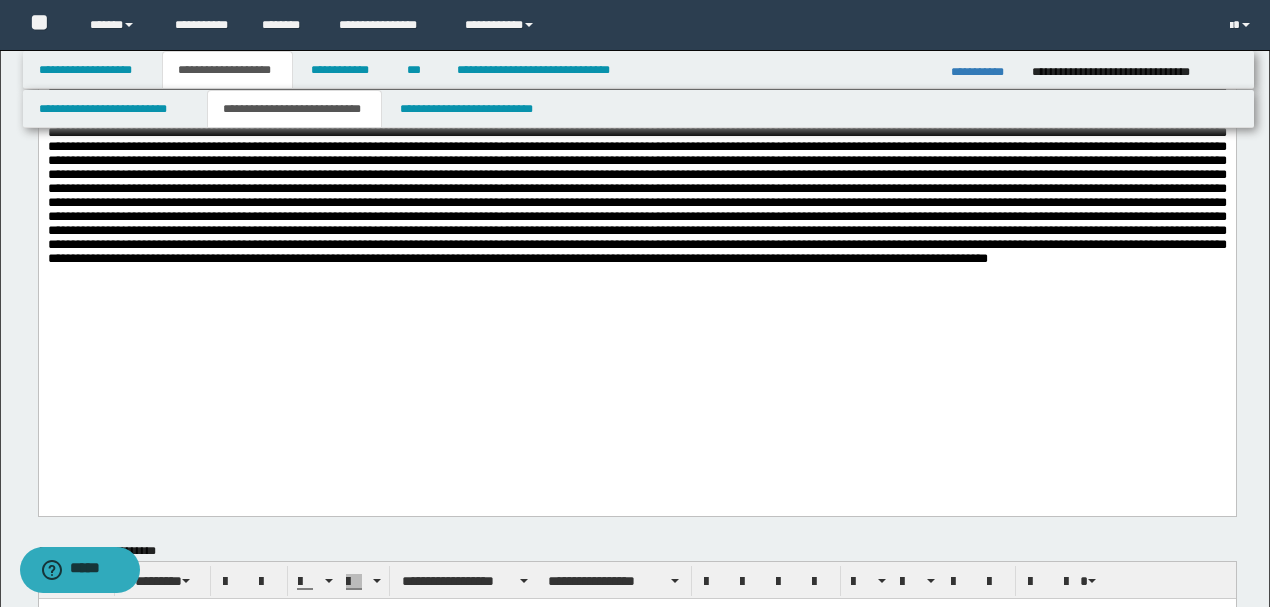 drag, startPoint x: 1032, startPoint y: 165, endPoint x: 1088, endPoint y: 223, distance: 80.622574 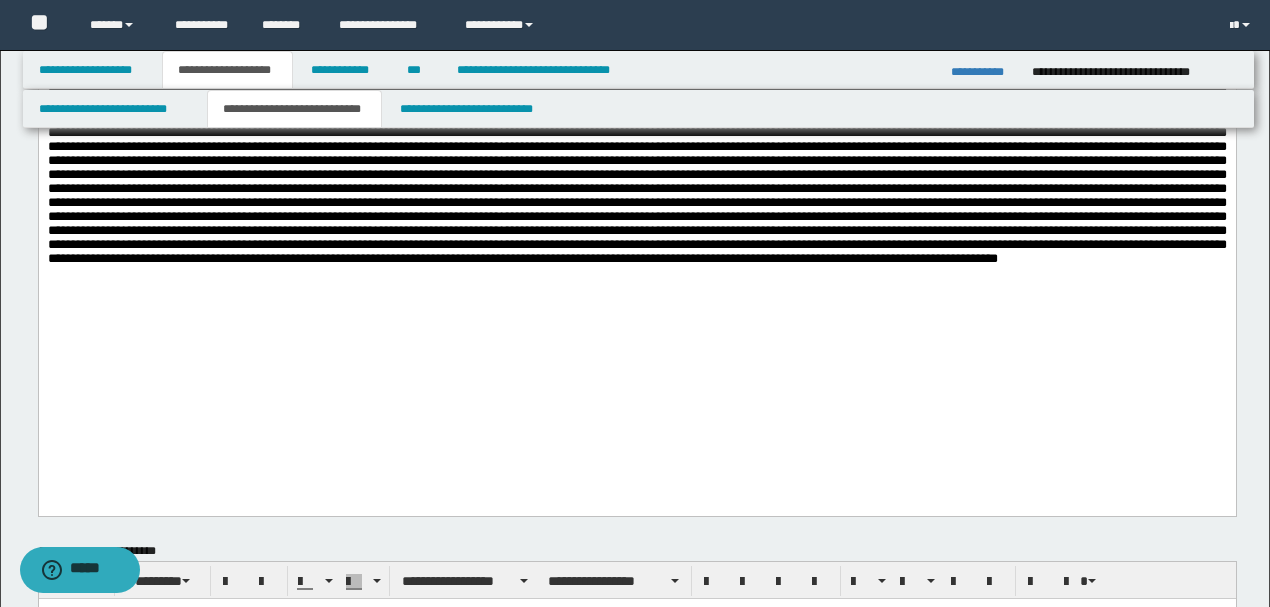 click at bounding box center (636, 139) 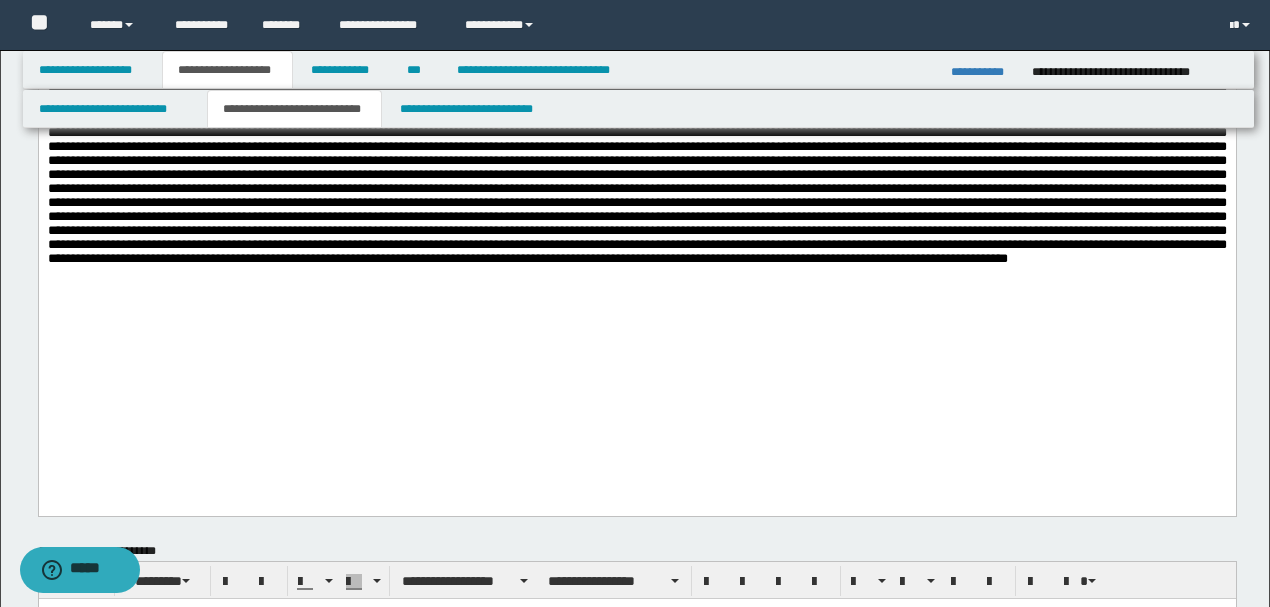 click at bounding box center (636, 139) 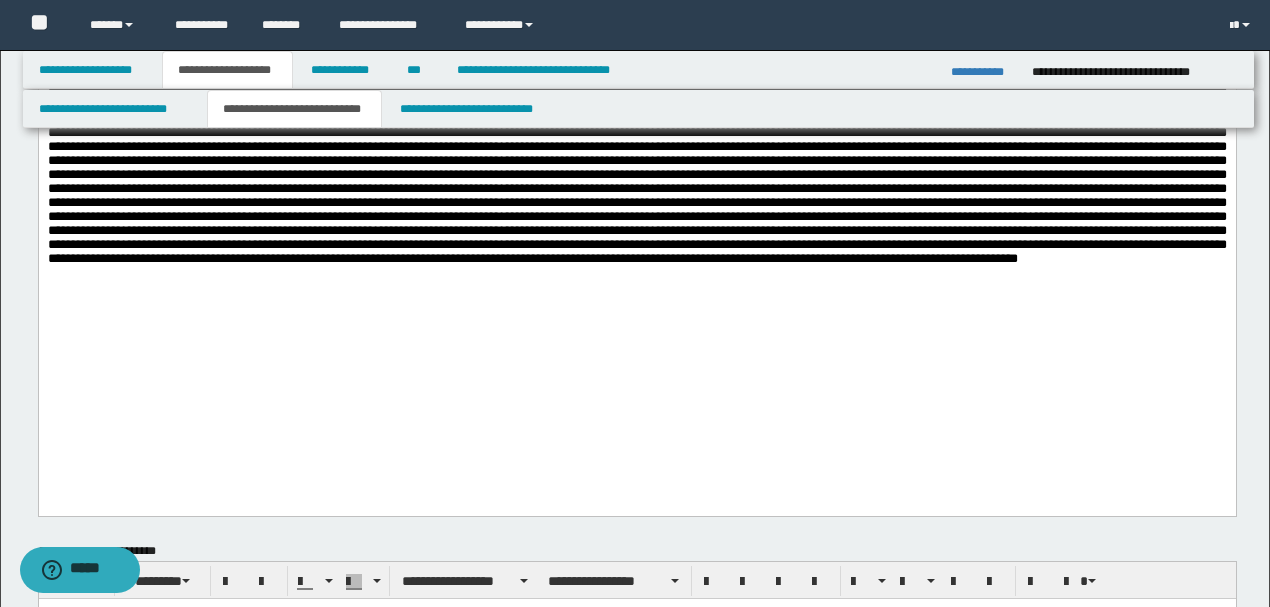 click at bounding box center (636, 139) 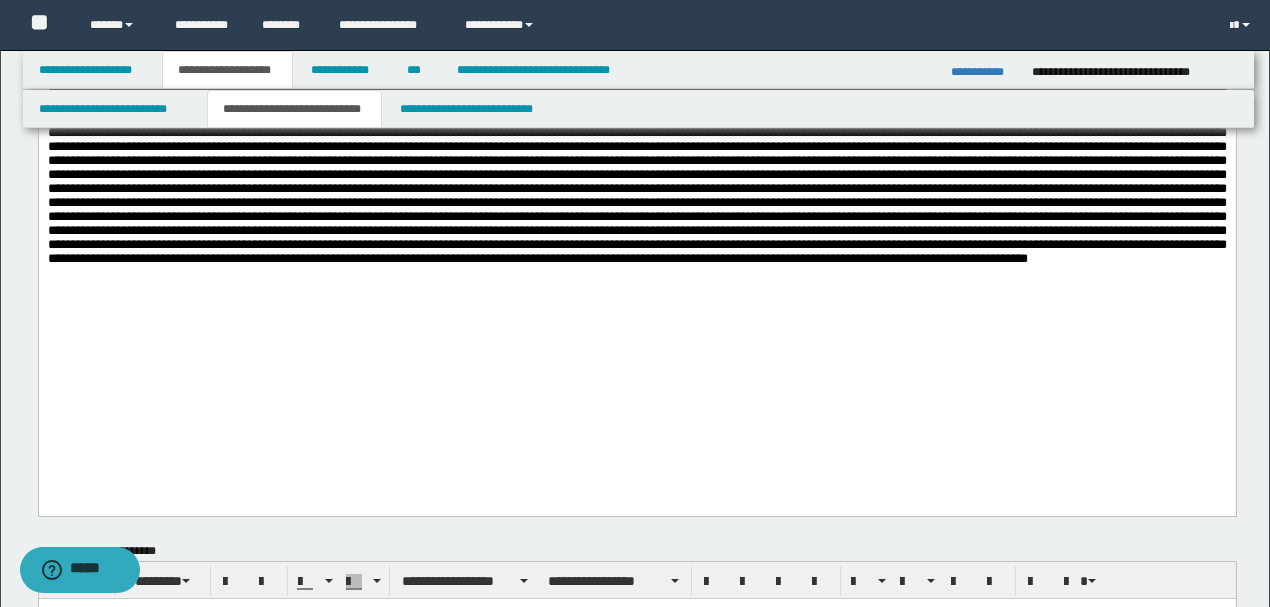 click at bounding box center (636, 139) 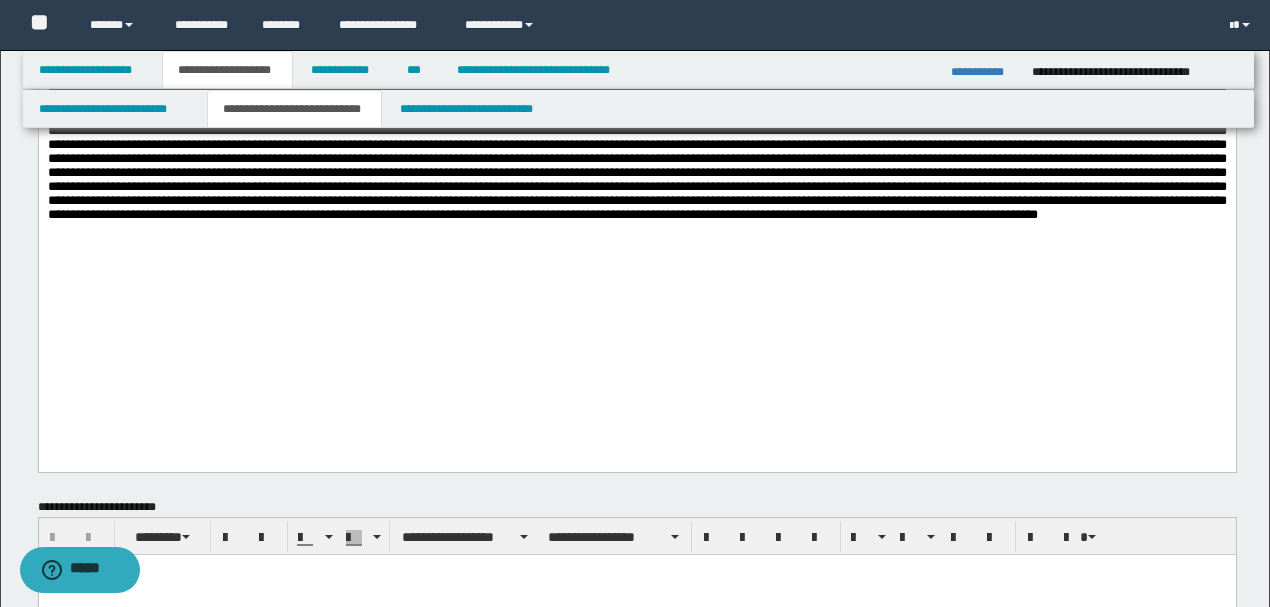 scroll, scrollTop: 333, scrollLeft: 0, axis: vertical 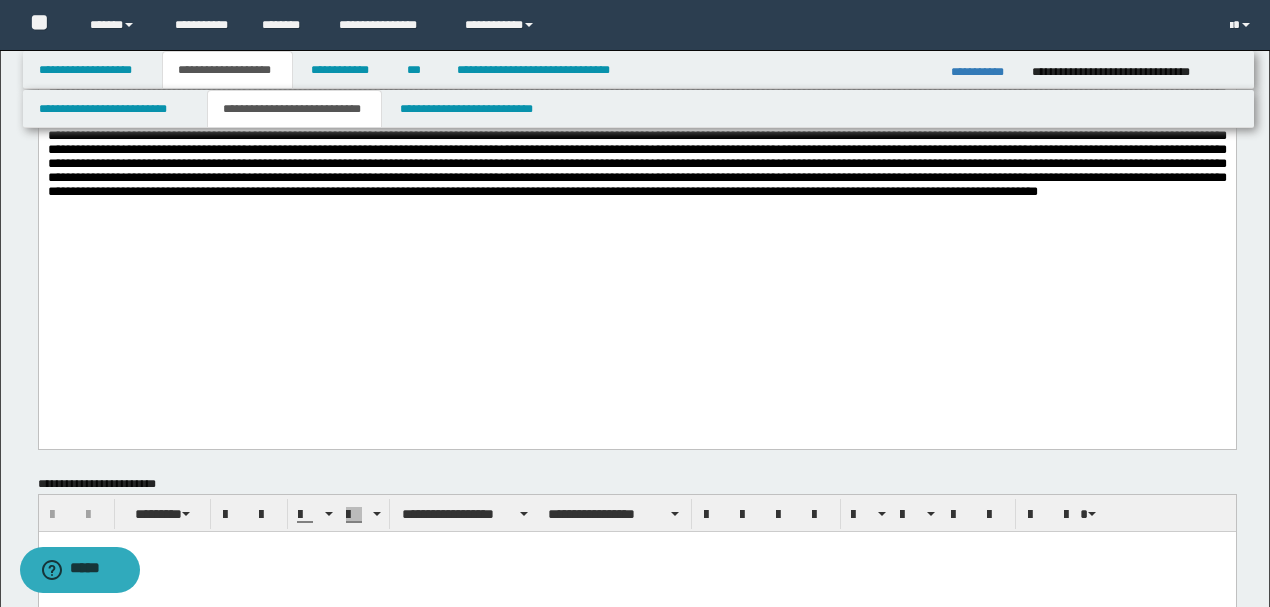 click at bounding box center [636, 72] 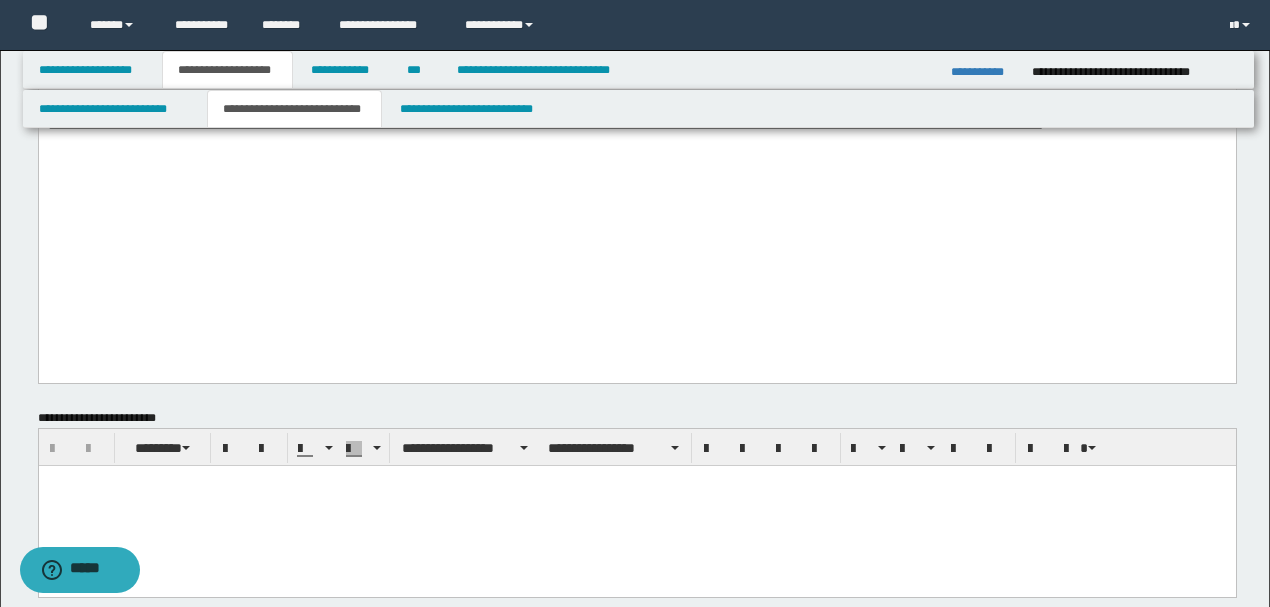 scroll, scrollTop: 400, scrollLeft: 0, axis: vertical 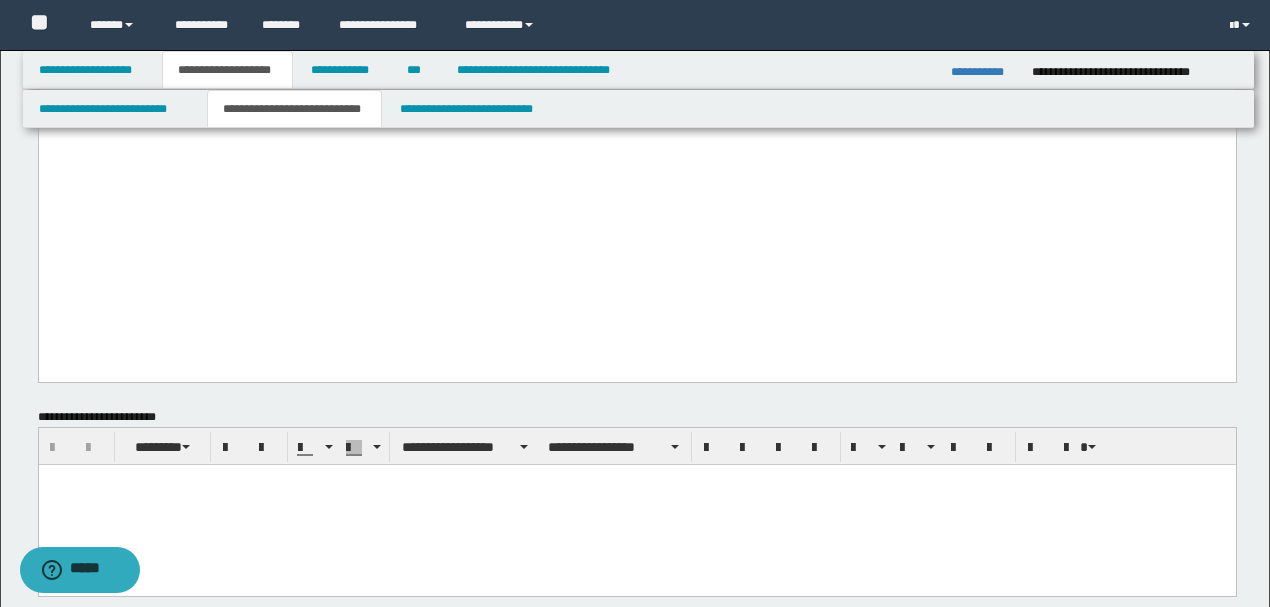 click at bounding box center [636, 5] 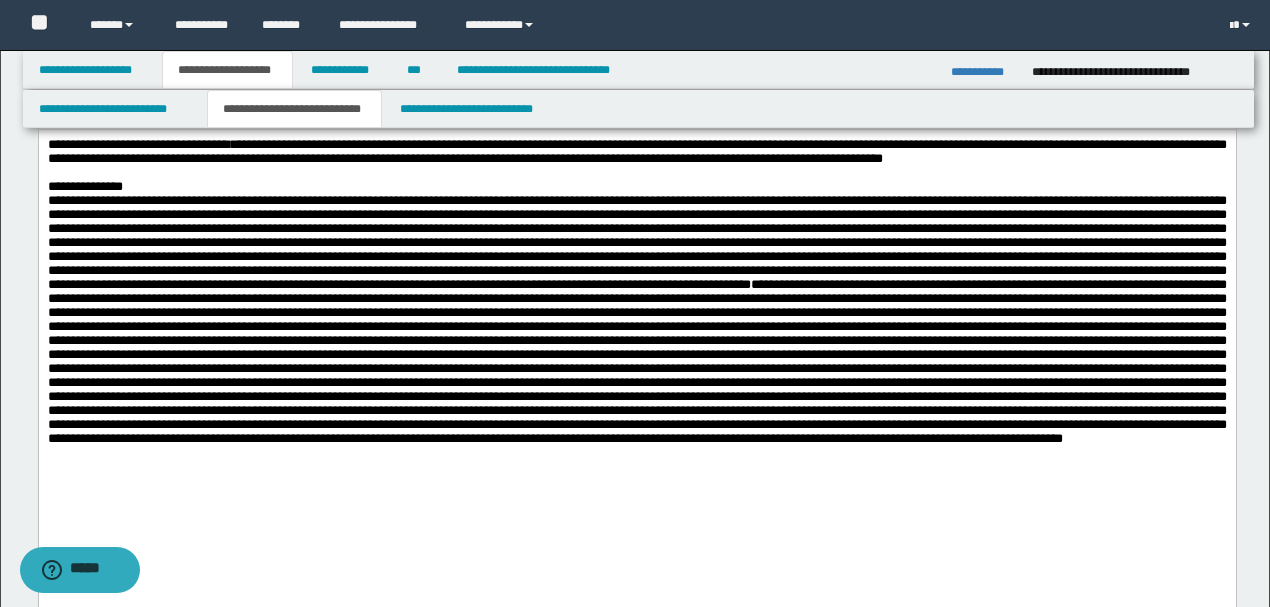 scroll, scrollTop: 266, scrollLeft: 0, axis: vertical 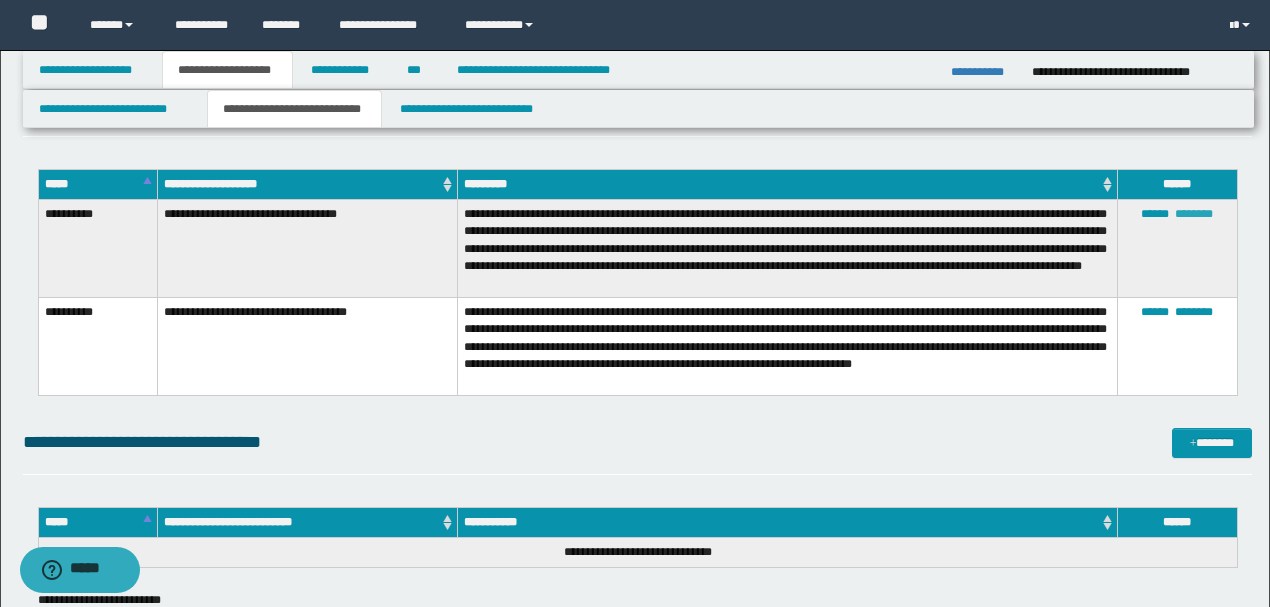 click on "********" at bounding box center (1194, 214) 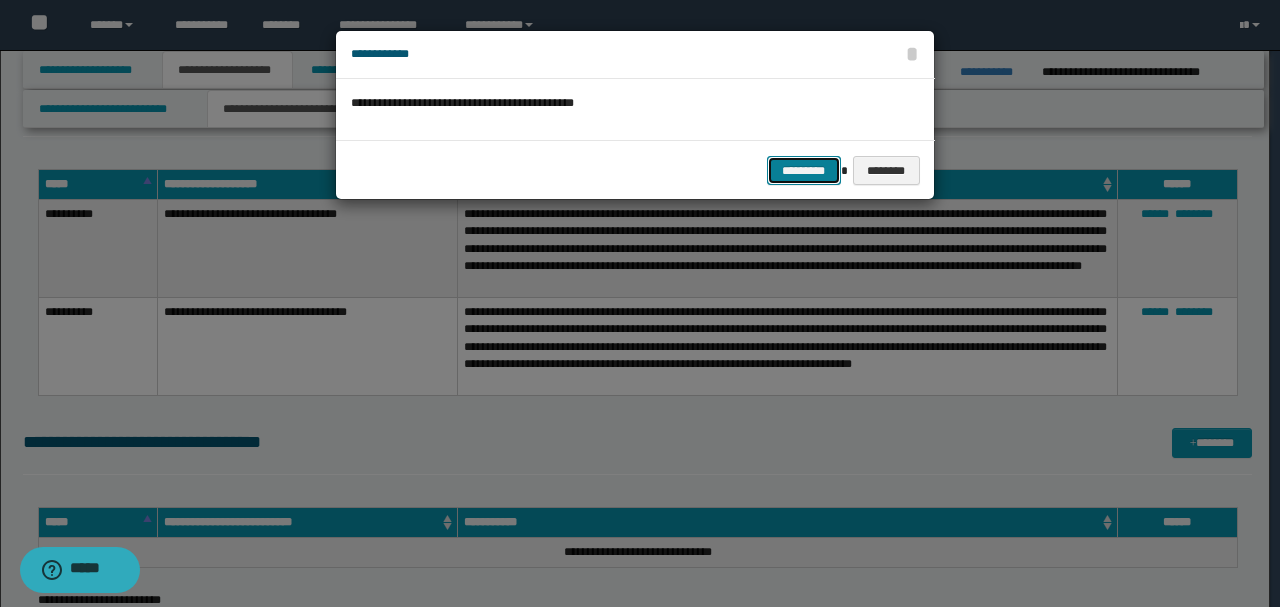 click on "*********" at bounding box center (804, 170) 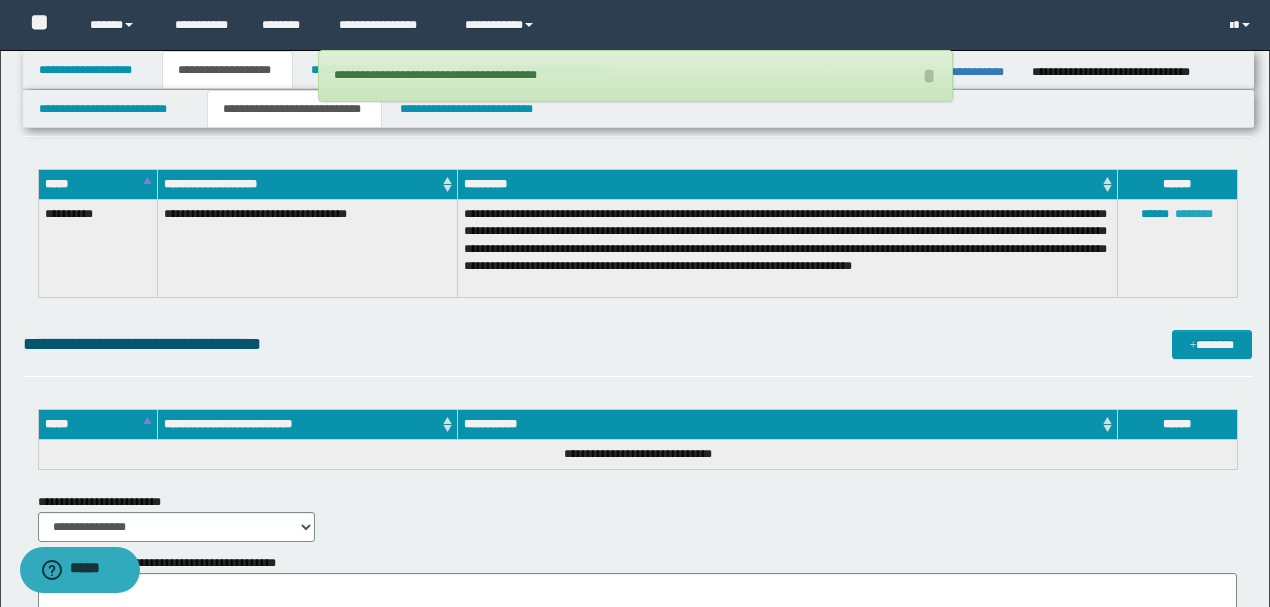 click on "********" at bounding box center (1194, 214) 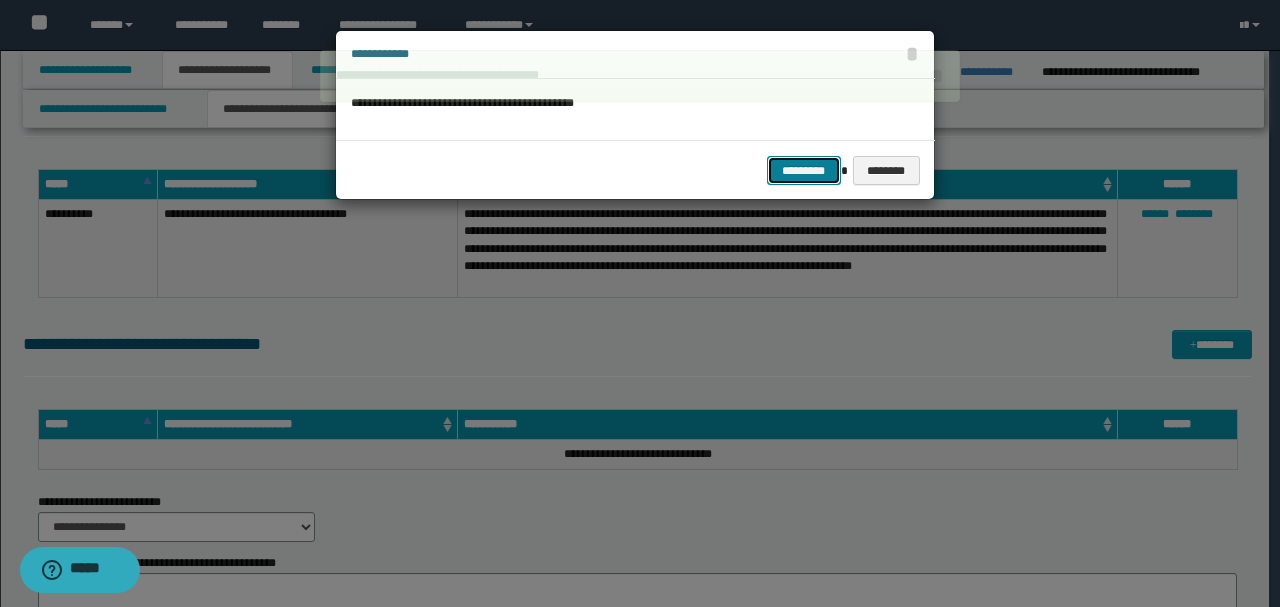 click on "*********" at bounding box center [804, 170] 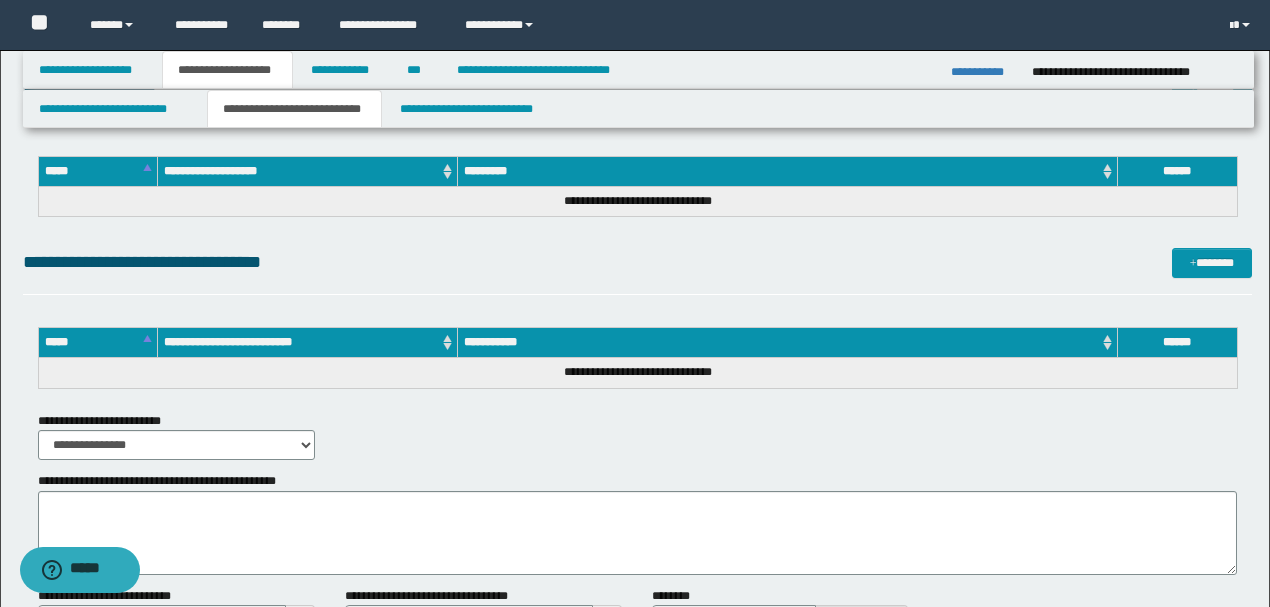 scroll, scrollTop: 2666, scrollLeft: 0, axis: vertical 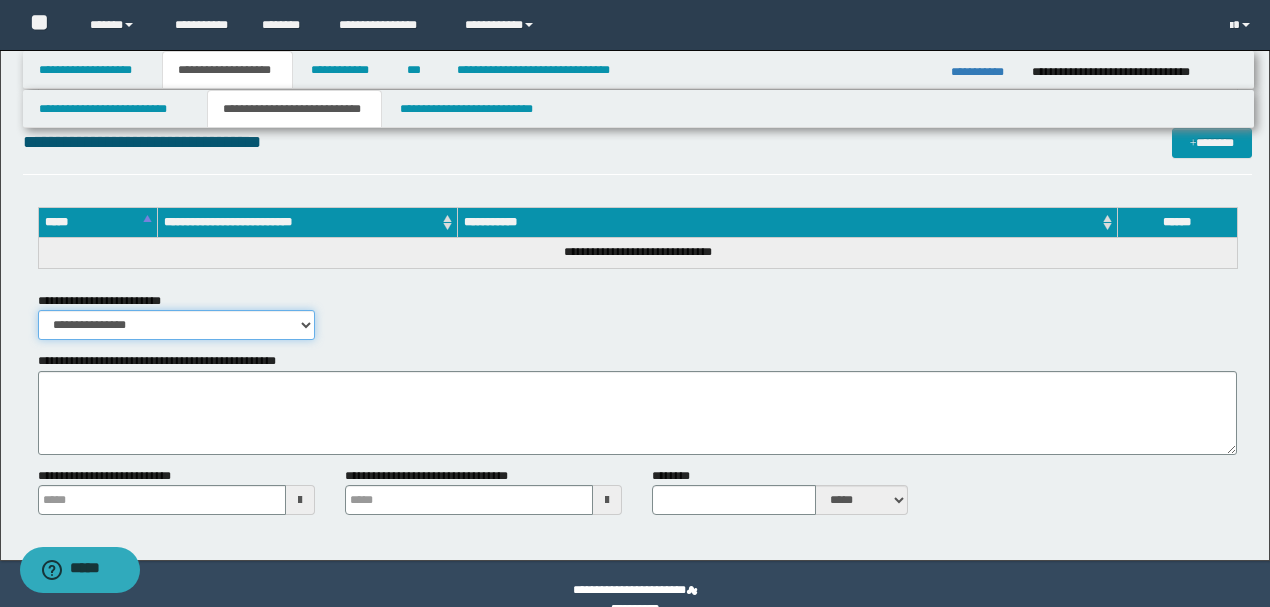 click on "**********" at bounding box center (176, 325) 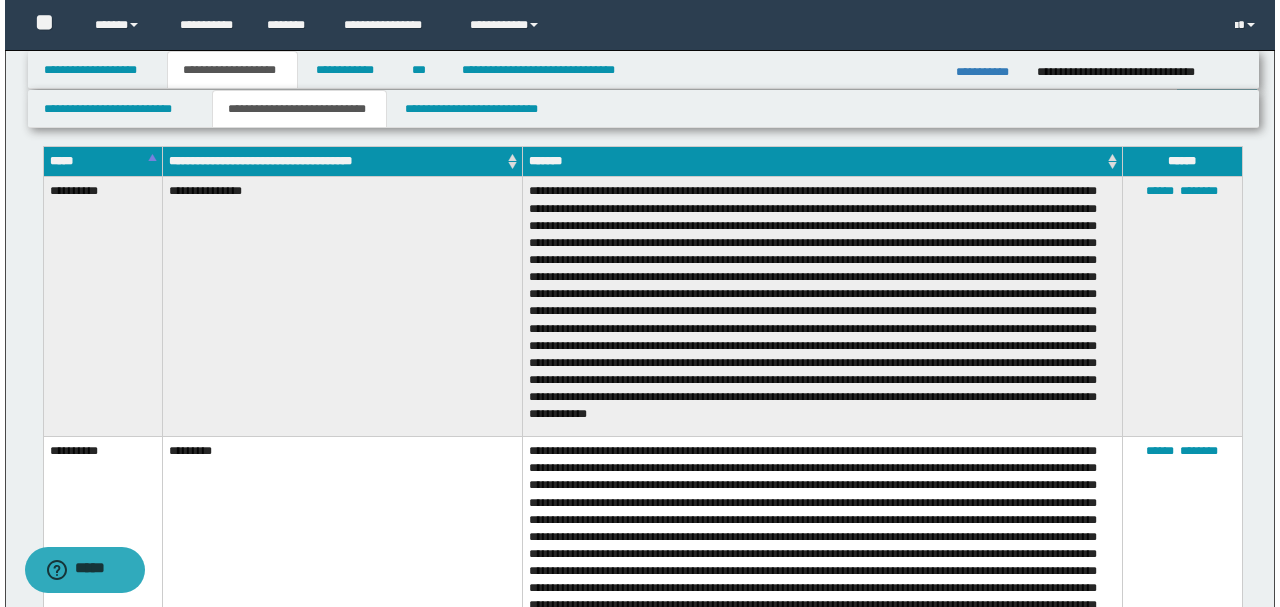 scroll, scrollTop: 1000, scrollLeft: 0, axis: vertical 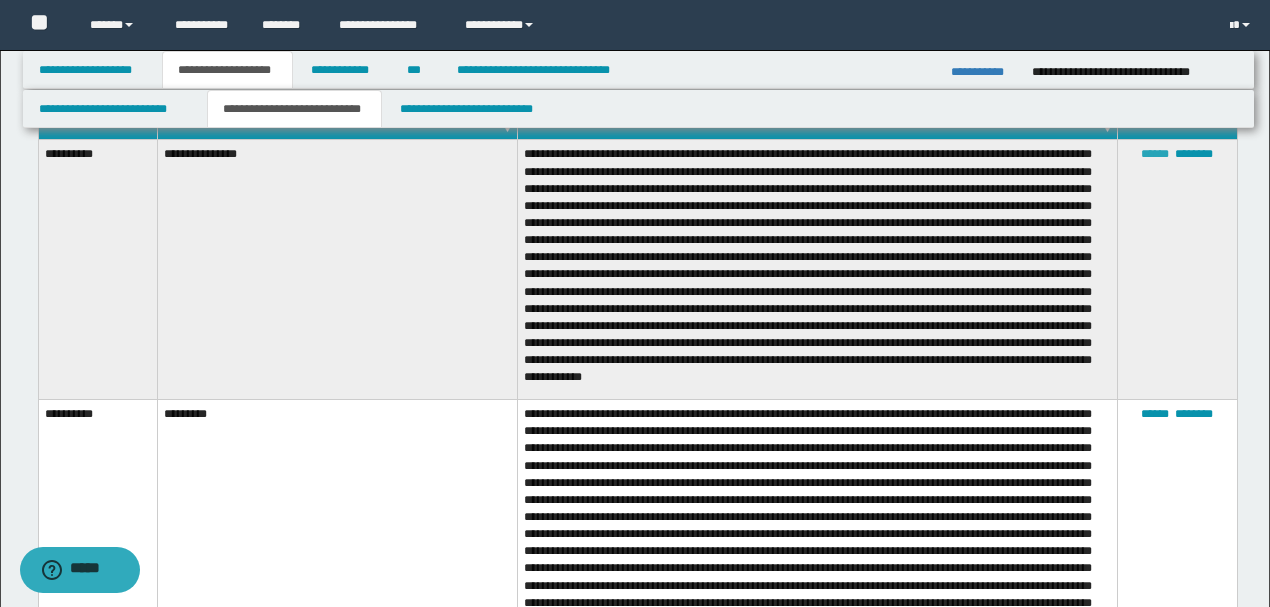 click on "******" at bounding box center (1155, 154) 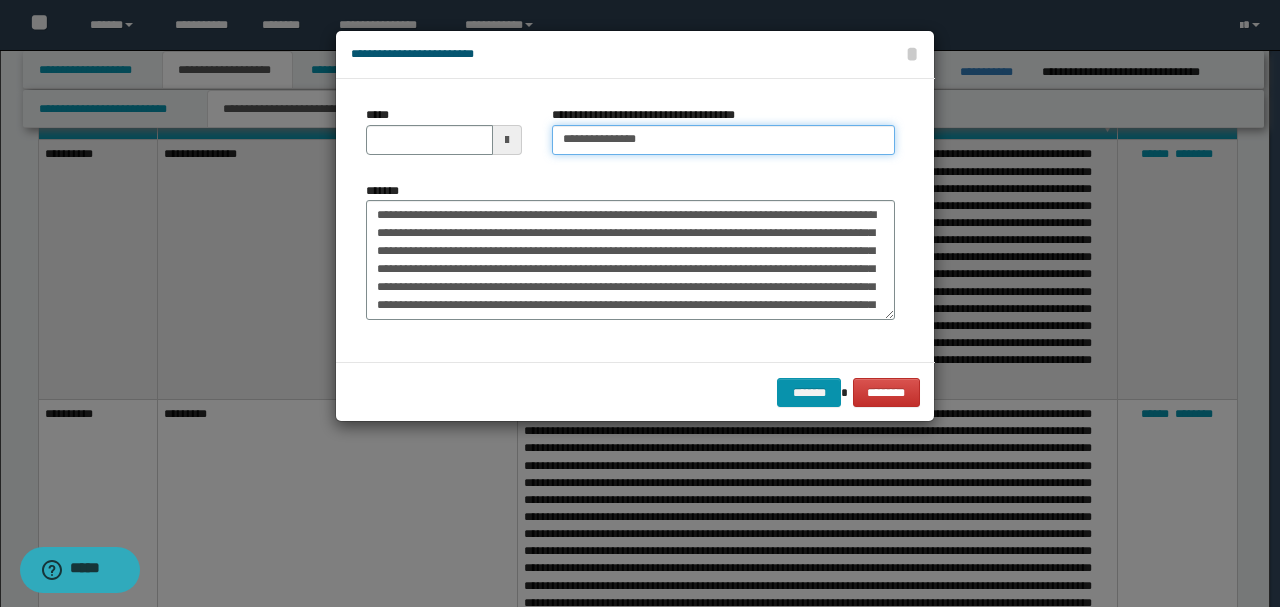 click on "**********" at bounding box center (723, 140) 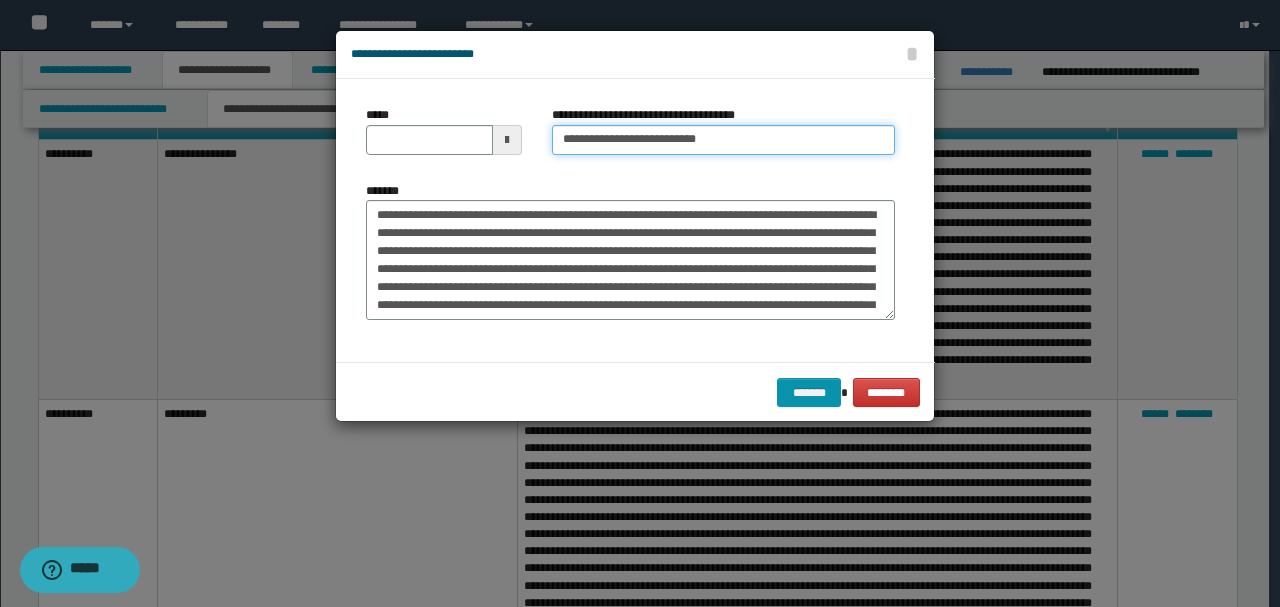type on "**********" 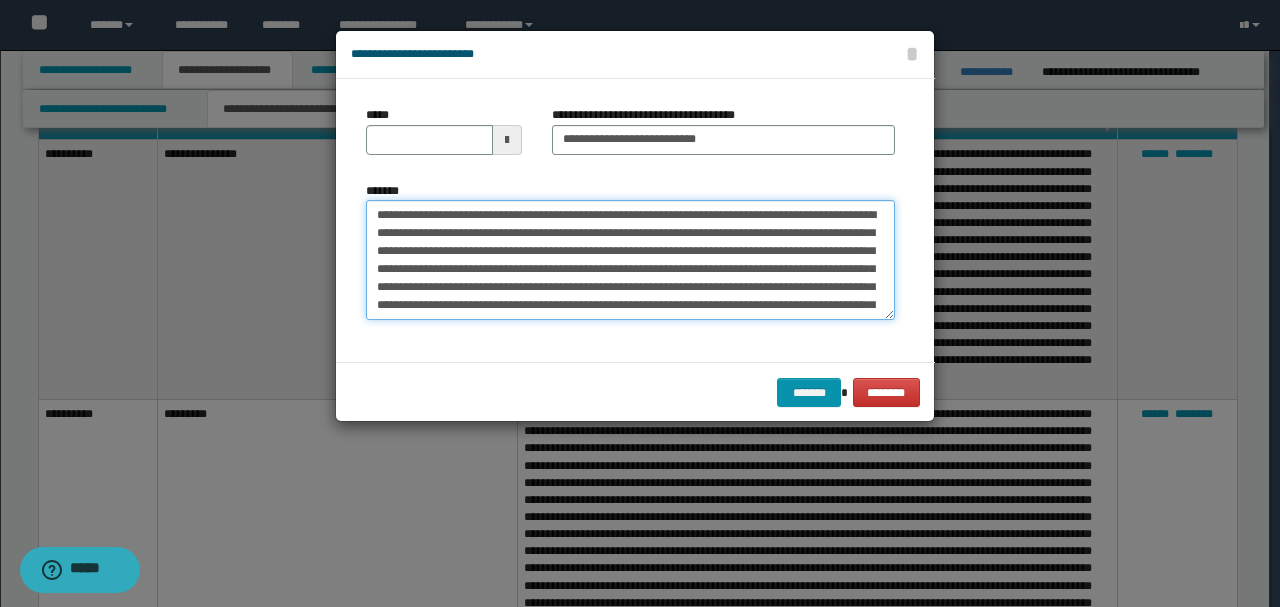 click on "*******" at bounding box center (630, 260) 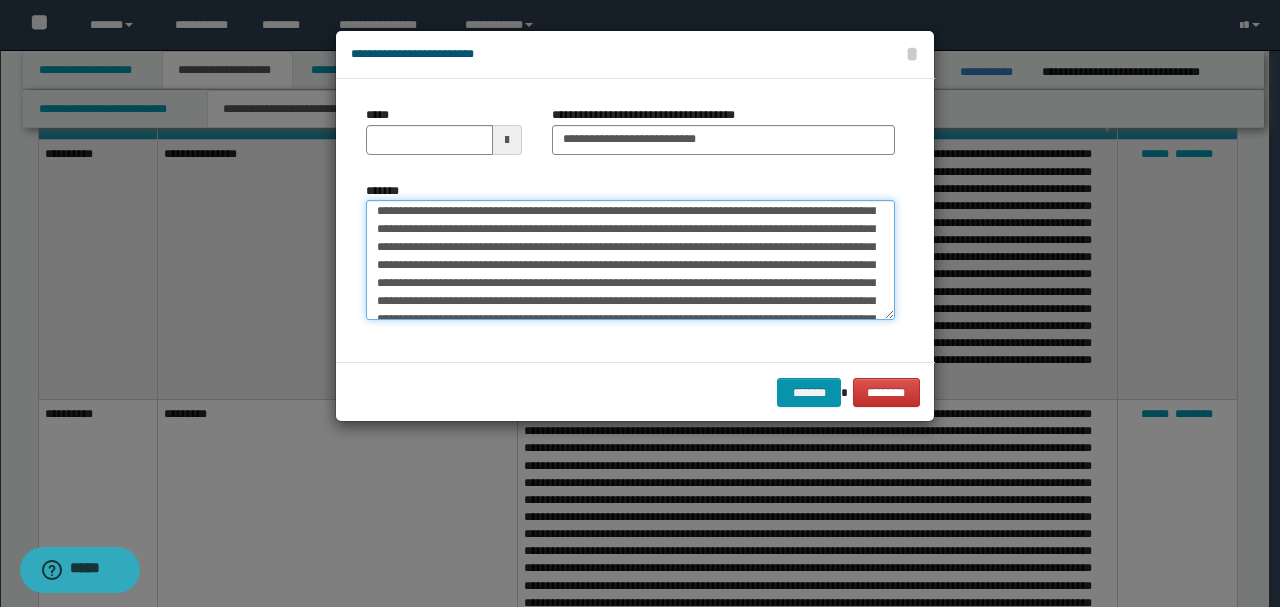 scroll, scrollTop: 131, scrollLeft: 0, axis: vertical 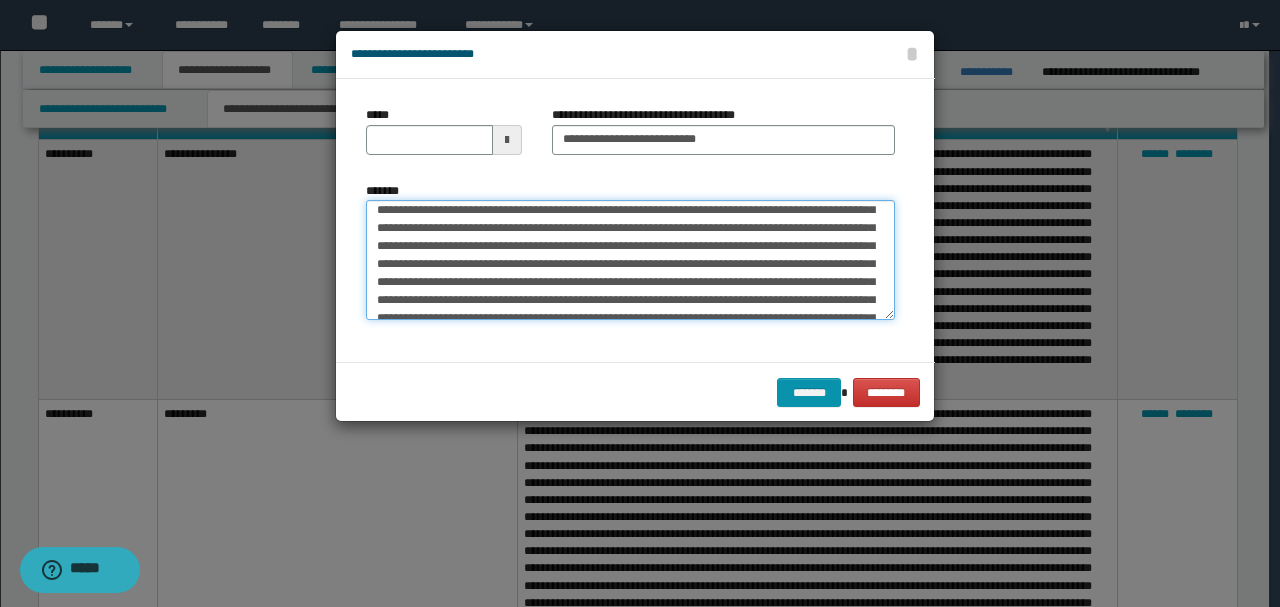 click on "*******" at bounding box center [630, 259] 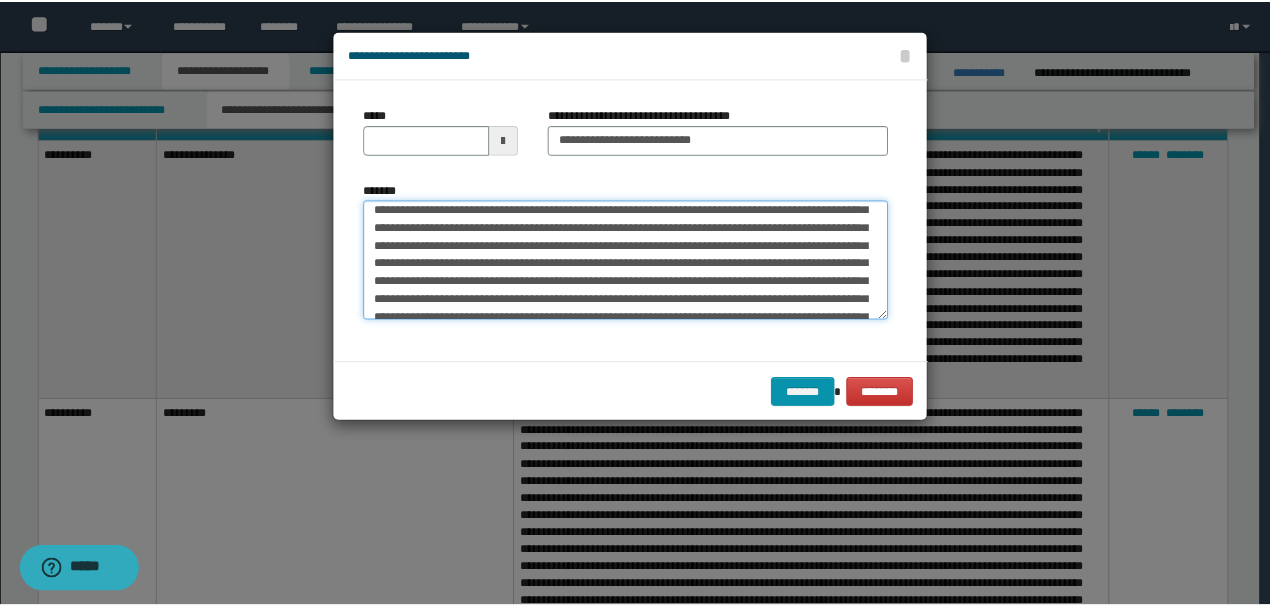 scroll, scrollTop: 198, scrollLeft: 0, axis: vertical 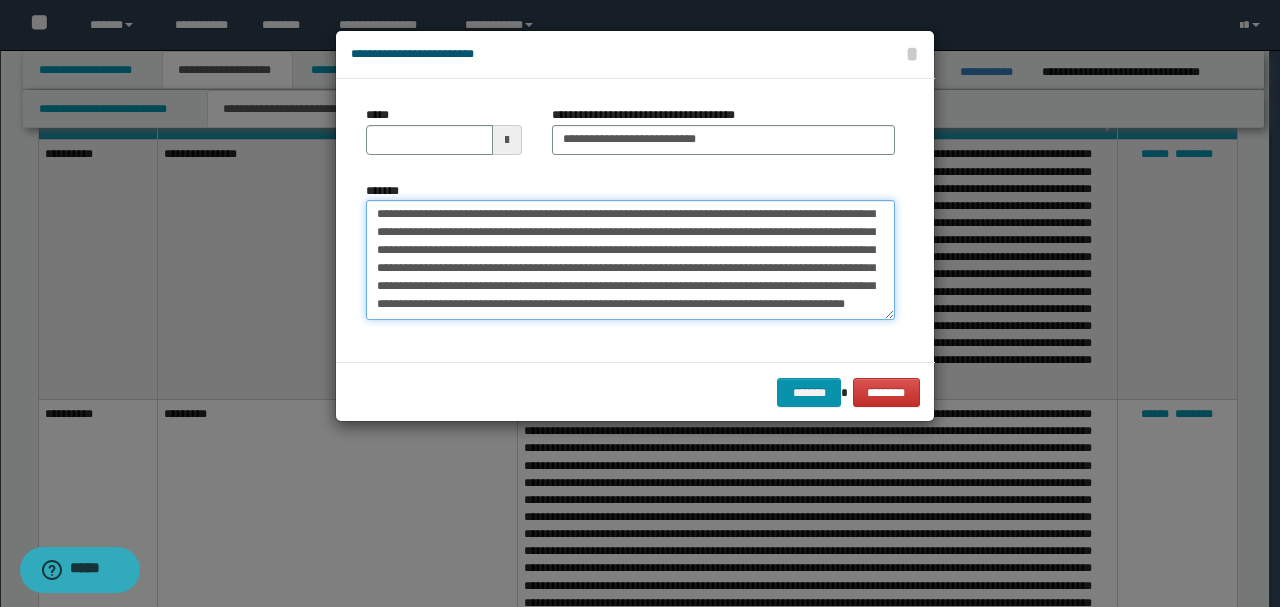 type on "**********" 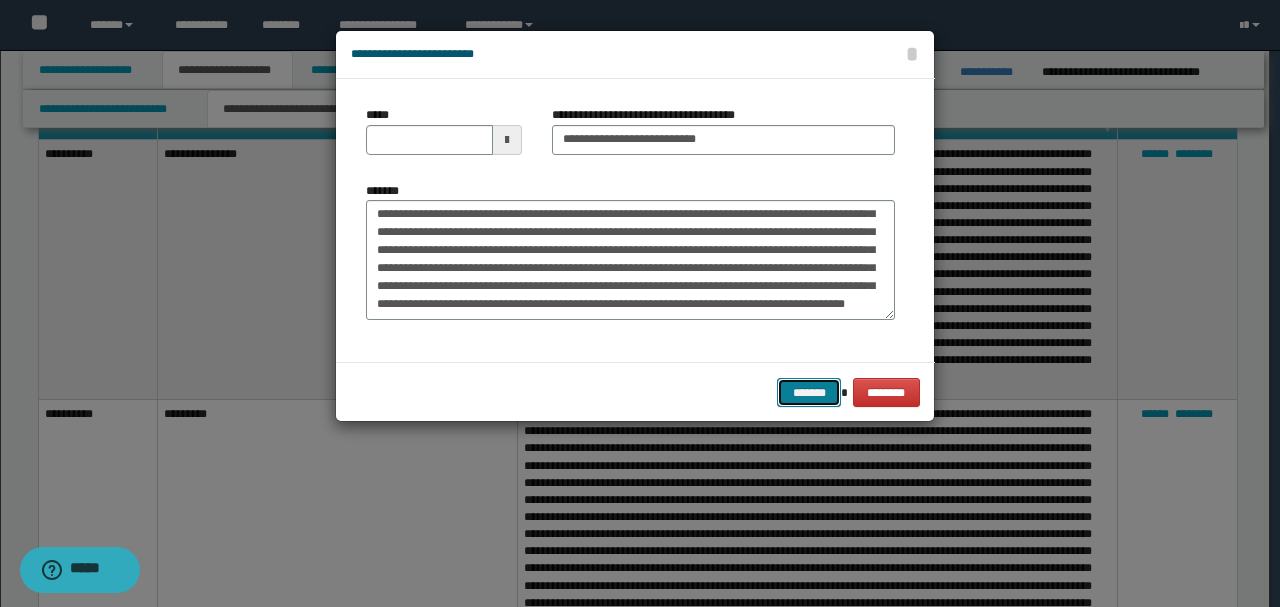 click on "*******" at bounding box center [809, 392] 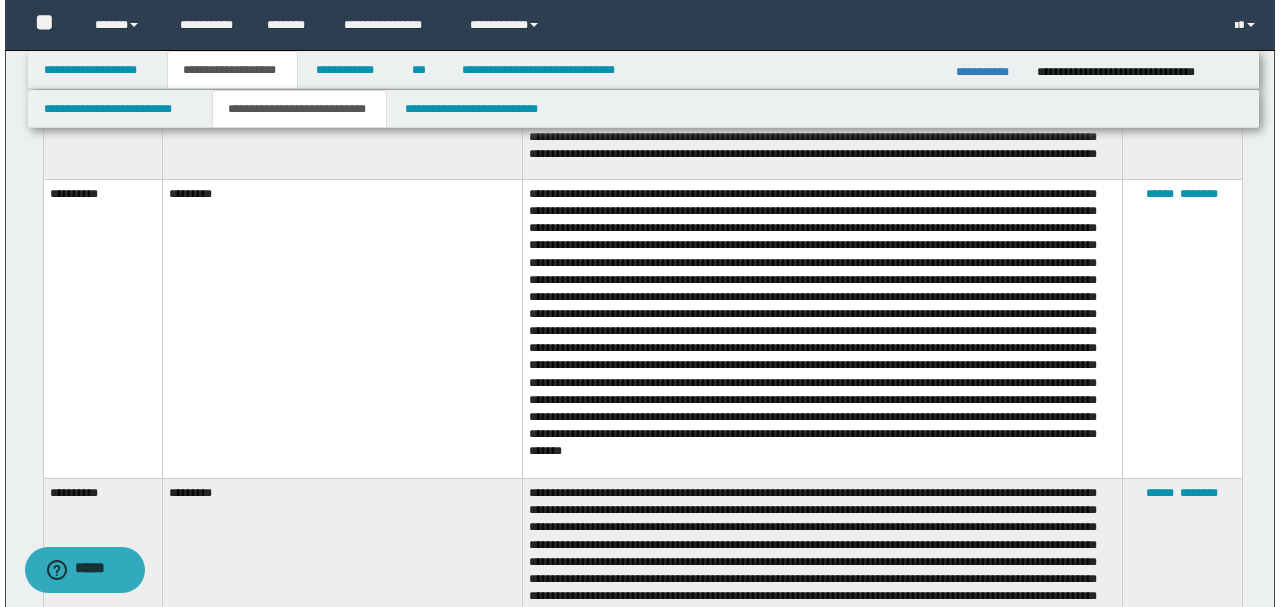 scroll, scrollTop: 1200, scrollLeft: 0, axis: vertical 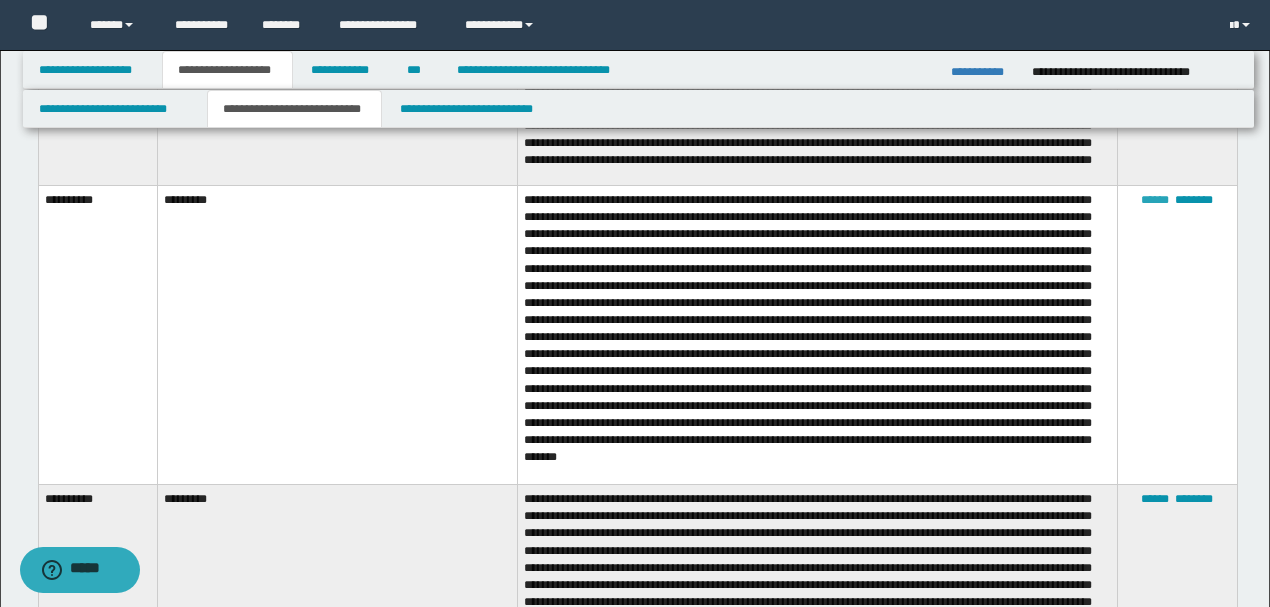 click on "******" at bounding box center (1155, 200) 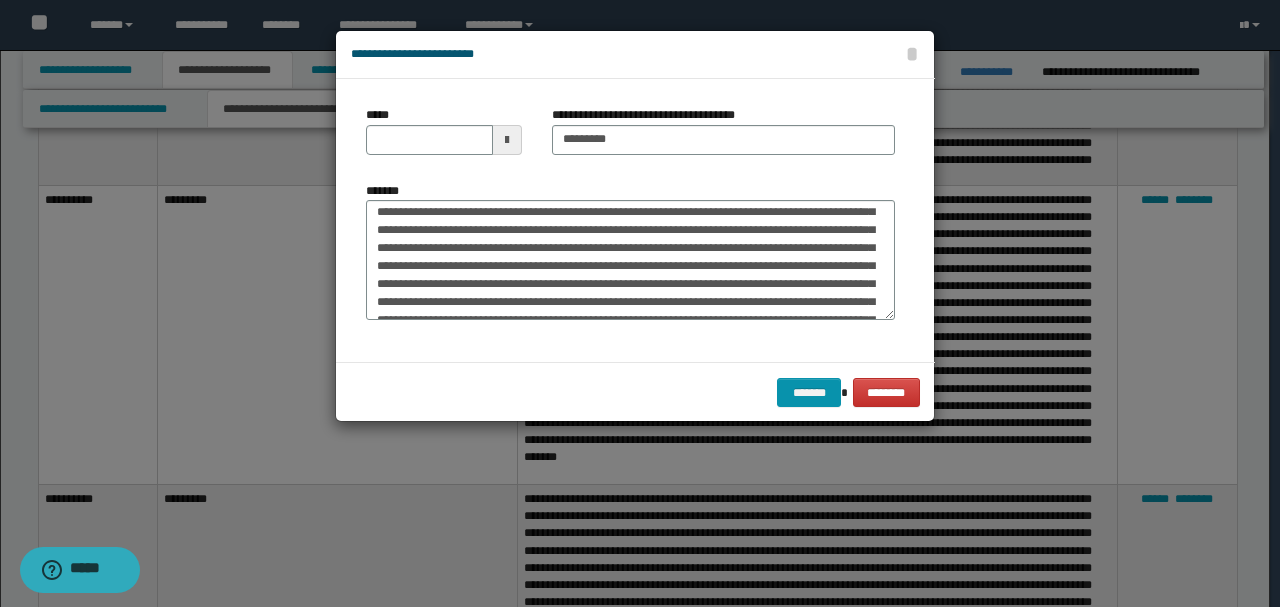 scroll, scrollTop: 0, scrollLeft: 0, axis: both 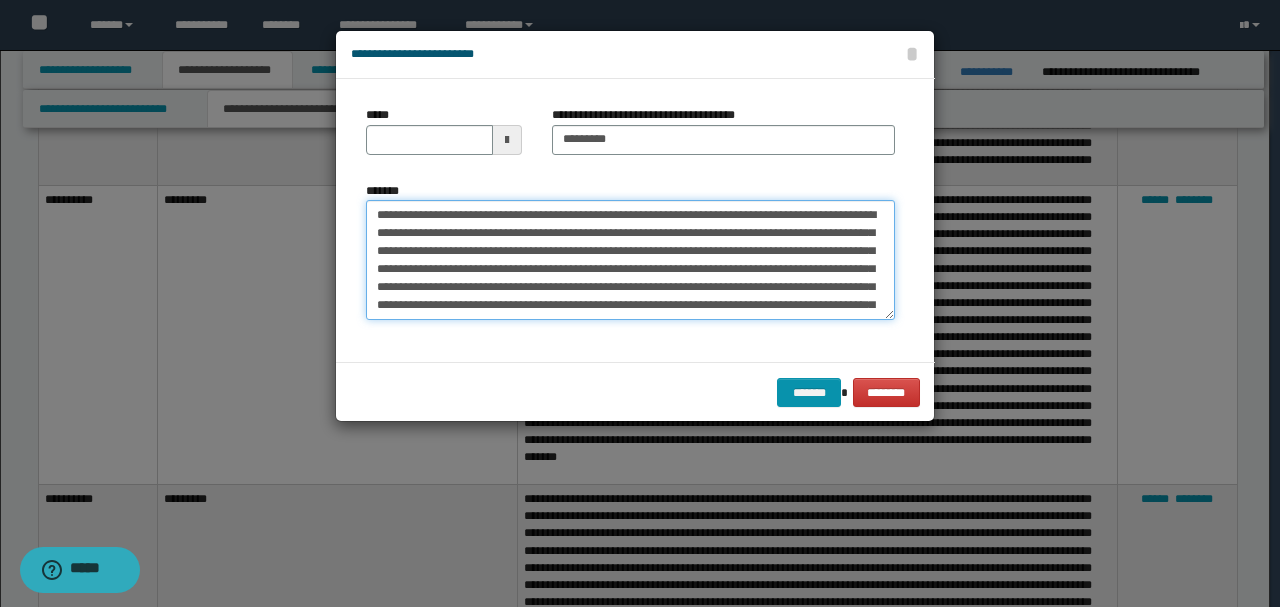 click on "*******" at bounding box center (630, 259) 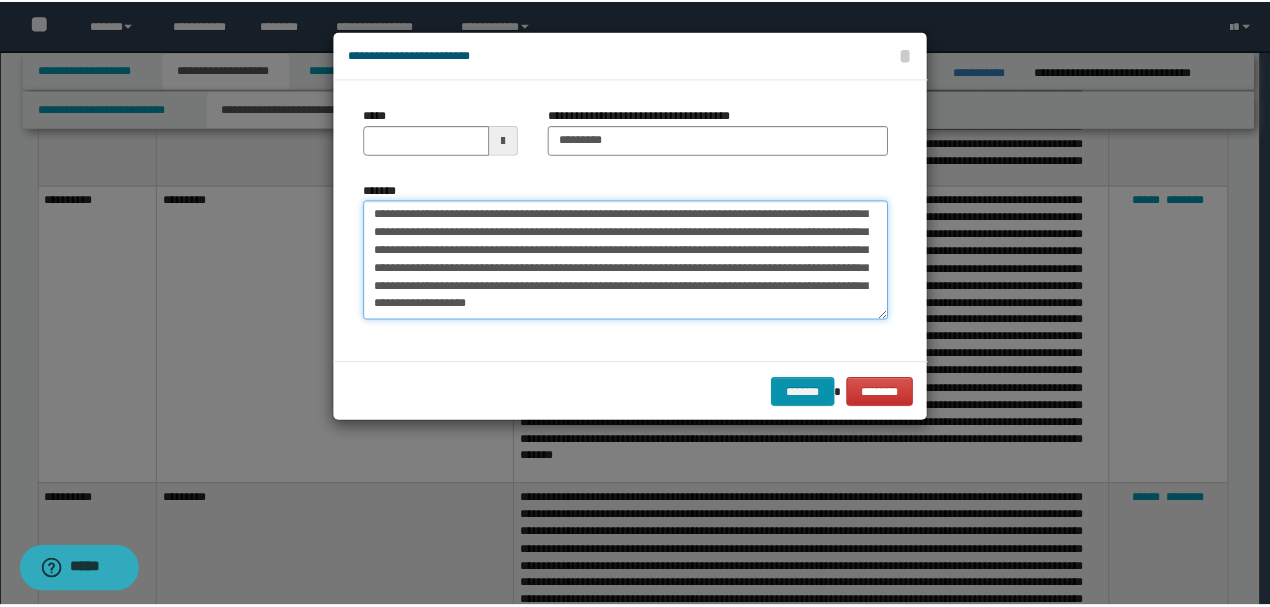 scroll, scrollTop: 234, scrollLeft: 0, axis: vertical 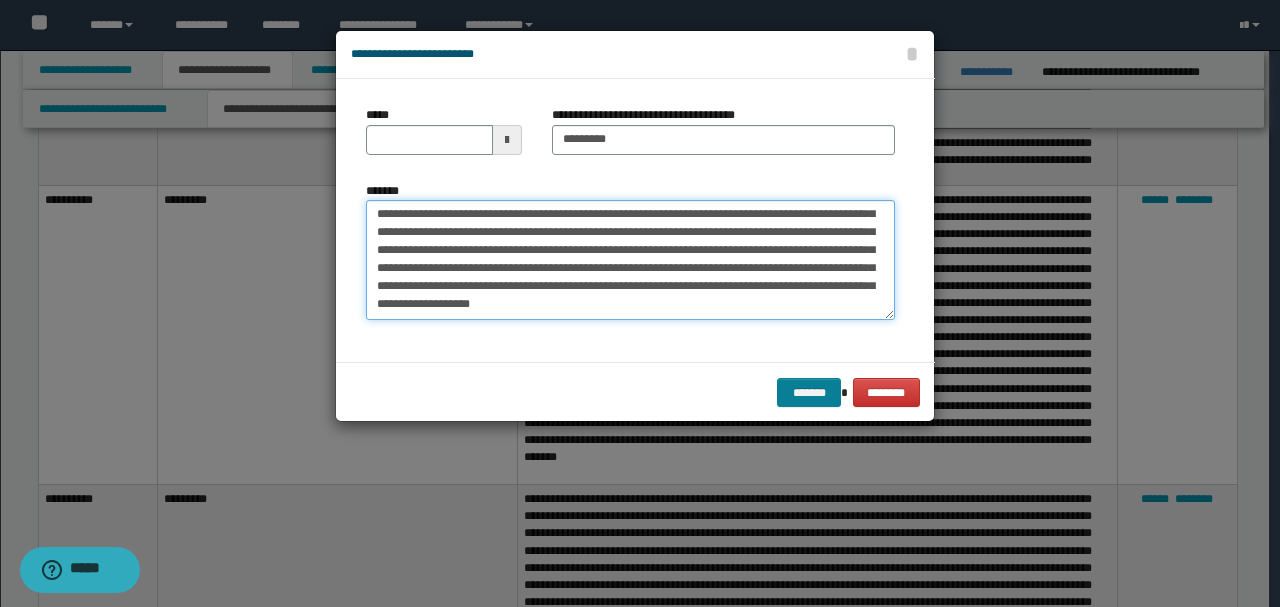 type on "**********" 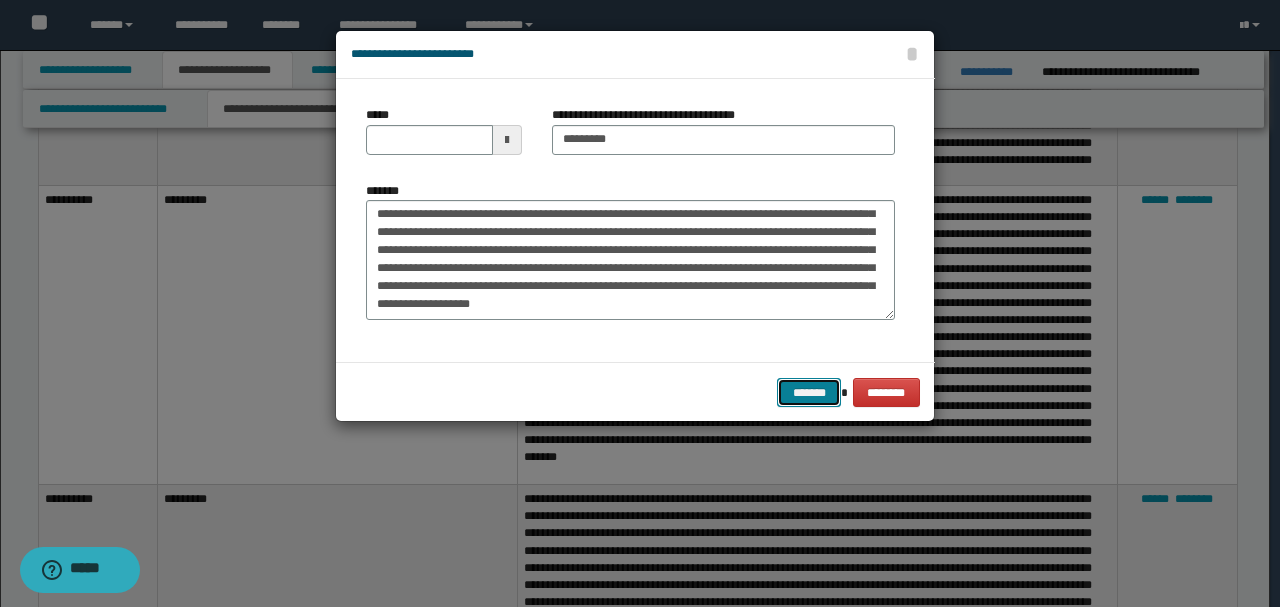 click on "*******" at bounding box center (809, 392) 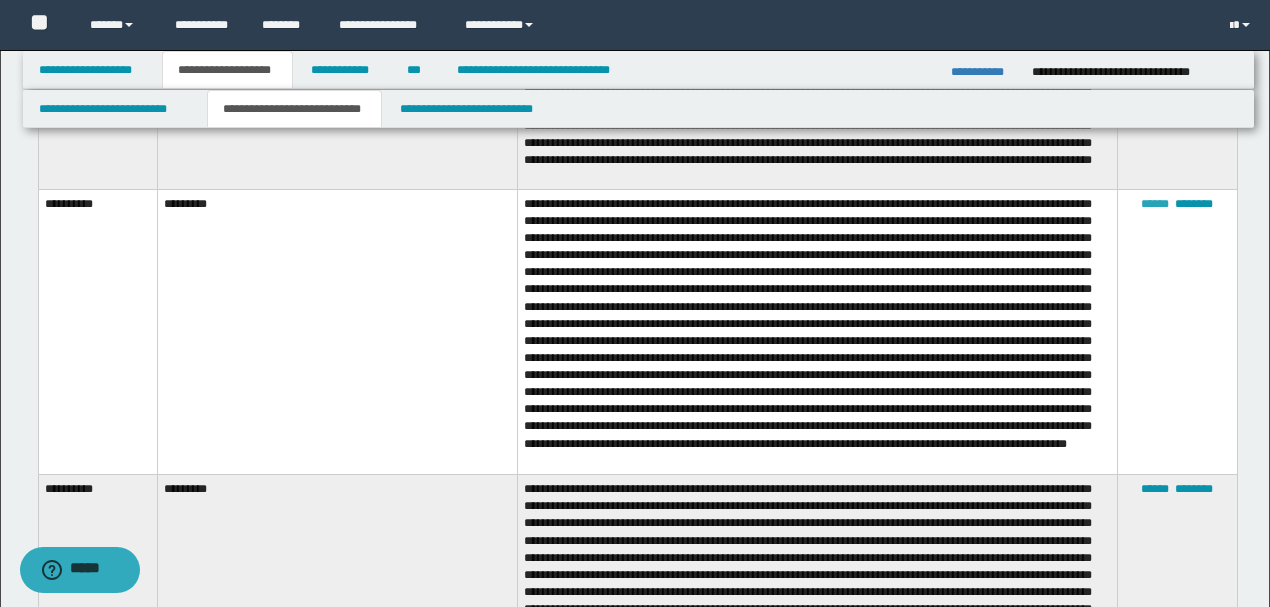 click on "******" at bounding box center (1155, 204) 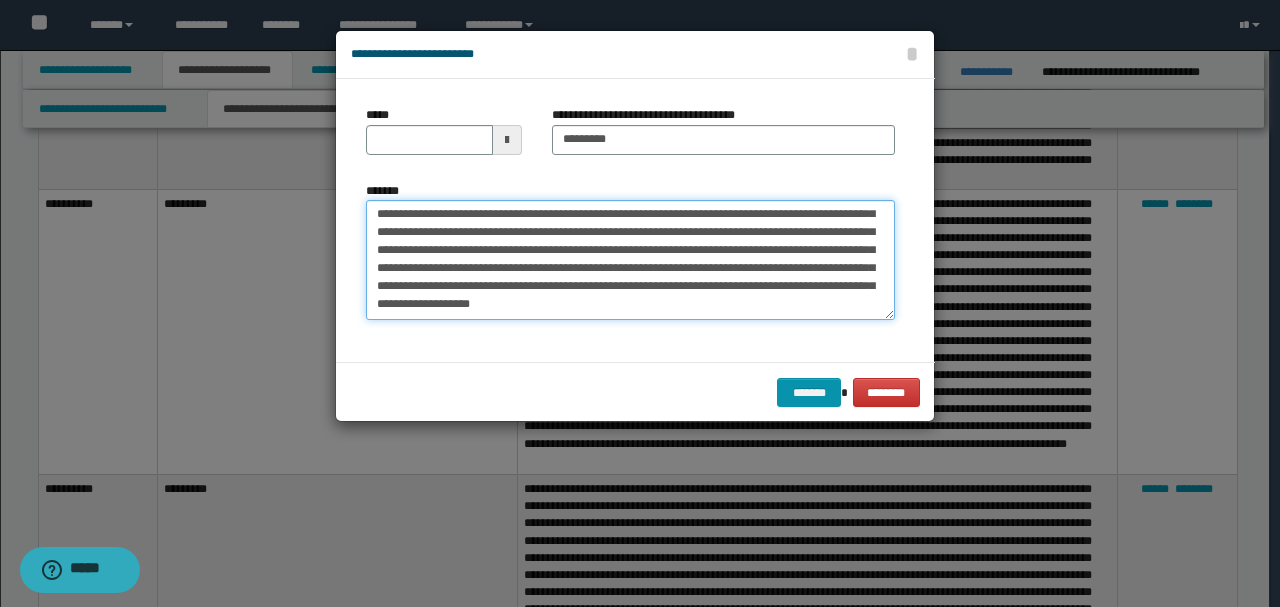 drag, startPoint x: 594, startPoint y: 302, endPoint x: 884, endPoint y: 294, distance: 290.11032 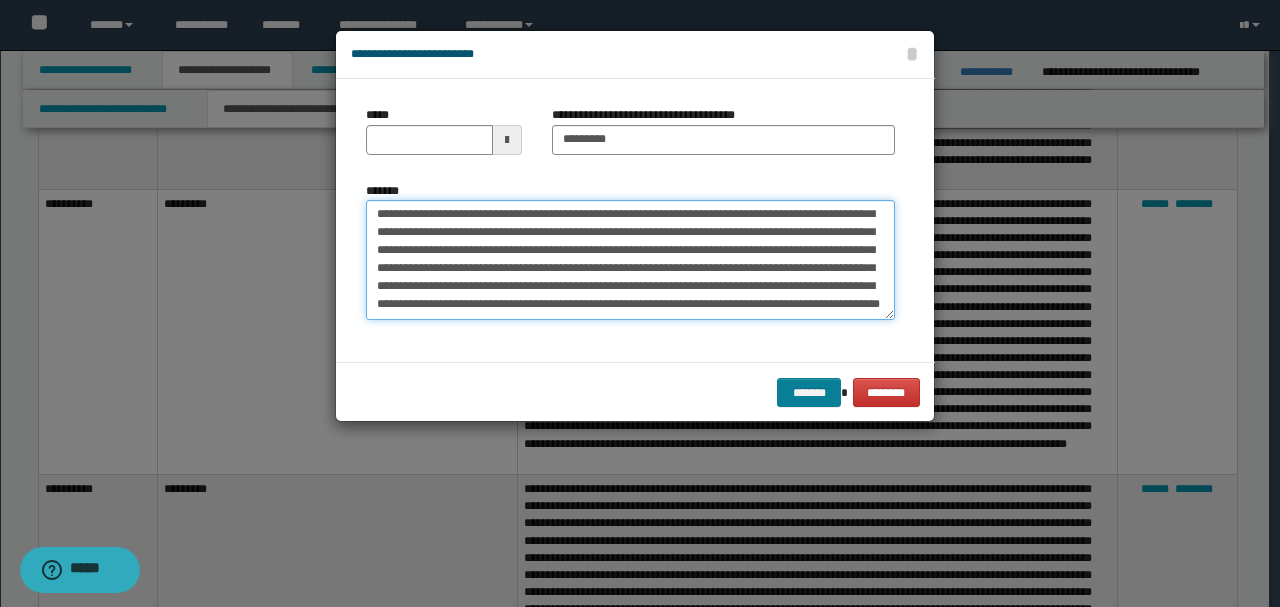 type on "**********" 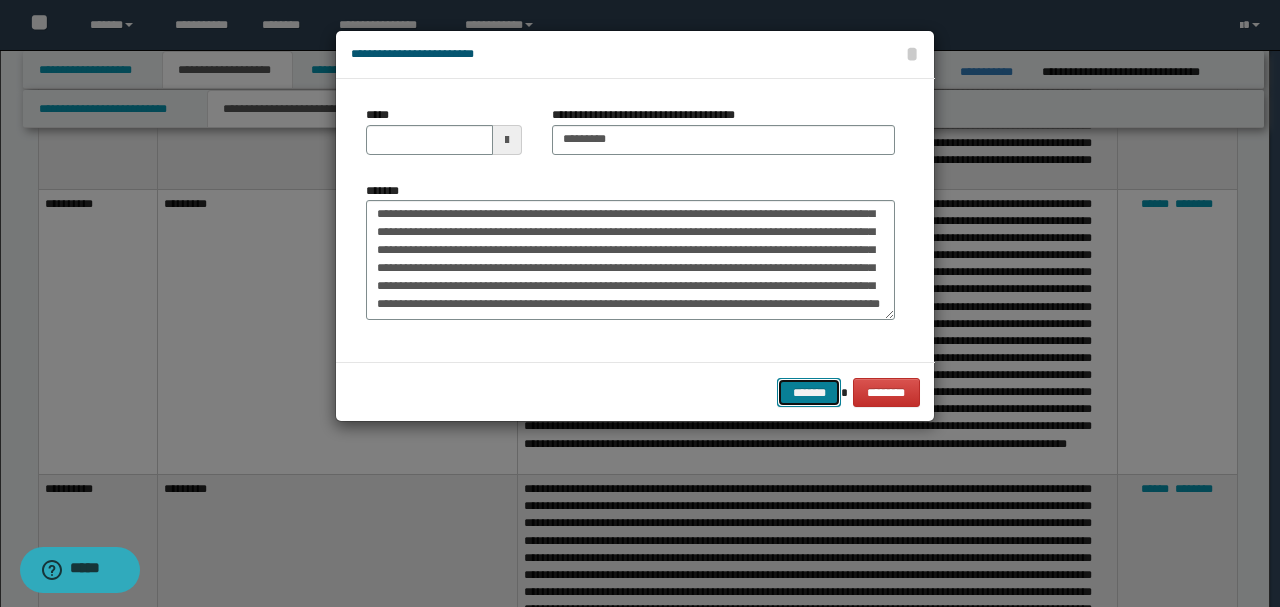 click on "*******" at bounding box center (809, 392) 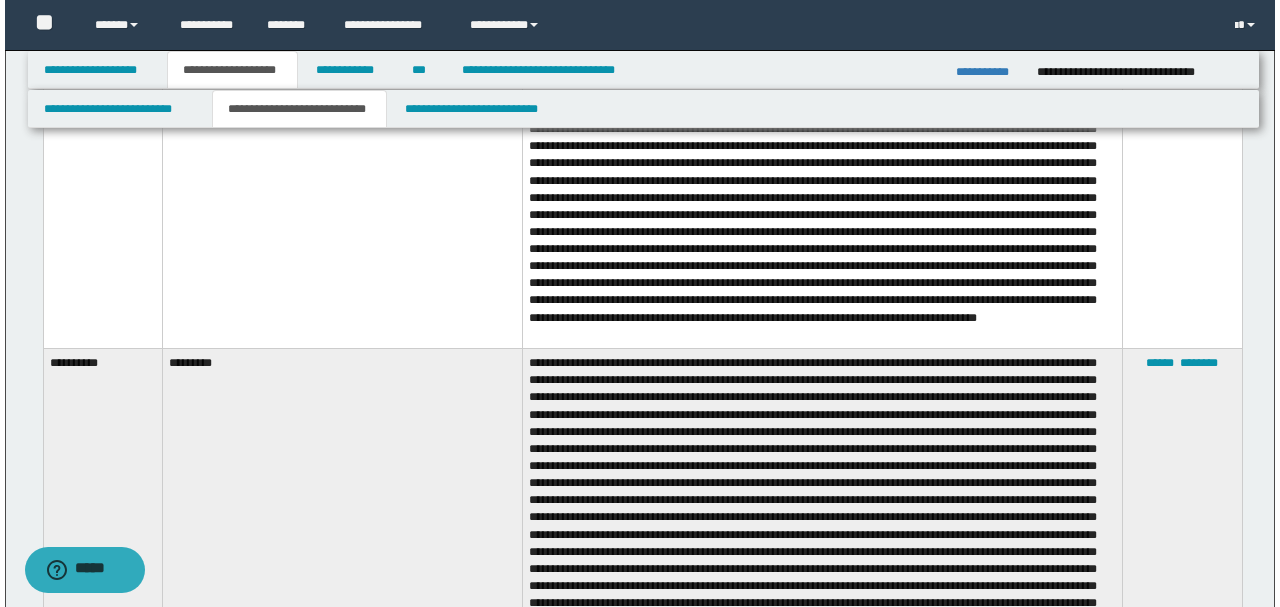 scroll, scrollTop: 1400, scrollLeft: 0, axis: vertical 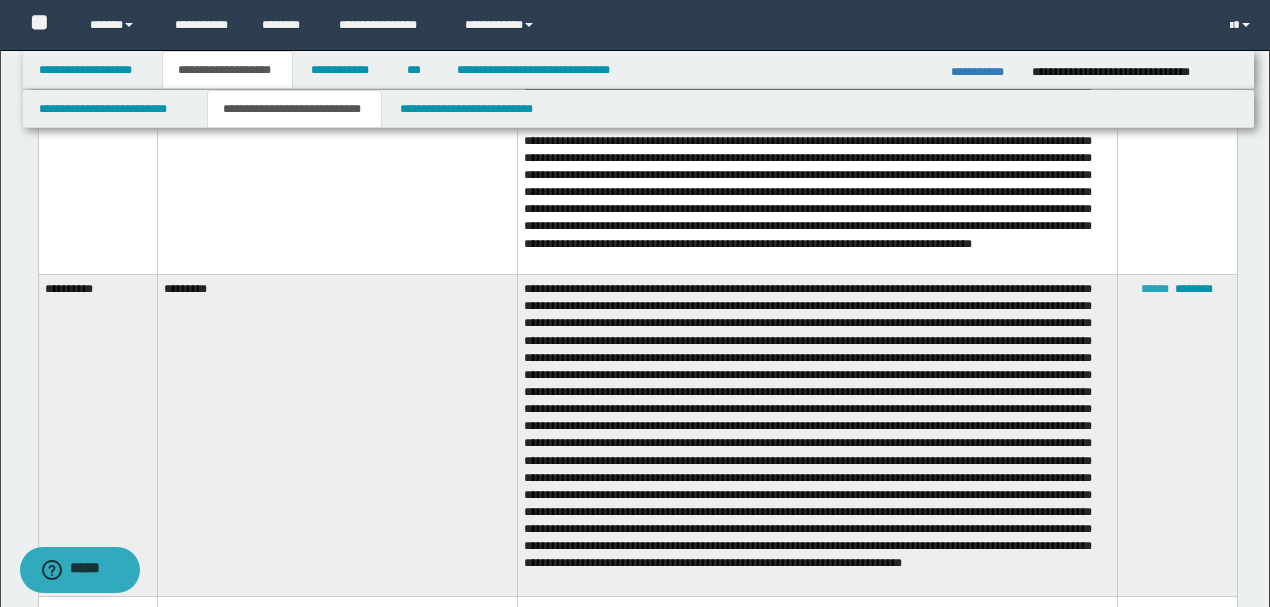 click on "******" at bounding box center (1155, 289) 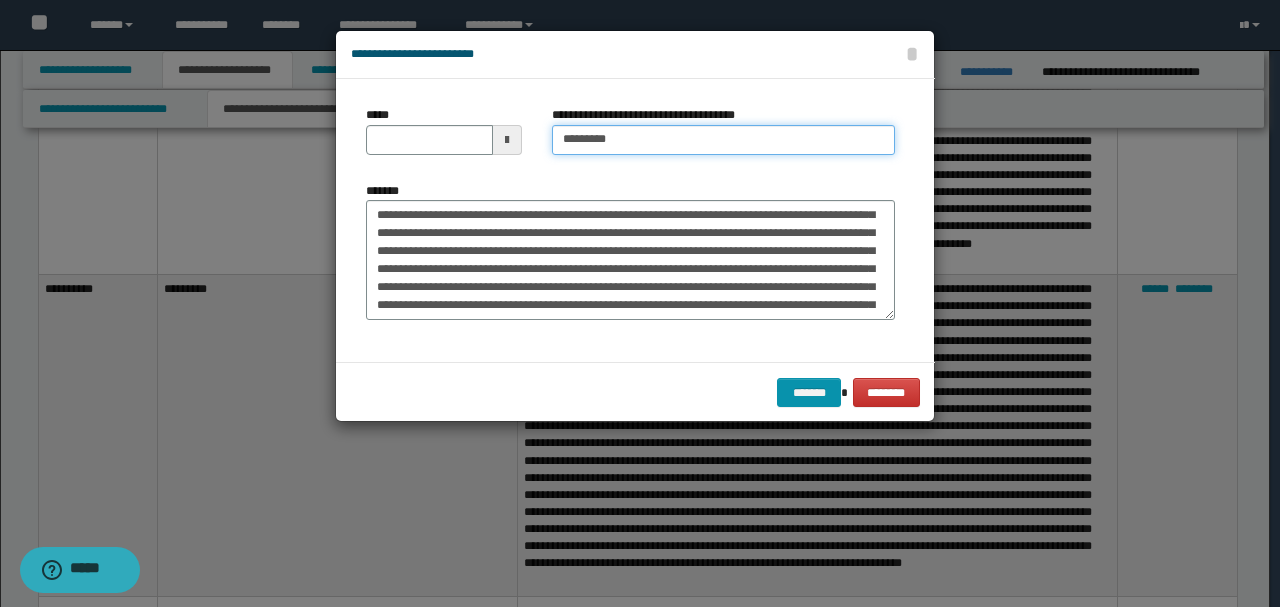 click on "*********" at bounding box center [723, 140] 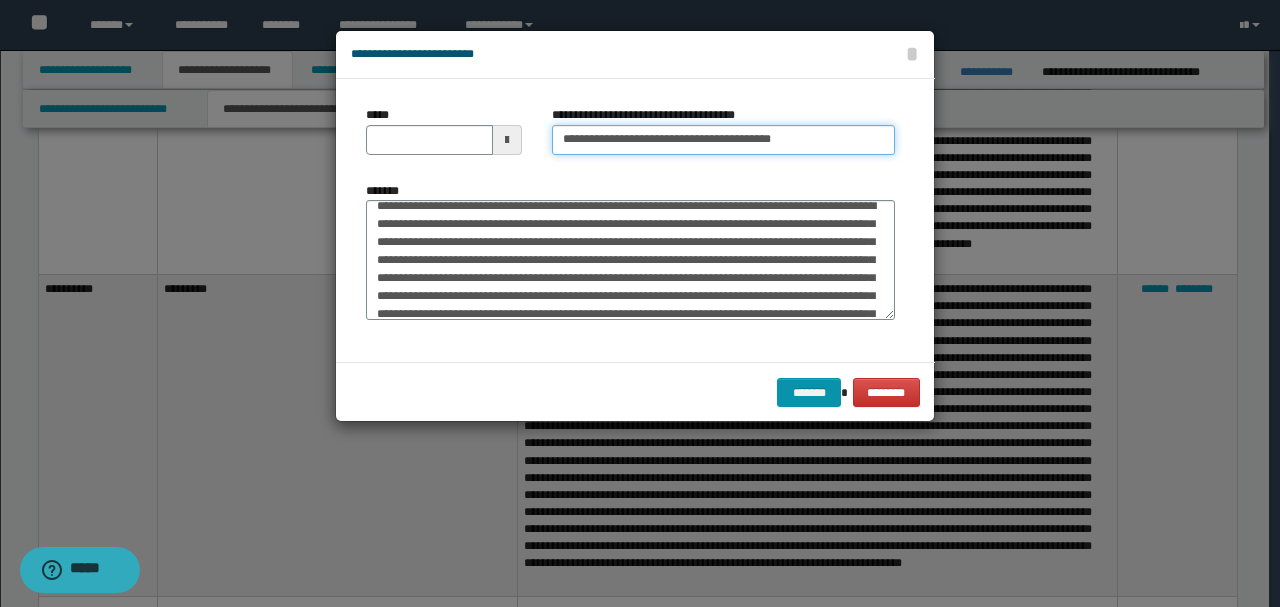 scroll, scrollTop: 0, scrollLeft: 0, axis: both 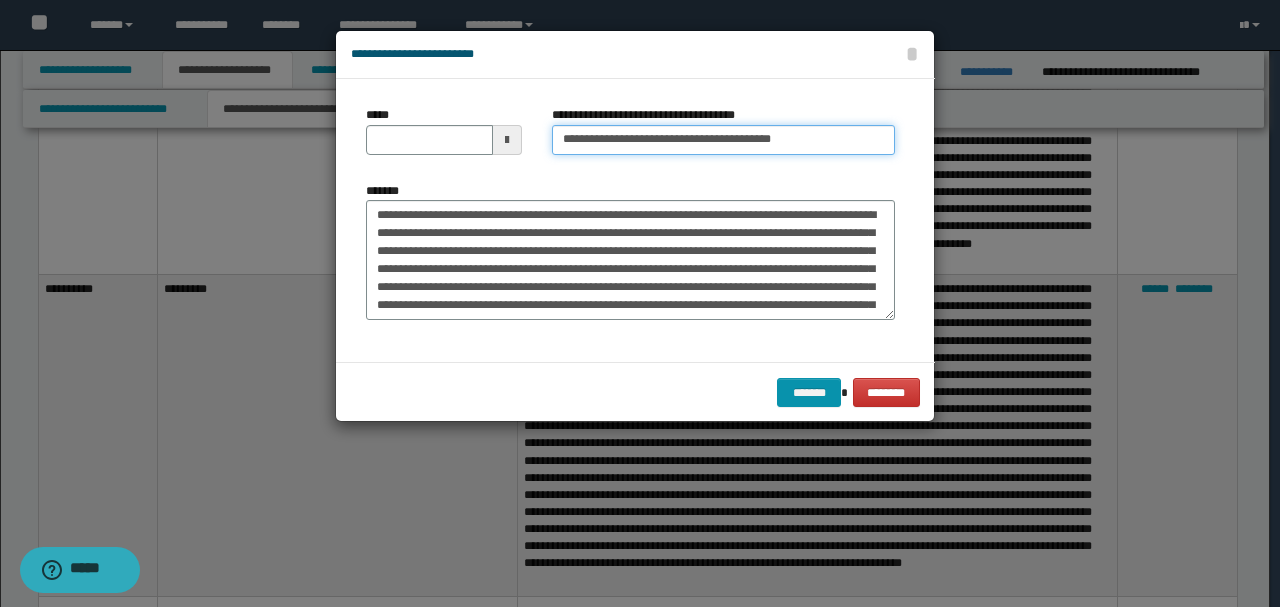 type on "**********" 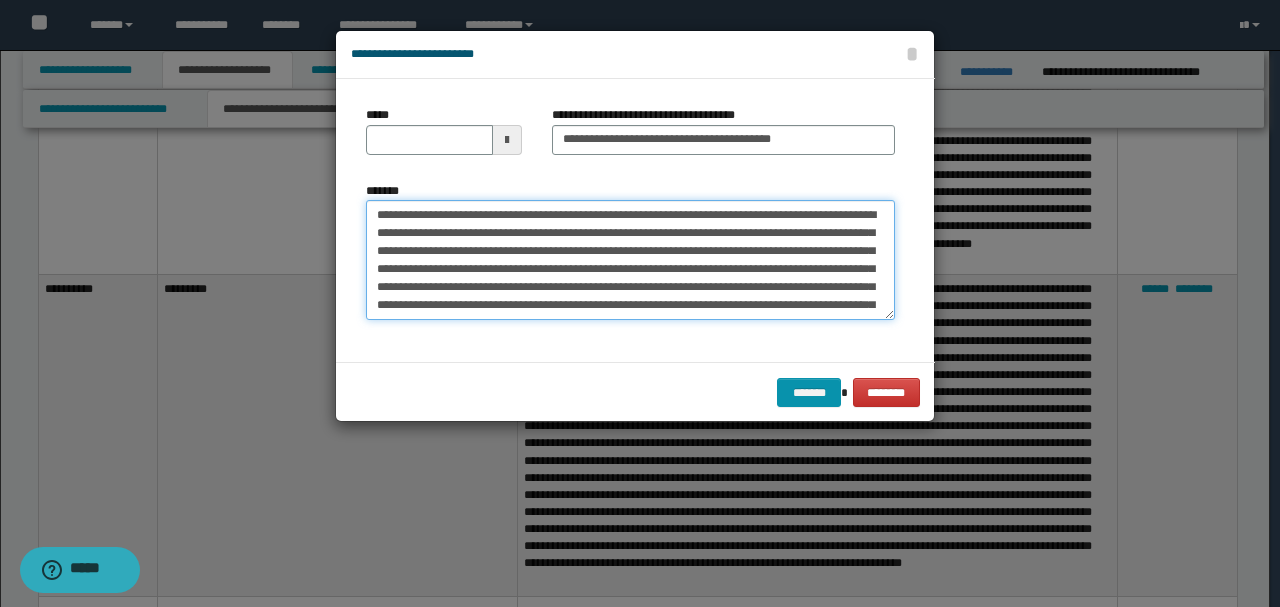 click on "*******" at bounding box center (630, 259) 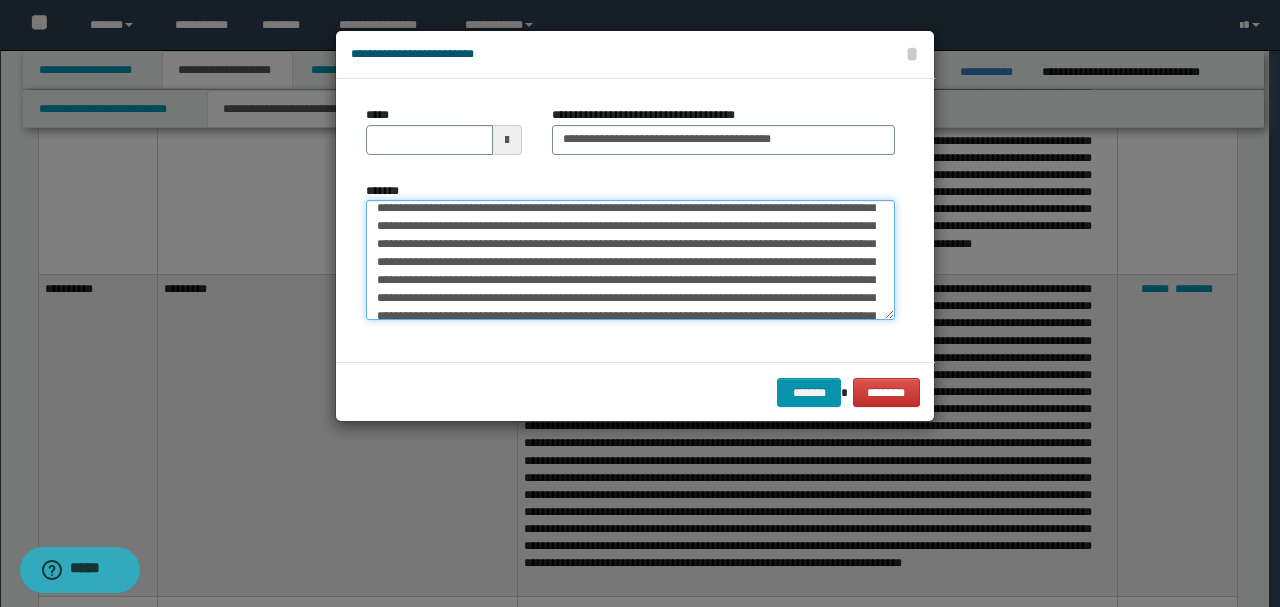 scroll, scrollTop: 66, scrollLeft: 0, axis: vertical 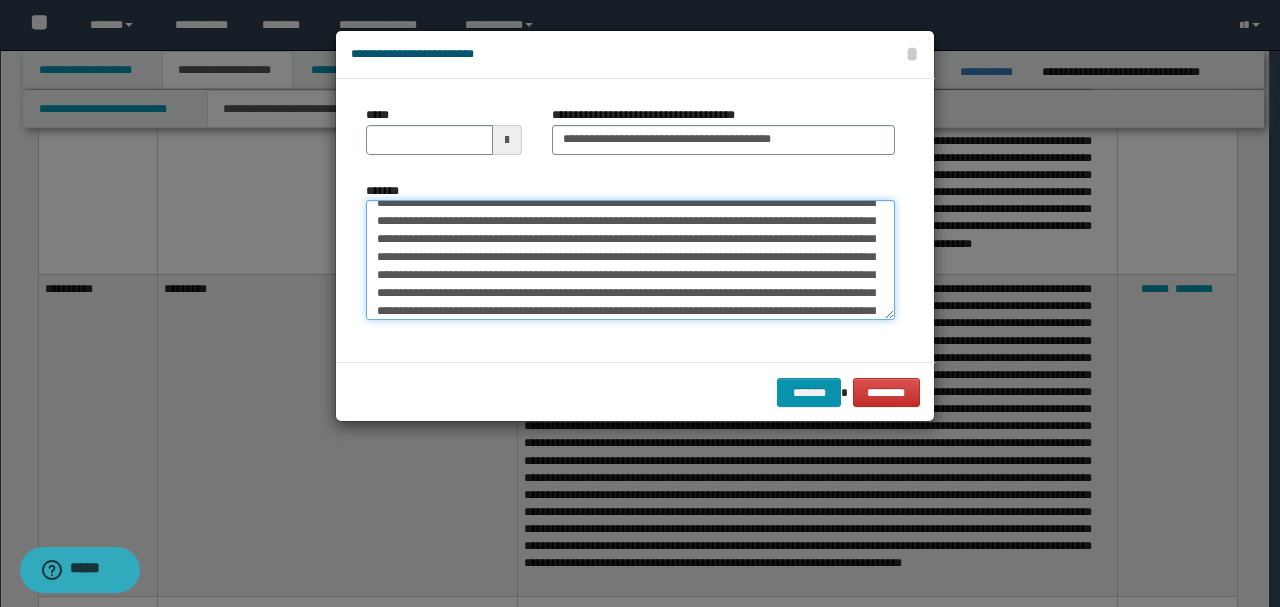 click on "*******" at bounding box center [630, 259] 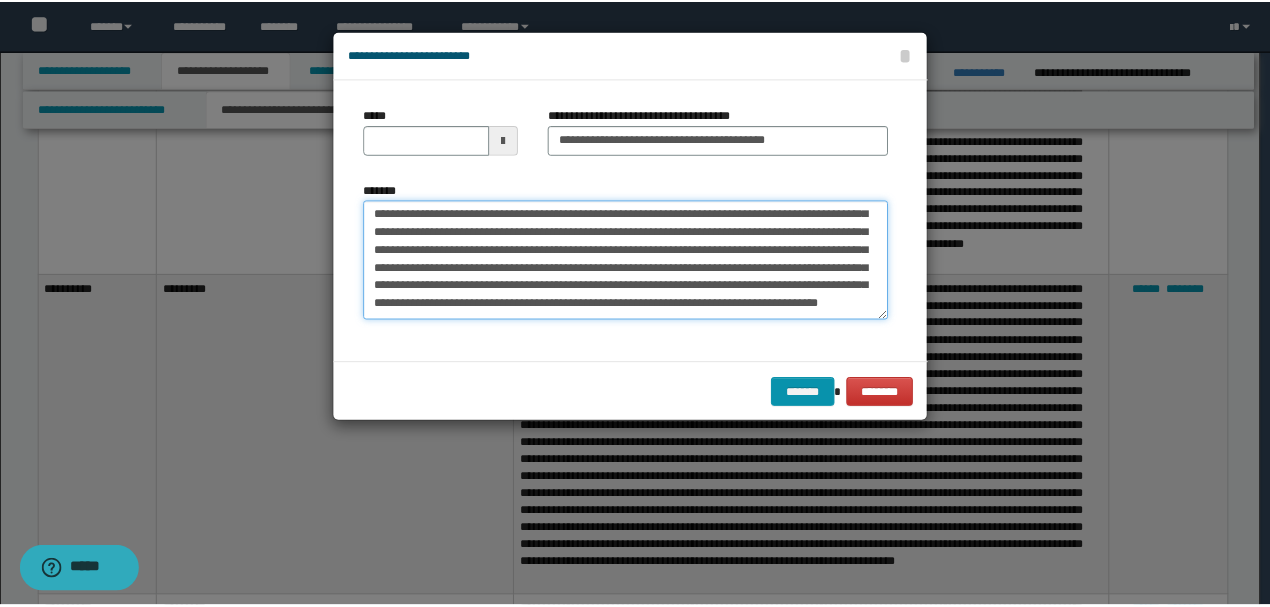 scroll, scrollTop: 288, scrollLeft: 0, axis: vertical 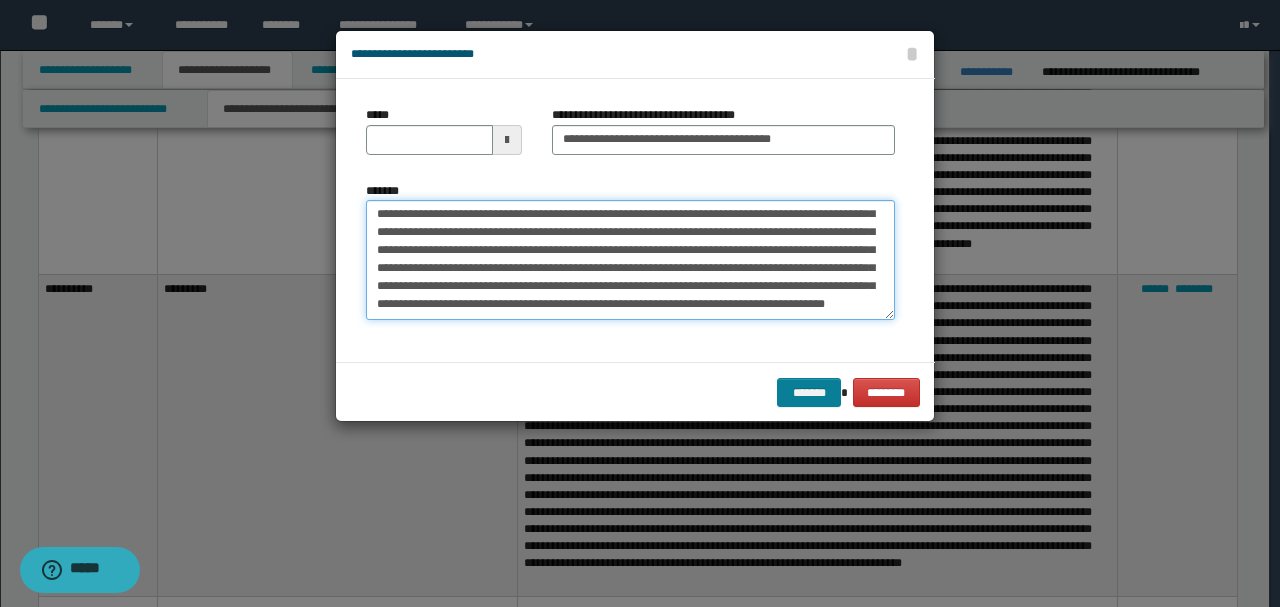 type on "**********" 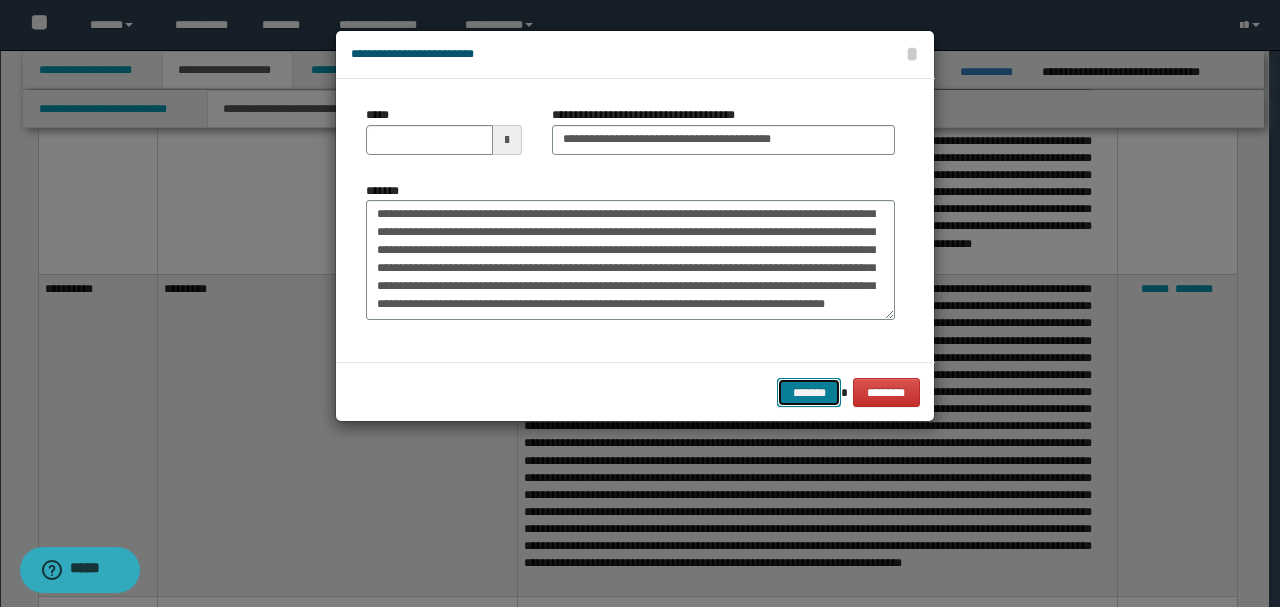 drag, startPoint x: 804, startPoint y: 391, endPoint x: 525, endPoint y: 374, distance: 279.51746 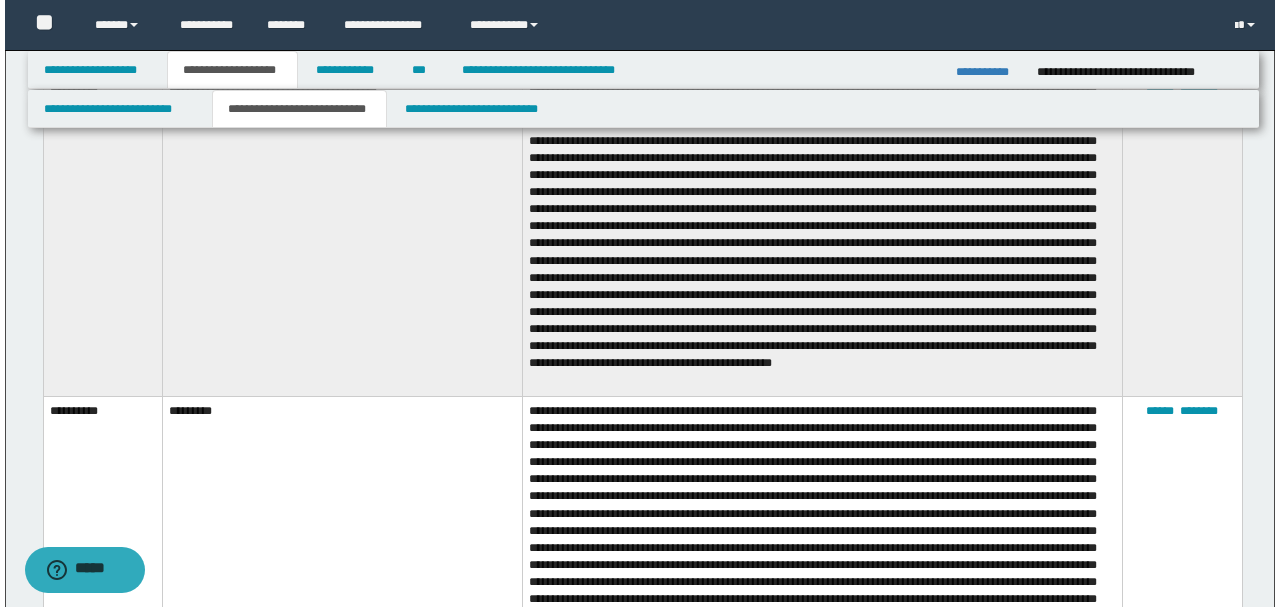 scroll, scrollTop: 1666, scrollLeft: 0, axis: vertical 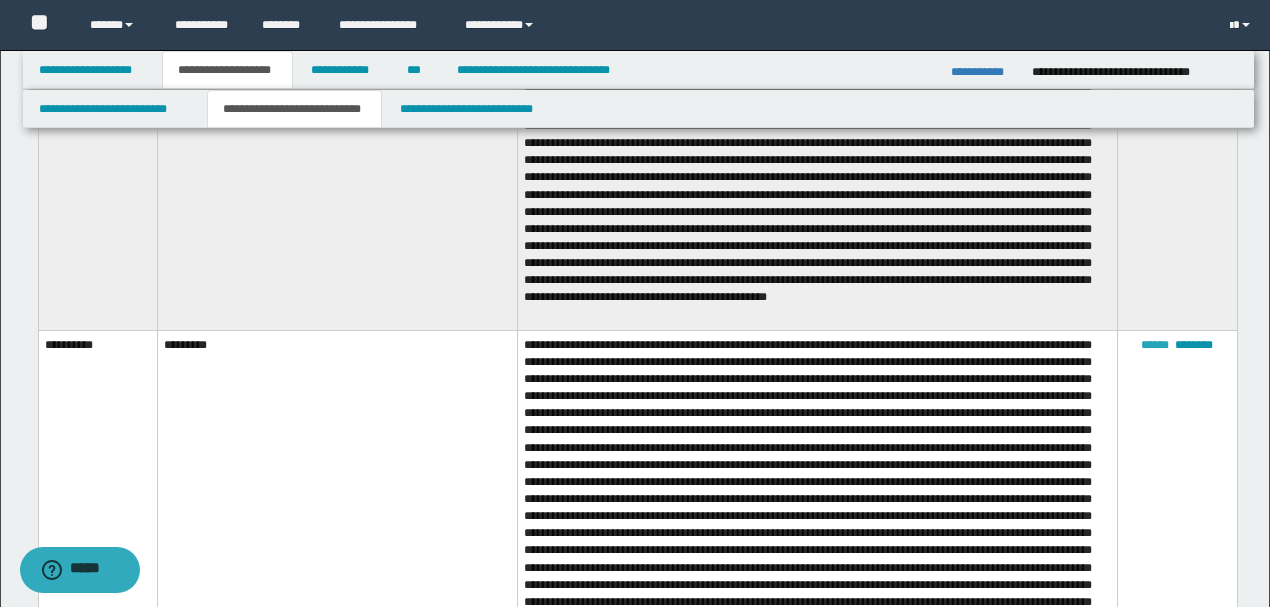 click on "******" at bounding box center (1155, 345) 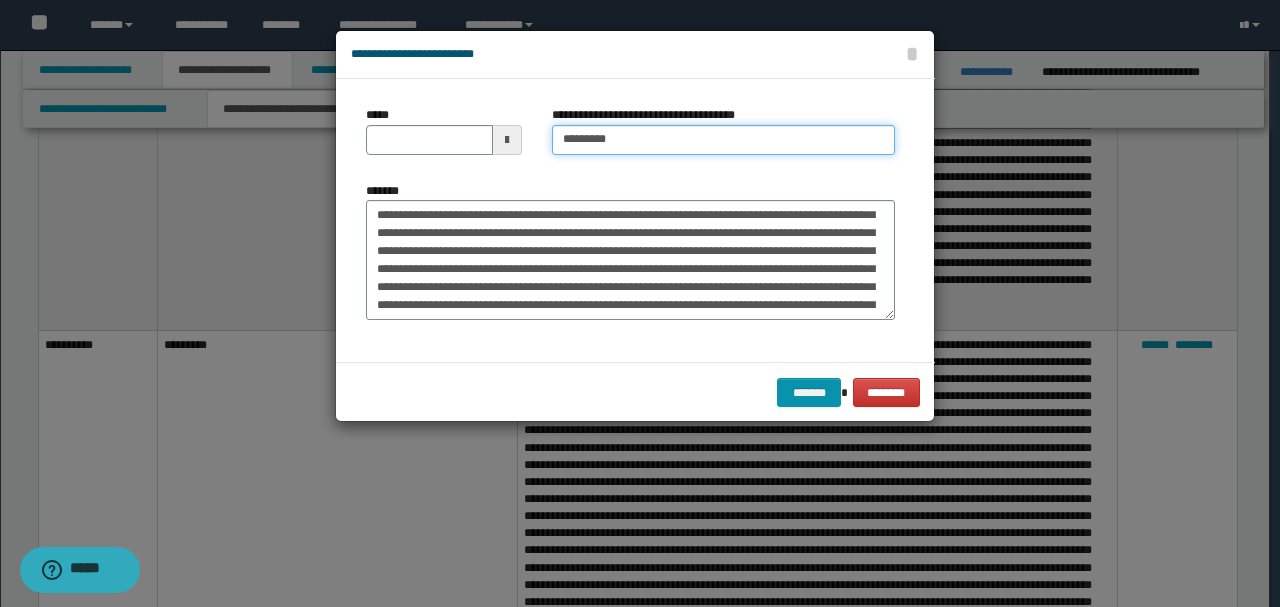 drag, startPoint x: 637, startPoint y: 138, endPoint x: 486, endPoint y: 145, distance: 151.16217 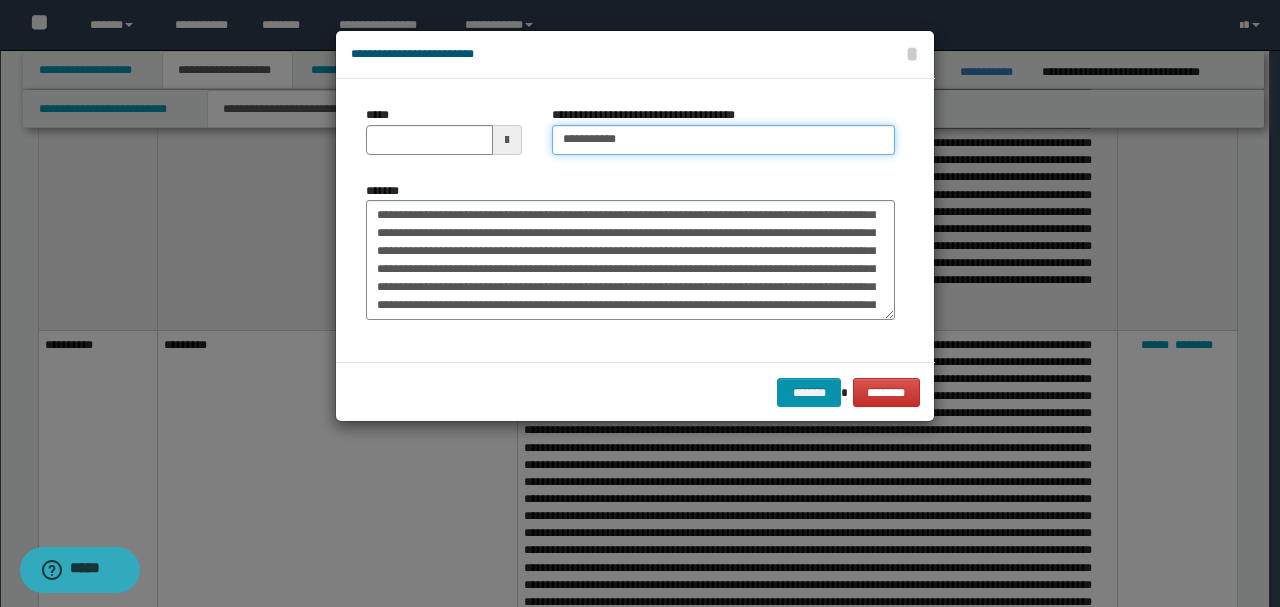 type on "**********" 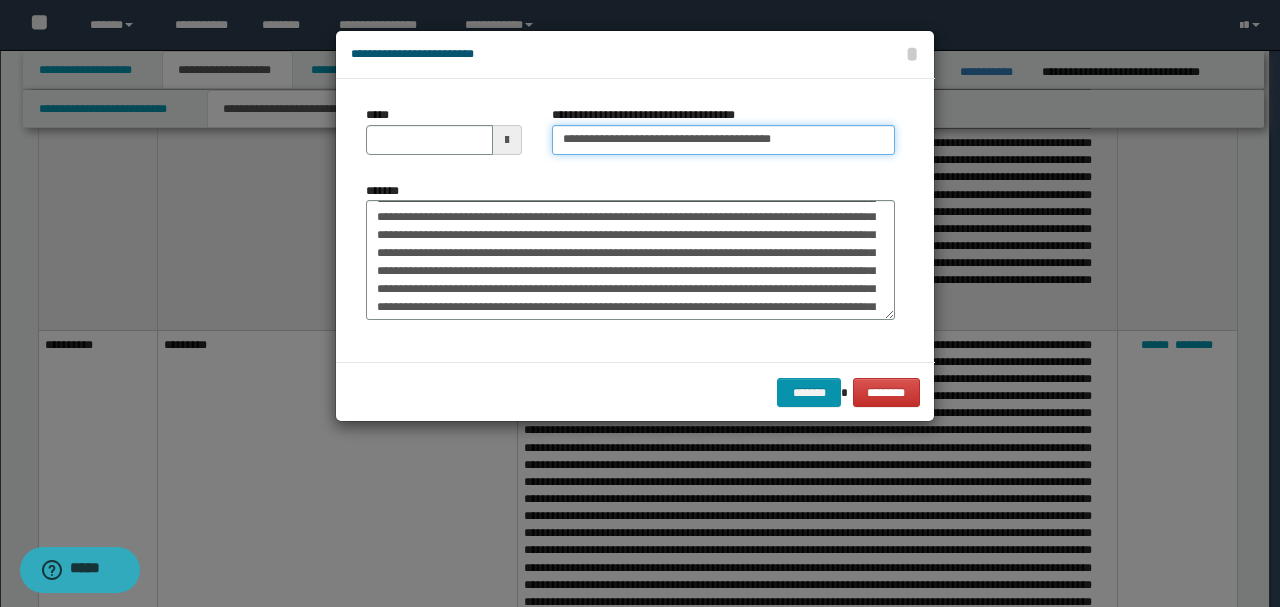 scroll, scrollTop: 0, scrollLeft: 0, axis: both 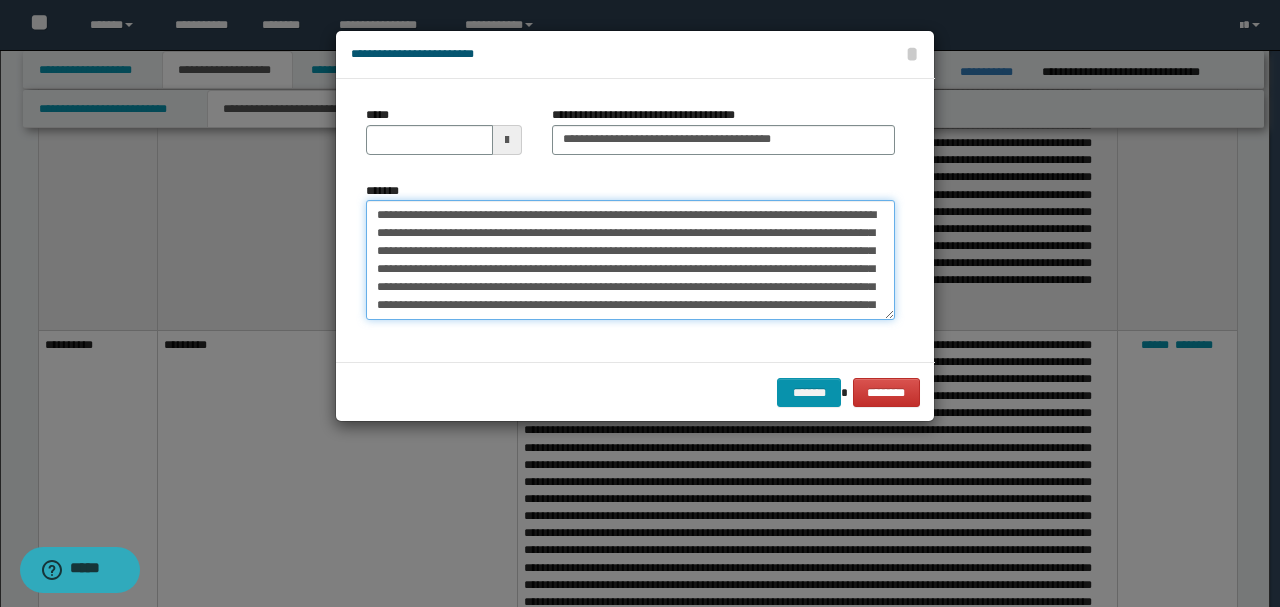 click on "*******" at bounding box center (630, 259) 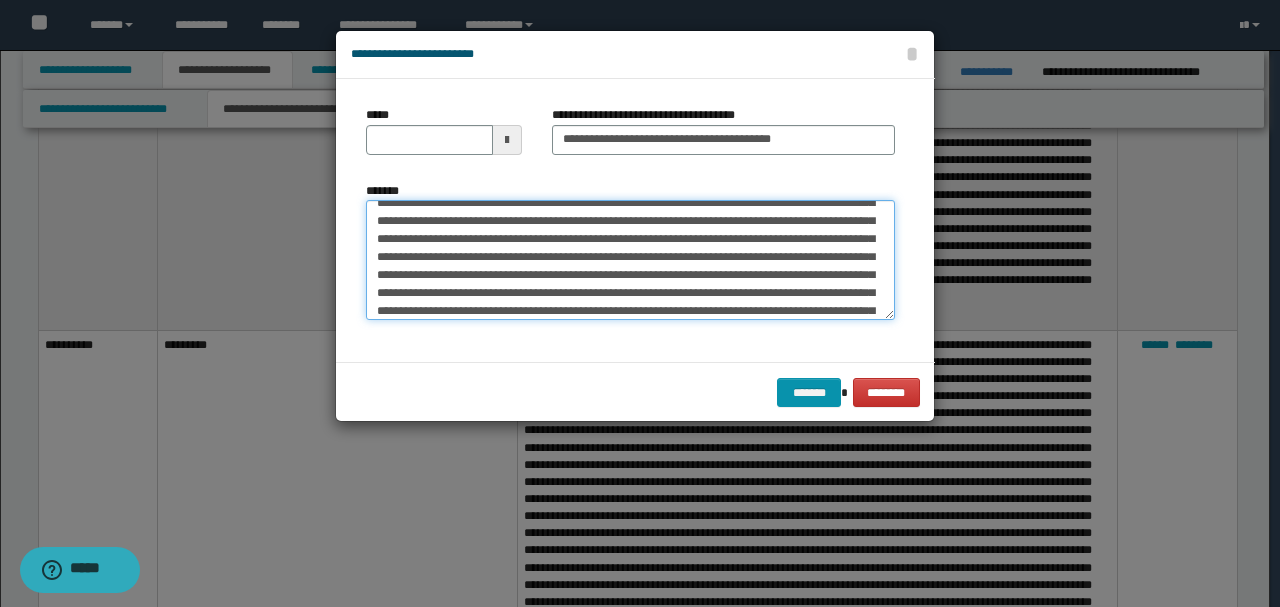 scroll, scrollTop: 133, scrollLeft: 0, axis: vertical 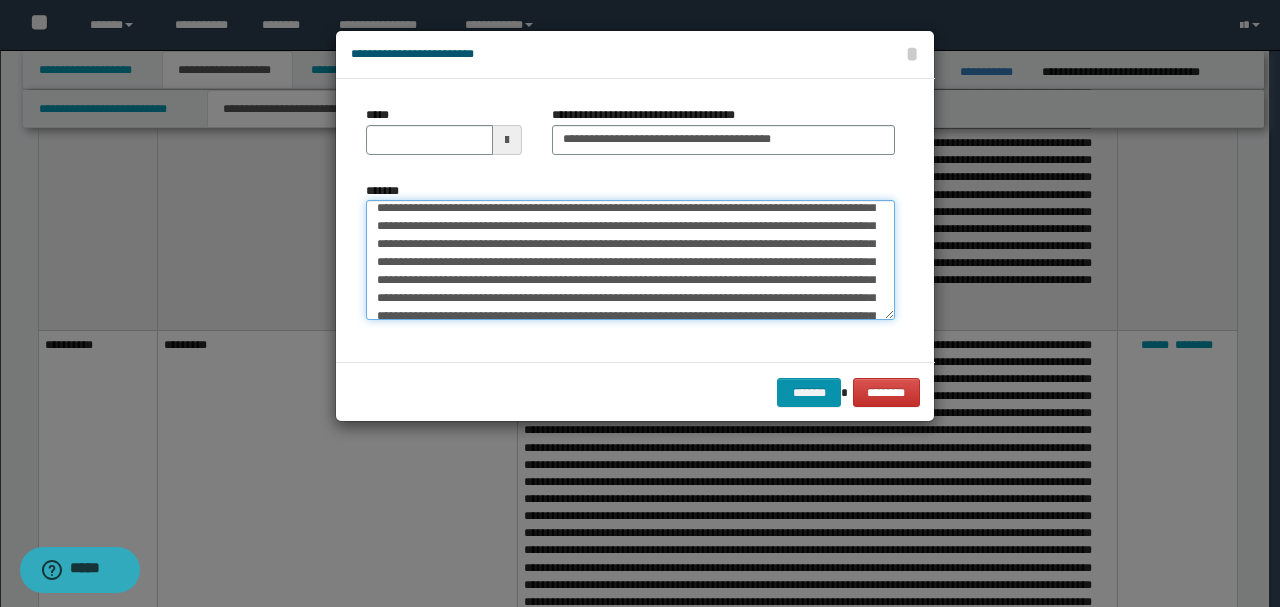 drag, startPoint x: 440, startPoint y: 242, endPoint x: 378, endPoint y: 242, distance: 62 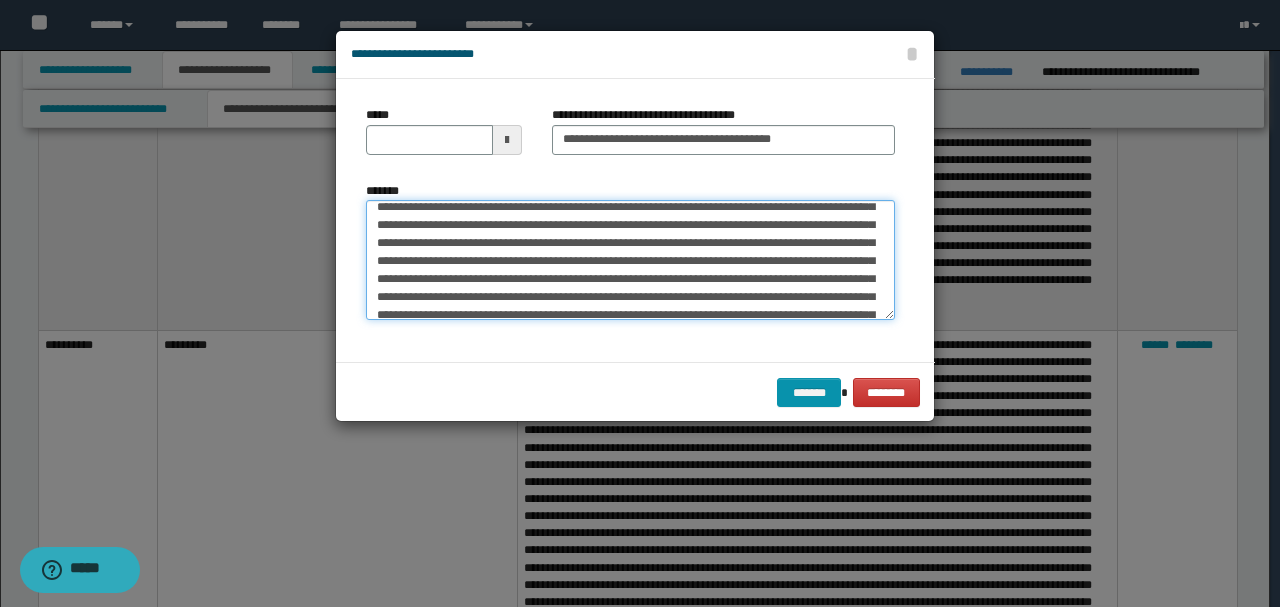 scroll, scrollTop: 200, scrollLeft: 0, axis: vertical 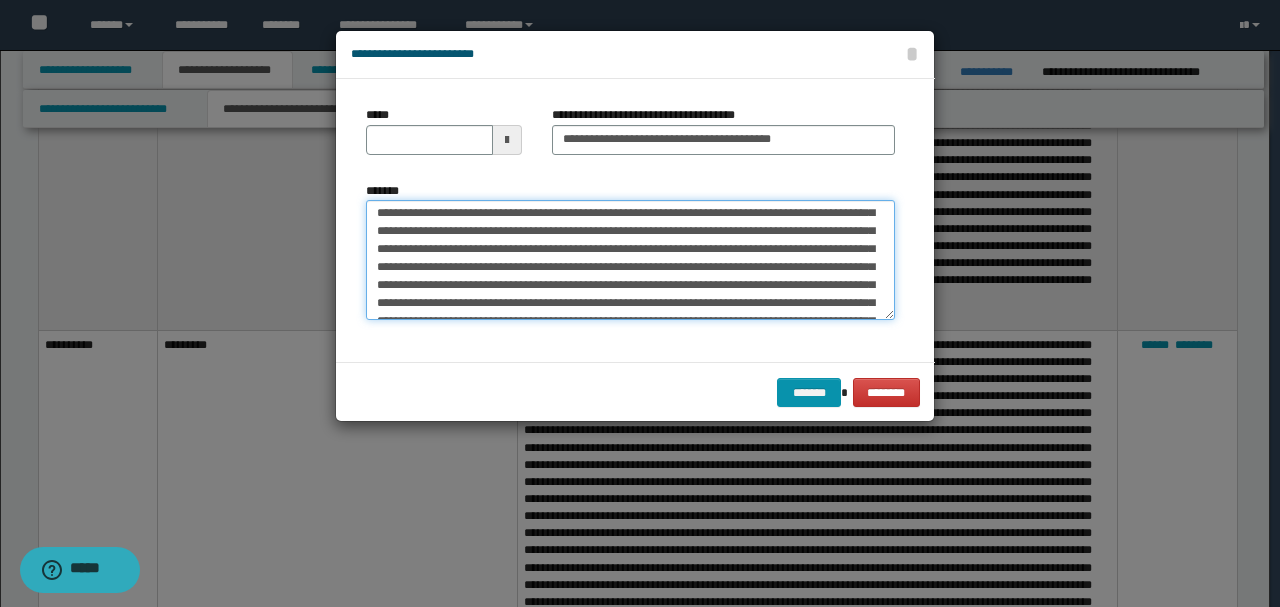 click on "*******" at bounding box center (630, 259) 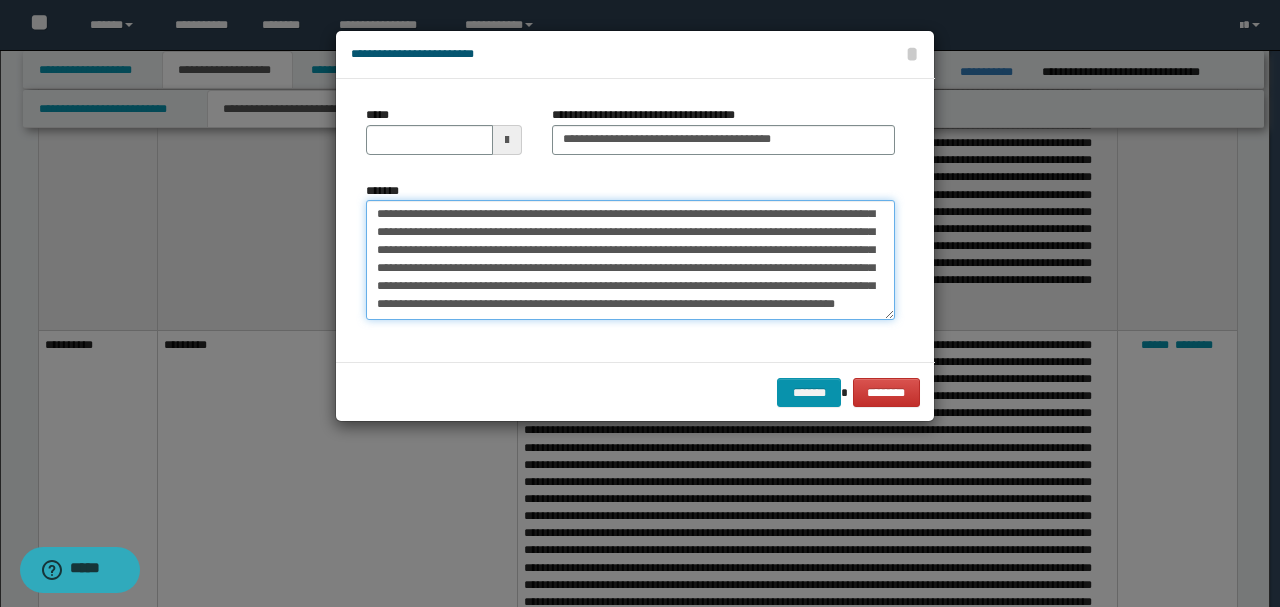 scroll, scrollTop: 266, scrollLeft: 0, axis: vertical 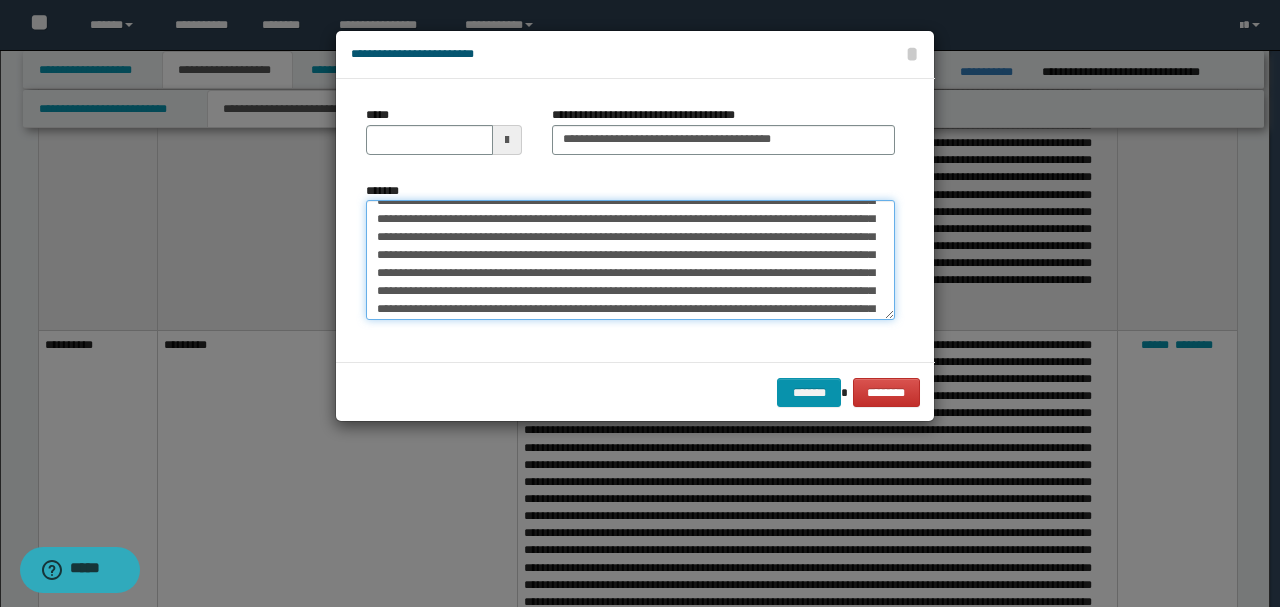 click on "*******" at bounding box center (630, 259) 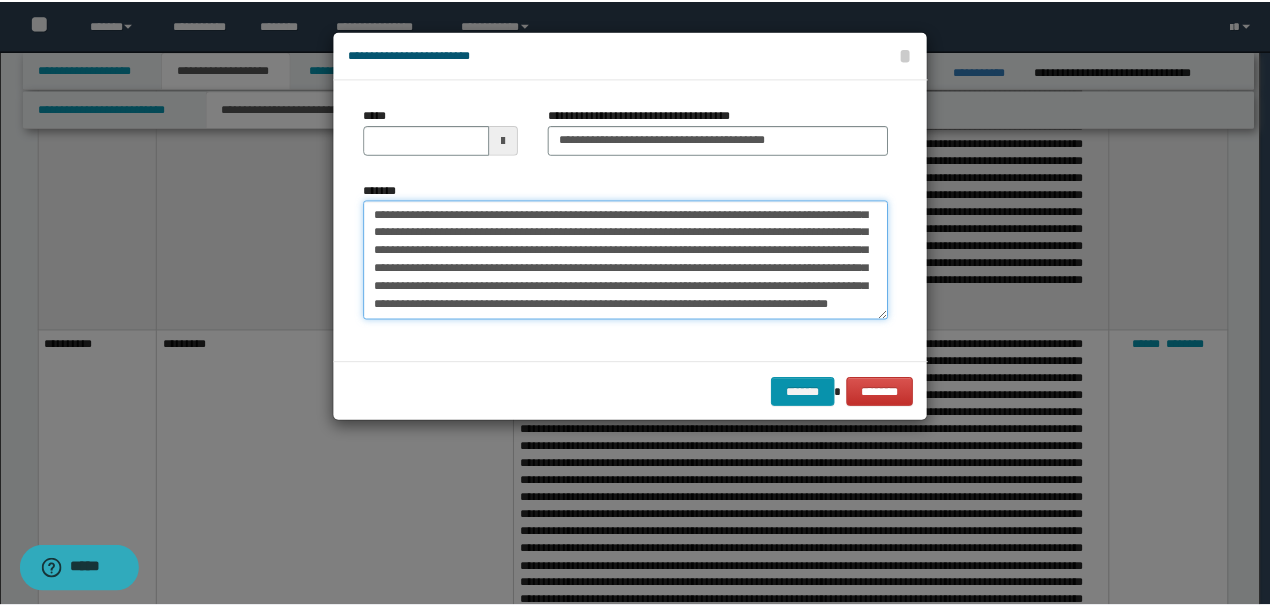 scroll, scrollTop: 342, scrollLeft: 0, axis: vertical 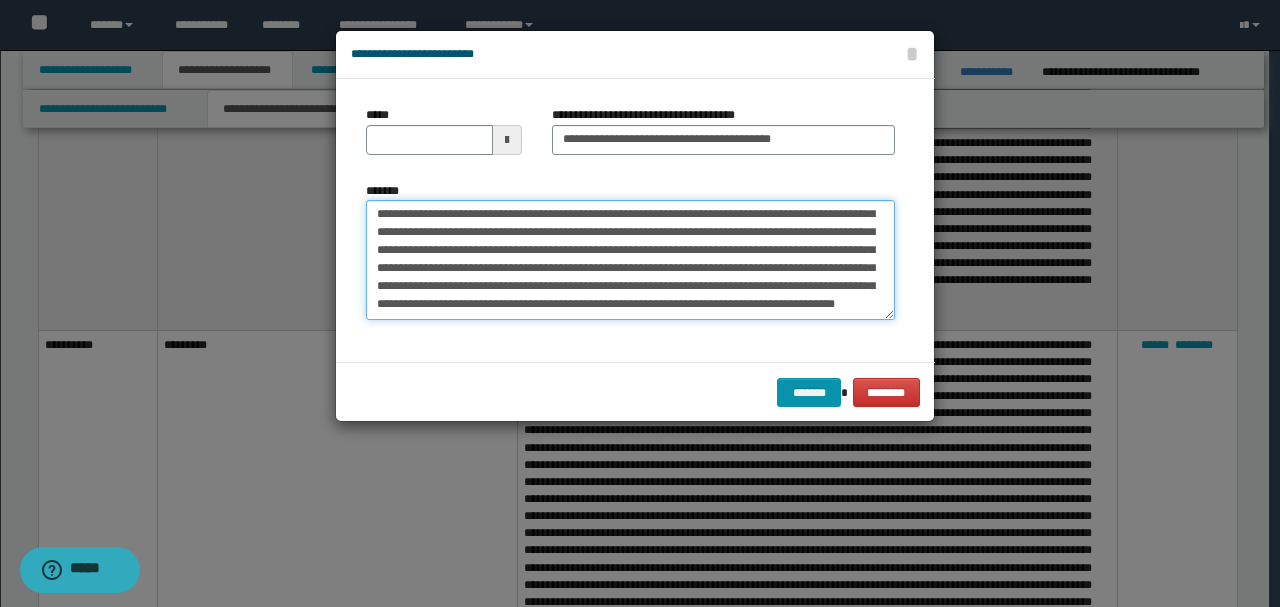 drag, startPoint x: 826, startPoint y: 234, endPoint x: 837, endPoint y: 298, distance: 64.93843 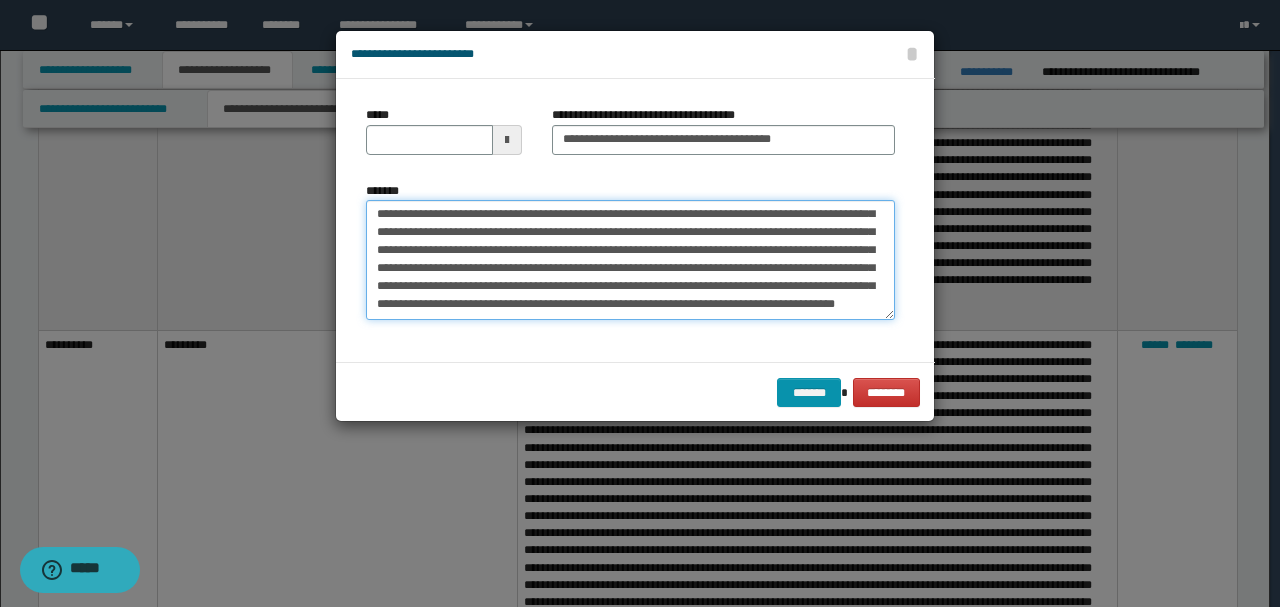 drag, startPoint x: 604, startPoint y: 318, endPoint x: 658, endPoint y: 296, distance: 58.30952 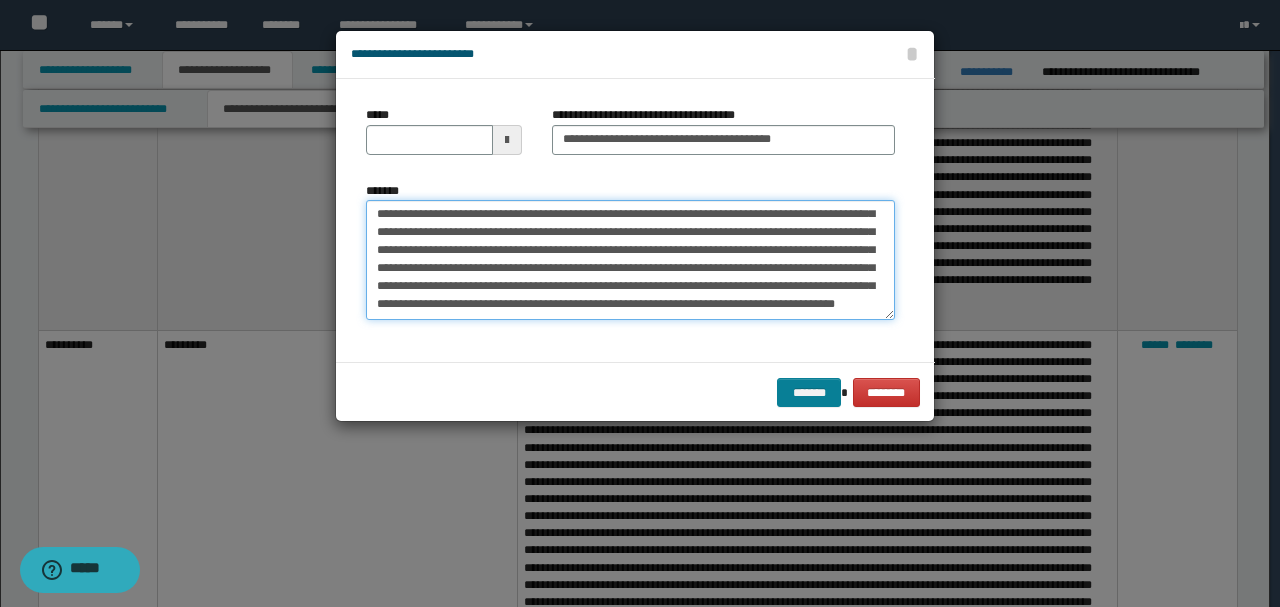 type on "**********" 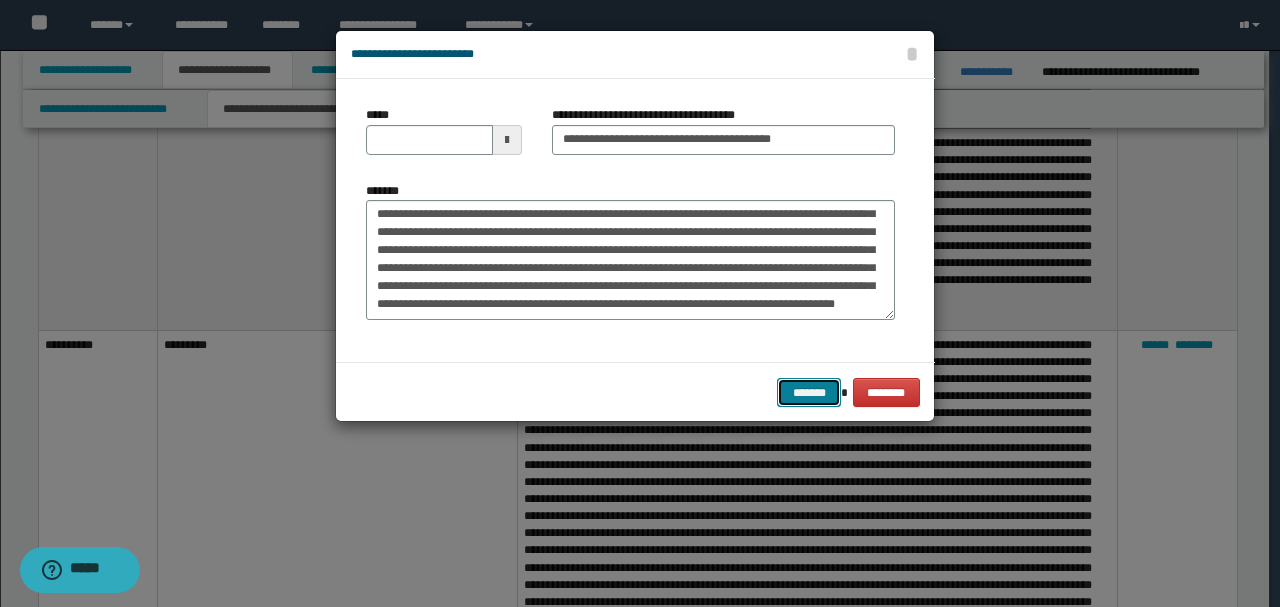 click on "*******" at bounding box center [809, 392] 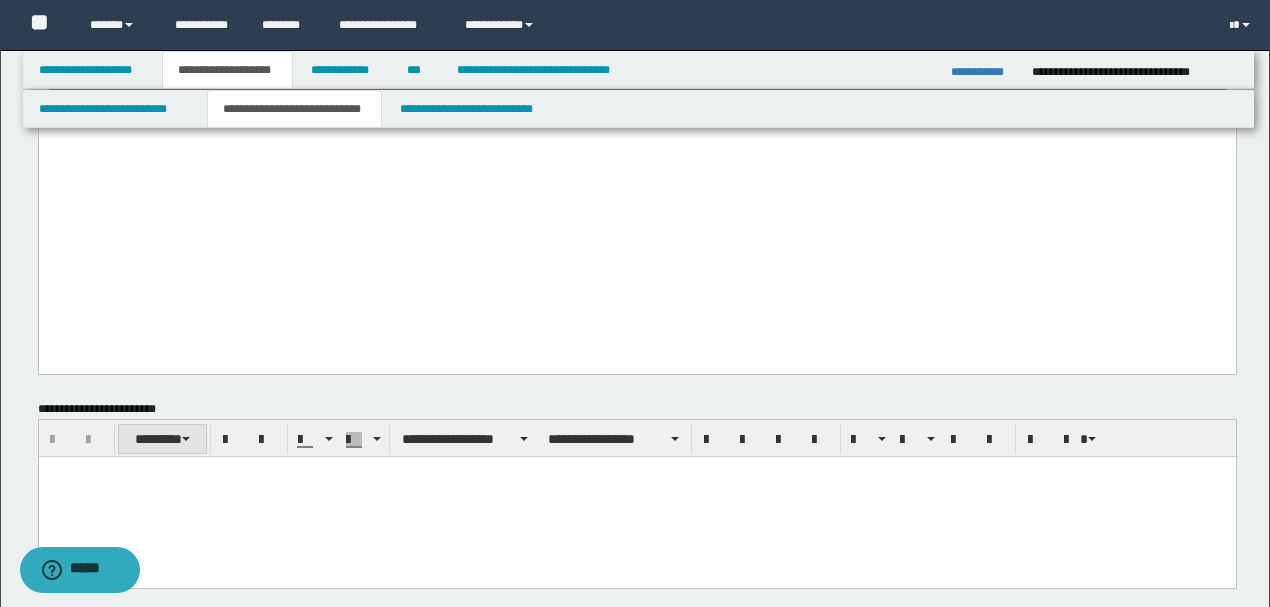 scroll, scrollTop: 533, scrollLeft: 0, axis: vertical 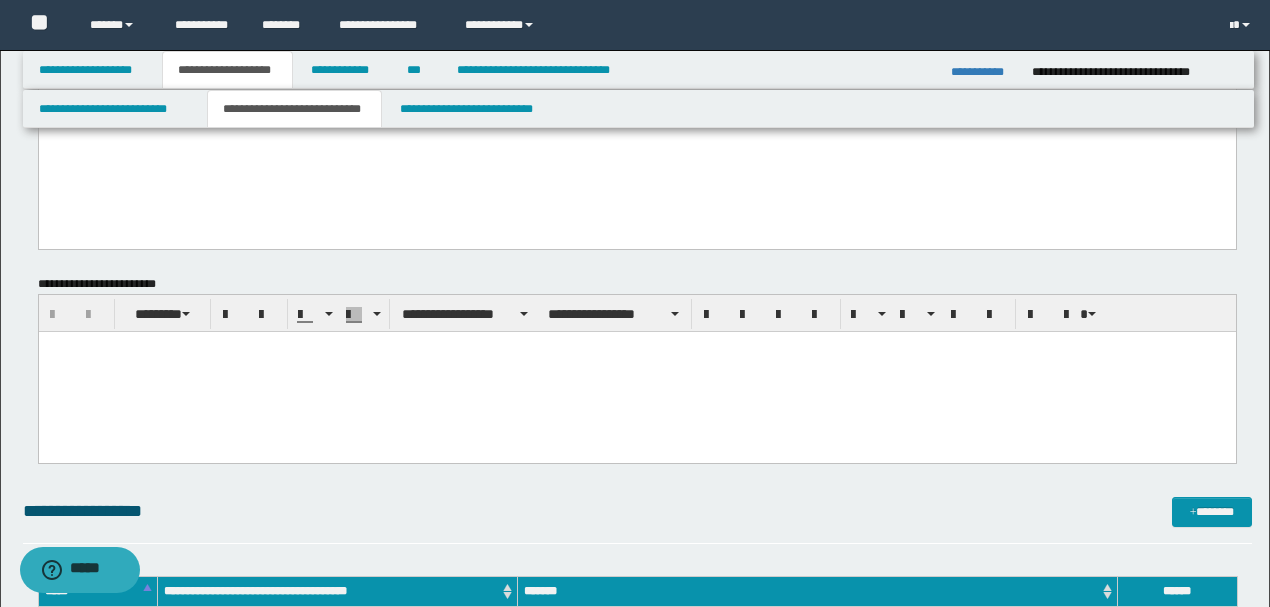 click at bounding box center [636, 372] 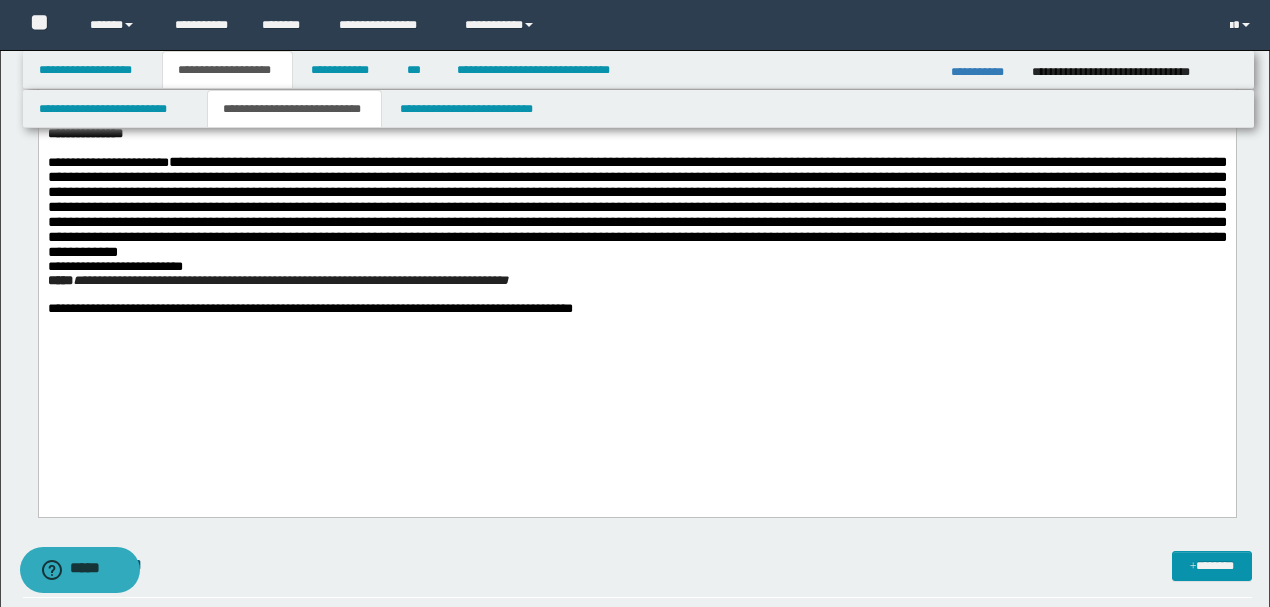 scroll, scrollTop: 1000, scrollLeft: 0, axis: vertical 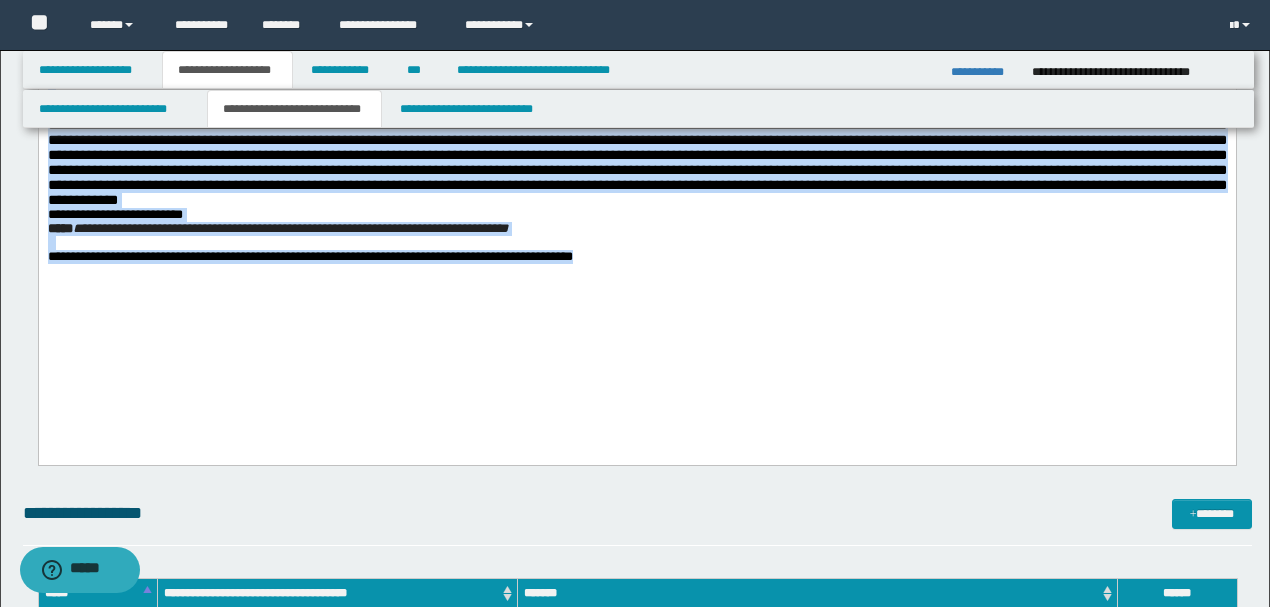drag, startPoint x: 46, startPoint y: -121, endPoint x: 858, endPoint y: 369, distance: 948.3902 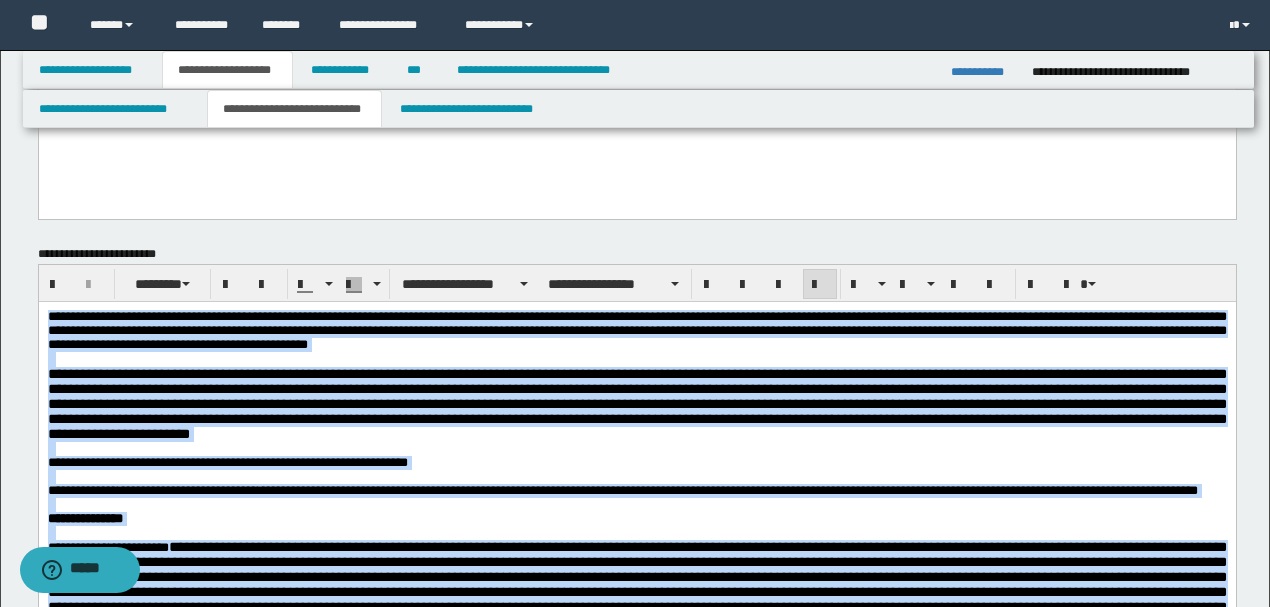 scroll, scrollTop: 533, scrollLeft: 0, axis: vertical 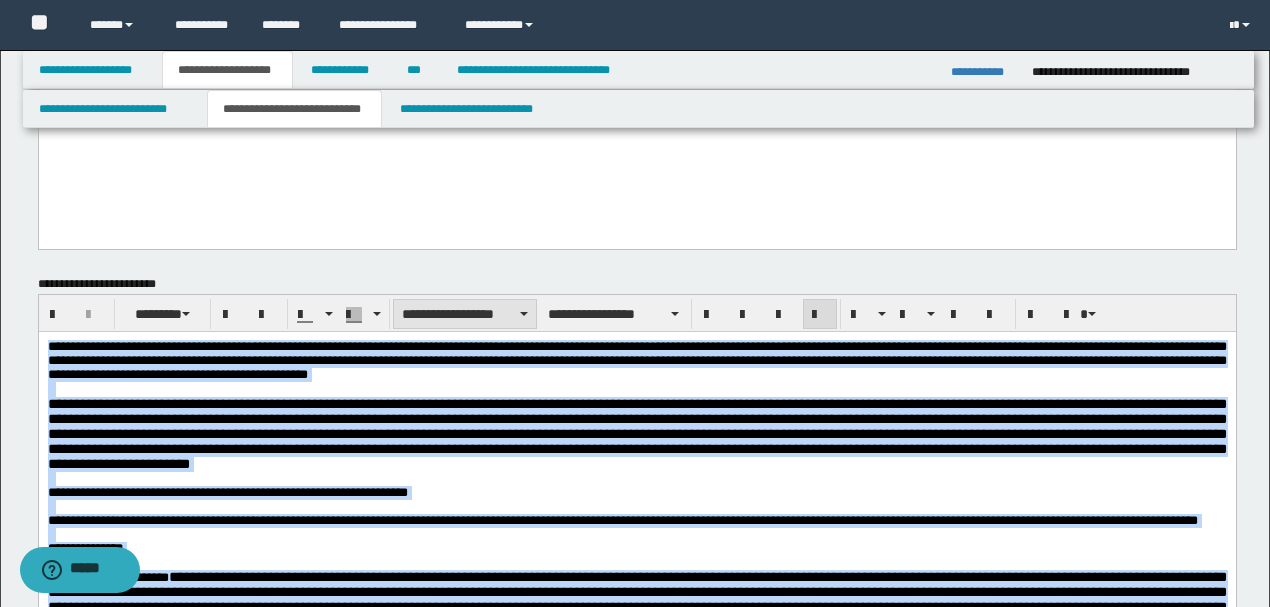 click on "**********" at bounding box center (465, 314) 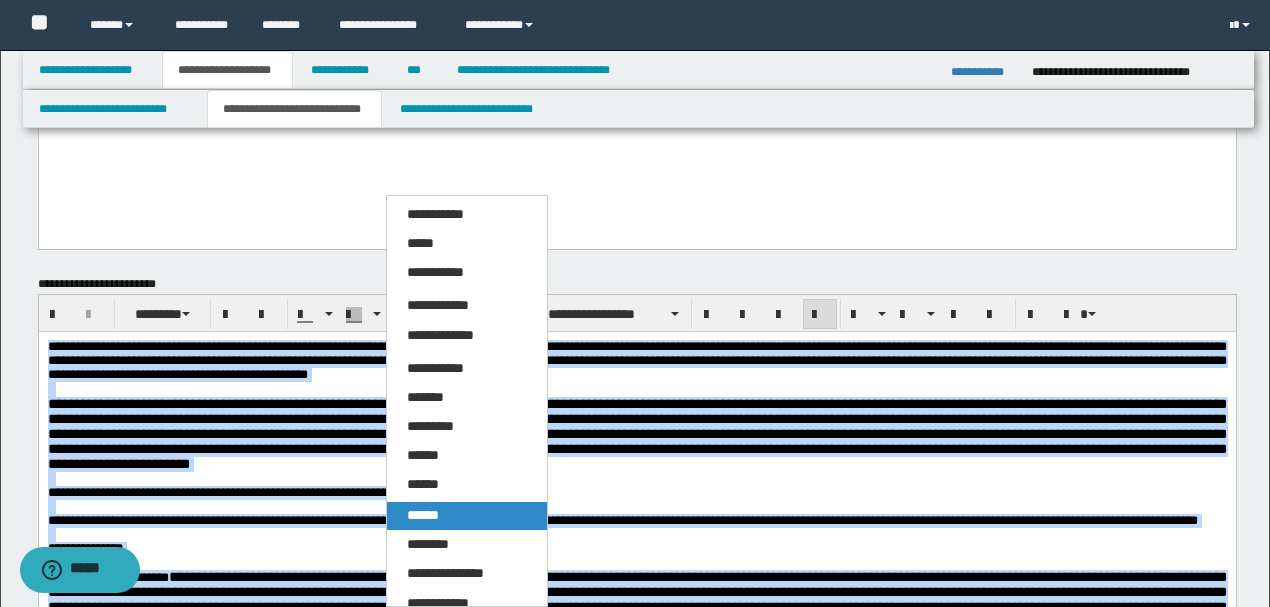 click on "******" at bounding box center [466, 516] 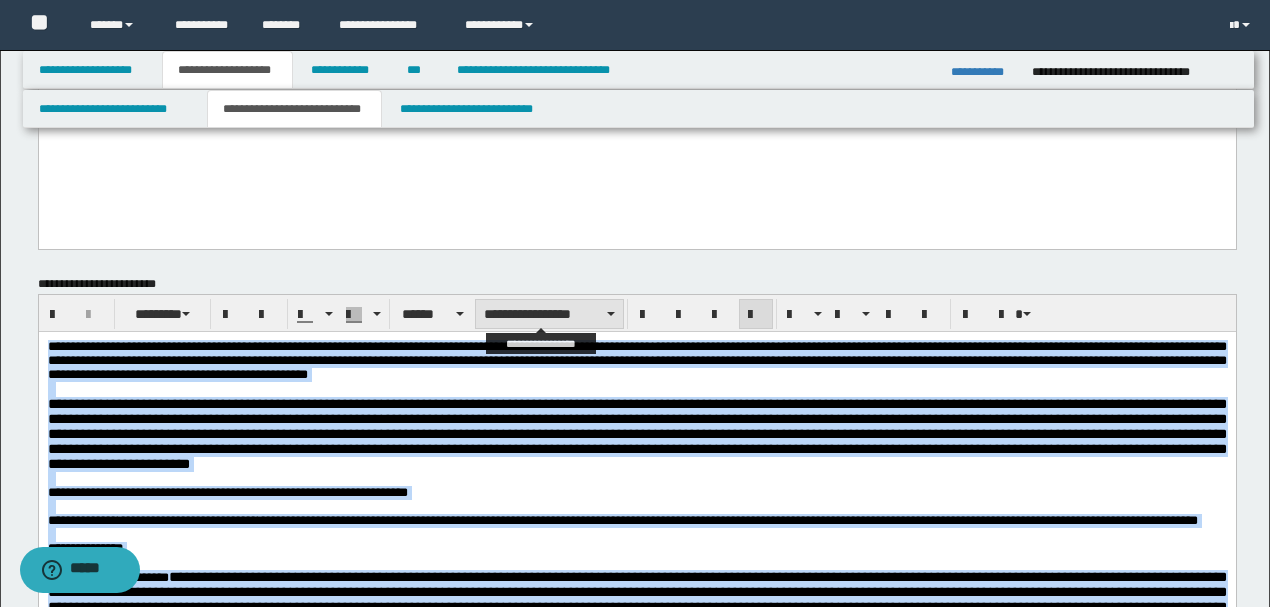 click on "**********" at bounding box center (549, 314) 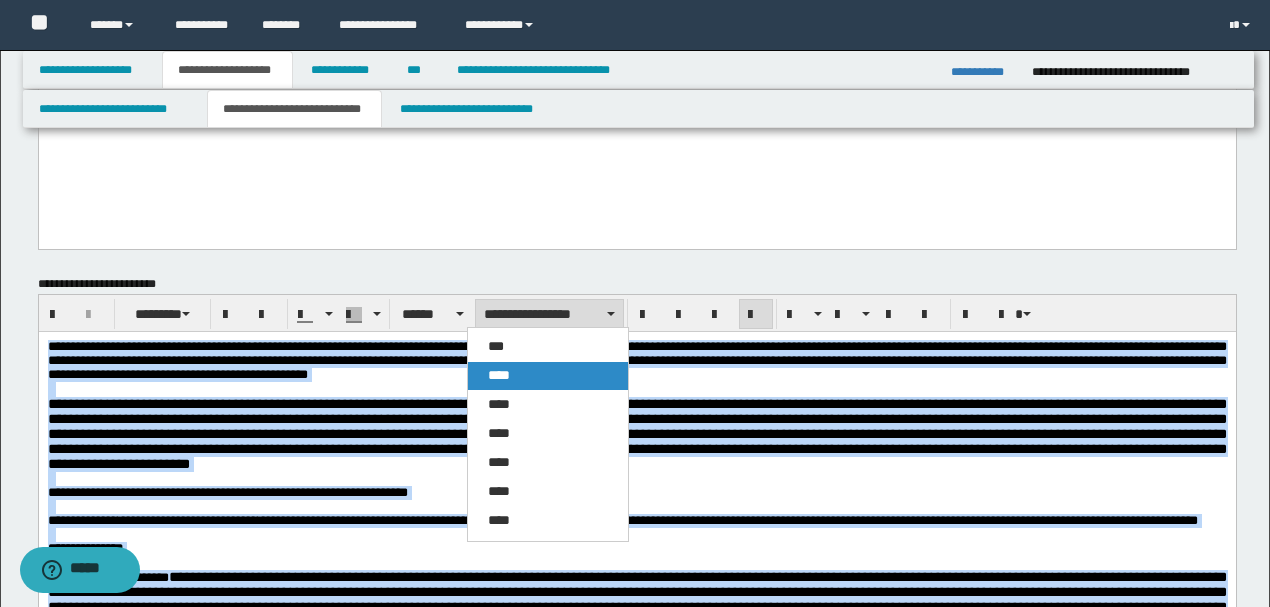 click on "****" at bounding box center (499, 375) 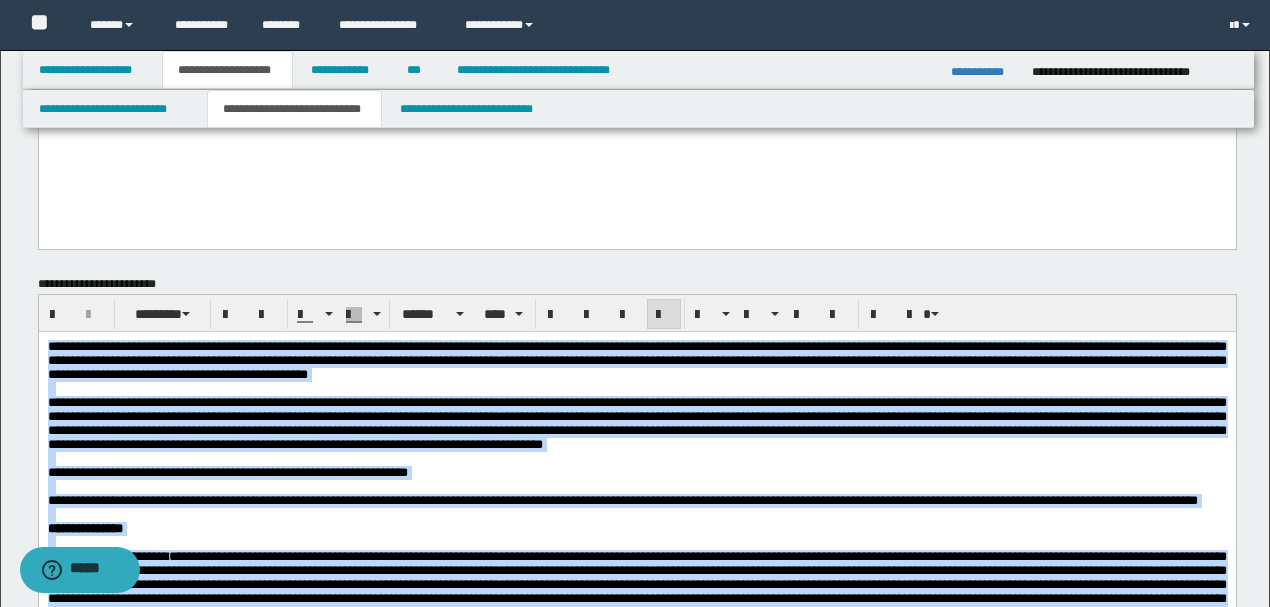 click at bounding box center (636, 389) 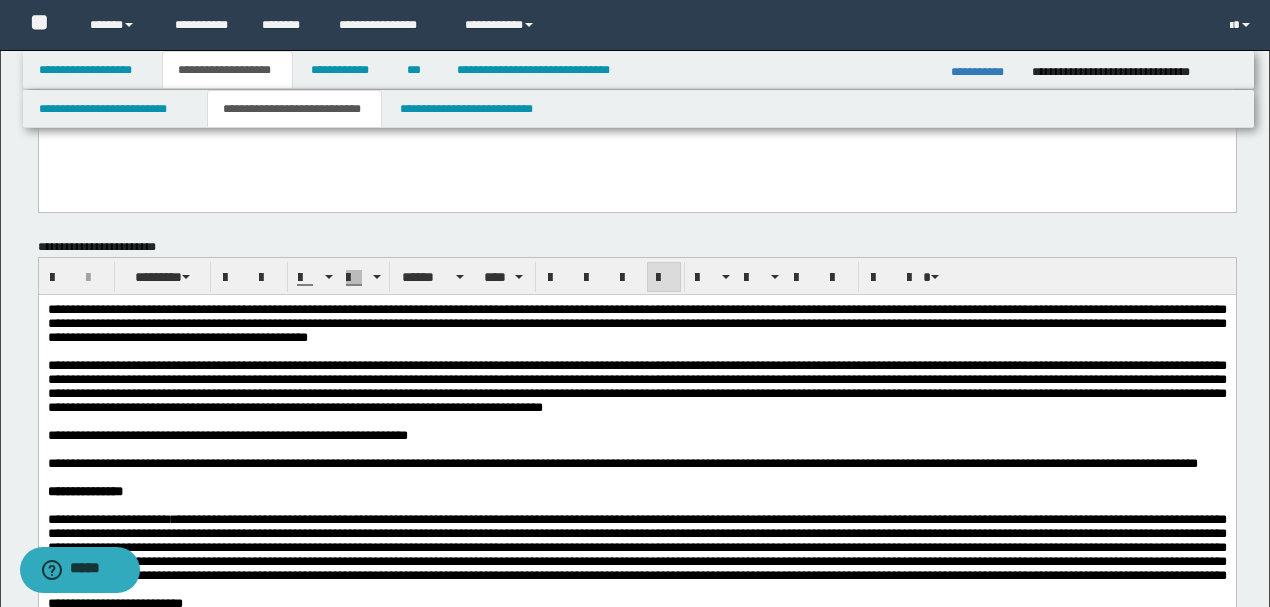 scroll, scrollTop: 600, scrollLeft: 0, axis: vertical 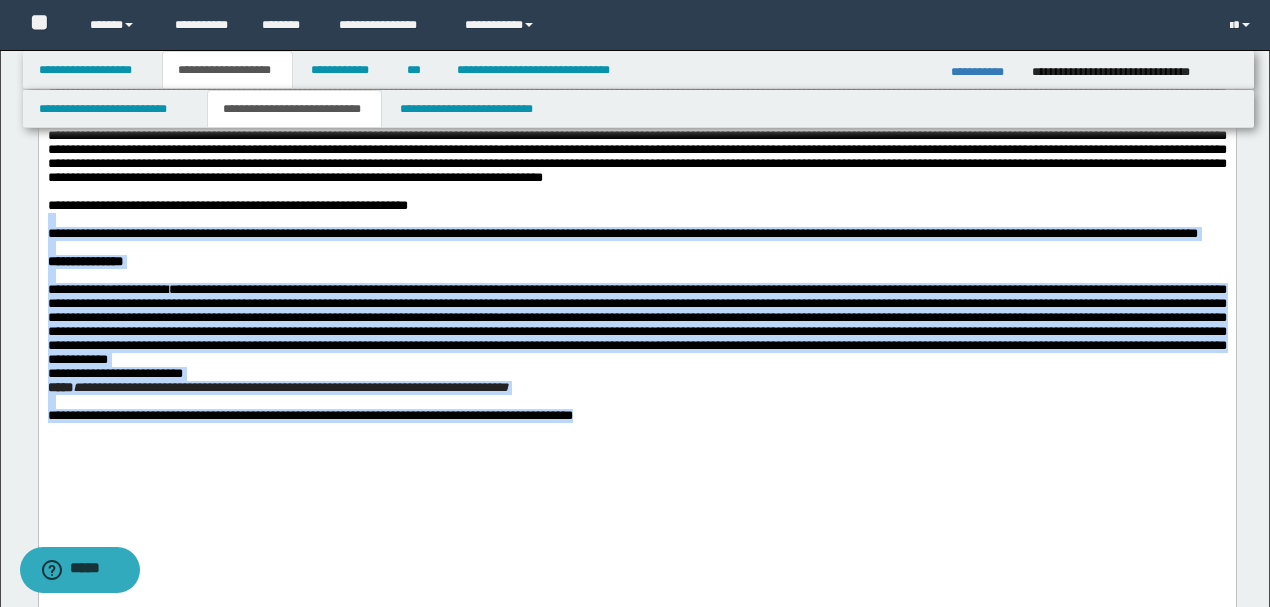 drag, startPoint x: 506, startPoint y: 246, endPoint x: 804, endPoint y: 572, distance: 441.67862 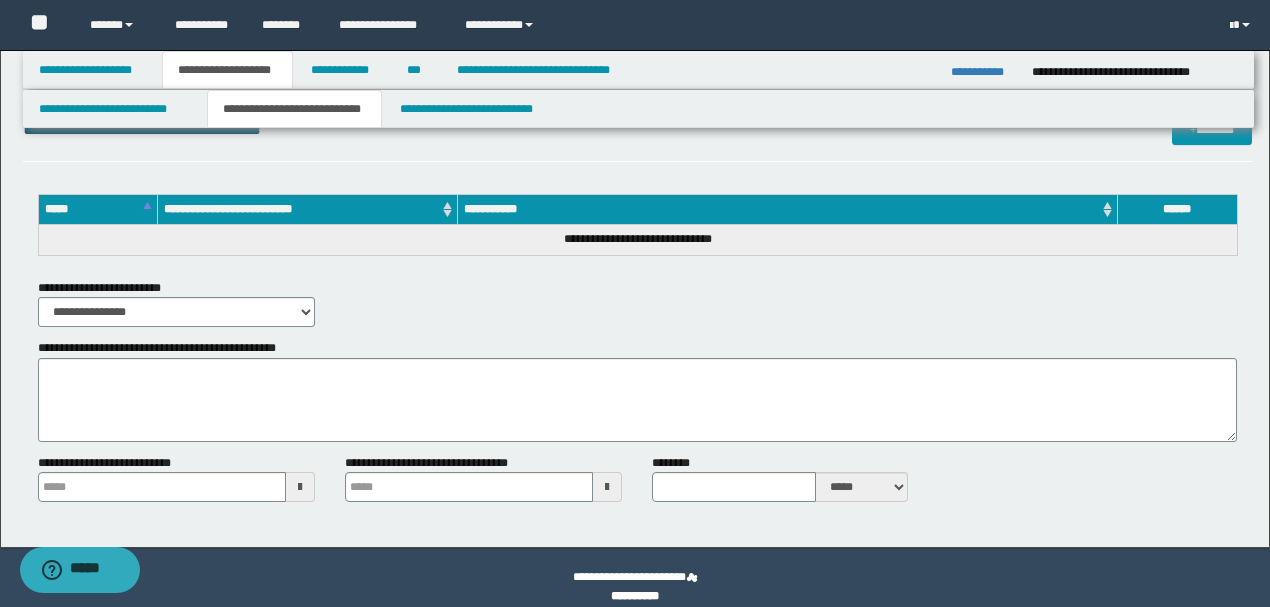 scroll, scrollTop: 2865, scrollLeft: 0, axis: vertical 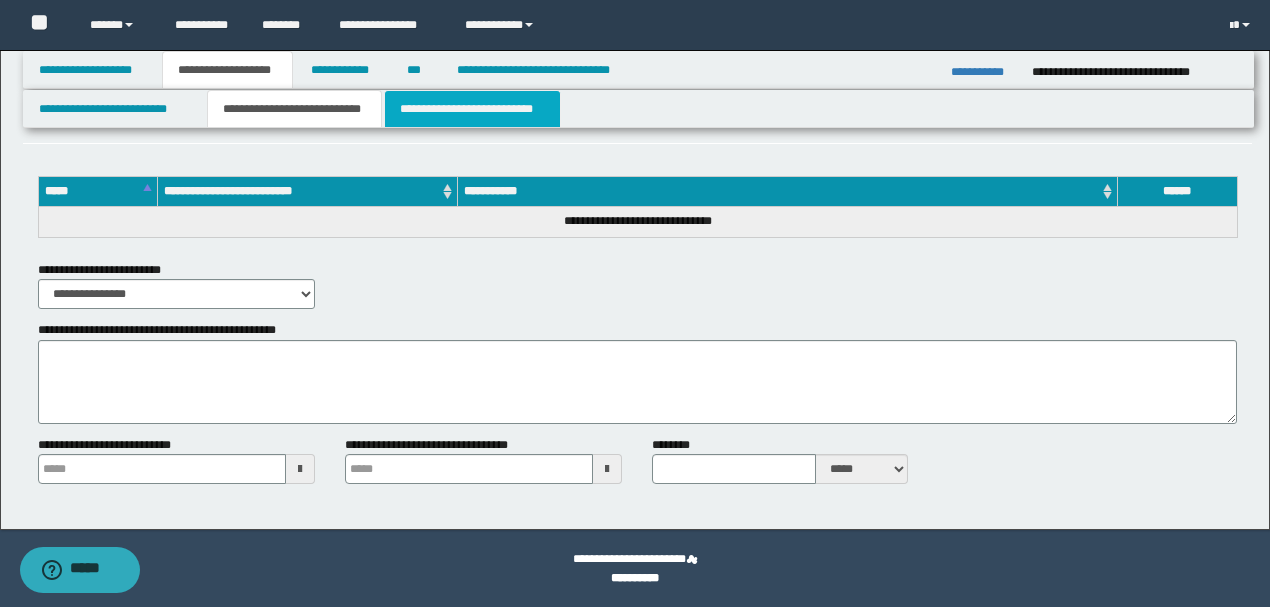 click on "**********" at bounding box center [472, 109] 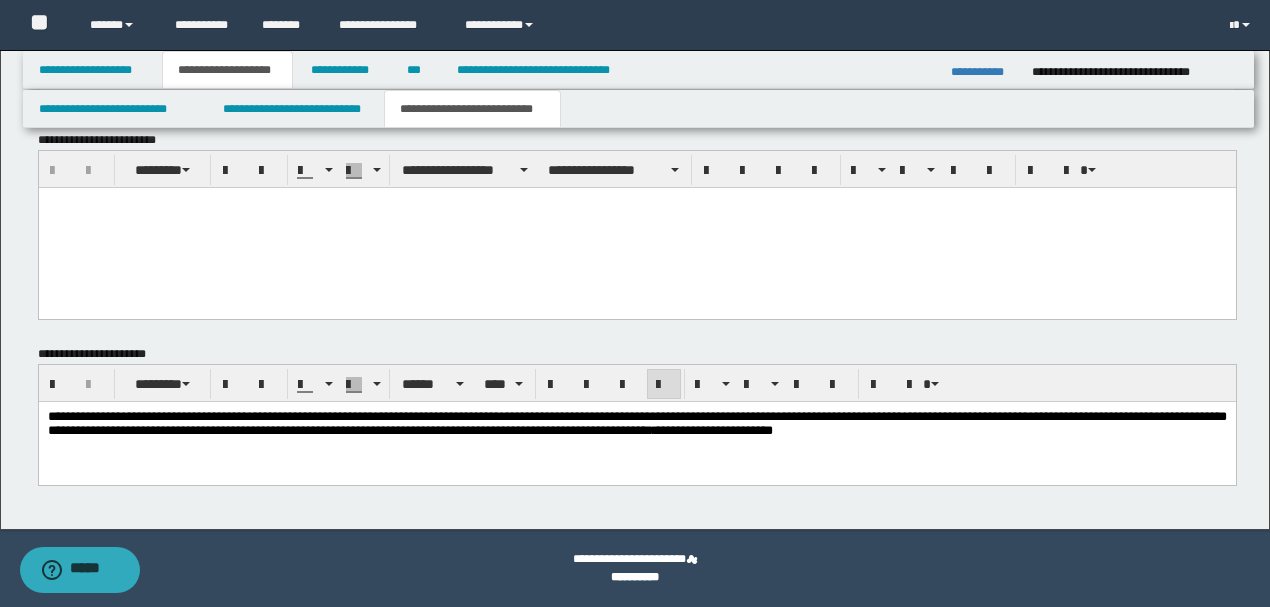 click on "**********" at bounding box center (636, 423) 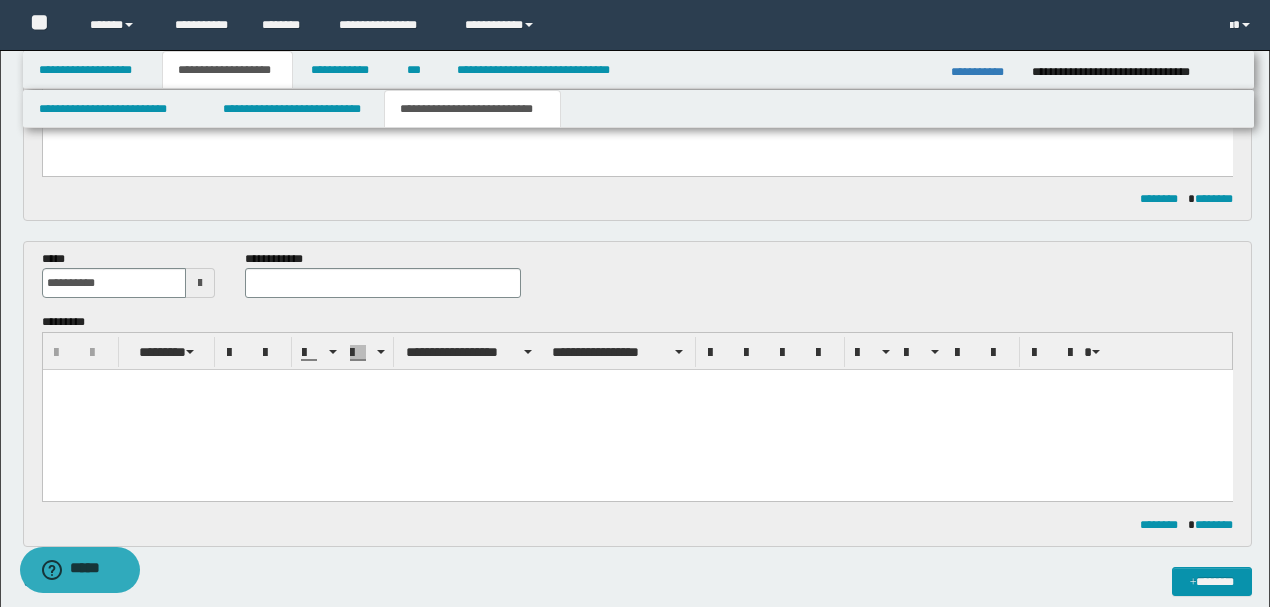 scroll, scrollTop: 333, scrollLeft: 0, axis: vertical 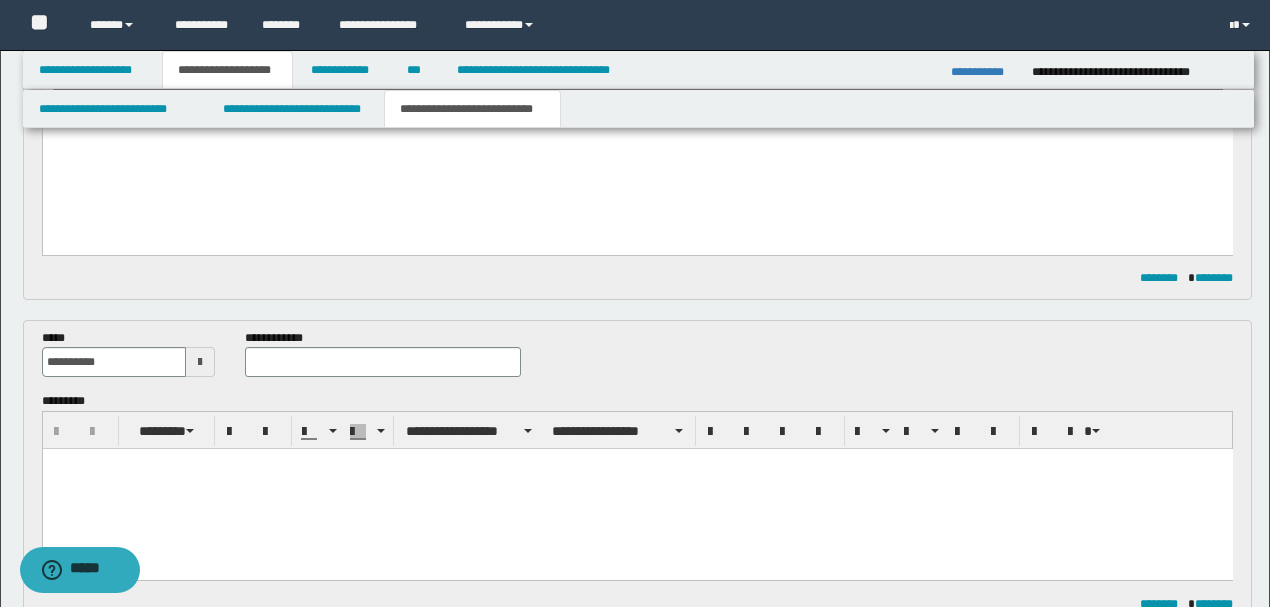 click at bounding box center [637, 489] 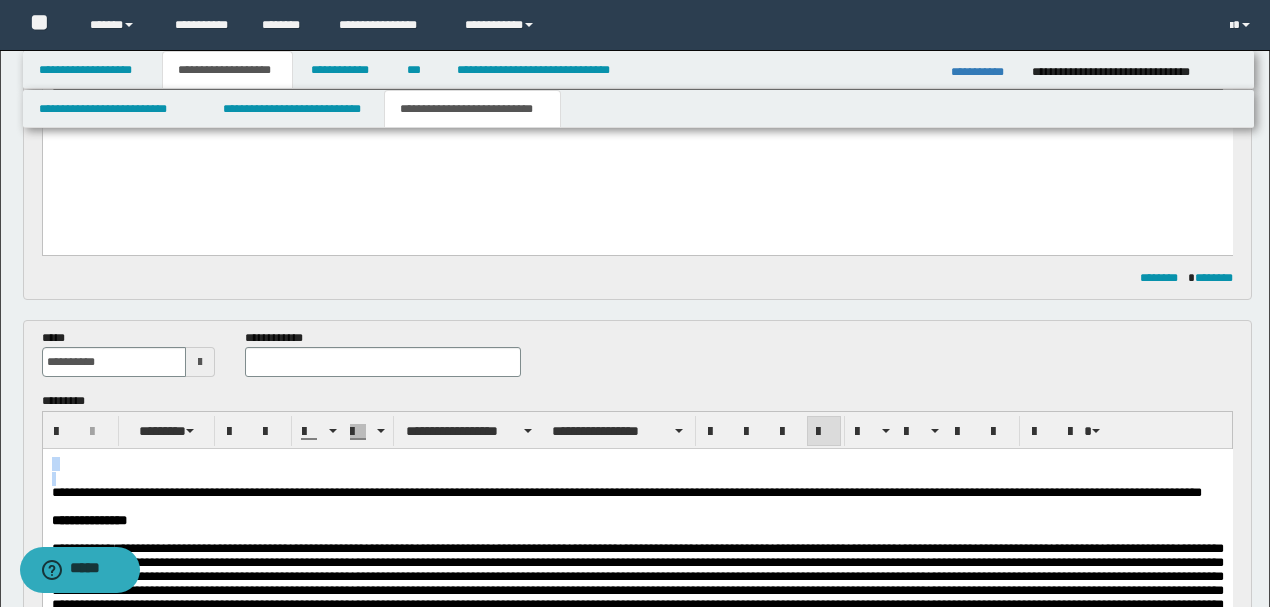 click on "**********" at bounding box center [637, 594] 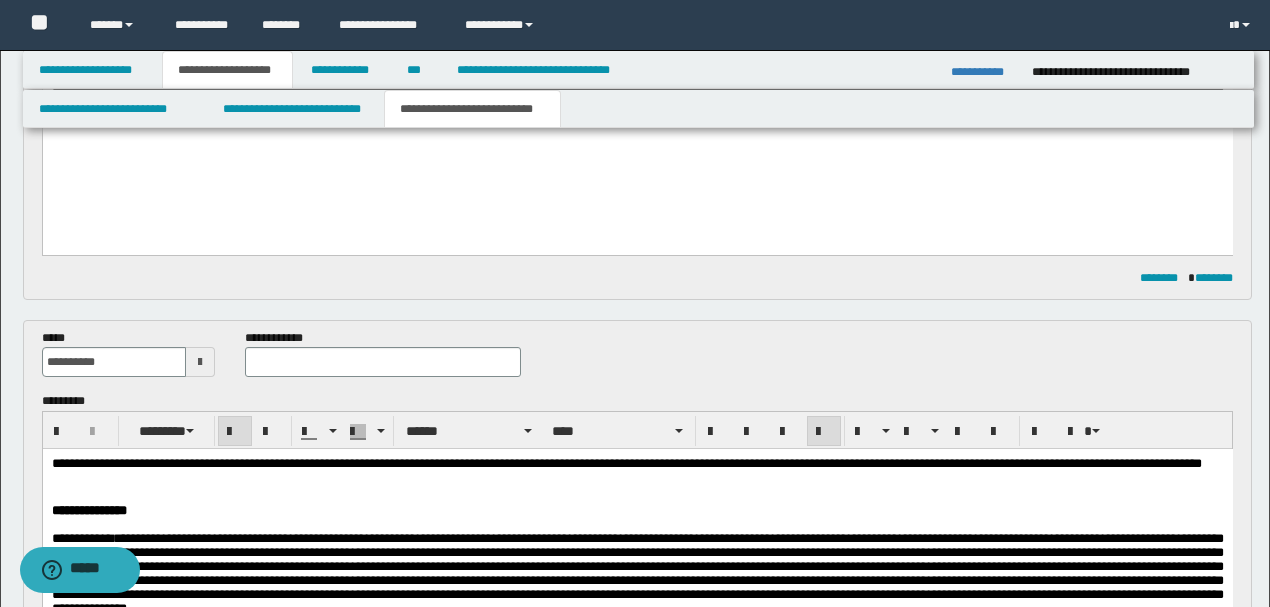 click on "**********" at bounding box center [637, 511] 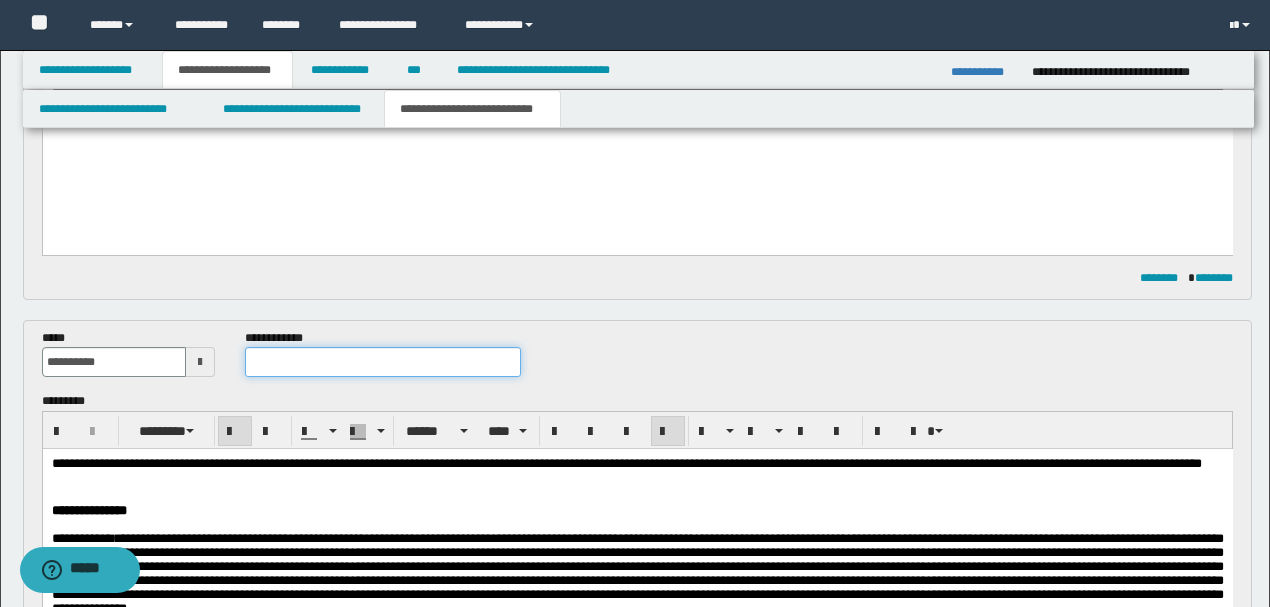 click at bounding box center (382, 362) 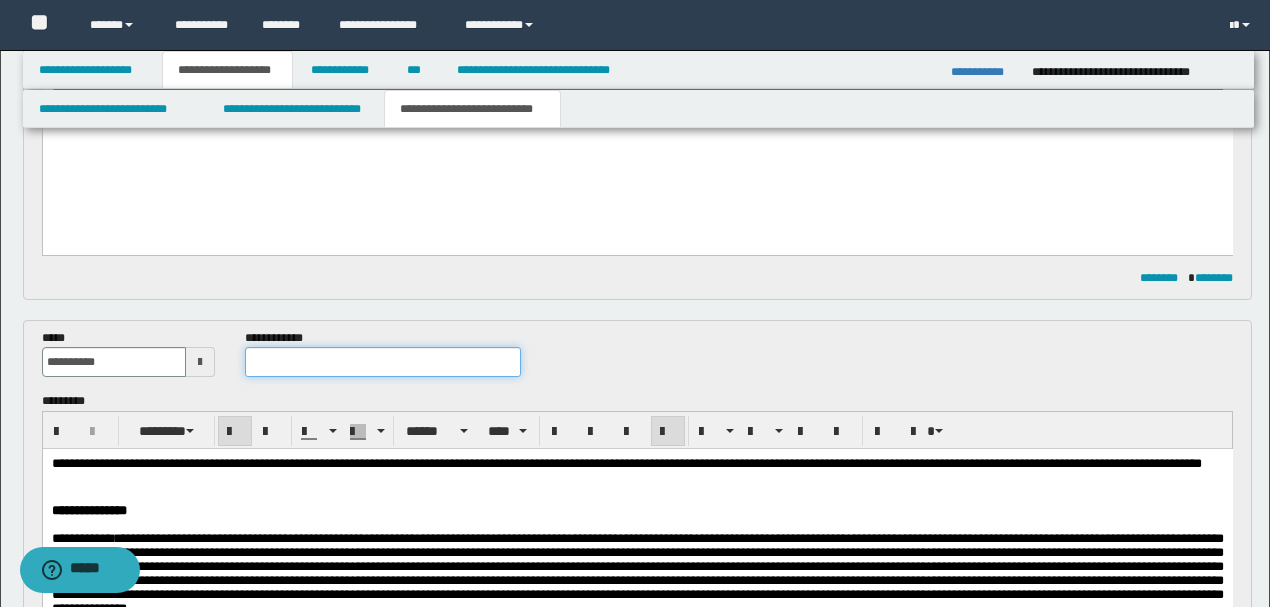 paste on "**********" 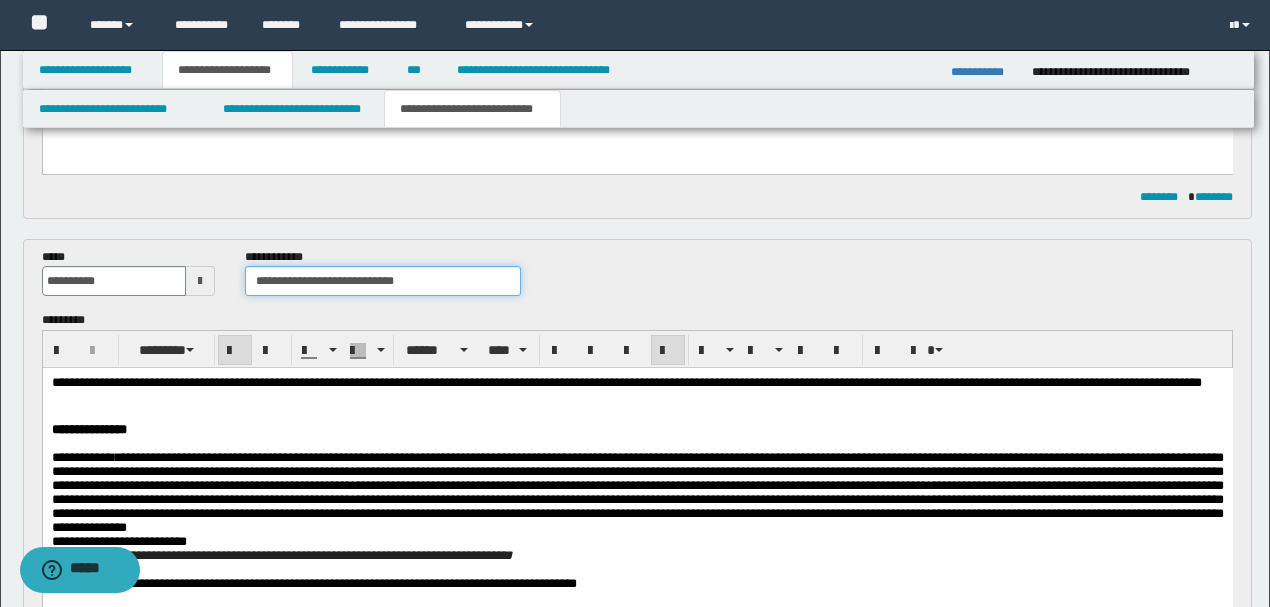 scroll, scrollTop: 600, scrollLeft: 0, axis: vertical 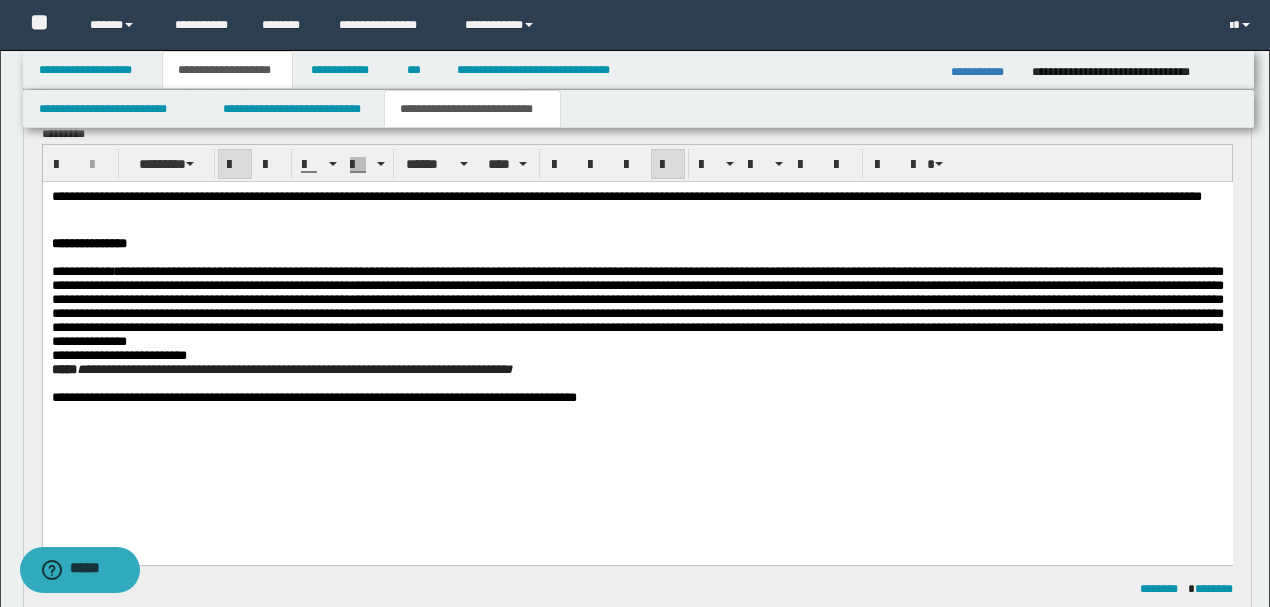 type on "**********" 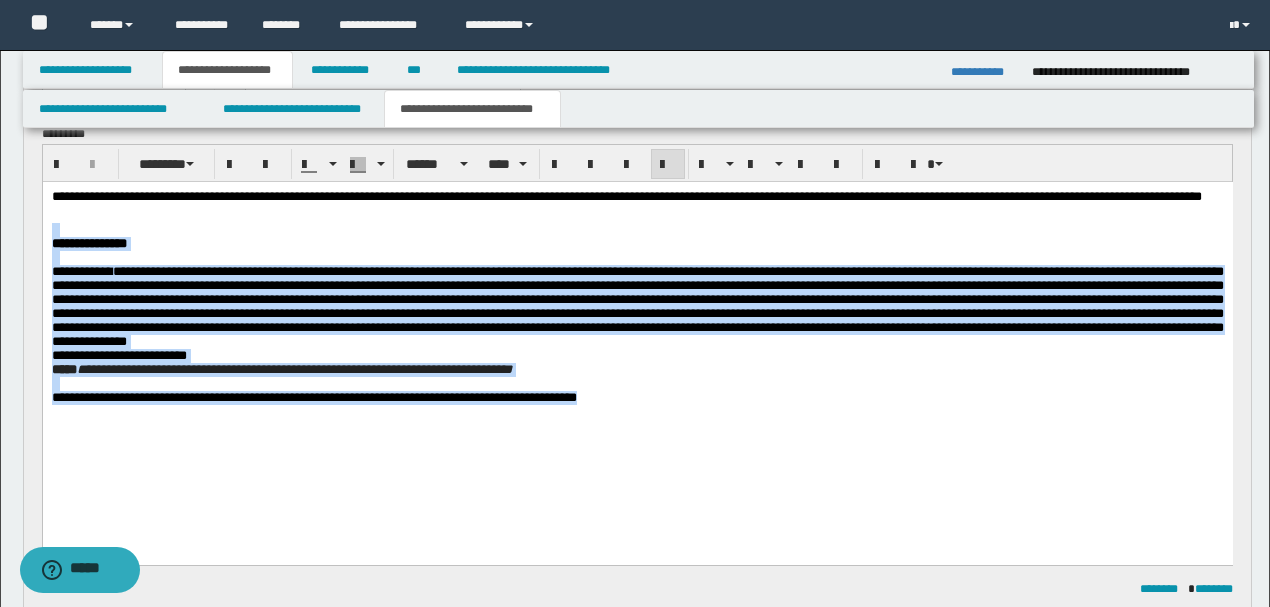 drag, startPoint x: 520, startPoint y: 314, endPoint x: 919, endPoint y: 482, distance: 432.9261 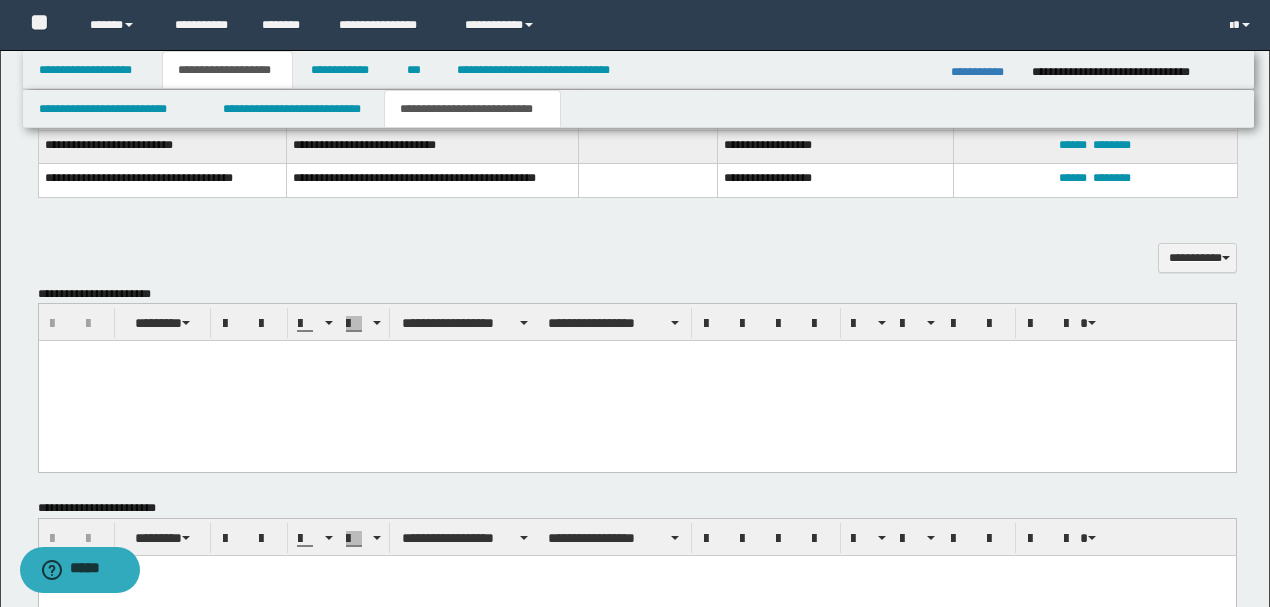 scroll, scrollTop: 1066, scrollLeft: 0, axis: vertical 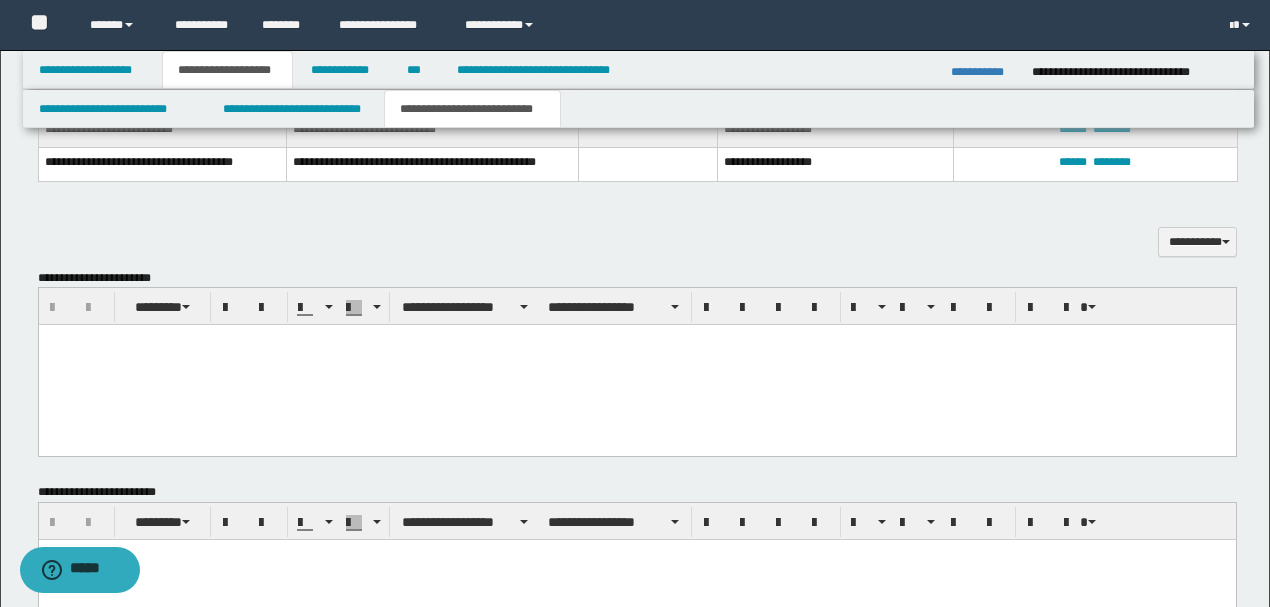 click at bounding box center (636, 365) 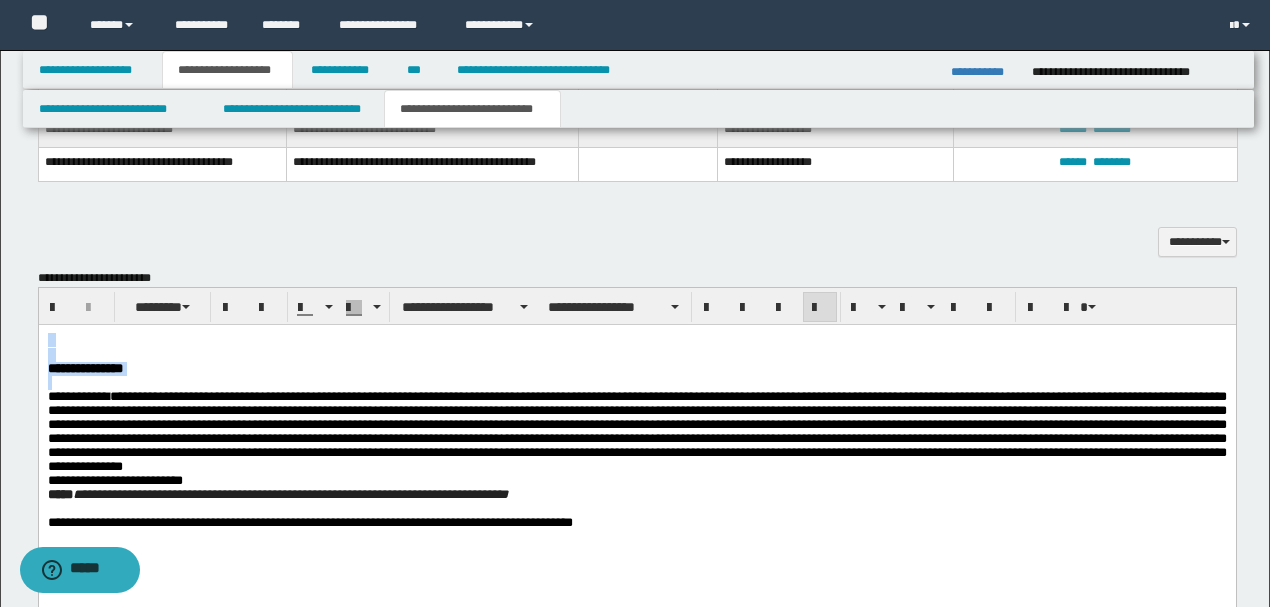 drag, startPoint x: 46, startPoint y: 408, endPoint x: 37, endPoint y: 334, distance: 74.54529 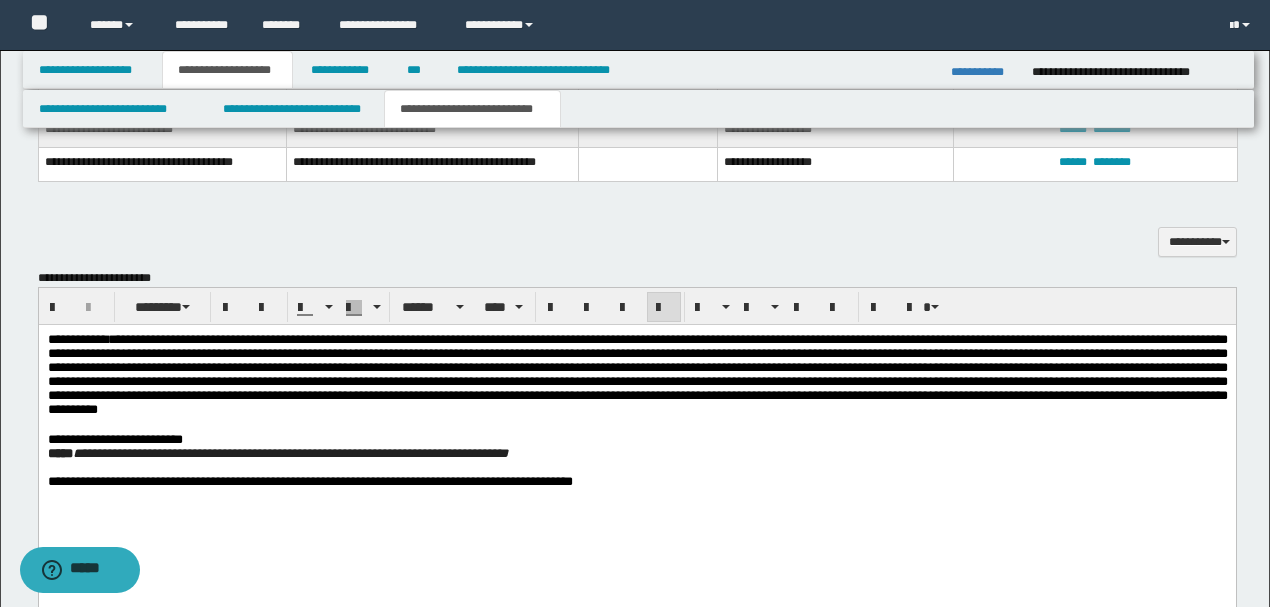 click on "**********" 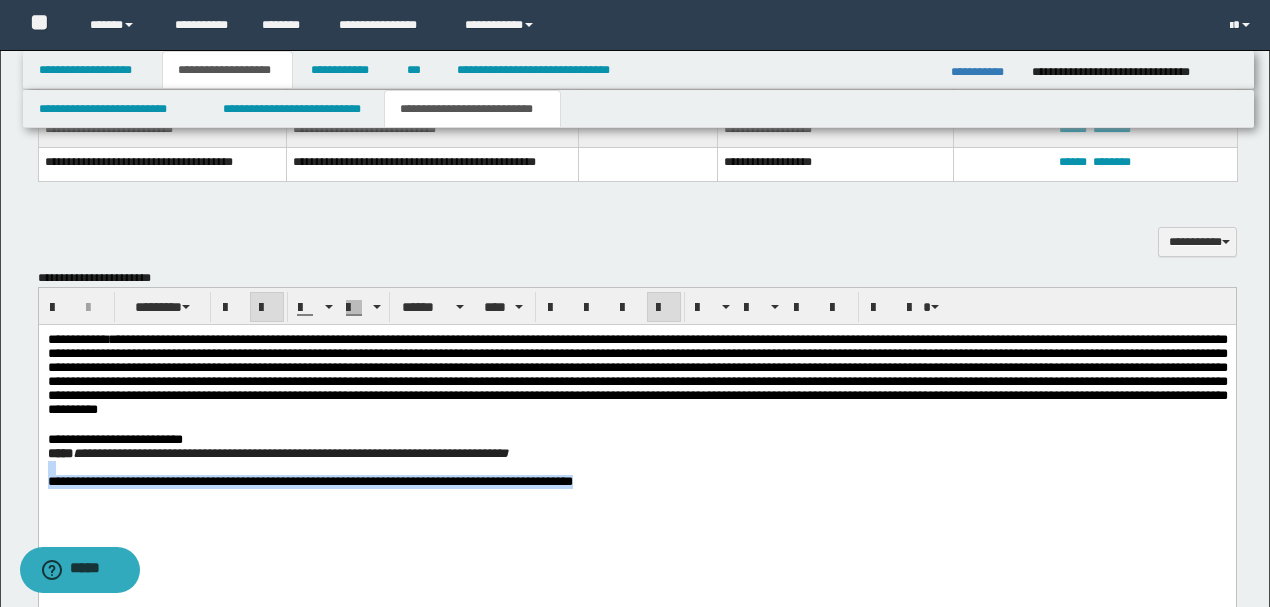 drag, startPoint x: 661, startPoint y: 458, endPoint x: 758, endPoint y: 534, distance: 123.22743 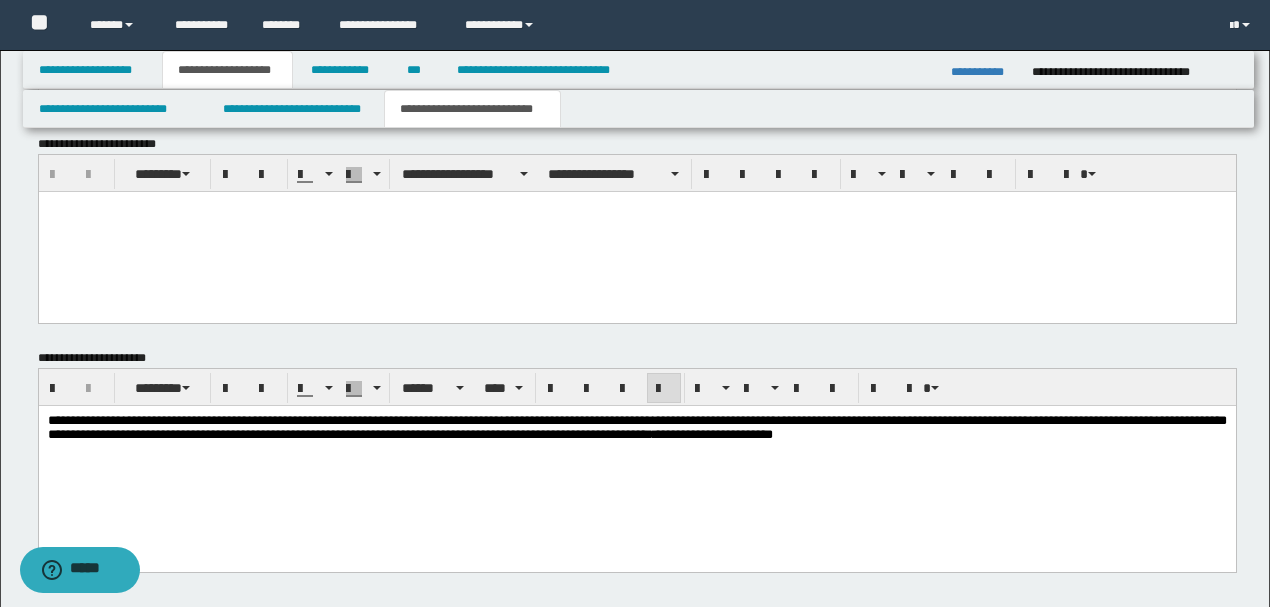 scroll, scrollTop: 1533, scrollLeft: 0, axis: vertical 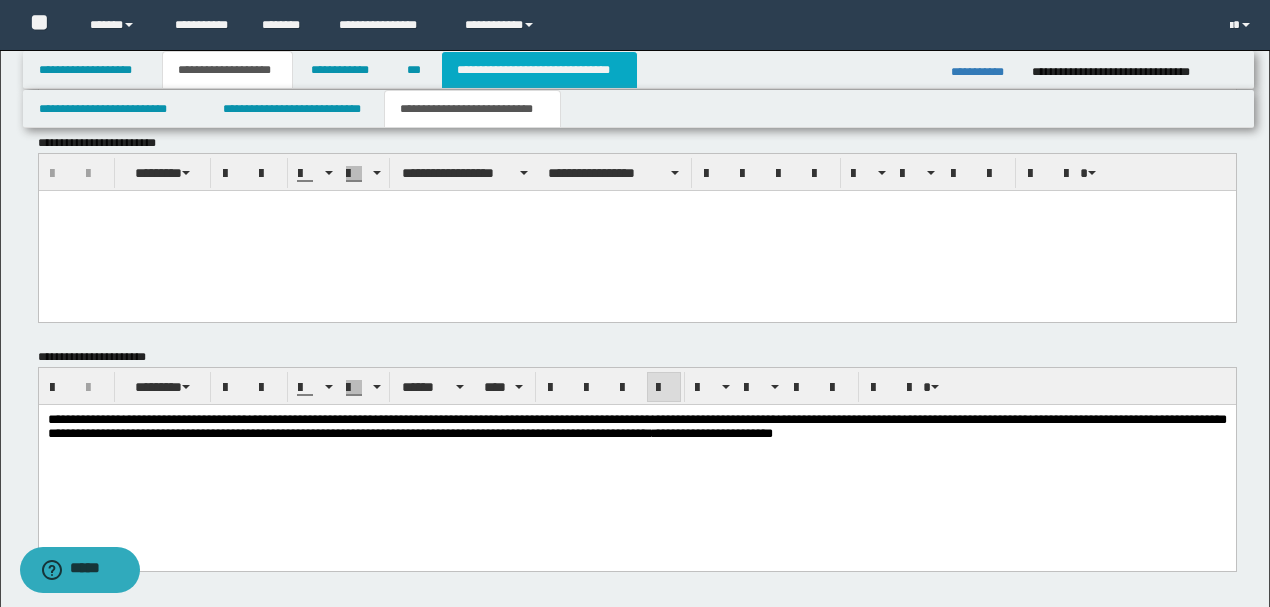 click on "**********" at bounding box center (539, 70) 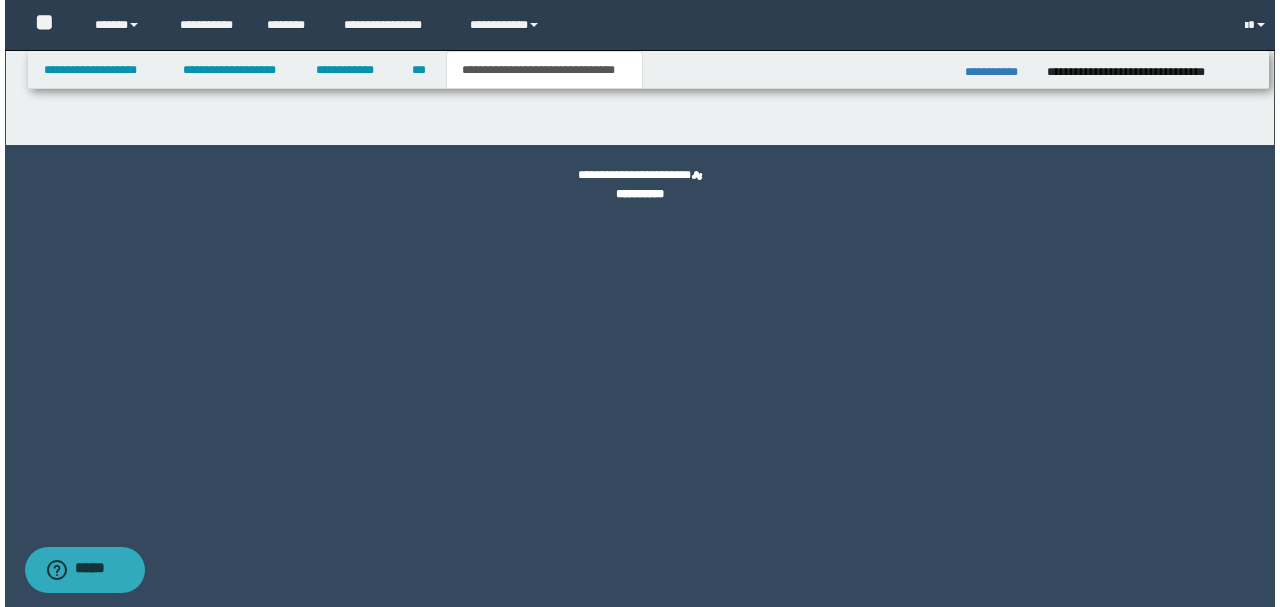 scroll, scrollTop: 0, scrollLeft: 0, axis: both 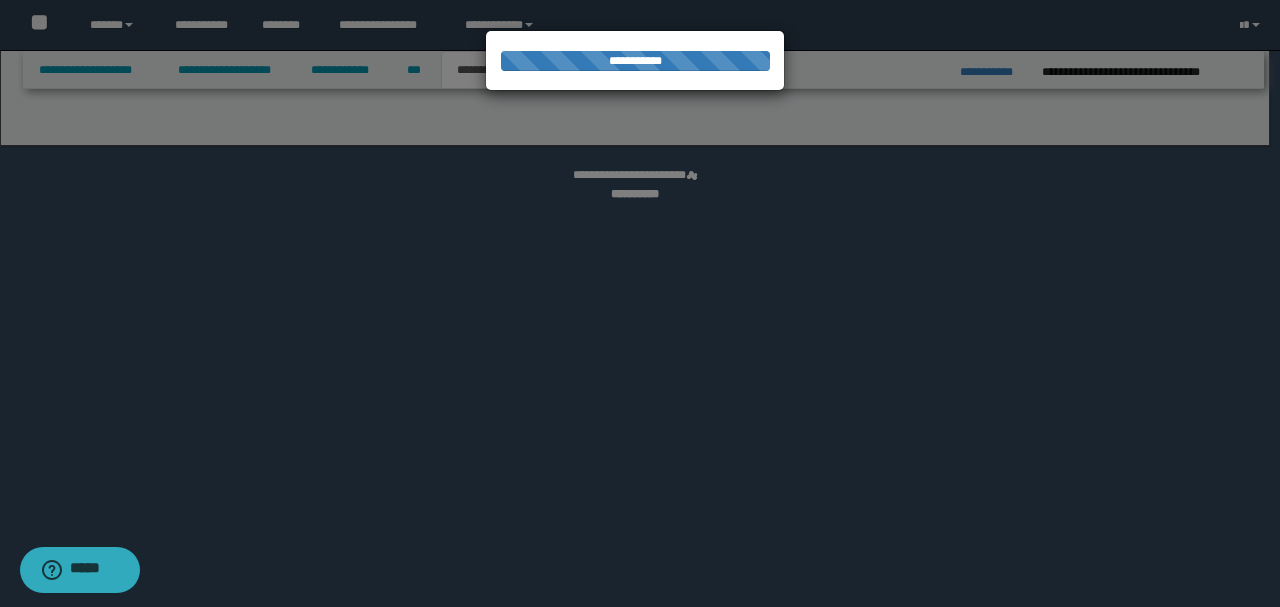 select on "*" 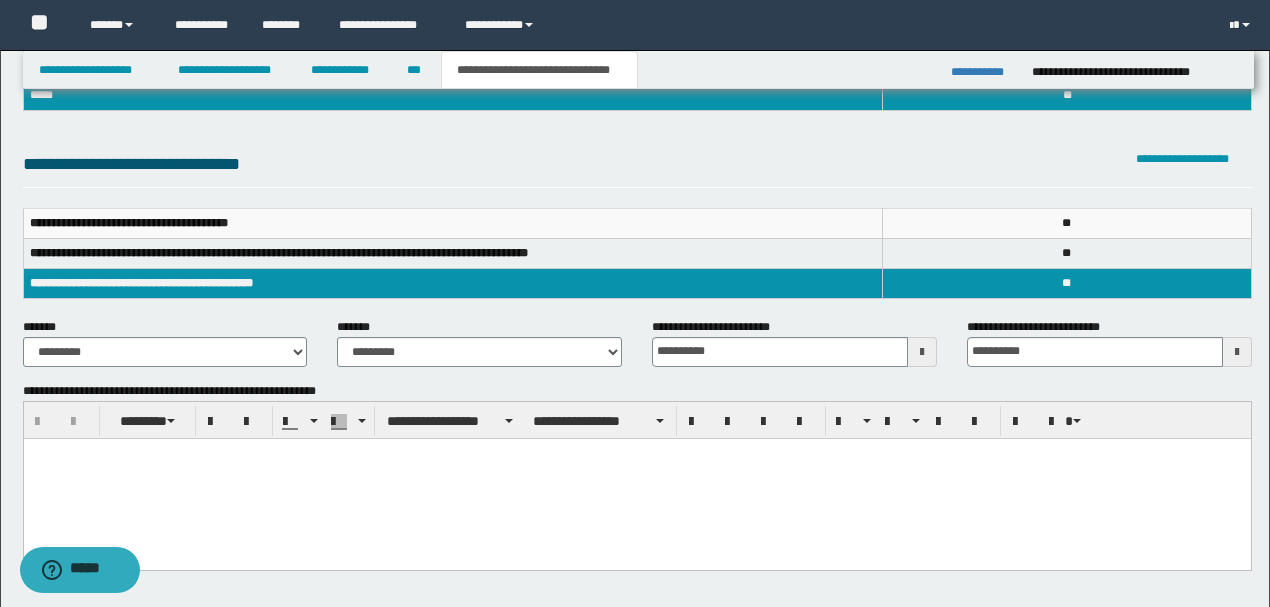 scroll, scrollTop: 200, scrollLeft: 0, axis: vertical 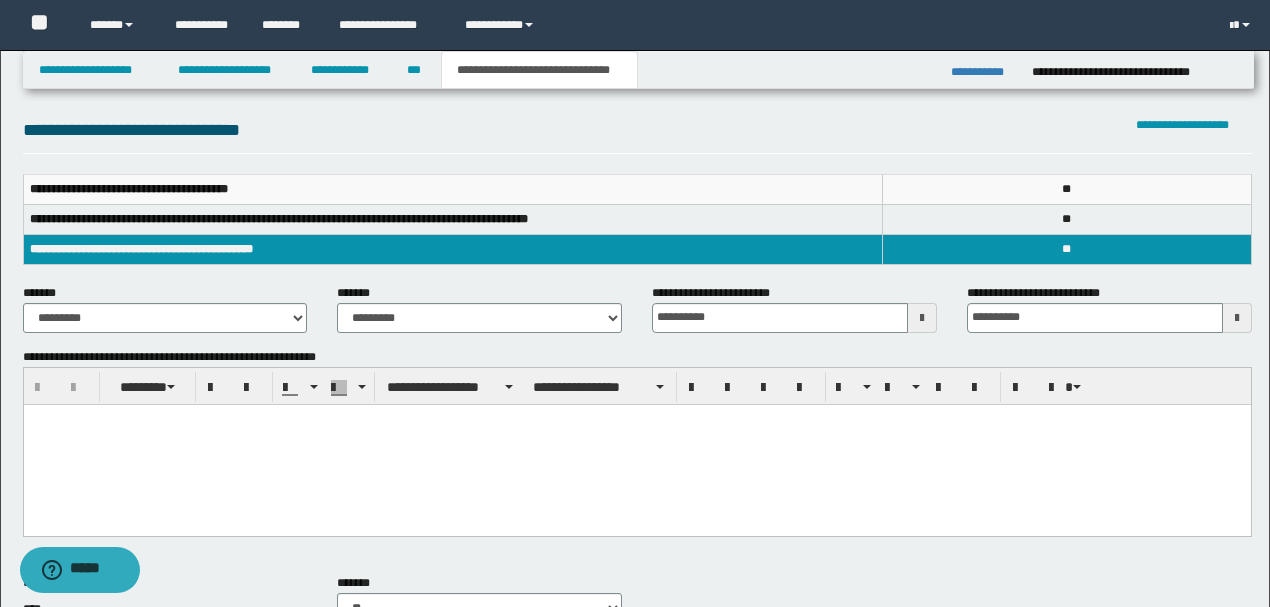 click at bounding box center (636, 444) 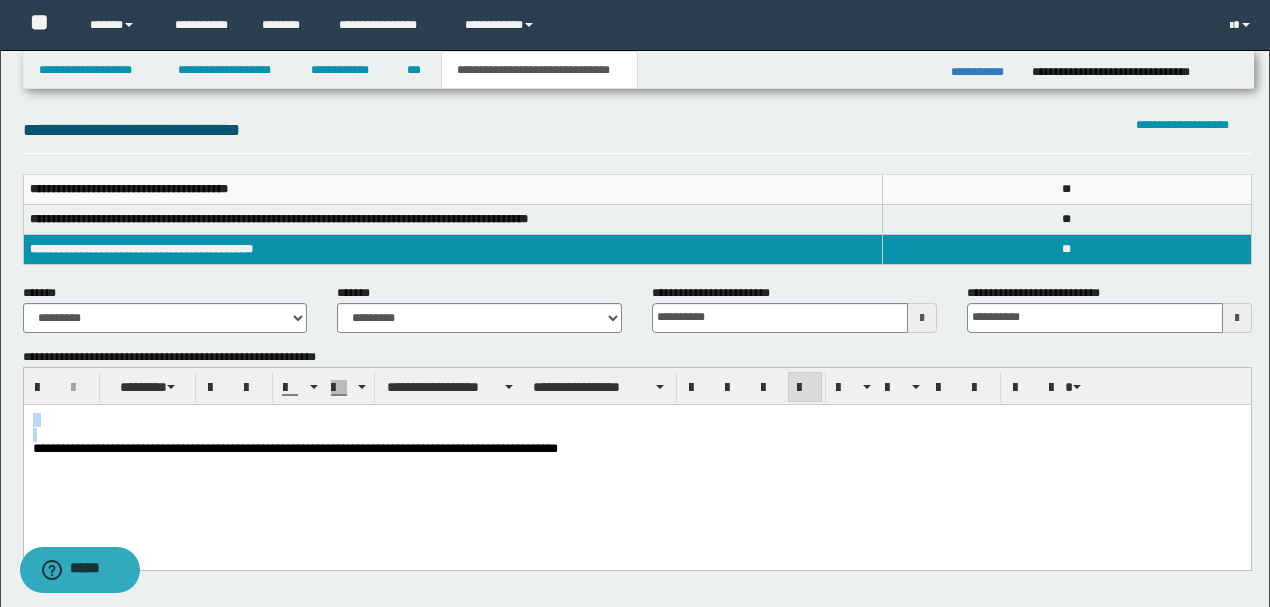 drag, startPoint x: 33, startPoint y: 451, endPoint x: 28, endPoint y: 416, distance: 35.35534 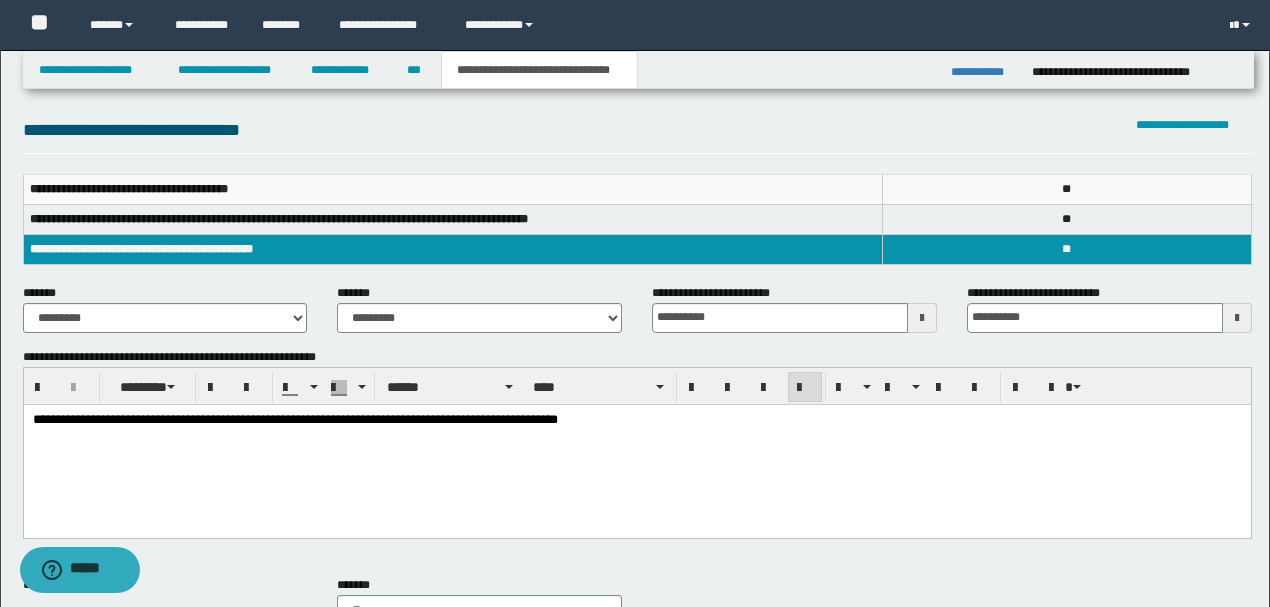 click on "**********" at bounding box center (637, 420) 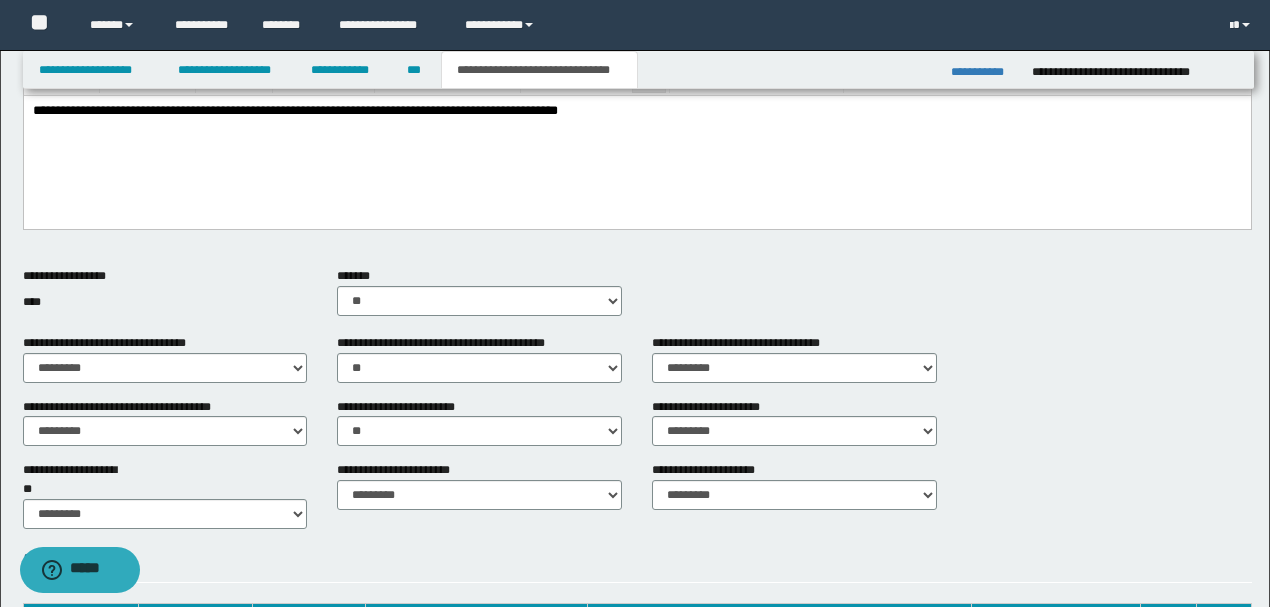 scroll, scrollTop: 533, scrollLeft: 0, axis: vertical 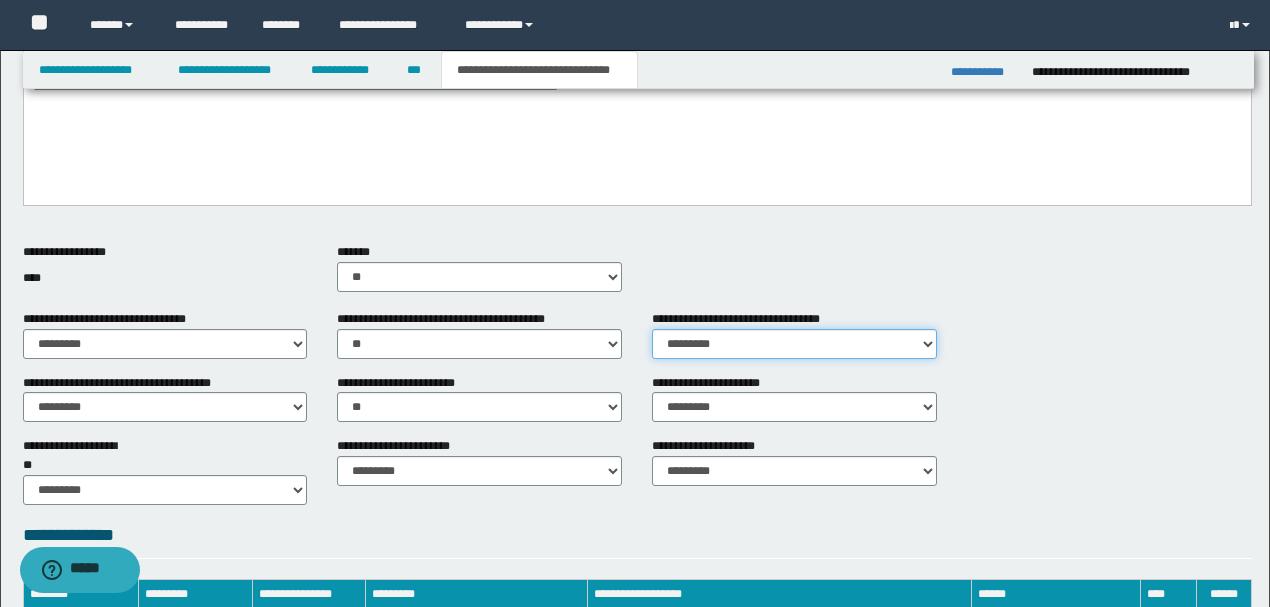 click on "*********
**
**" at bounding box center (794, 344) 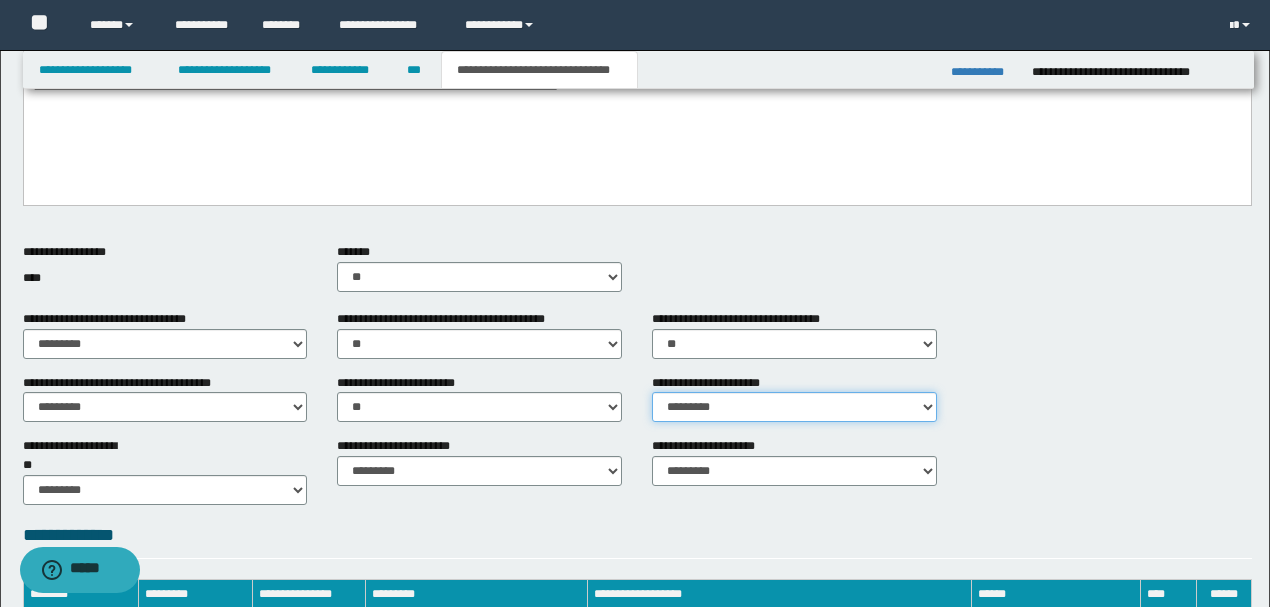 click on "*********
**
**" at bounding box center [794, 407] 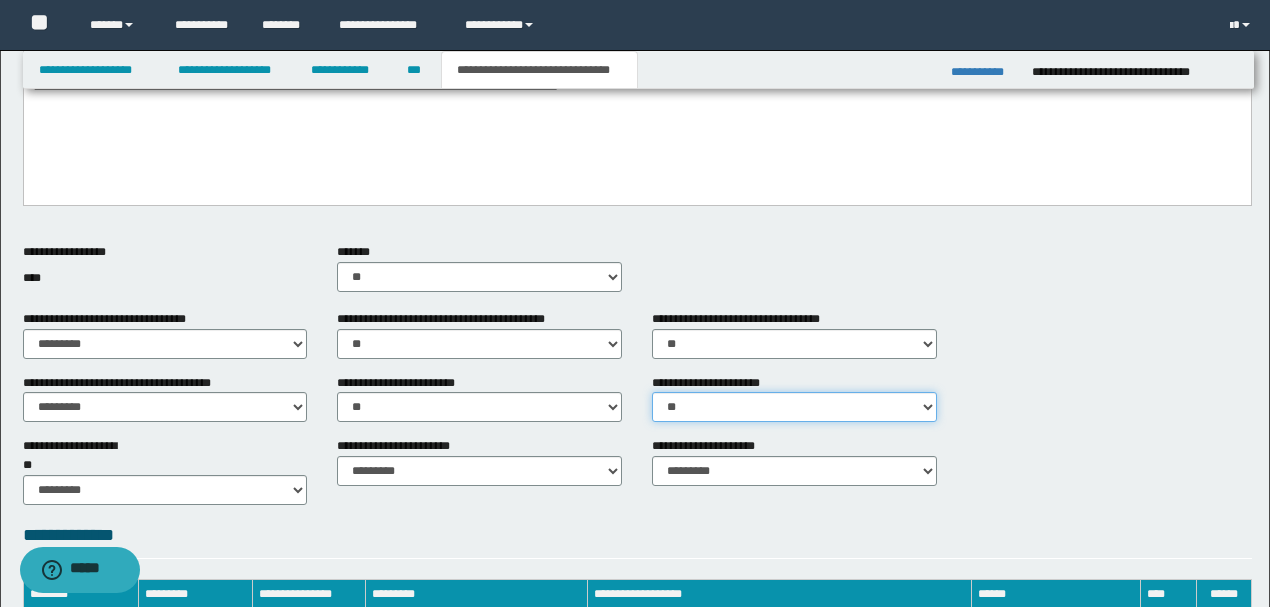 click on "*********
**
**" at bounding box center (794, 407) 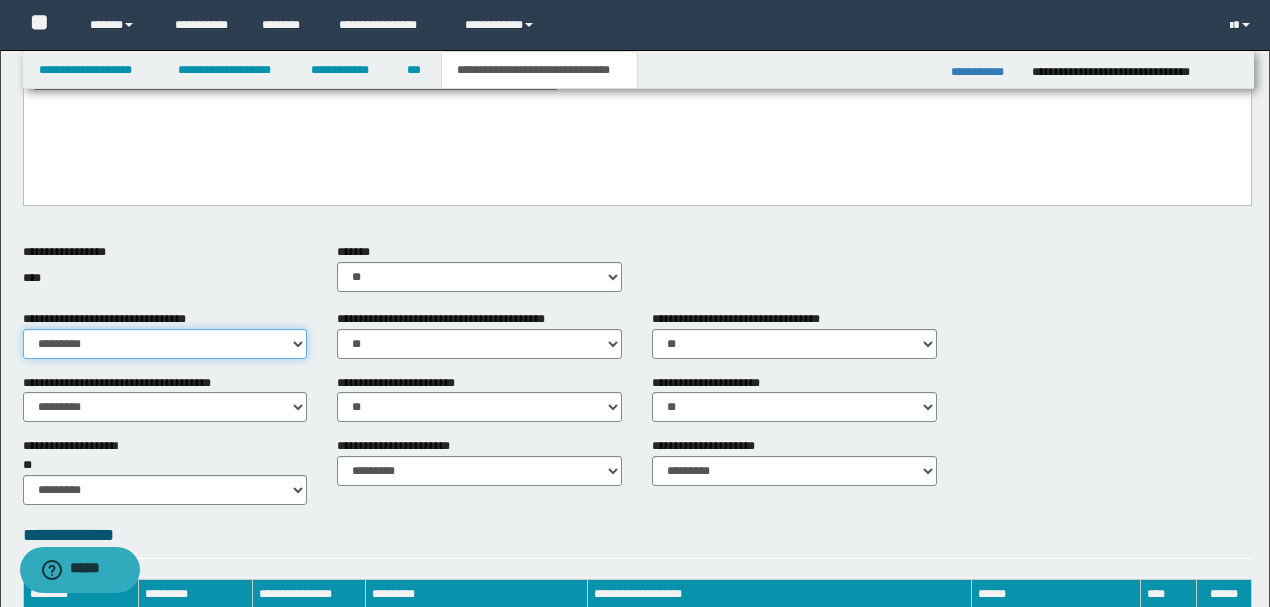 click on "*********
**
**" at bounding box center (165, 344) 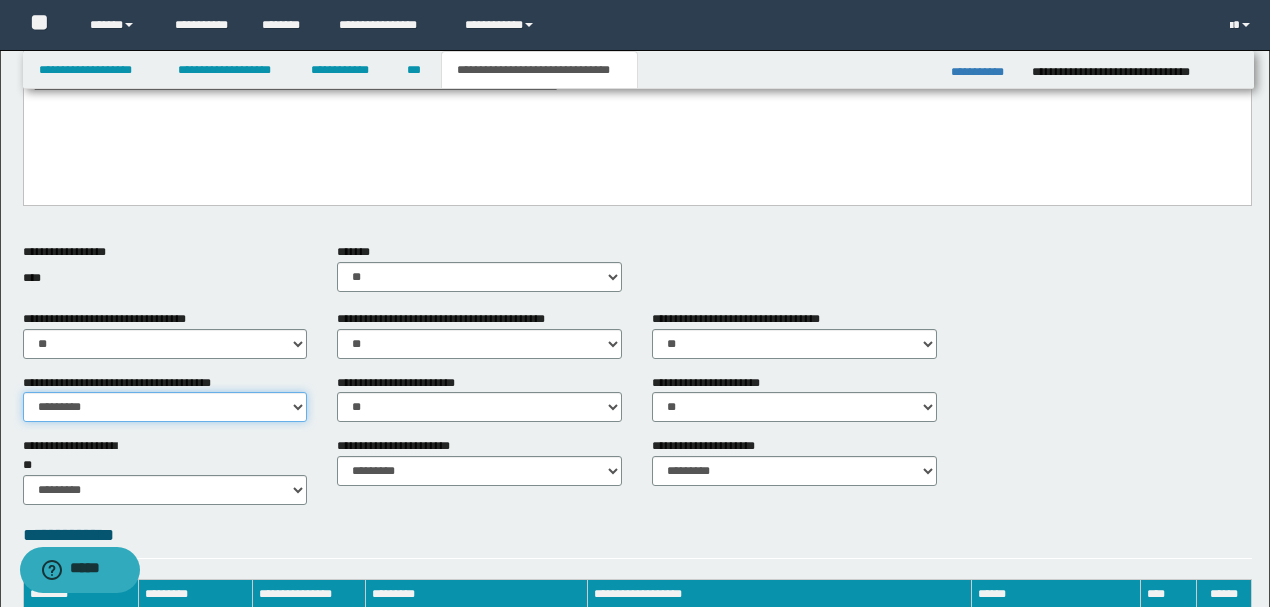 click on "*********
**
**" at bounding box center (165, 407) 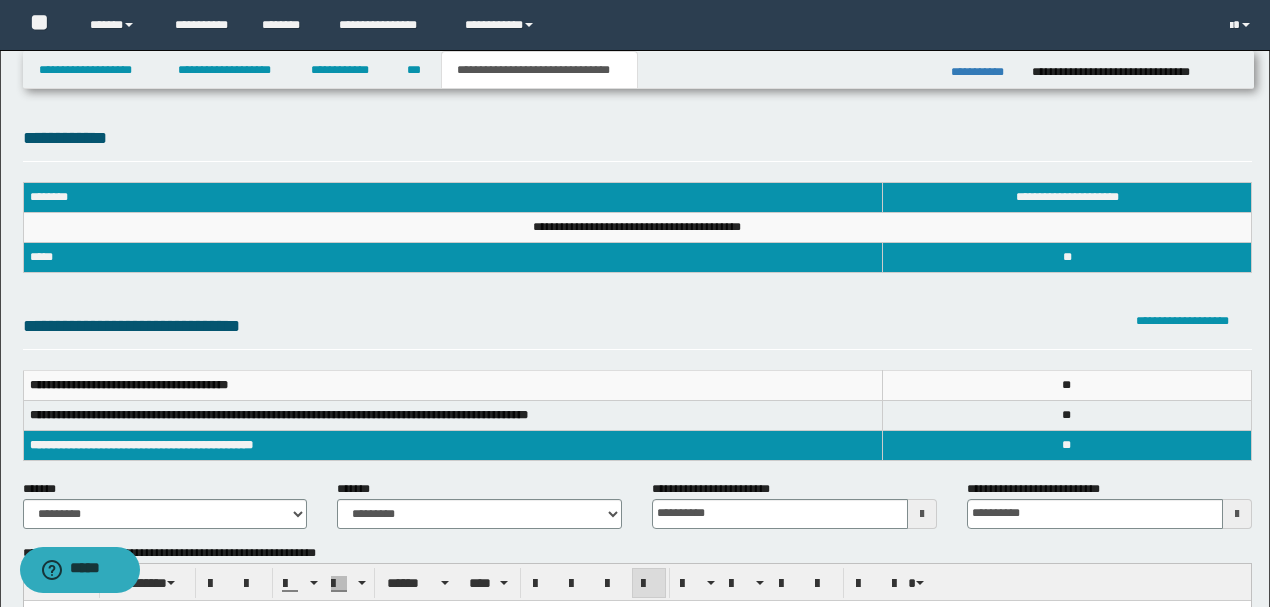 scroll, scrollTop: 0, scrollLeft: 0, axis: both 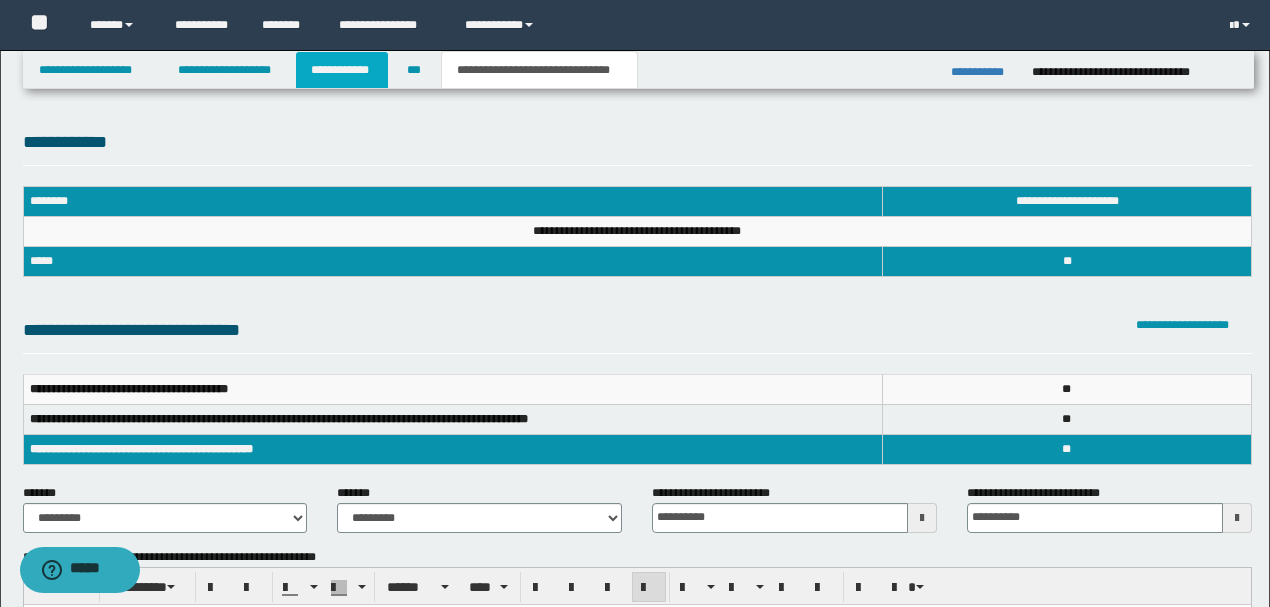 click on "**********" at bounding box center [342, 70] 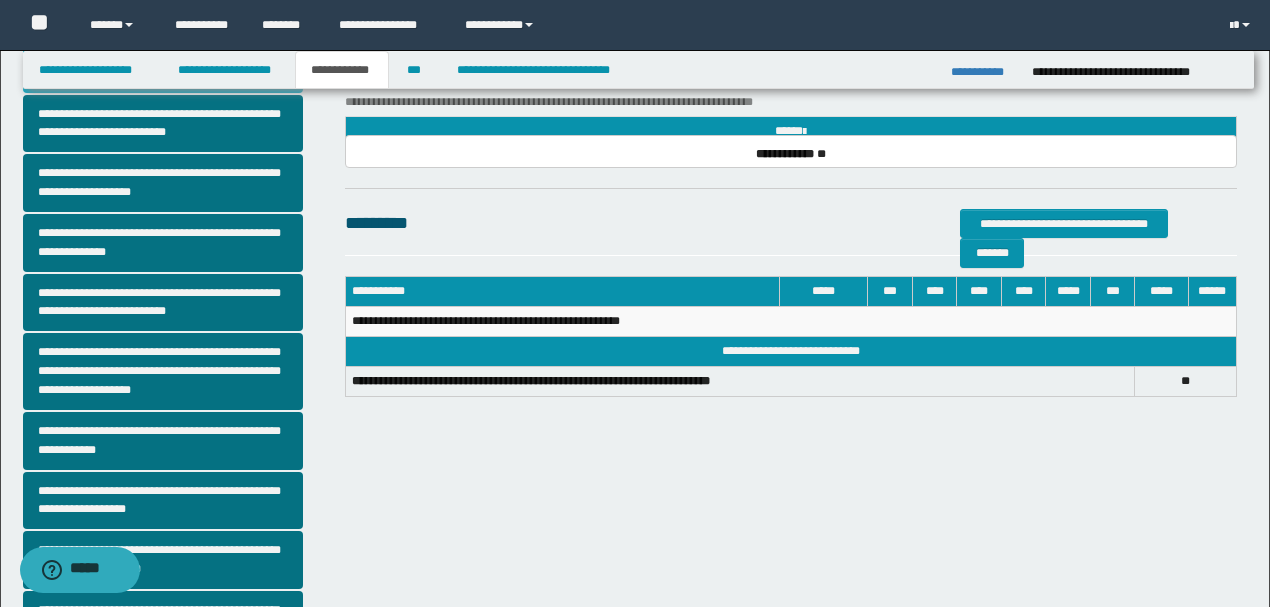 scroll, scrollTop: 333, scrollLeft: 0, axis: vertical 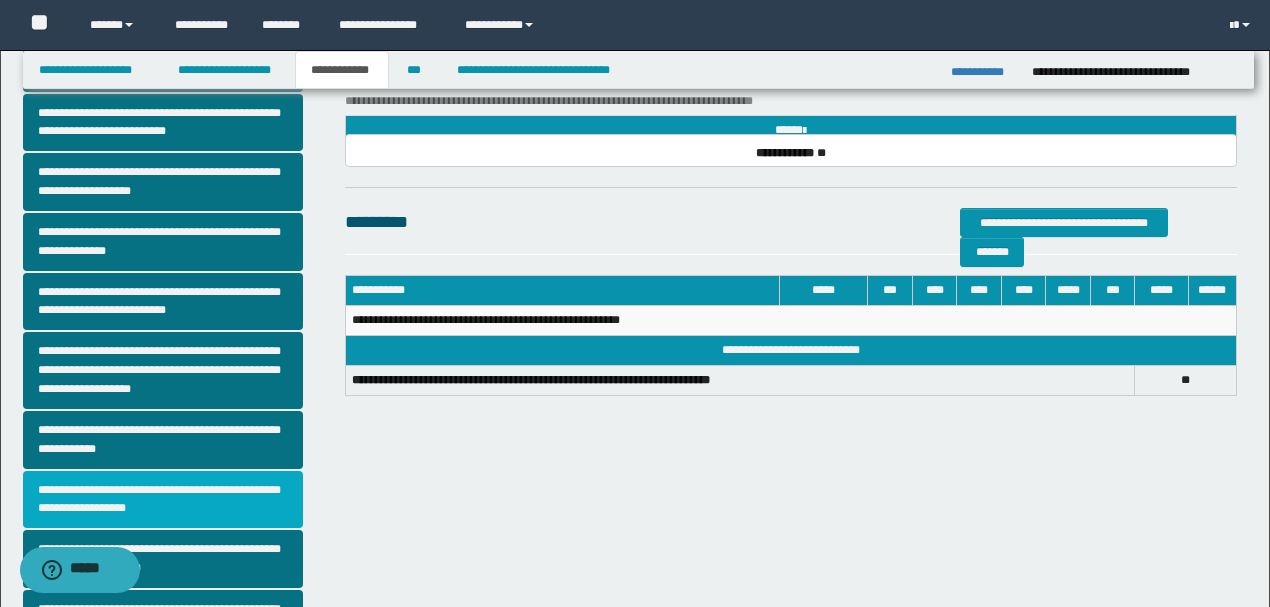 click on "**********" at bounding box center (163, 500) 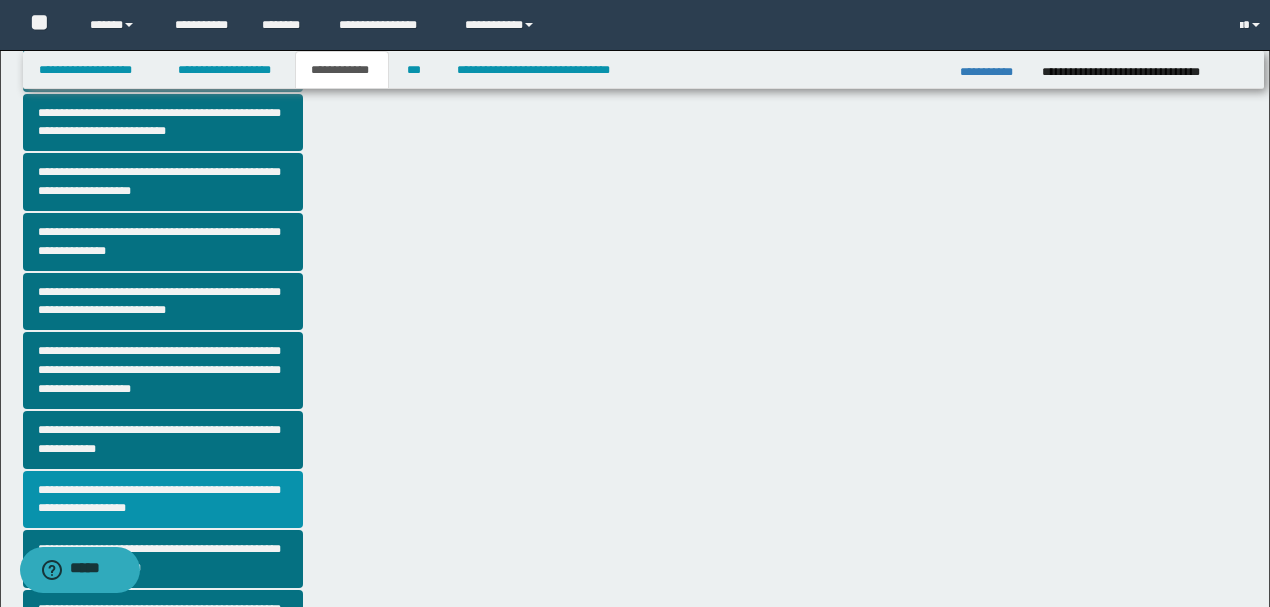scroll, scrollTop: 0, scrollLeft: 0, axis: both 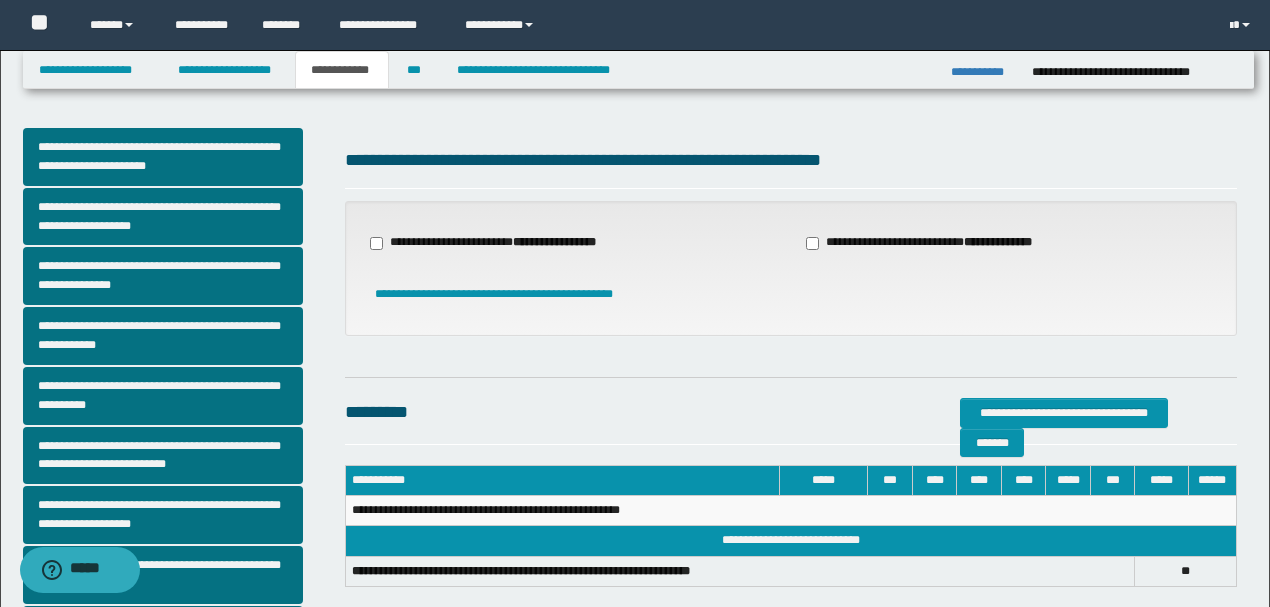 drag, startPoint x: 442, startPoint y: 242, endPoint x: 458, endPoint y: 258, distance: 22.627417 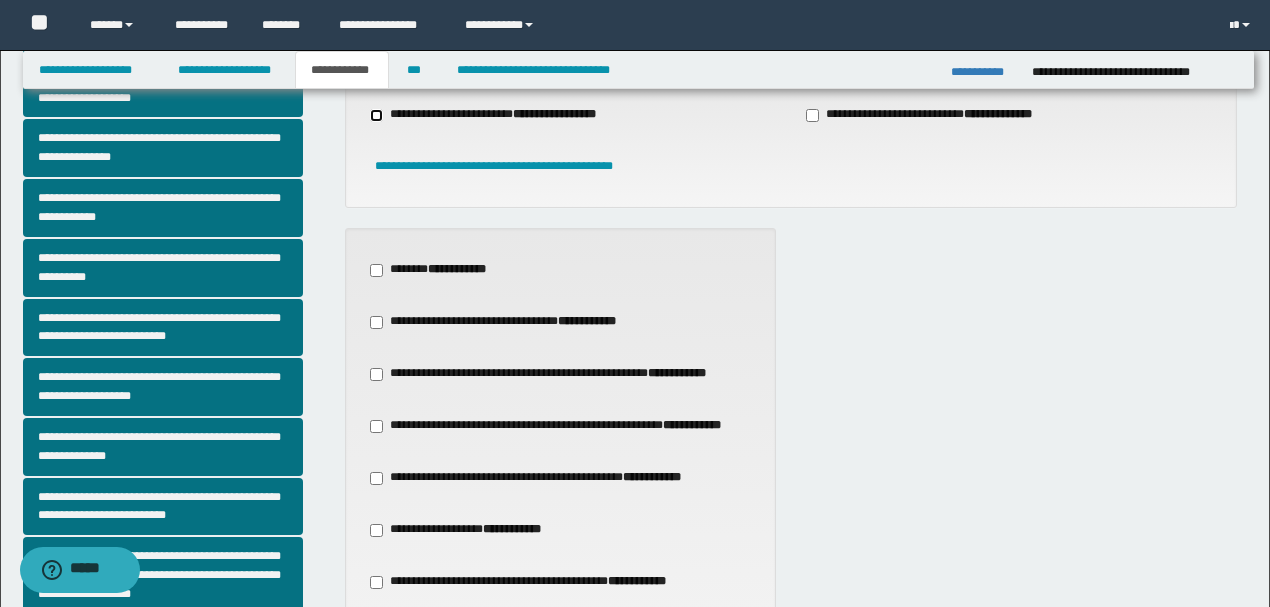 scroll, scrollTop: 133, scrollLeft: 0, axis: vertical 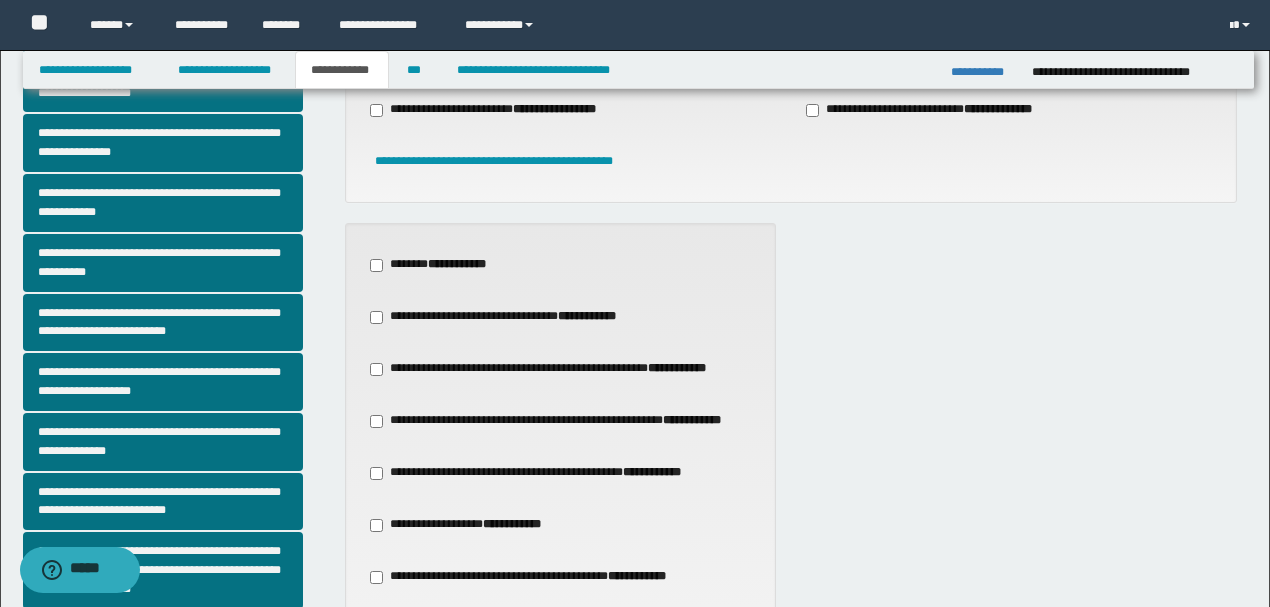 click on "**********" at bounding box center (538, 473) 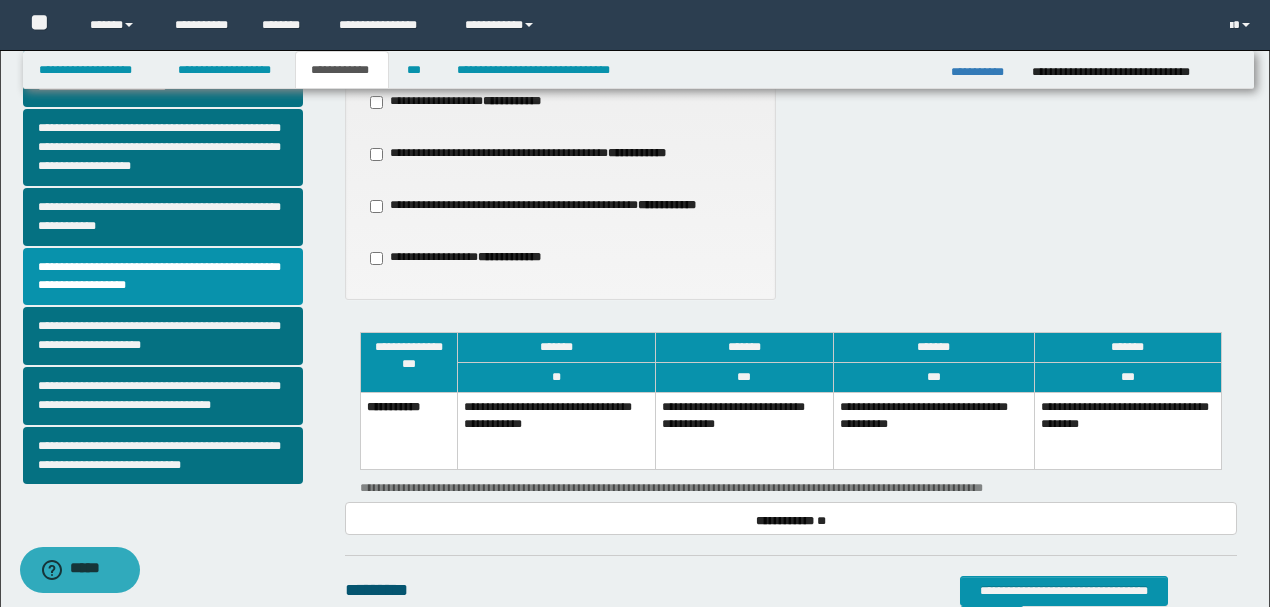 scroll, scrollTop: 666, scrollLeft: 0, axis: vertical 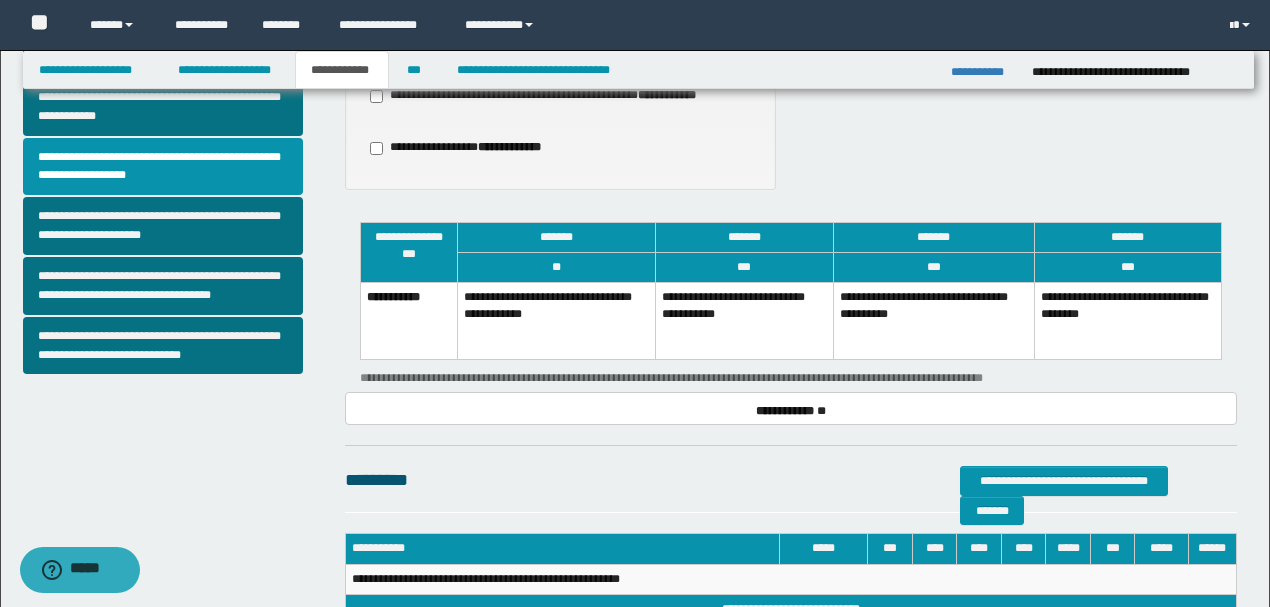 click on "**********" at bounding box center (744, 320) 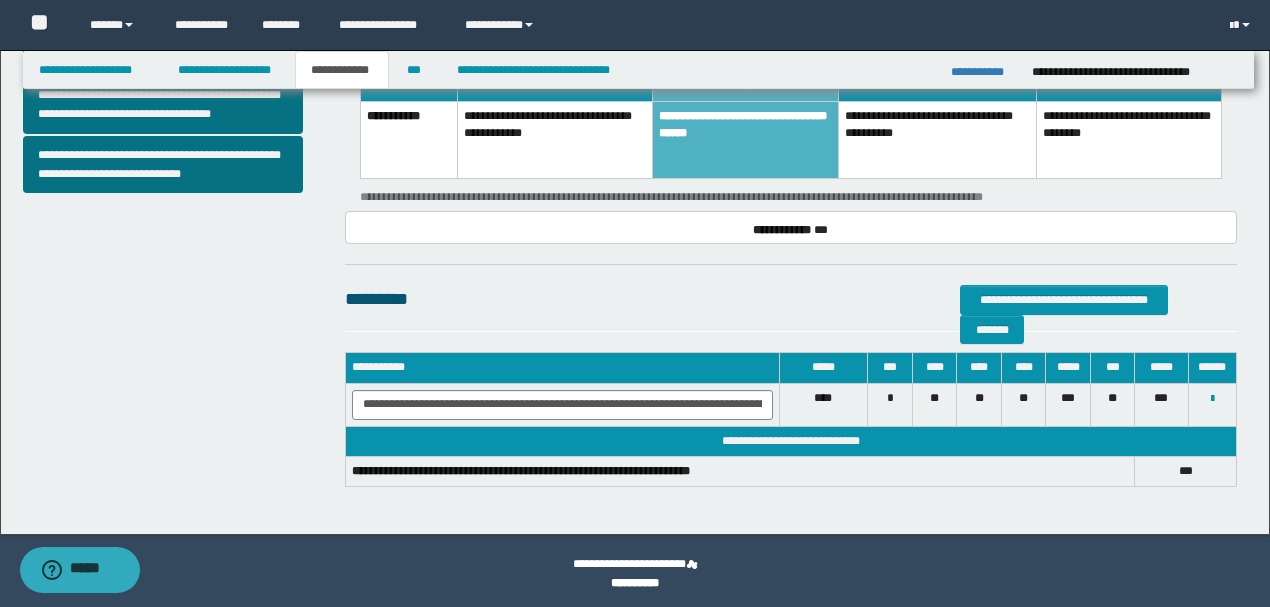 scroll, scrollTop: 852, scrollLeft: 0, axis: vertical 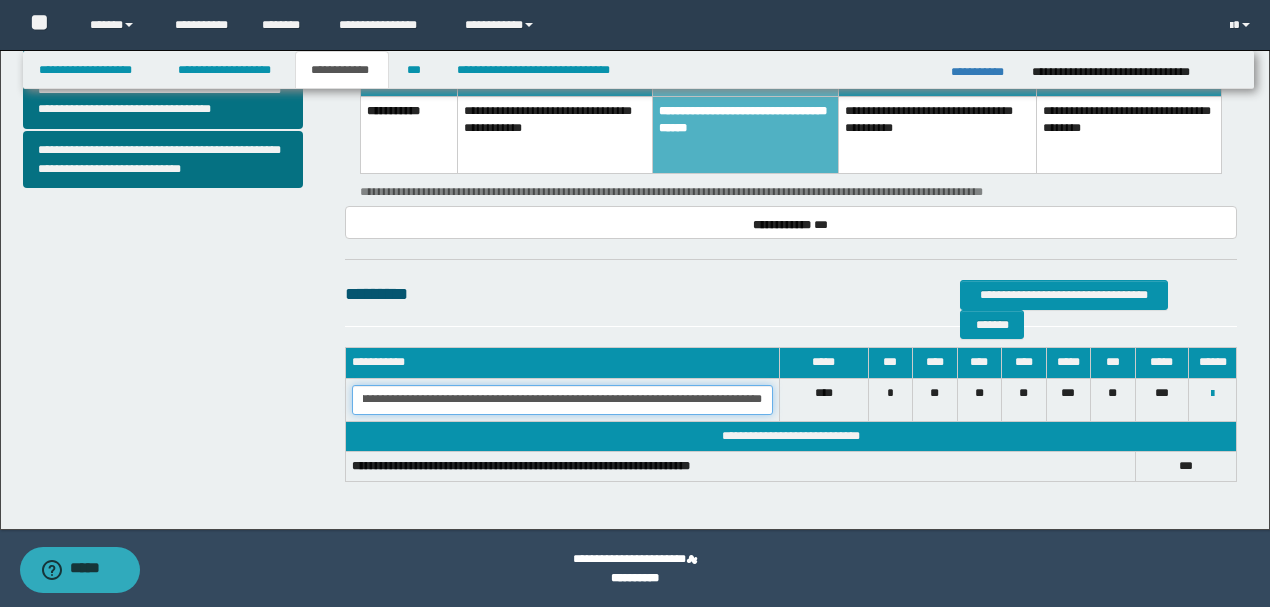 drag, startPoint x: 377, startPoint y: 398, endPoint x: 644, endPoint y: 390, distance: 267.1198 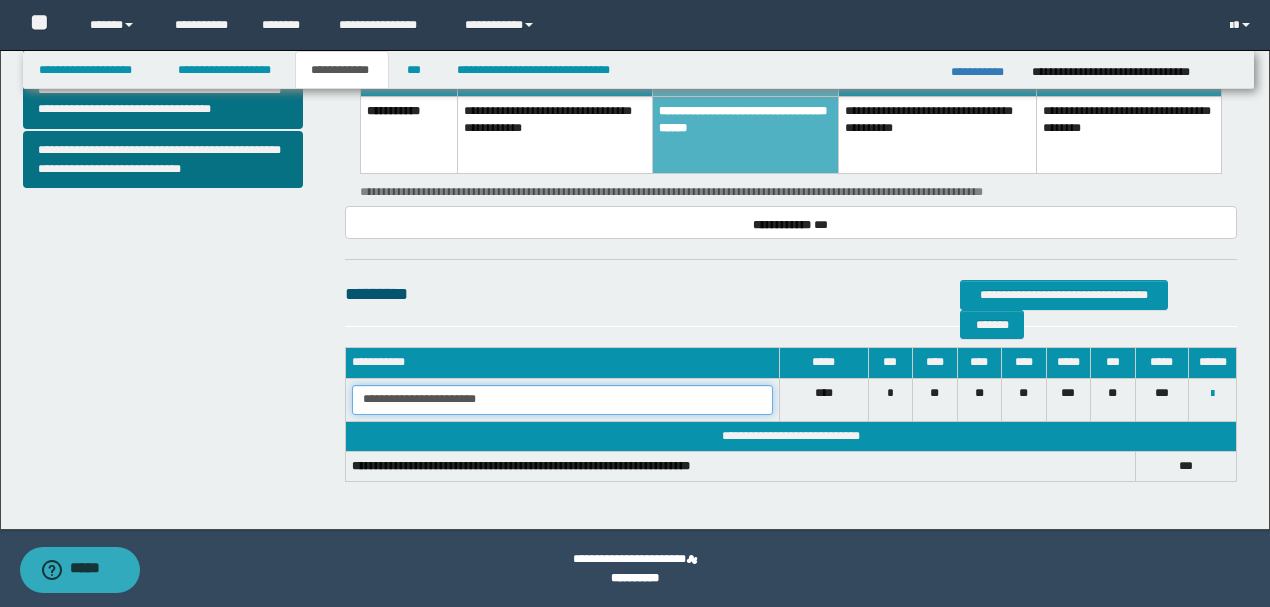 scroll, scrollTop: 0, scrollLeft: 0, axis: both 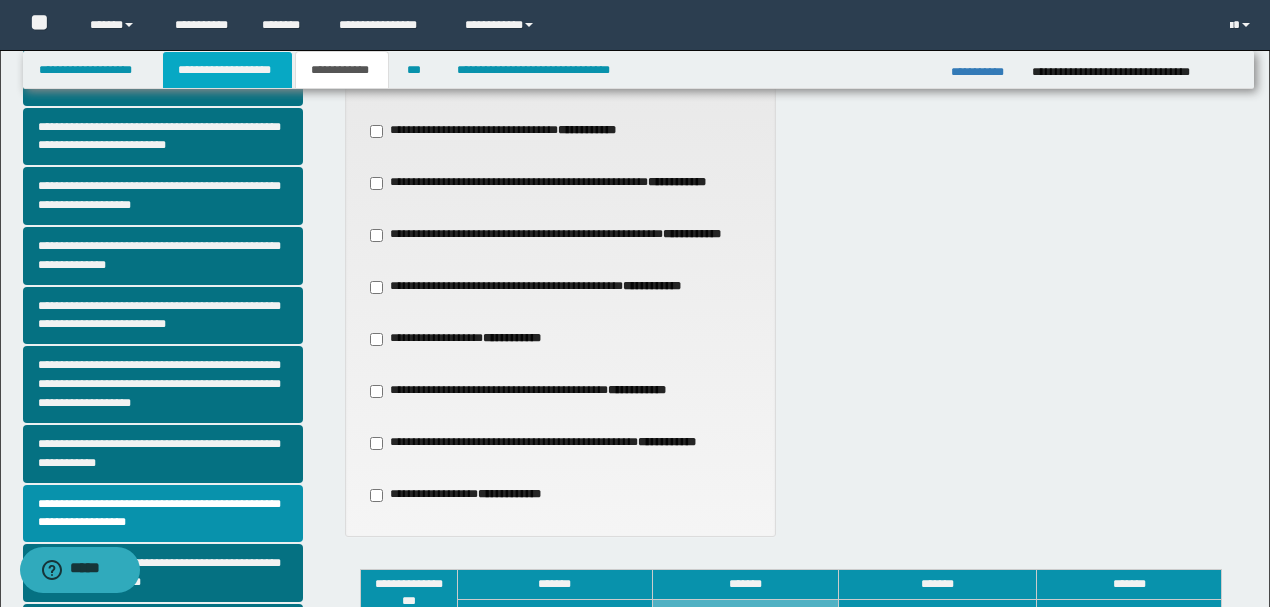 type on "**********" 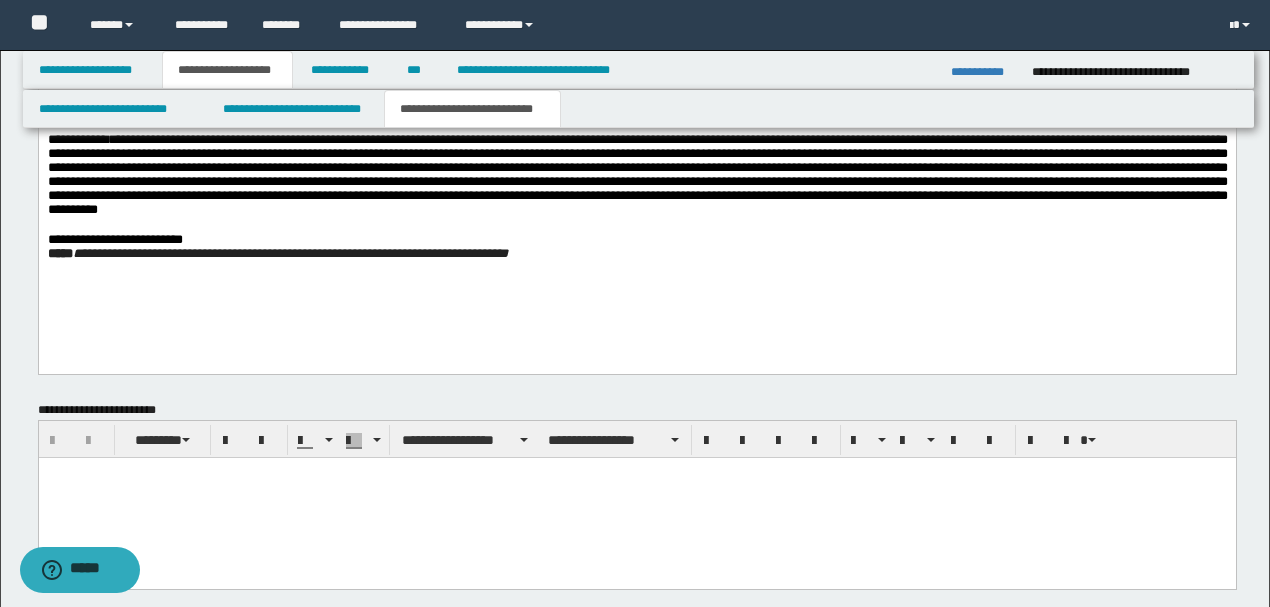 scroll, scrollTop: 1483, scrollLeft: 0, axis: vertical 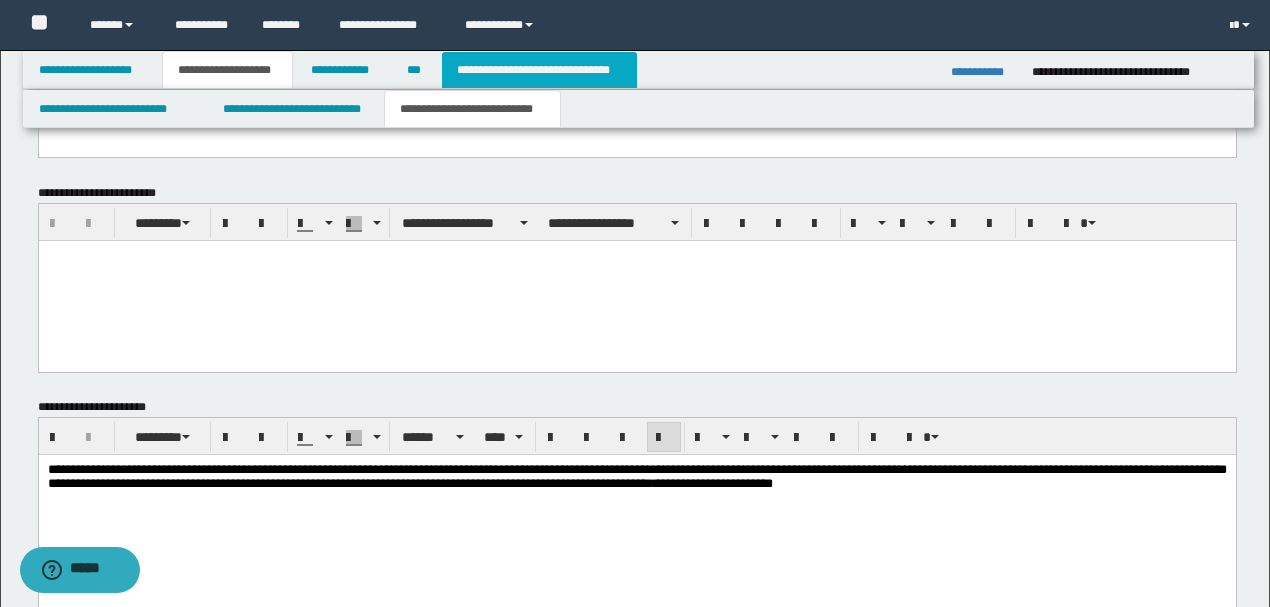 click on "**********" at bounding box center (539, 70) 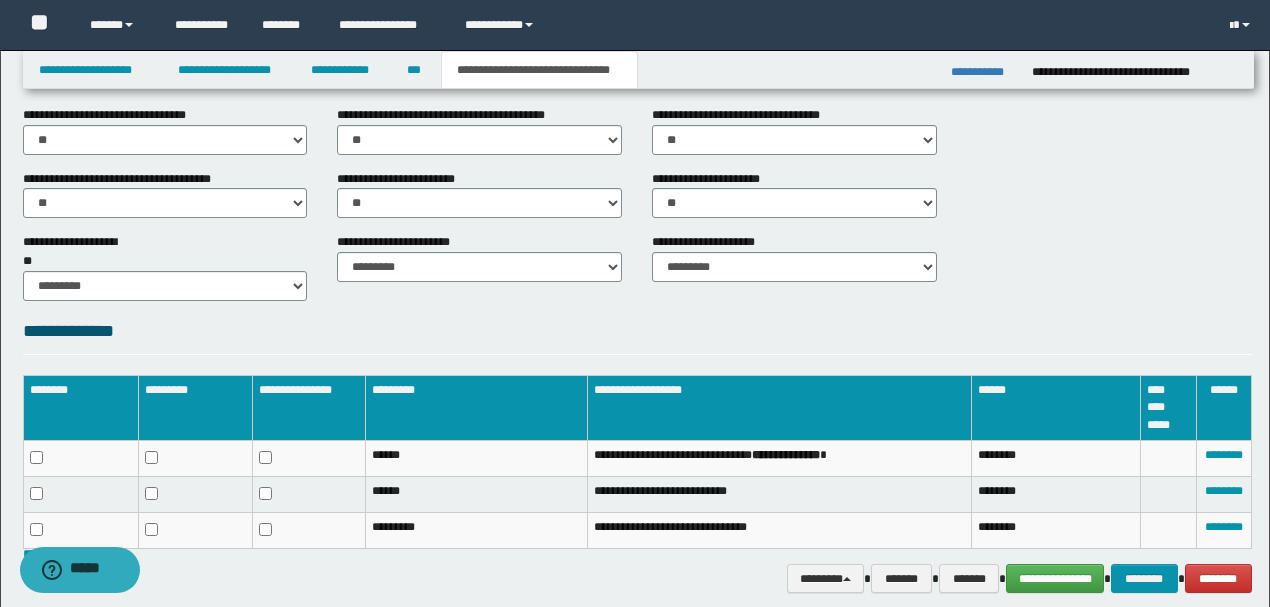 scroll, scrollTop: 819, scrollLeft: 0, axis: vertical 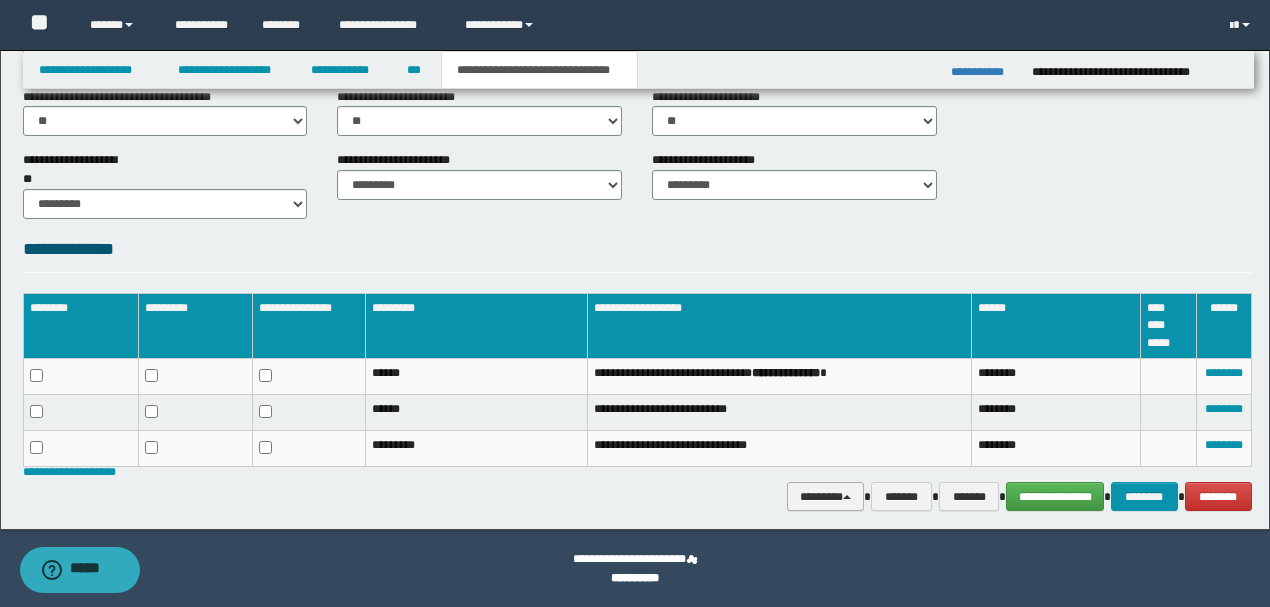 click on "********" at bounding box center [826, 496] 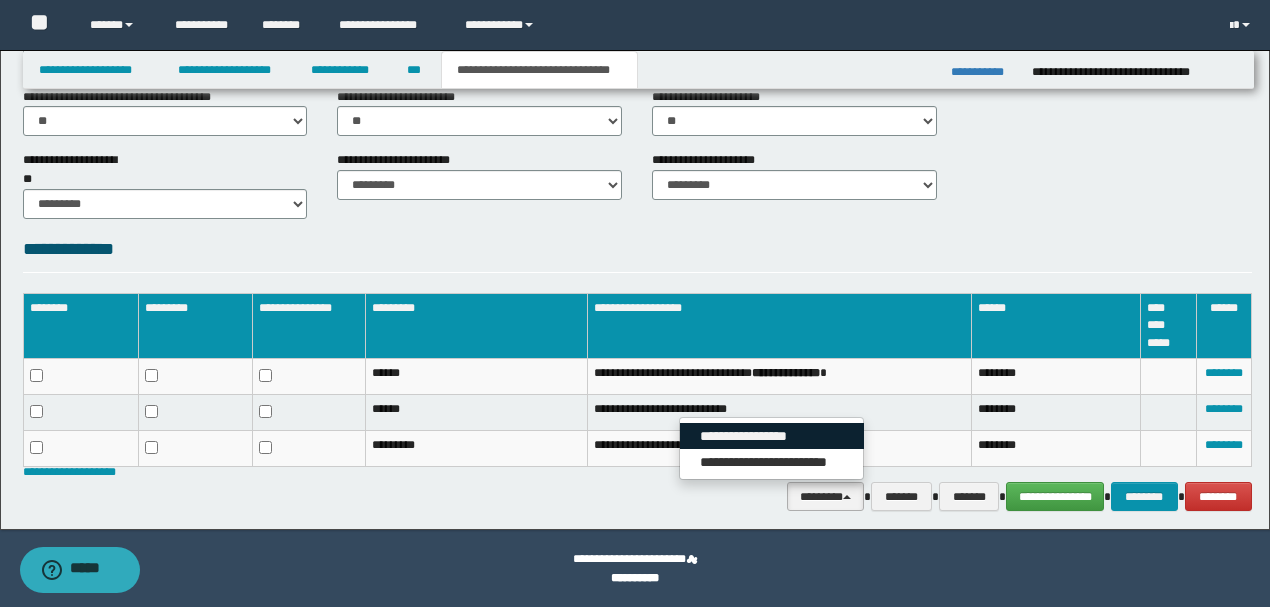 click on "**********" at bounding box center [772, 436] 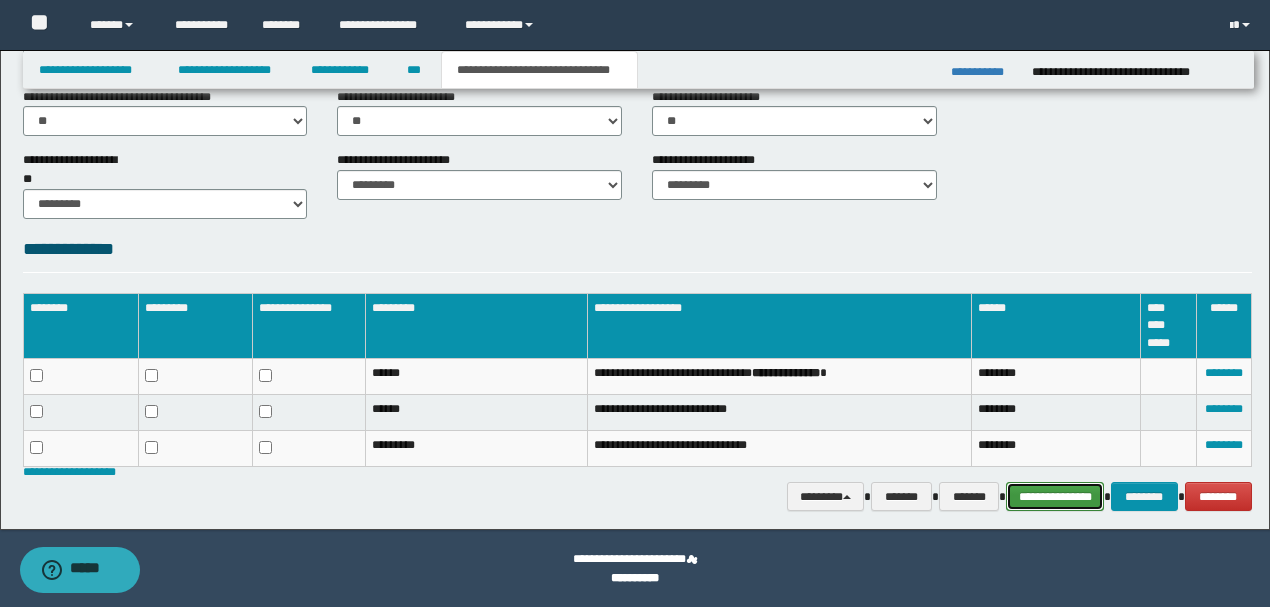 click on "**********" at bounding box center [1055, 496] 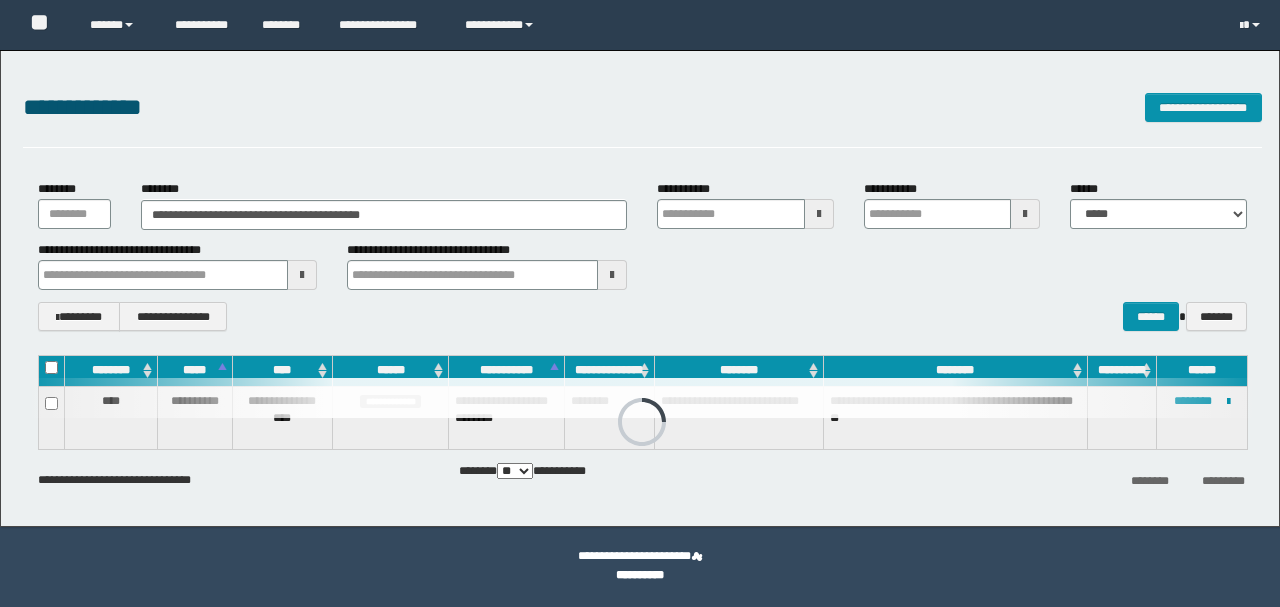 scroll, scrollTop: 0, scrollLeft: 0, axis: both 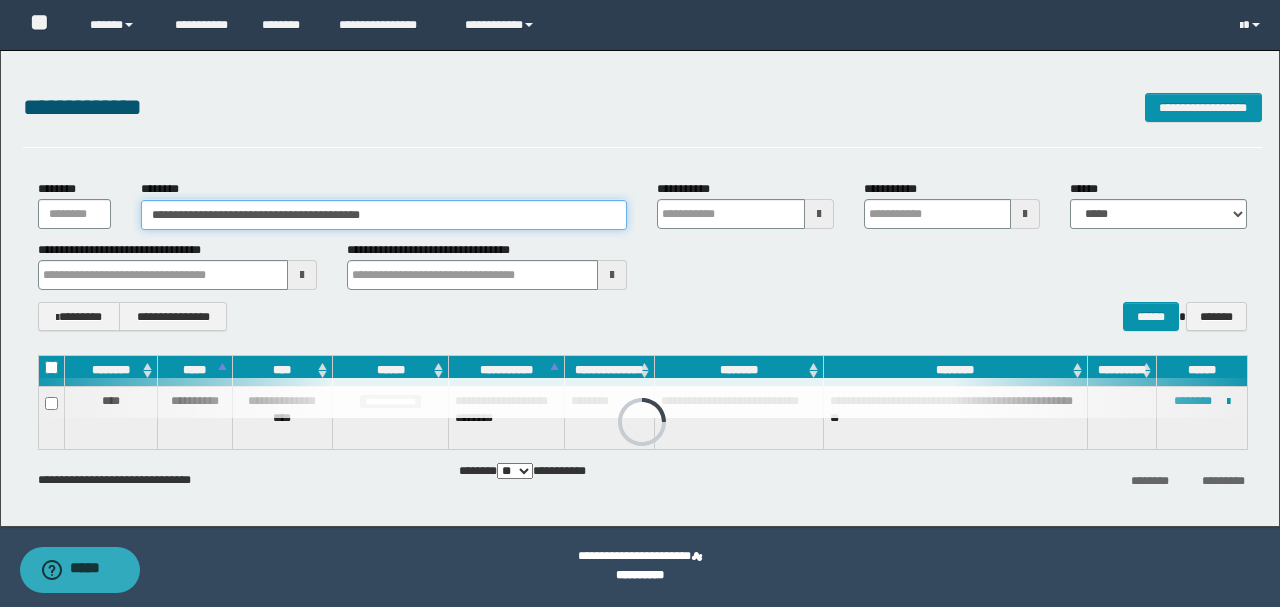 drag, startPoint x: 456, startPoint y: 209, endPoint x: 0, endPoint y: 234, distance: 456.68478 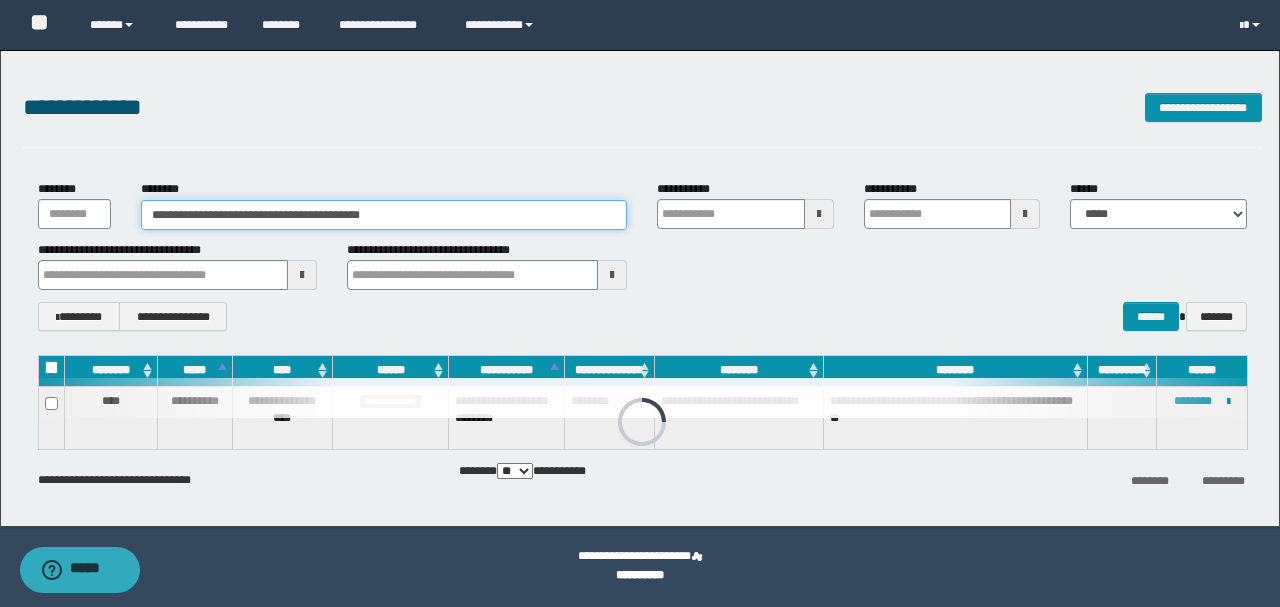 click on "**********" at bounding box center [640, 288] 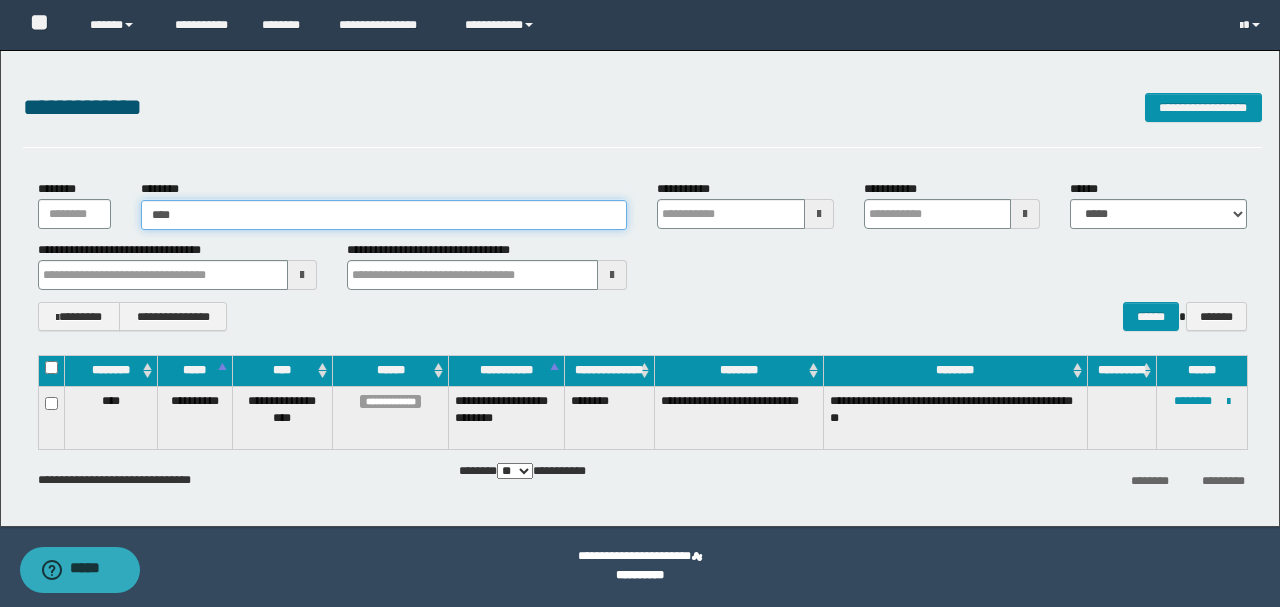 type on "*****" 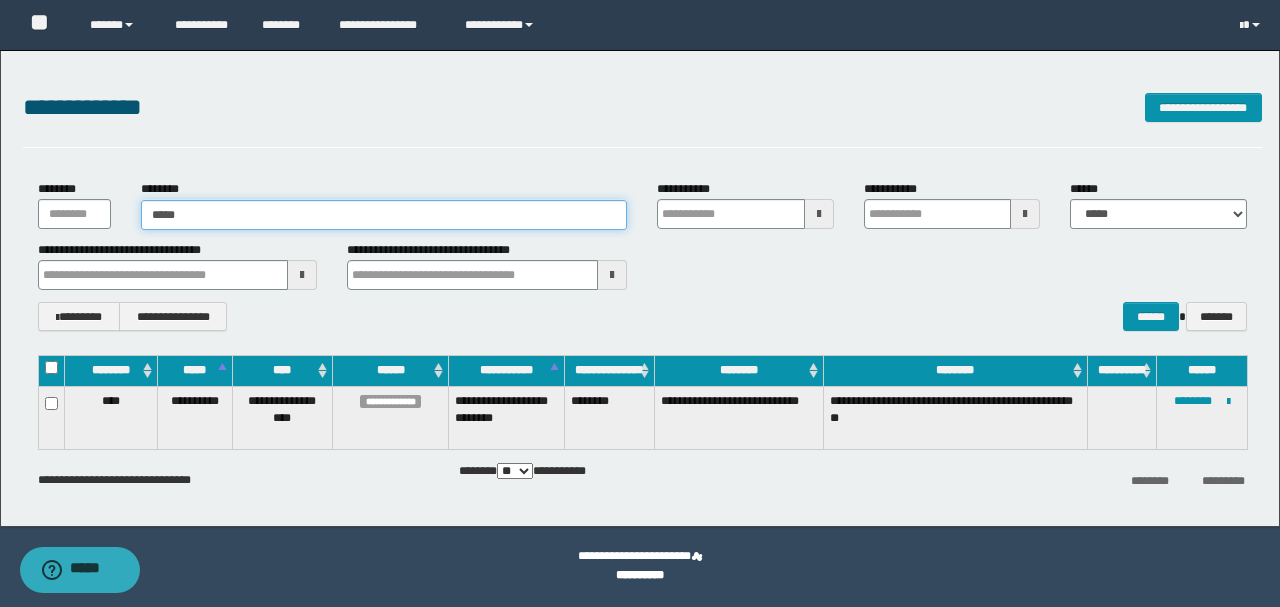 type on "*****" 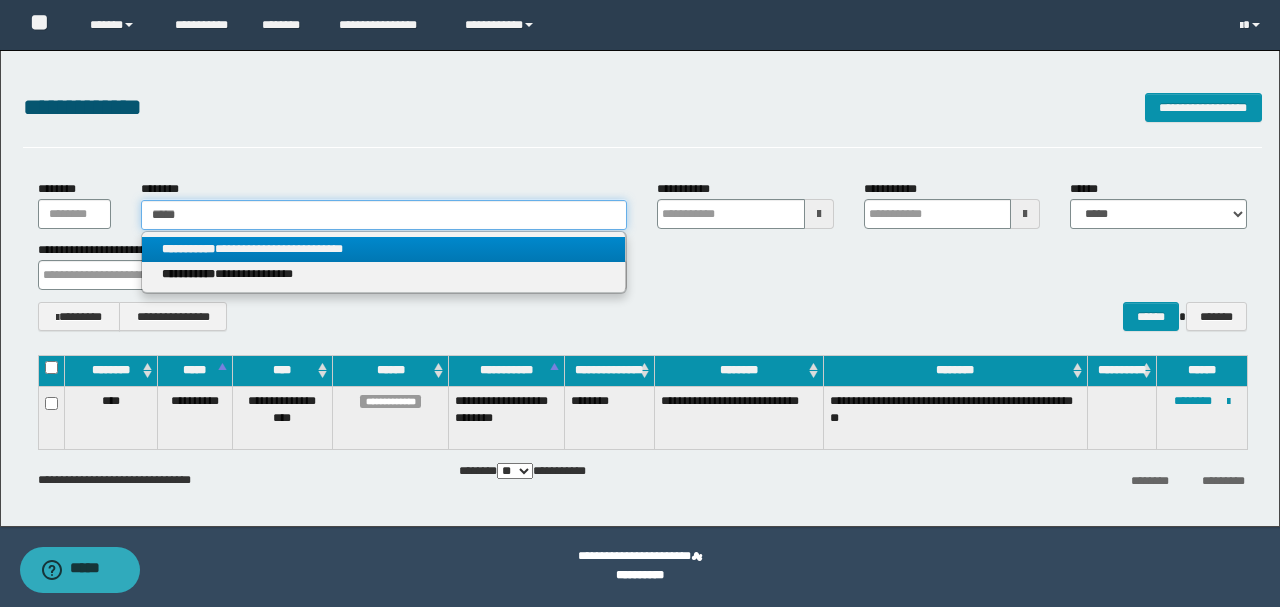 type on "*****" 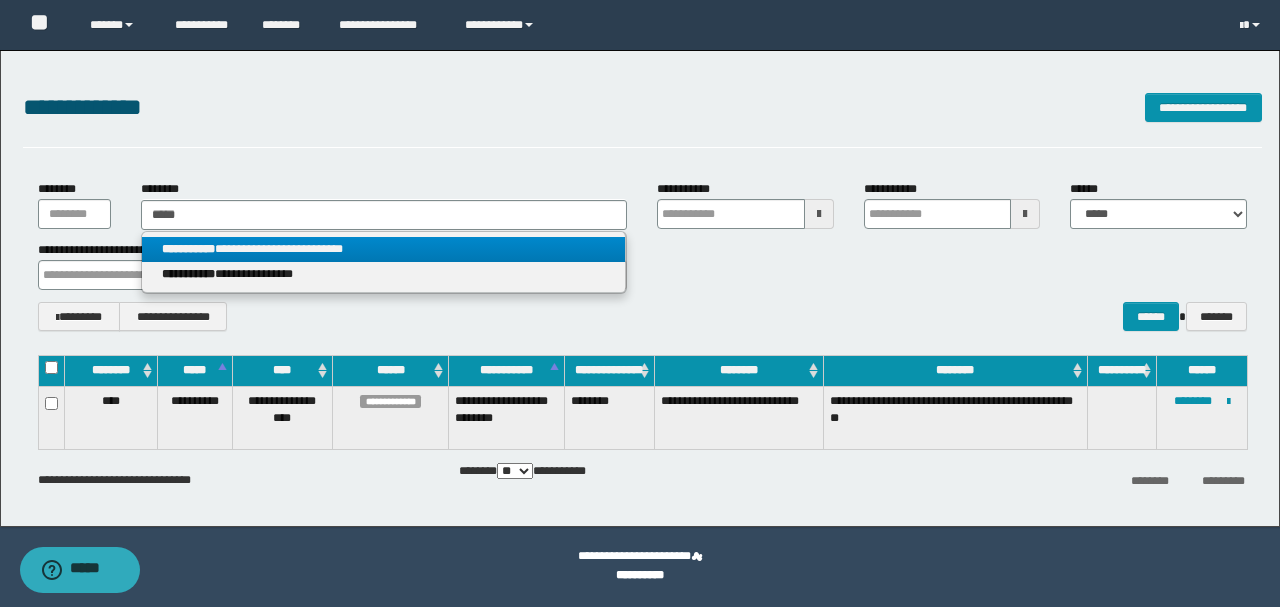 click on "**********" at bounding box center [384, 249] 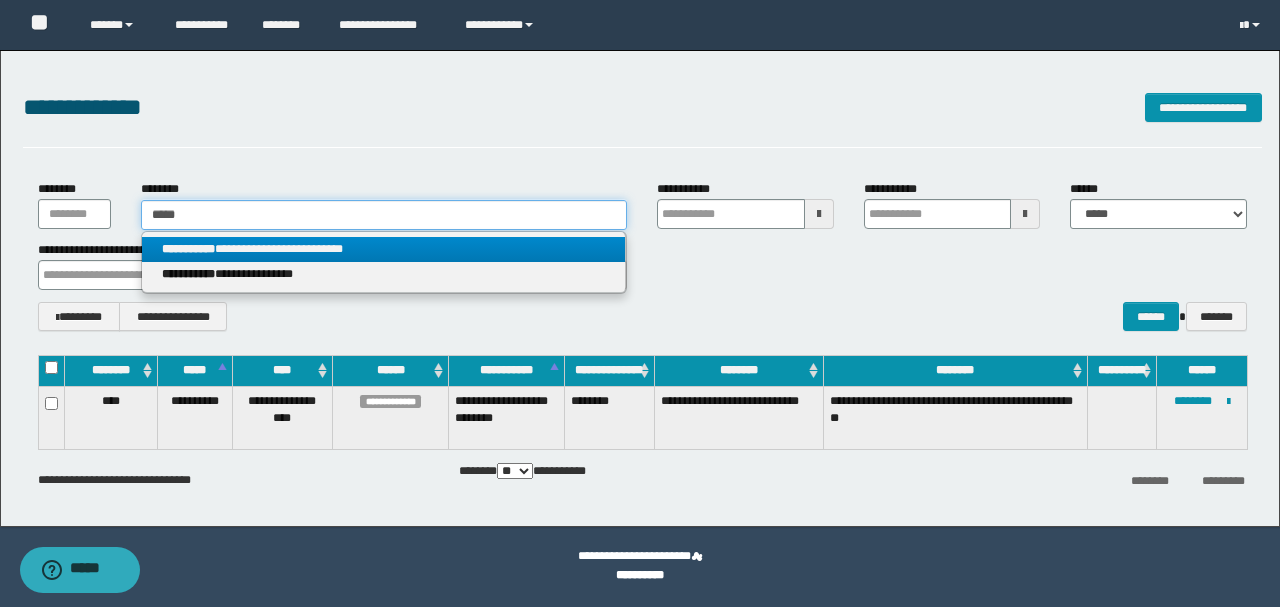 type 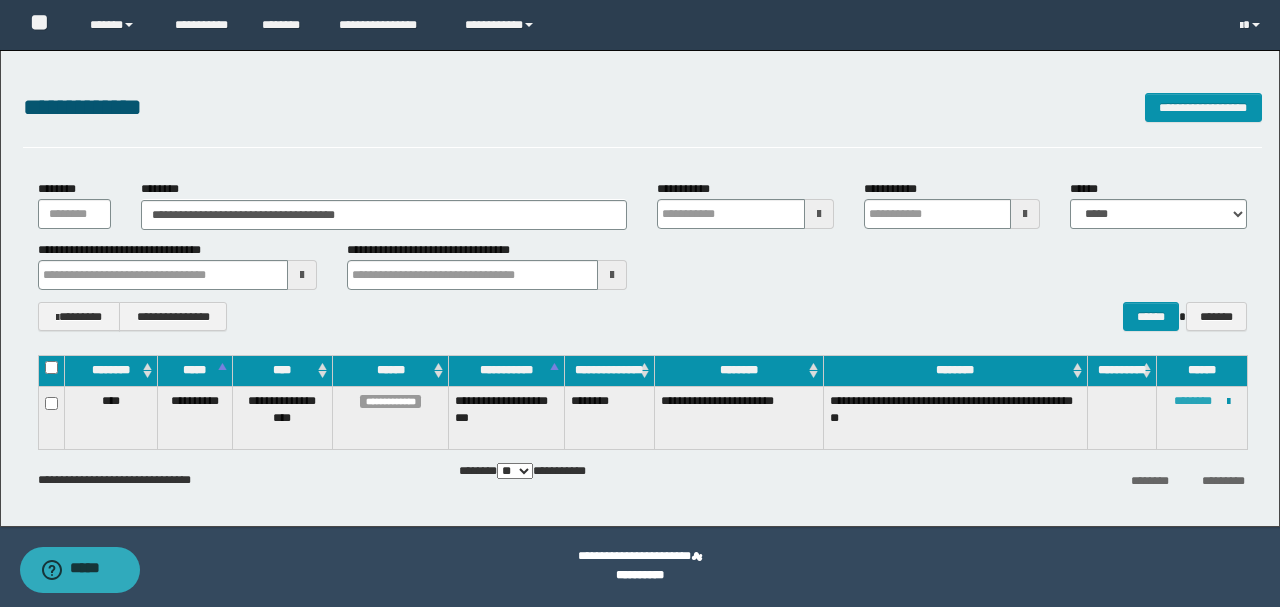 click on "********" at bounding box center (1193, 401) 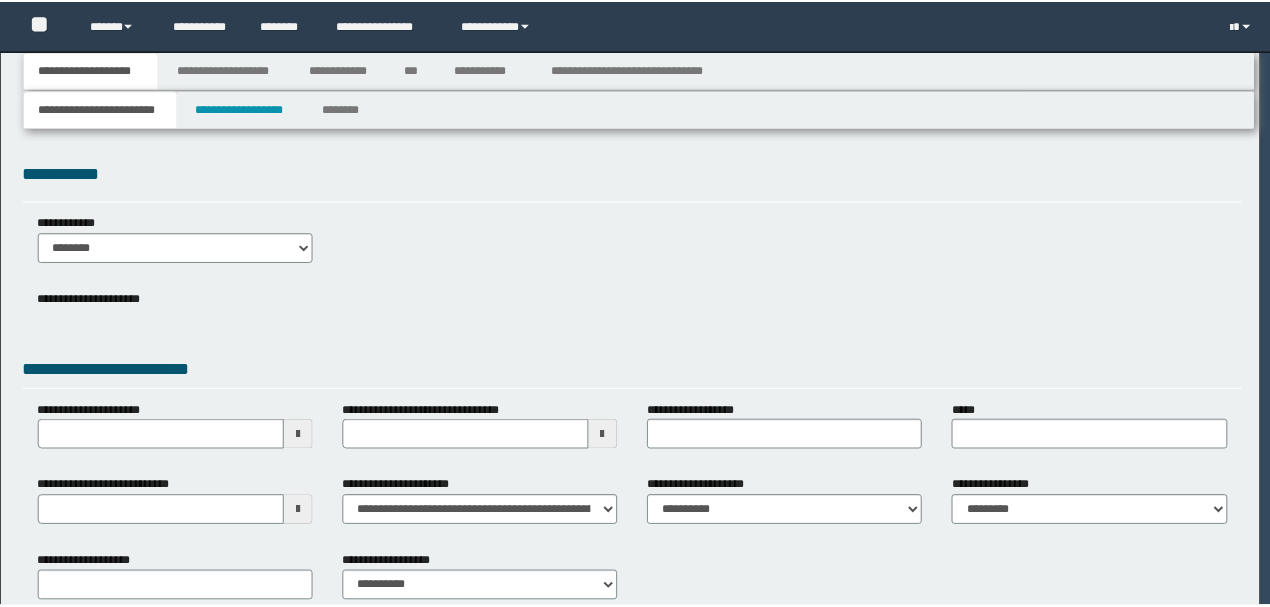 scroll, scrollTop: 0, scrollLeft: 0, axis: both 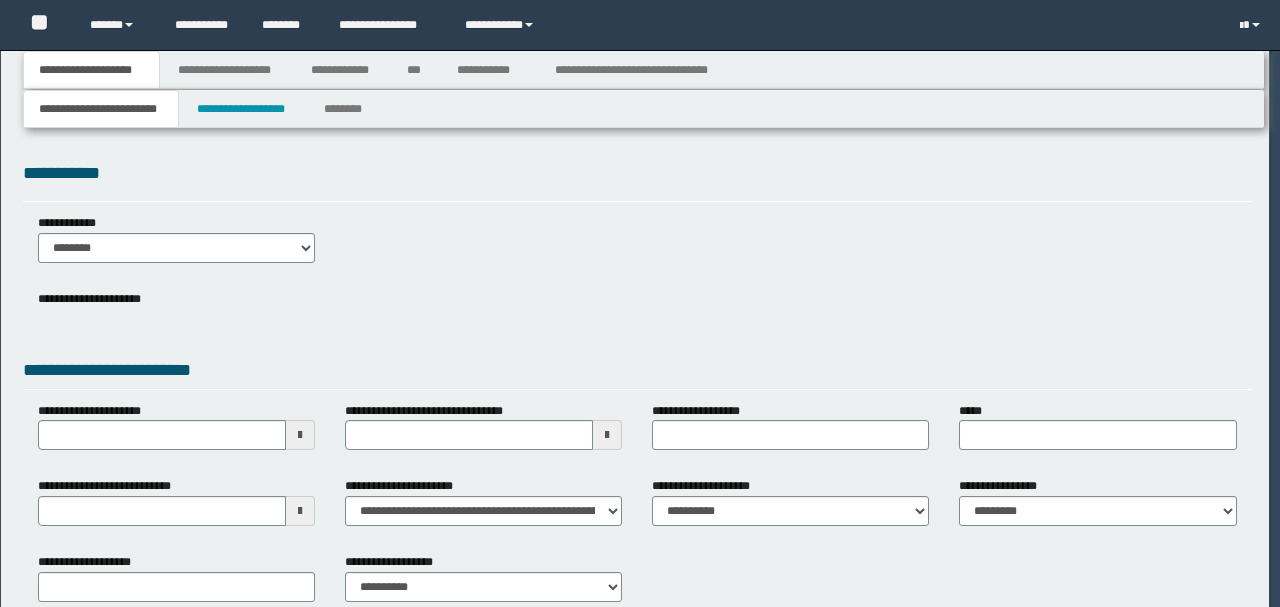 select on "*" 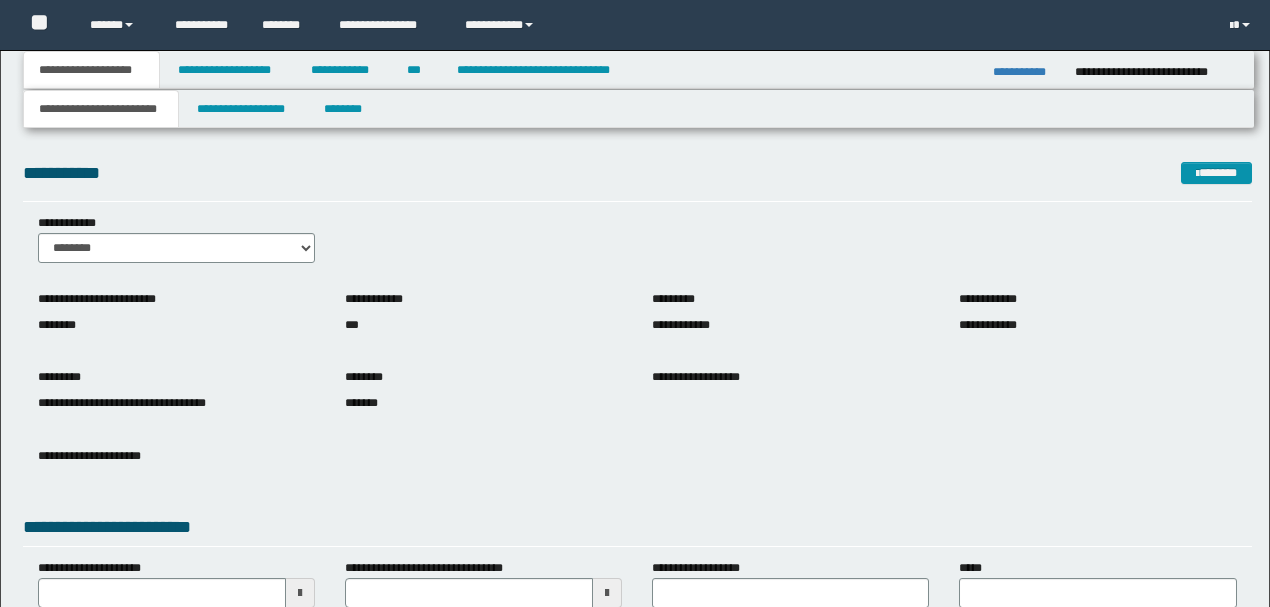 scroll, scrollTop: 0, scrollLeft: 0, axis: both 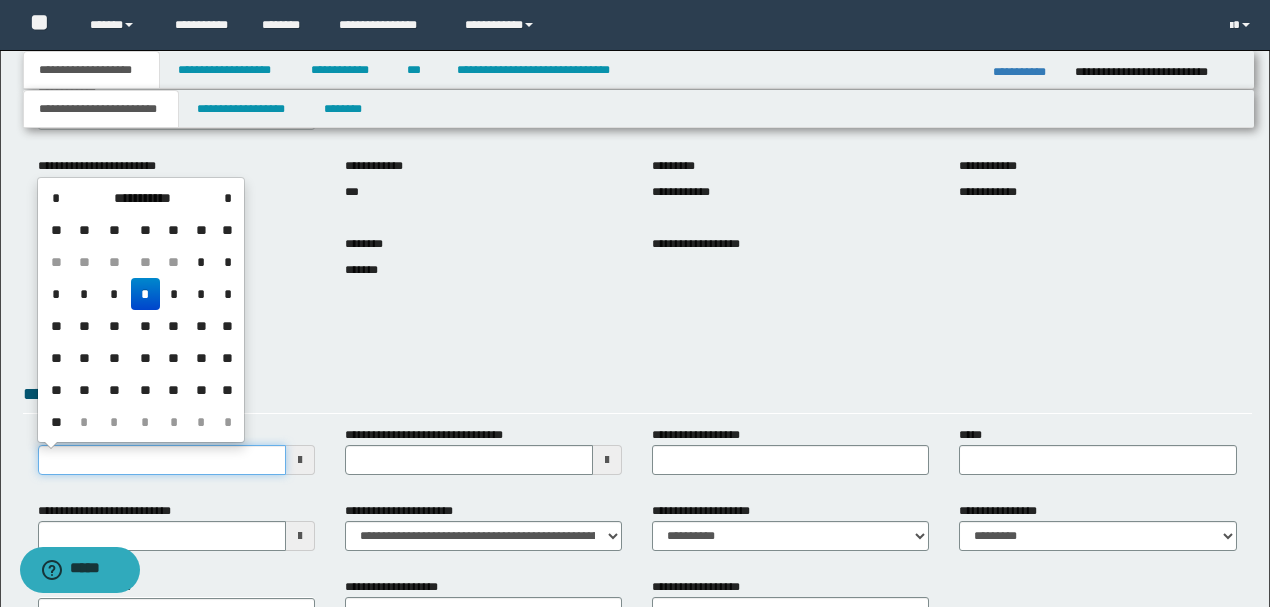 click on "**********" at bounding box center [162, 460] 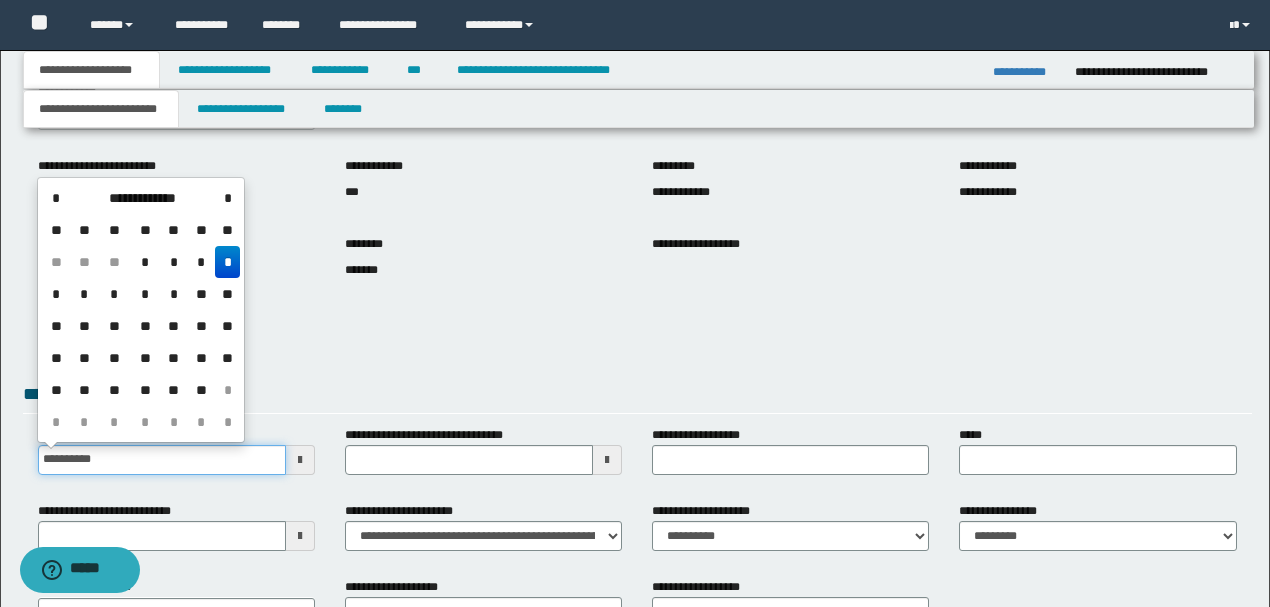 type on "**********" 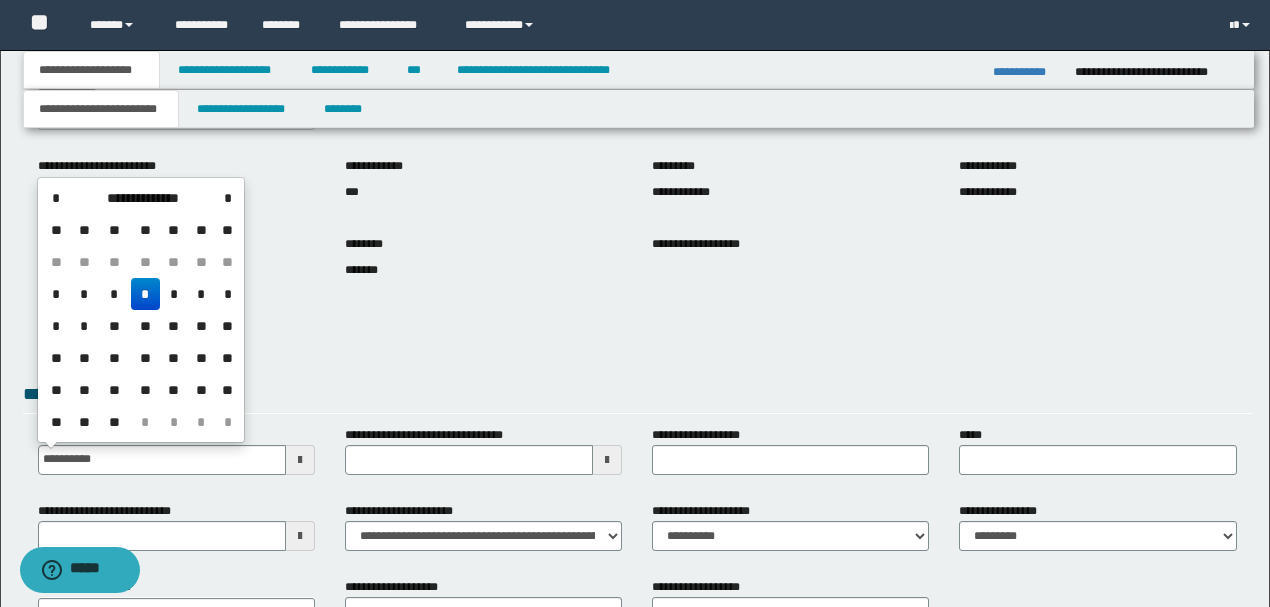 click on "*" at bounding box center [145, 294] 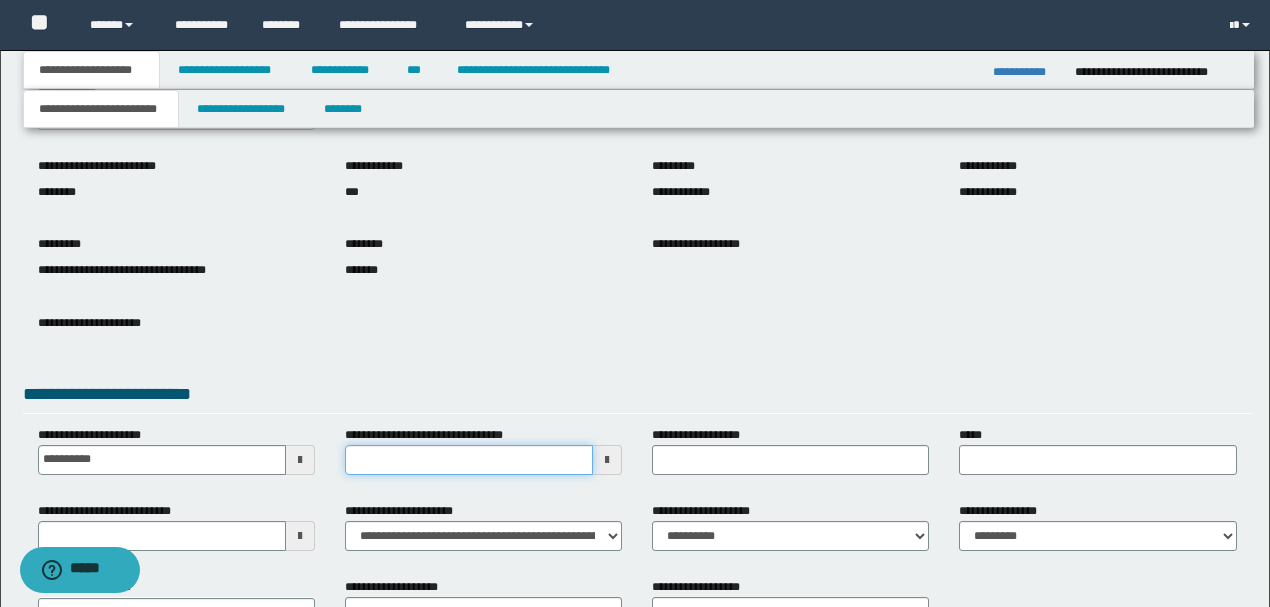click on "**********" at bounding box center (469, 460) 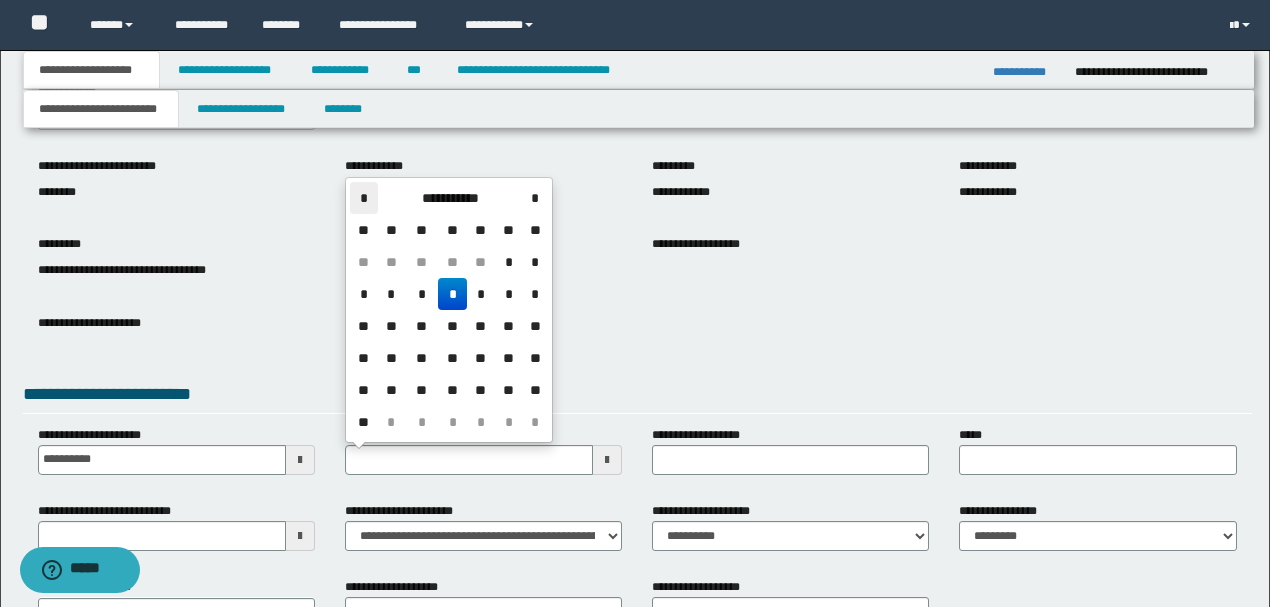 click on "*" at bounding box center [364, 198] 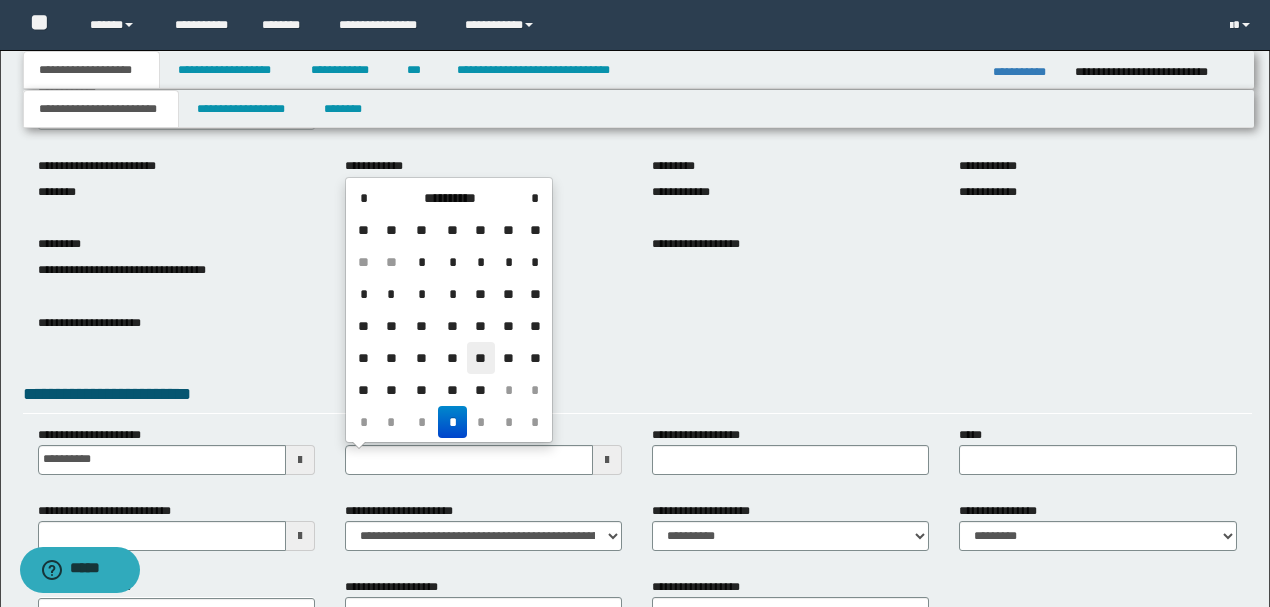 click on "**" at bounding box center (481, 358) 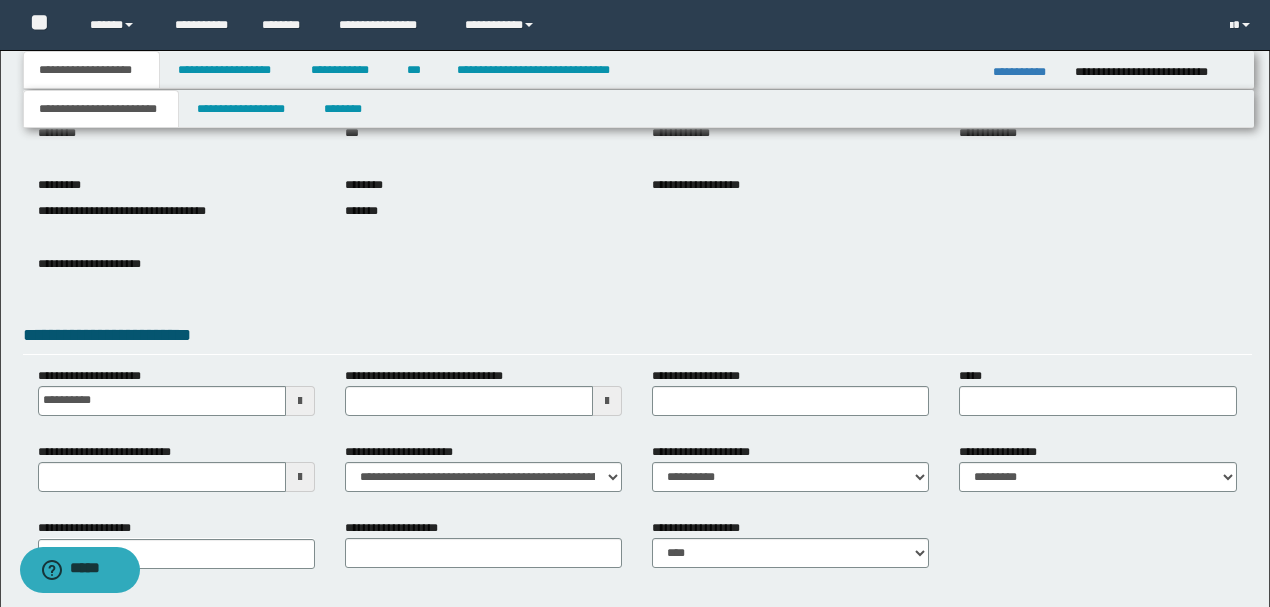 scroll, scrollTop: 266, scrollLeft: 0, axis: vertical 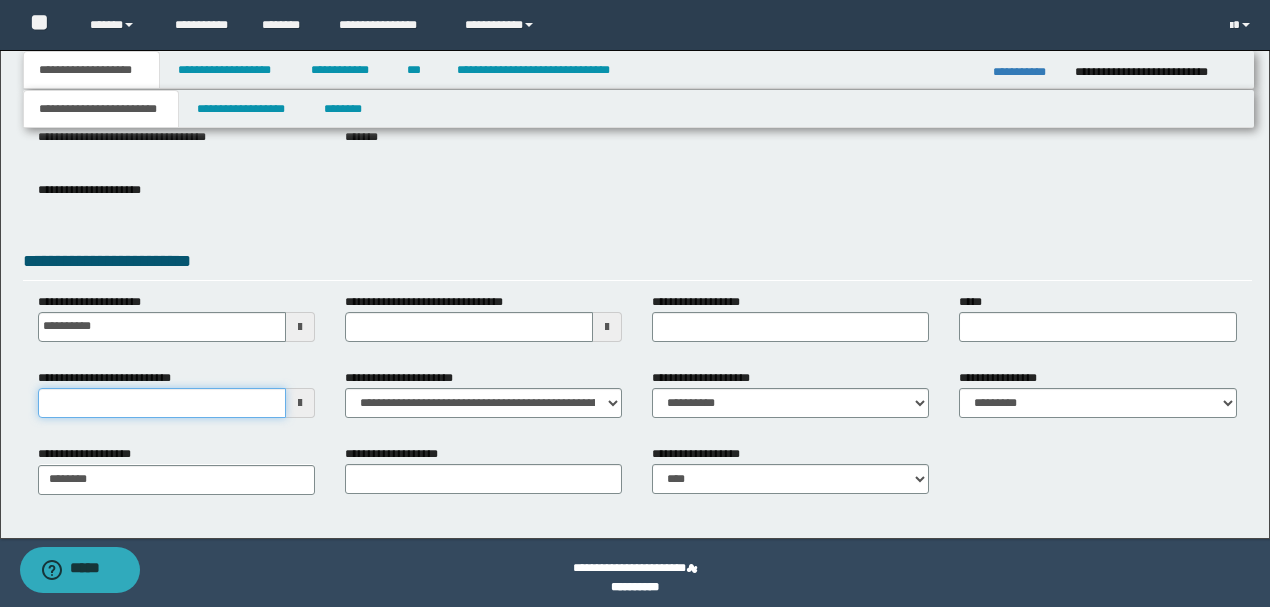click on "**********" at bounding box center [162, 403] 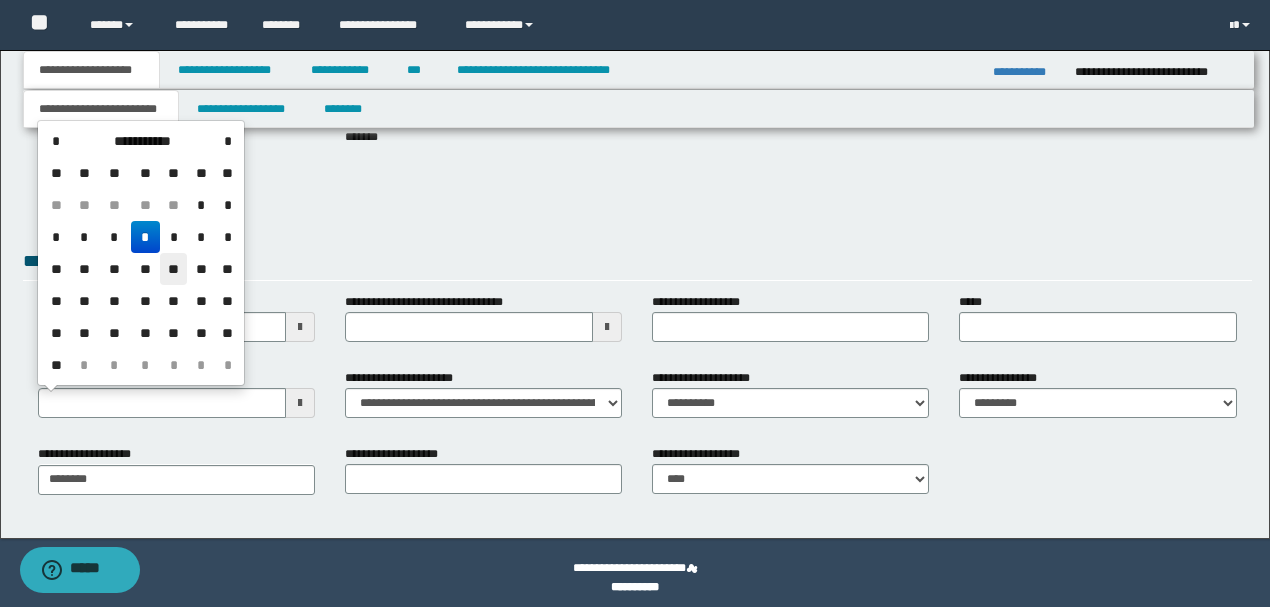 click on "**" at bounding box center (174, 269) 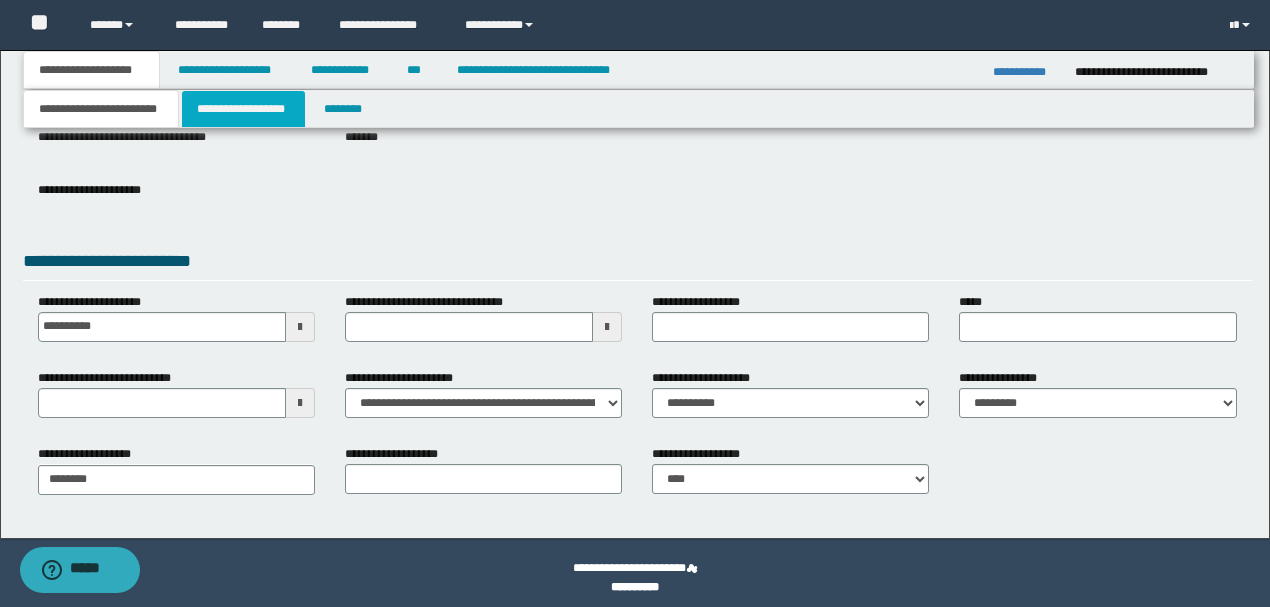 click on "**********" at bounding box center (243, 109) 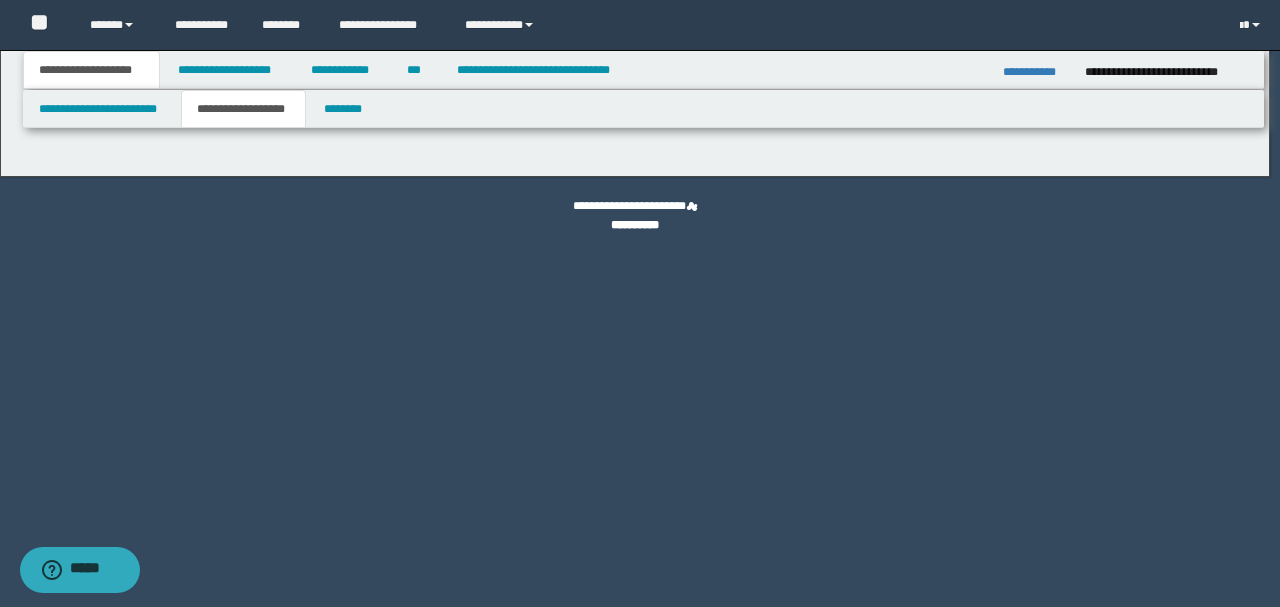 type on "********" 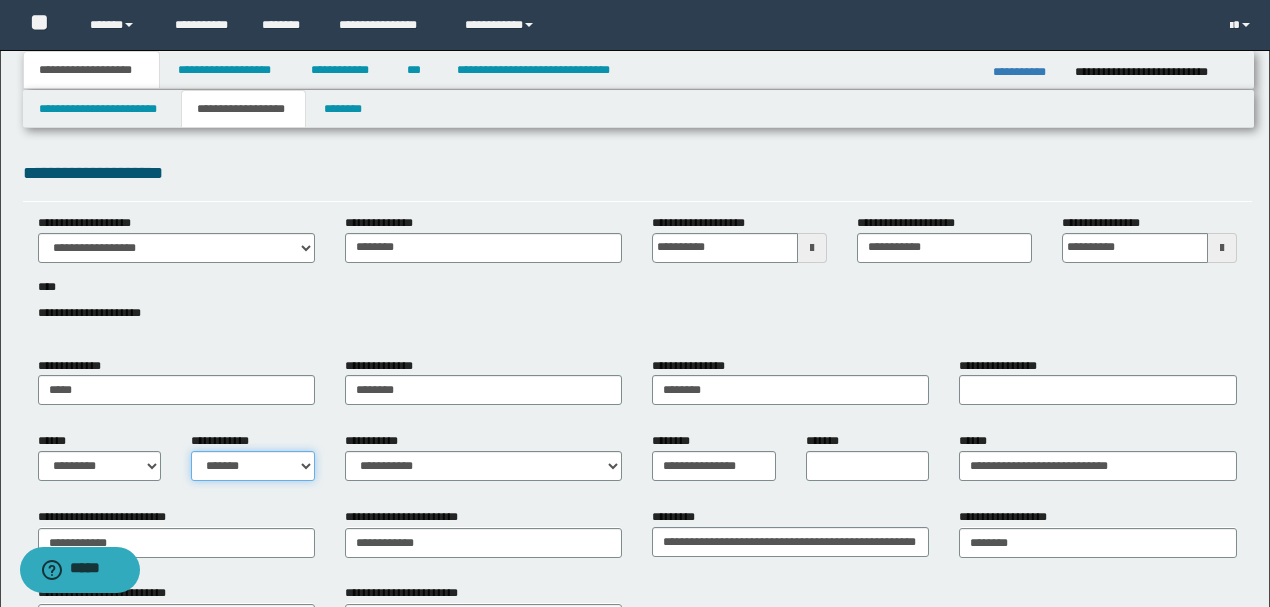 click on "**********" at bounding box center (253, 466) 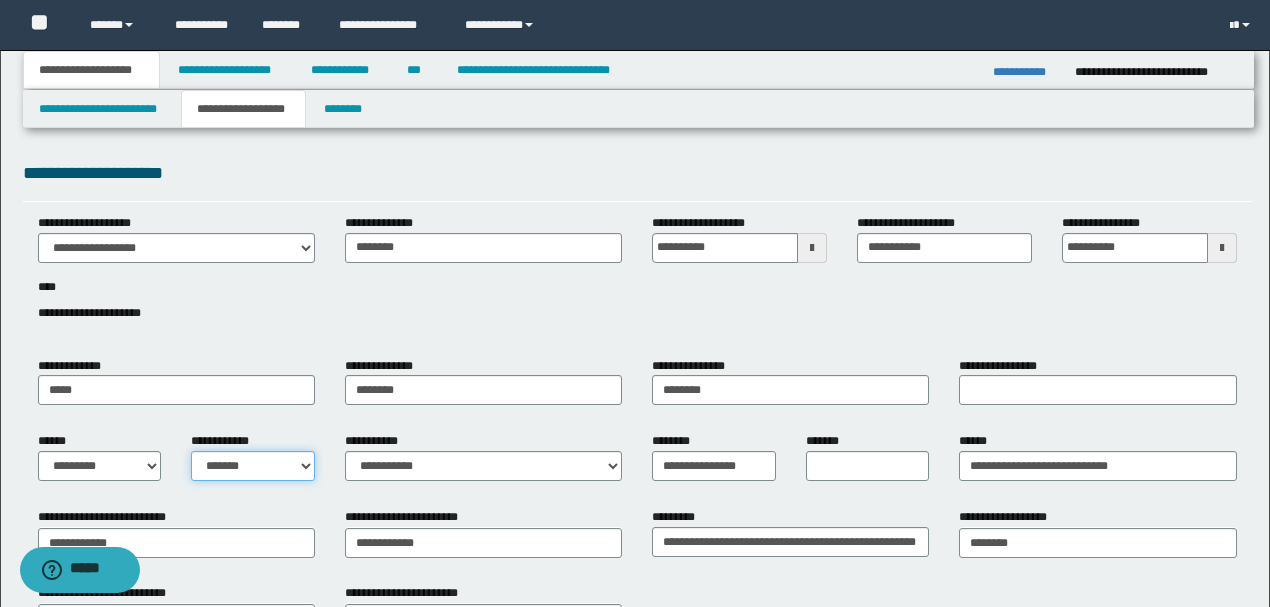 select on "*" 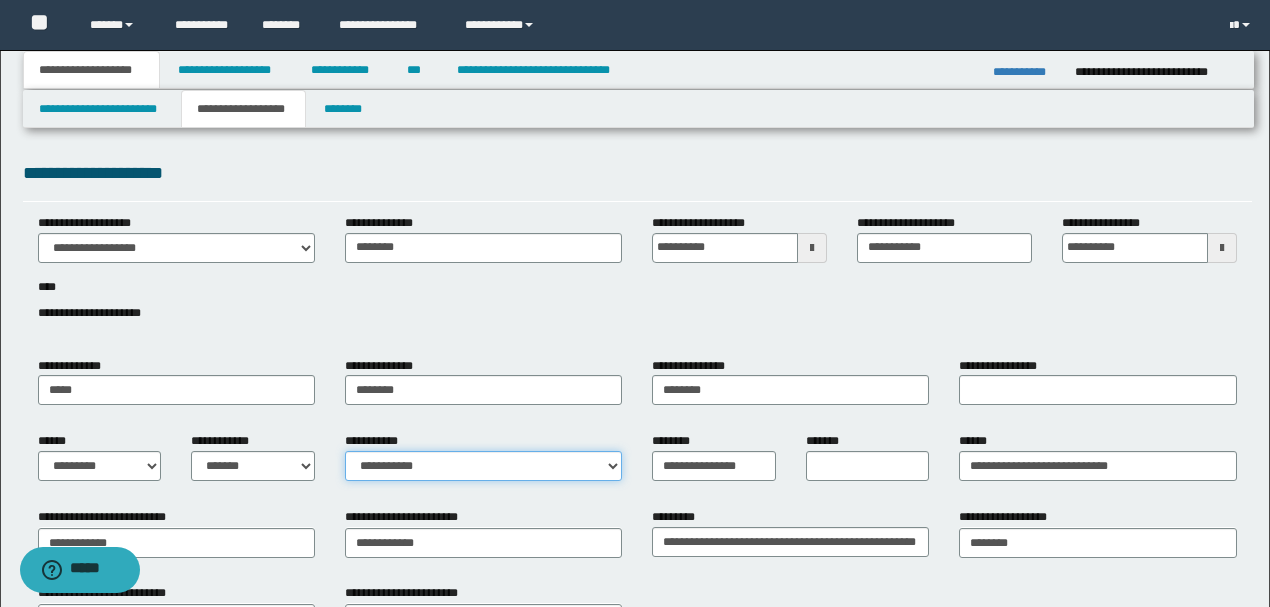 click on "**********" at bounding box center [483, 466] 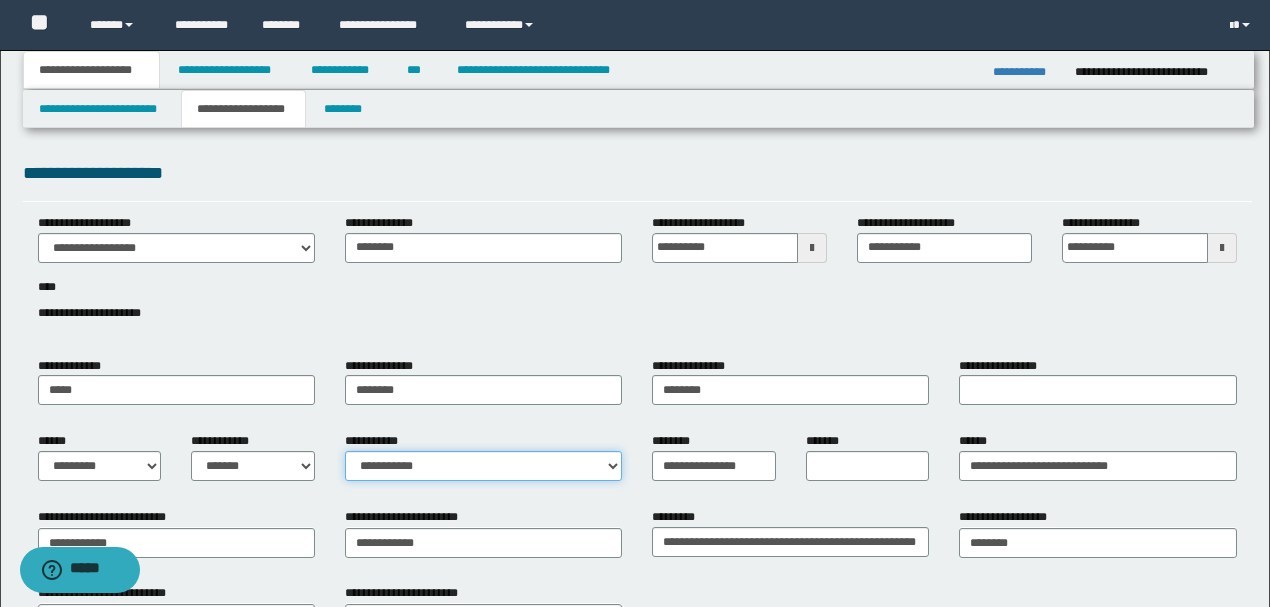click on "**********" at bounding box center [483, 466] 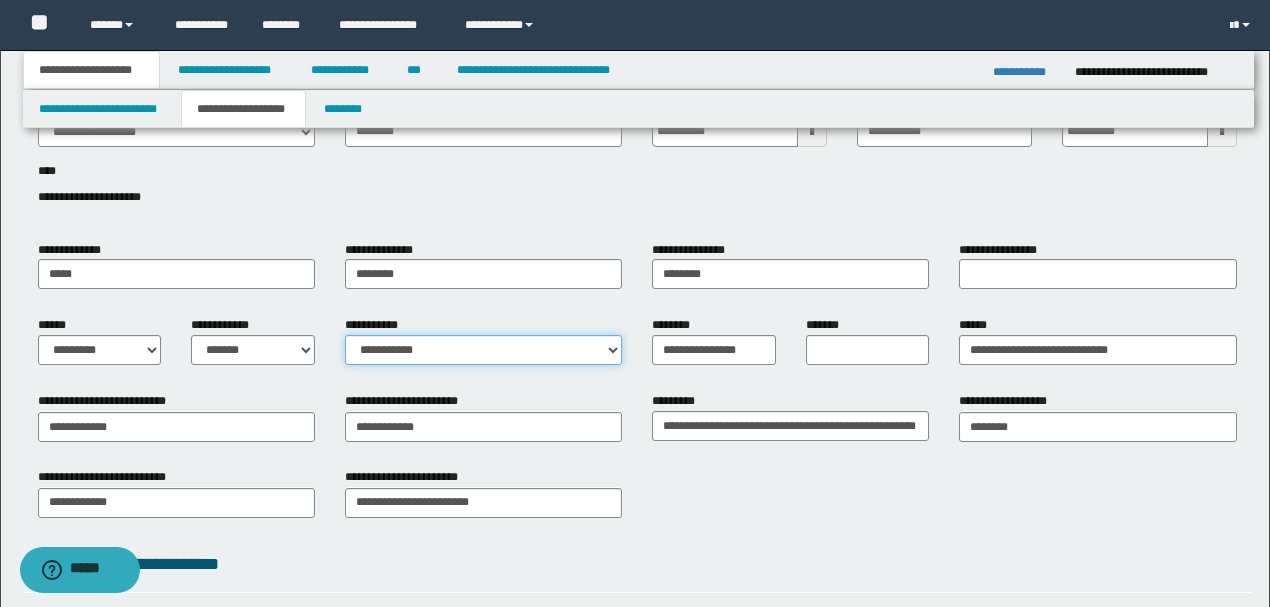 scroll, scrollTop: 133, scrollLeft: 0, axis: vertical 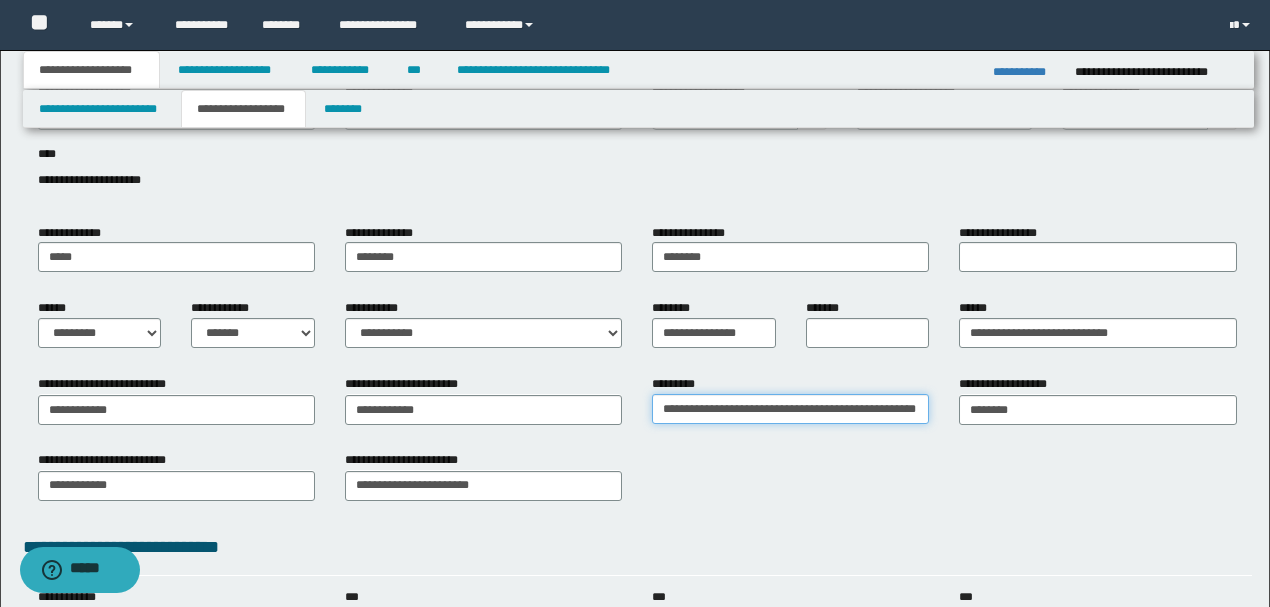 click on "**********" at bounding box center [790, 409] 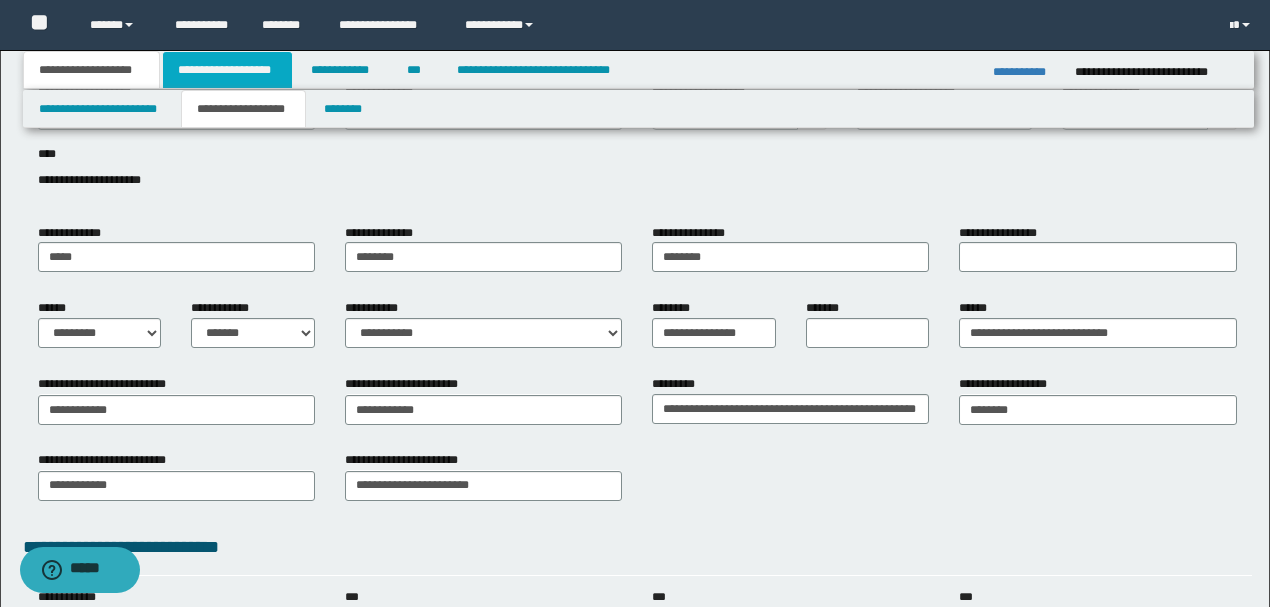 click on "**********" at bounding box center [227, 70] 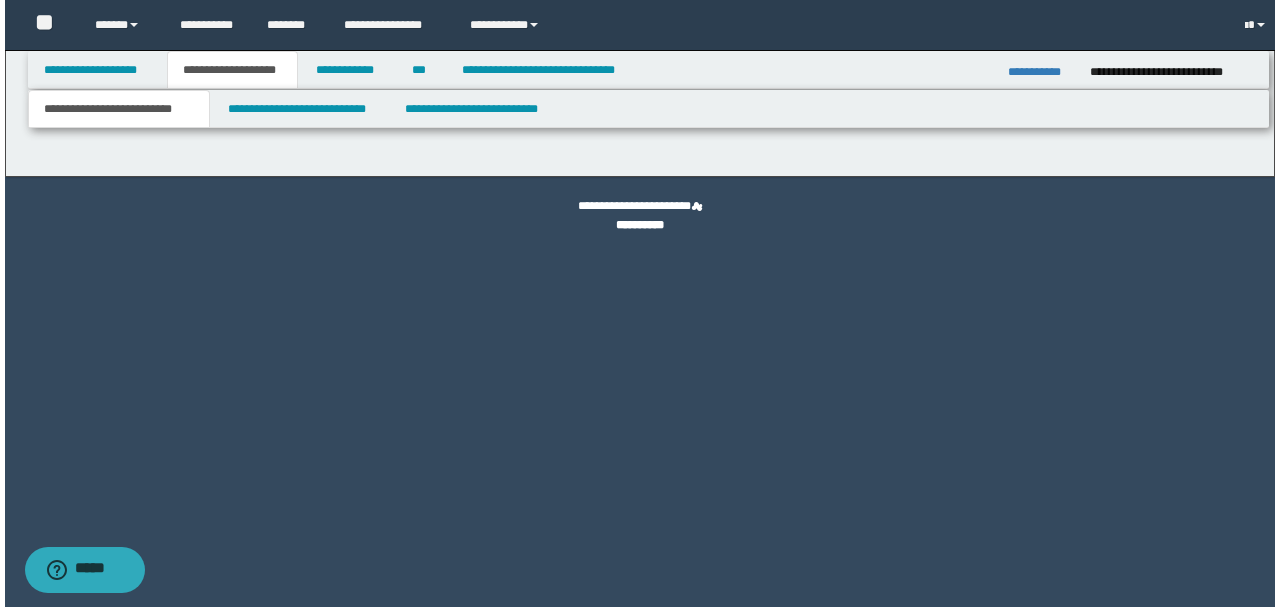 scroll, scrollTop: 0, scrollLeft: 0, axis: both 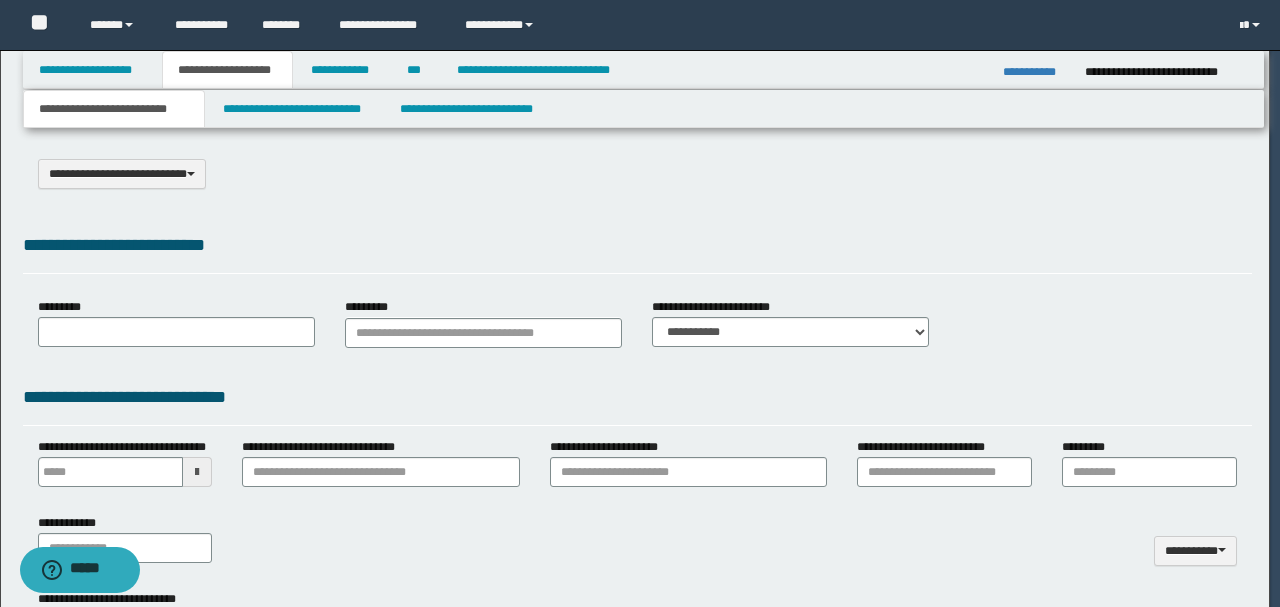 select on "*" 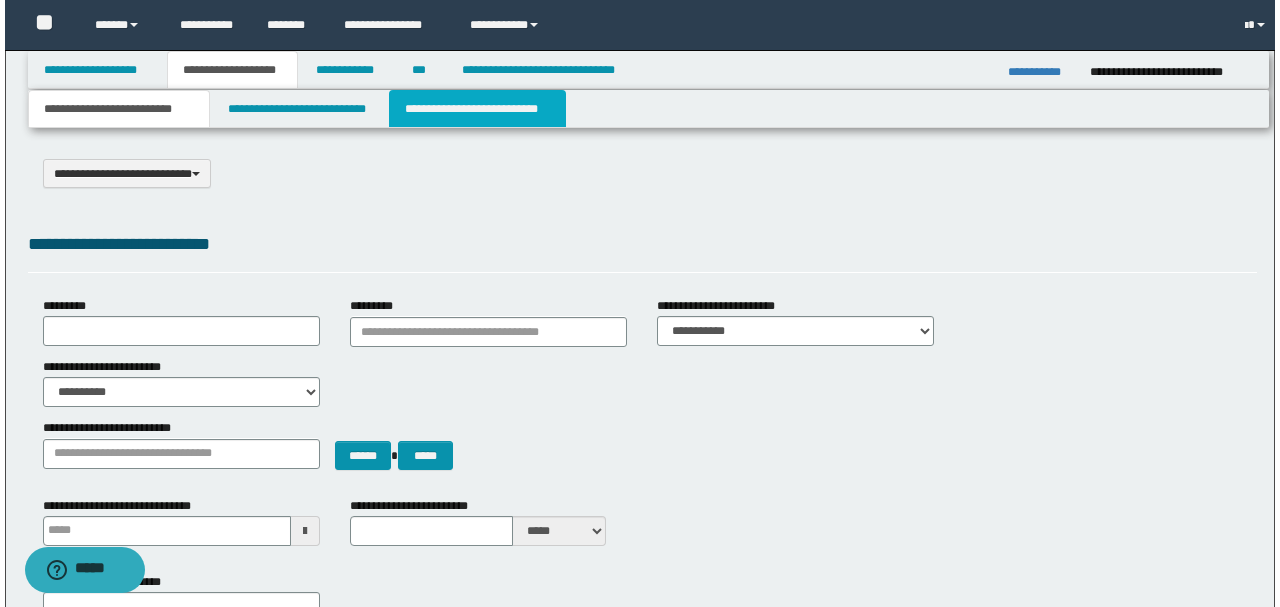 scroll, scrollTop: 0, scrollLeft: 0, axis: both 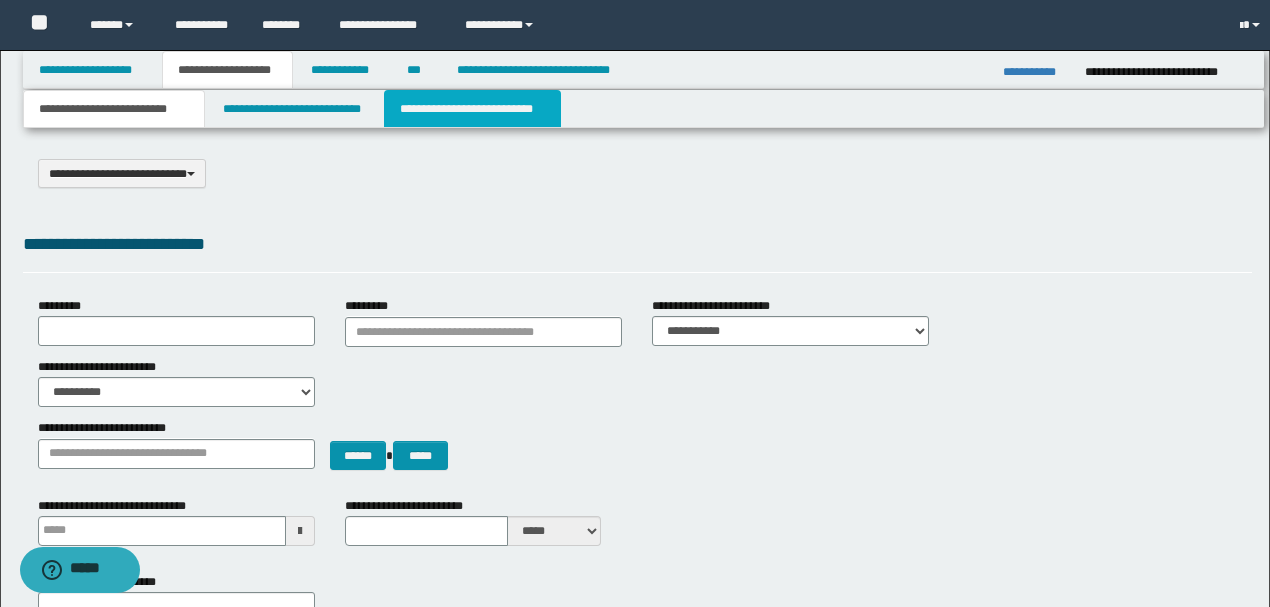 click on "**********" at bounding box center (472, 109) 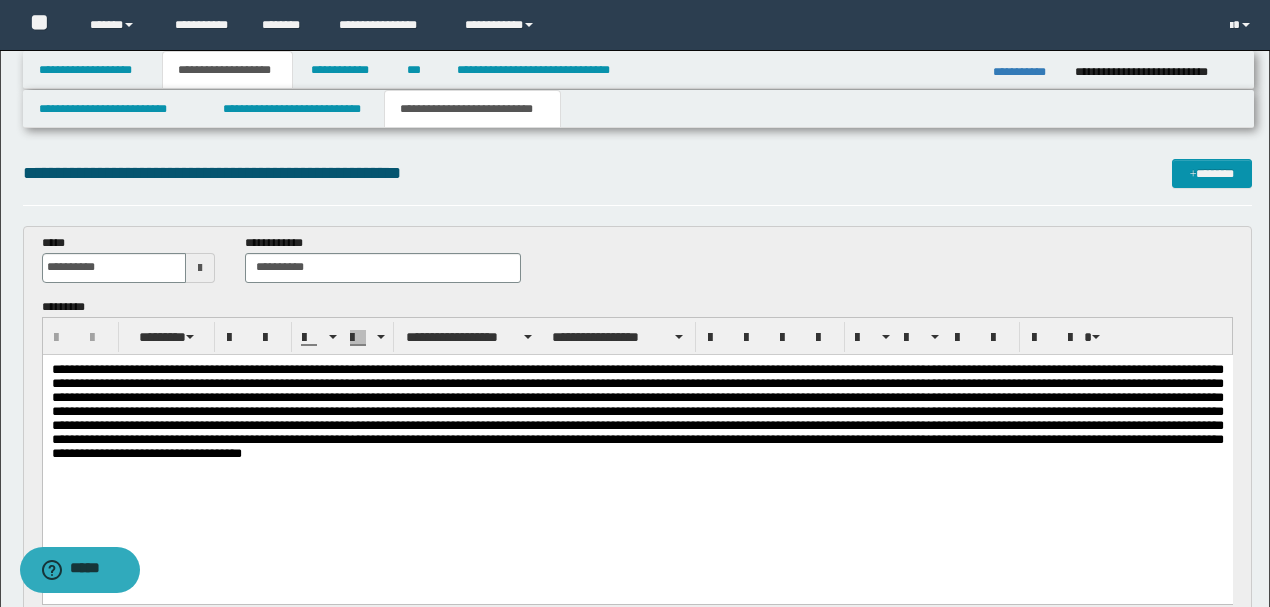 scroll, scrollTop: 0, scrollLeft: 0, axis: both 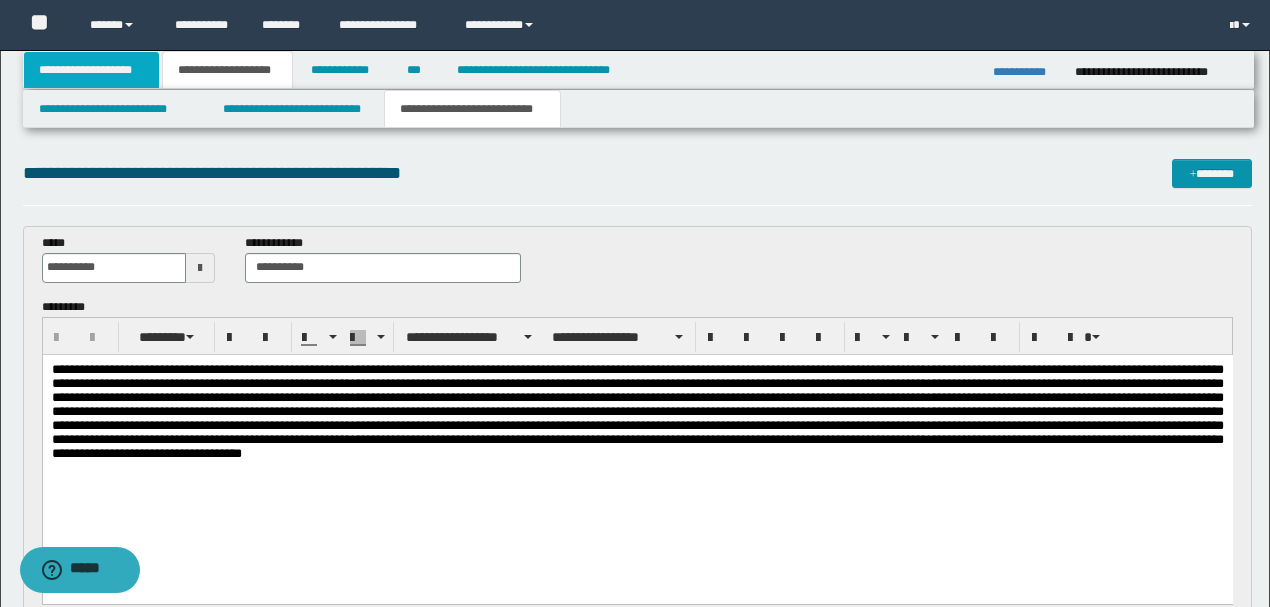 click on "**********" at bounding box center (92, 70) 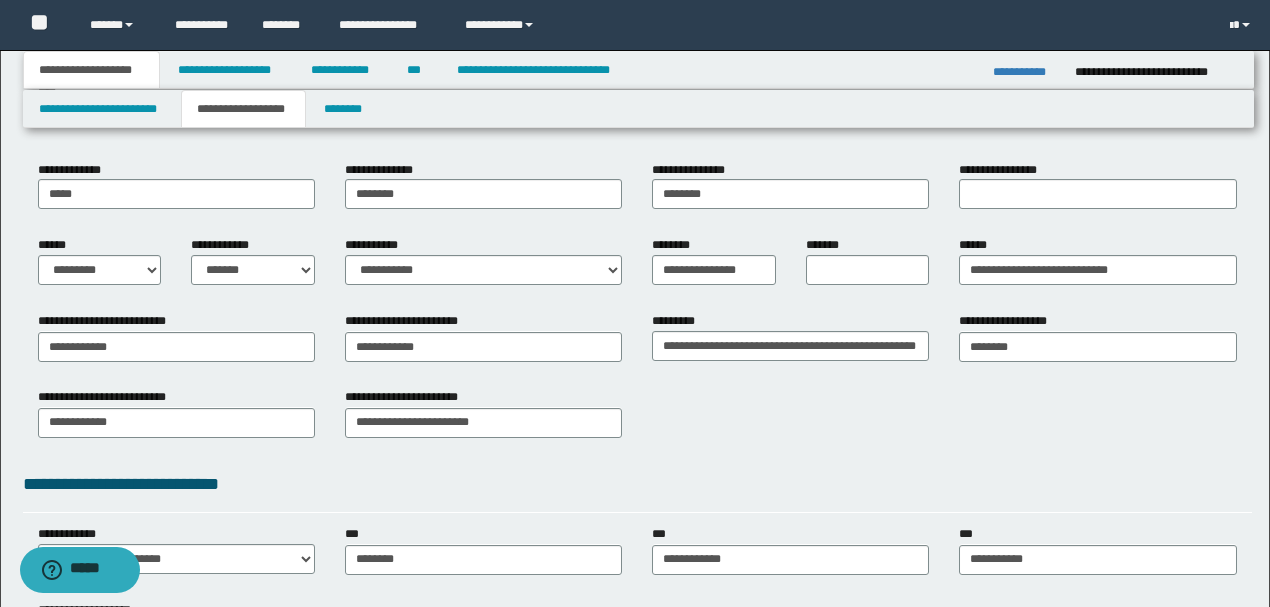 scroll, scrollTop: 200, scrollLeft: 0, axis: vertical 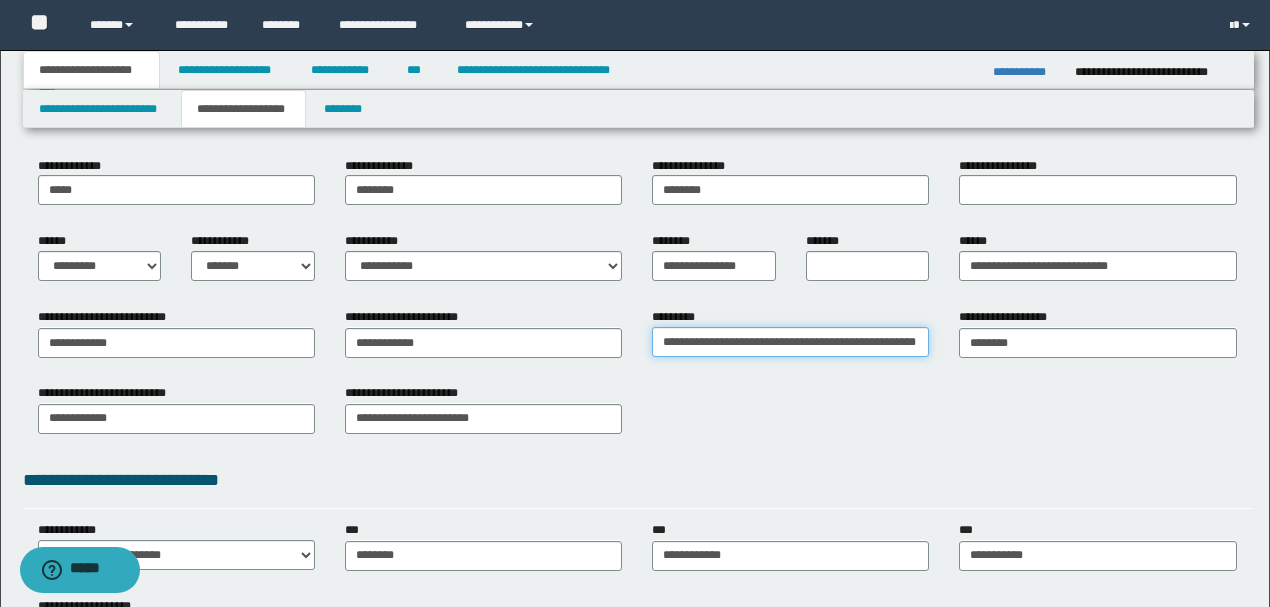 click on "**********" at bounding box center [790, 342] 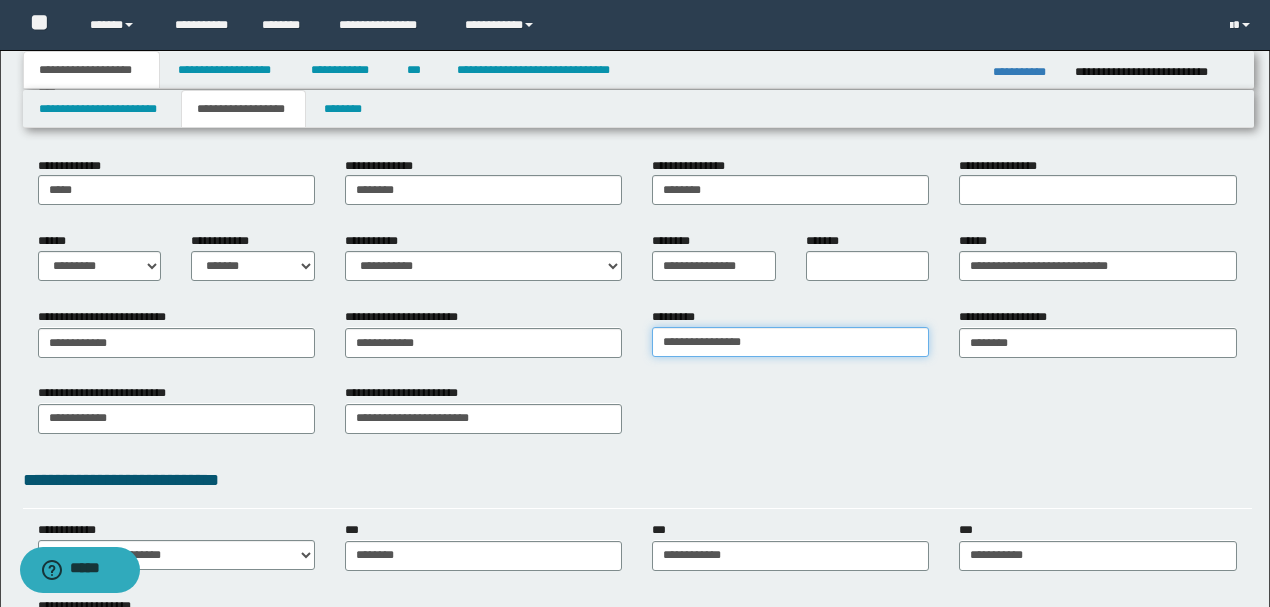 type on "**********" 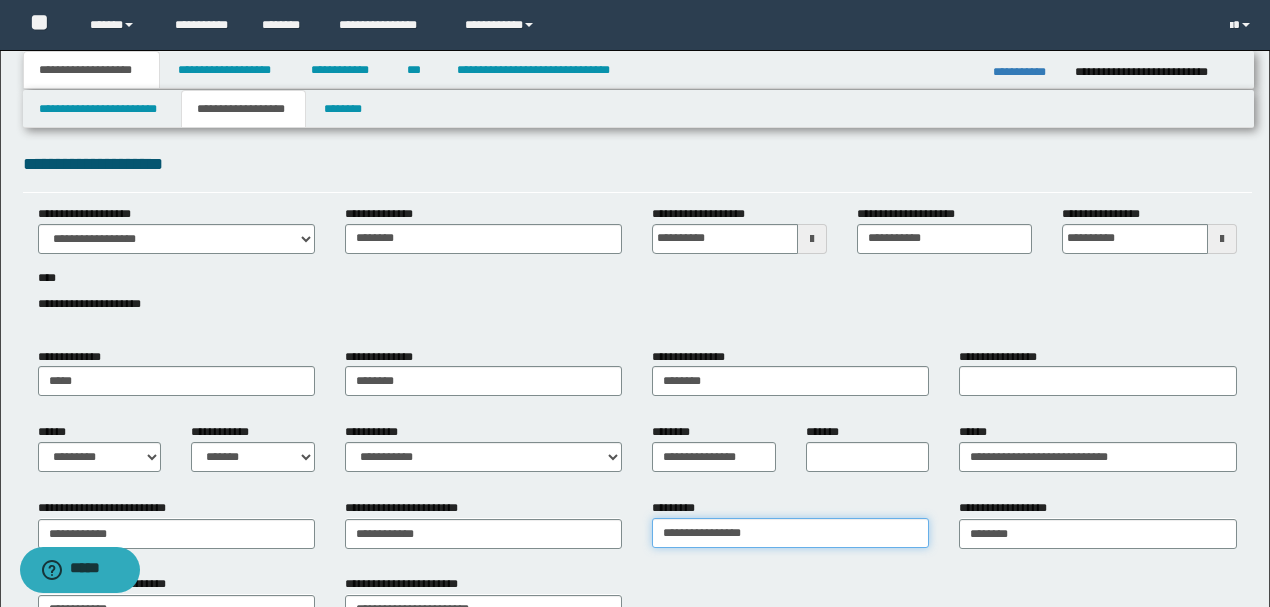 scroll, scrollTop: 0, scrollLeft: 0, axis: both 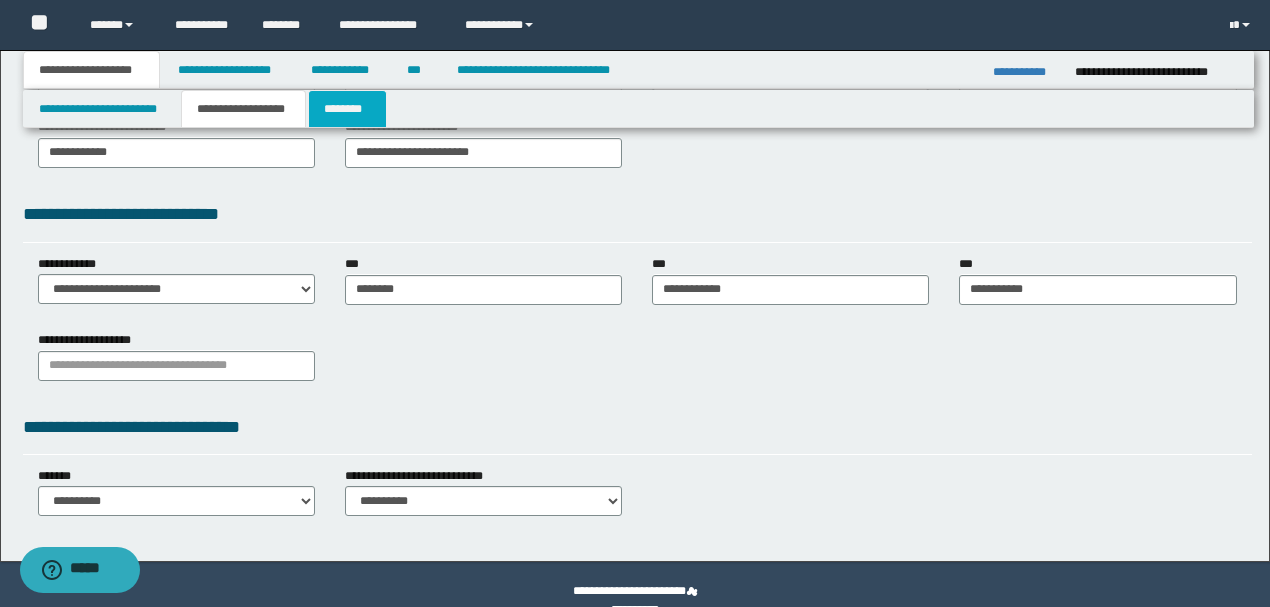 click on "********" at bounding box center [347, 109] 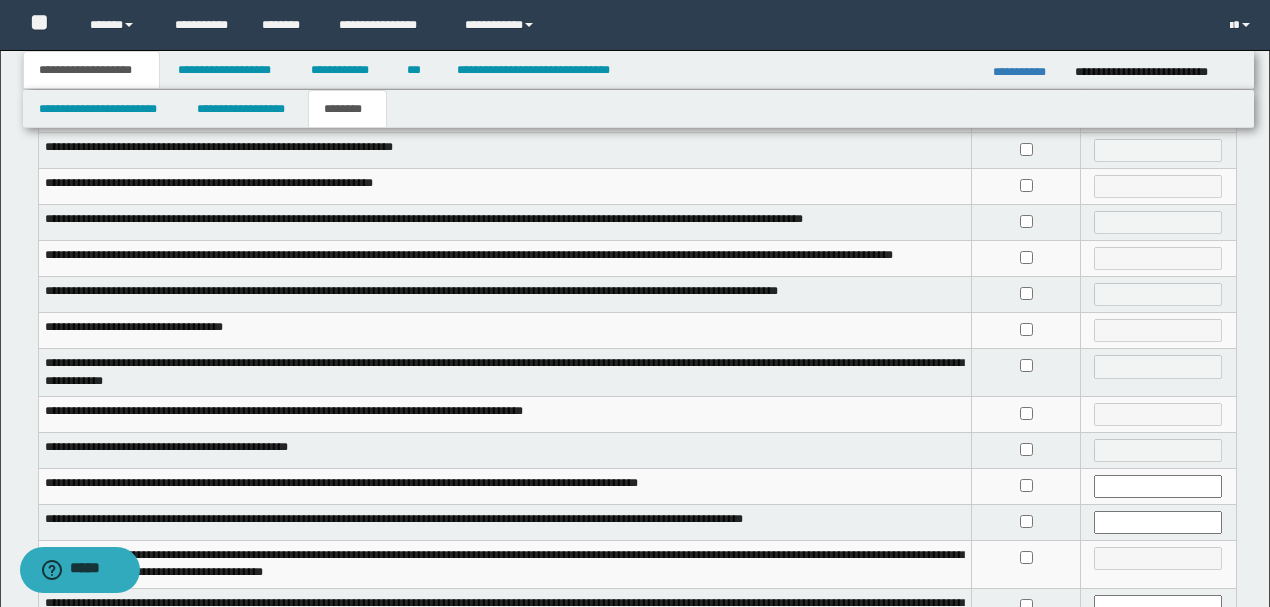 scroll, scrollTop: 333, scrollLeft: 0, axis: vertical 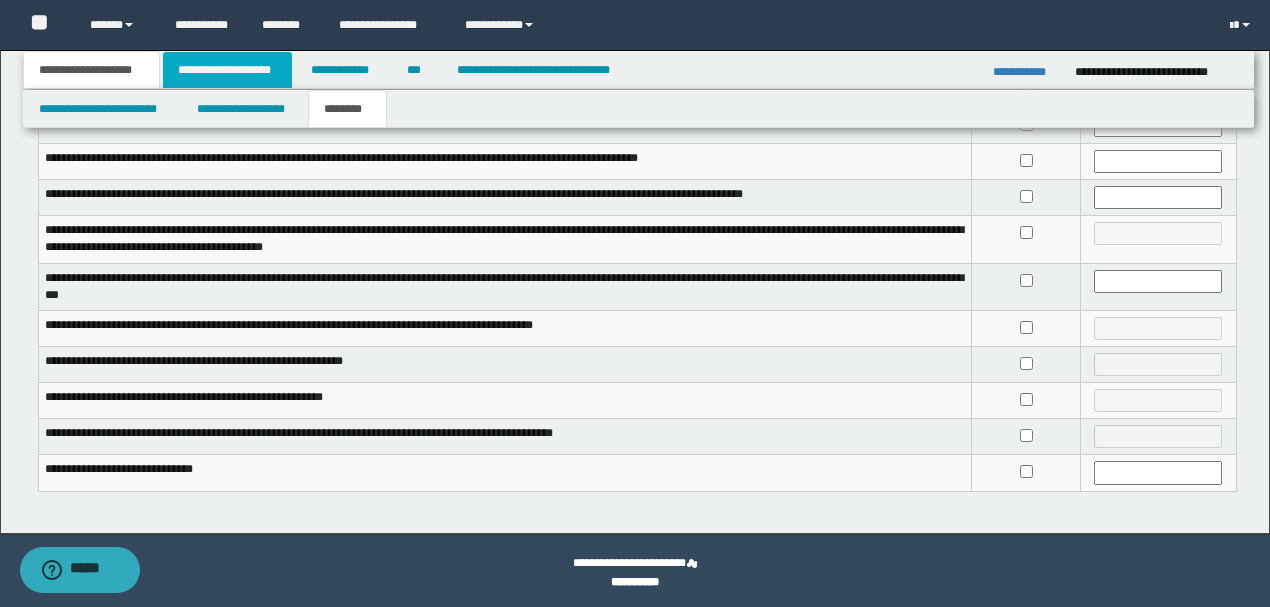 click on "**********" at bounding box center [227, 70] 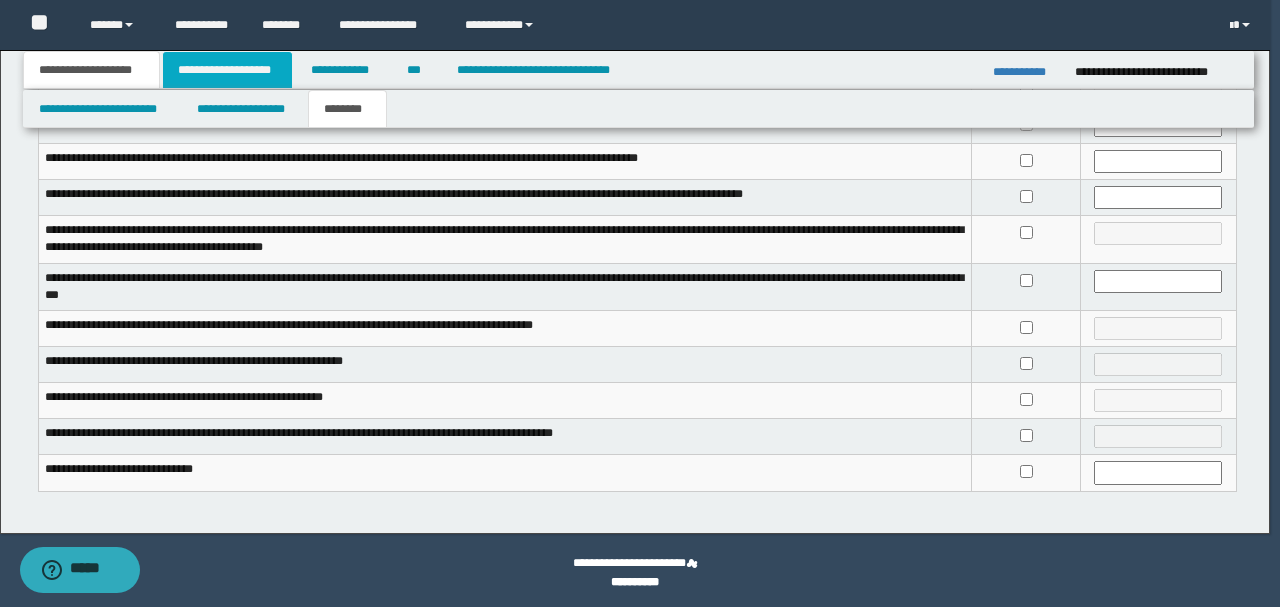 type 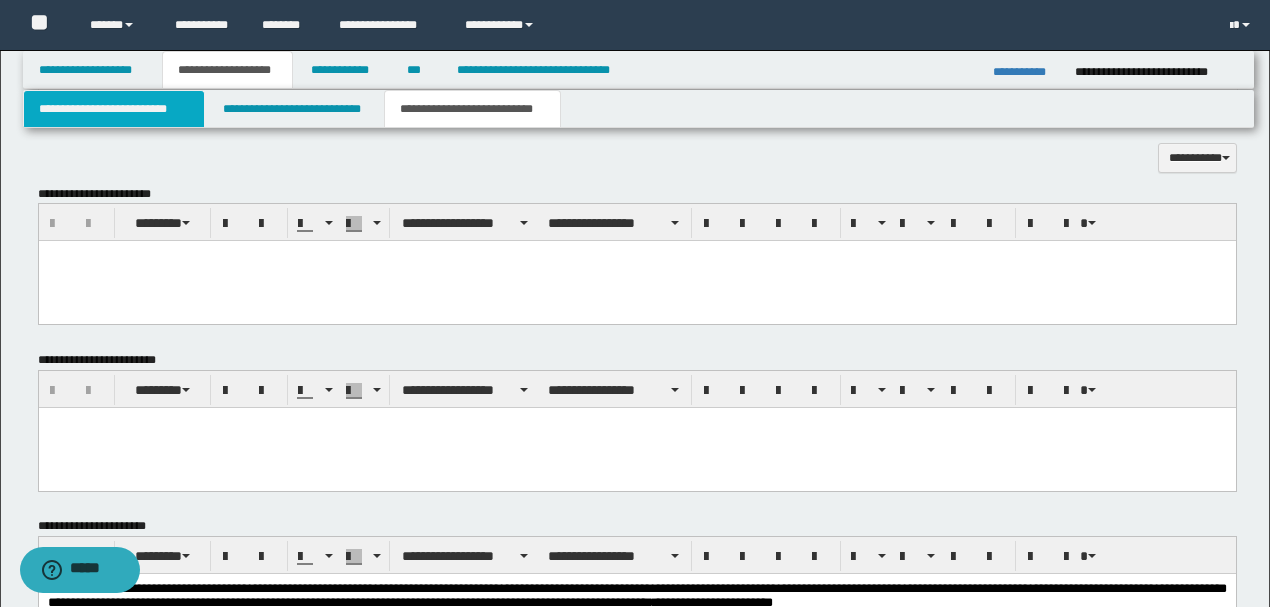 click on "**********" at bounding box center [114, 109] 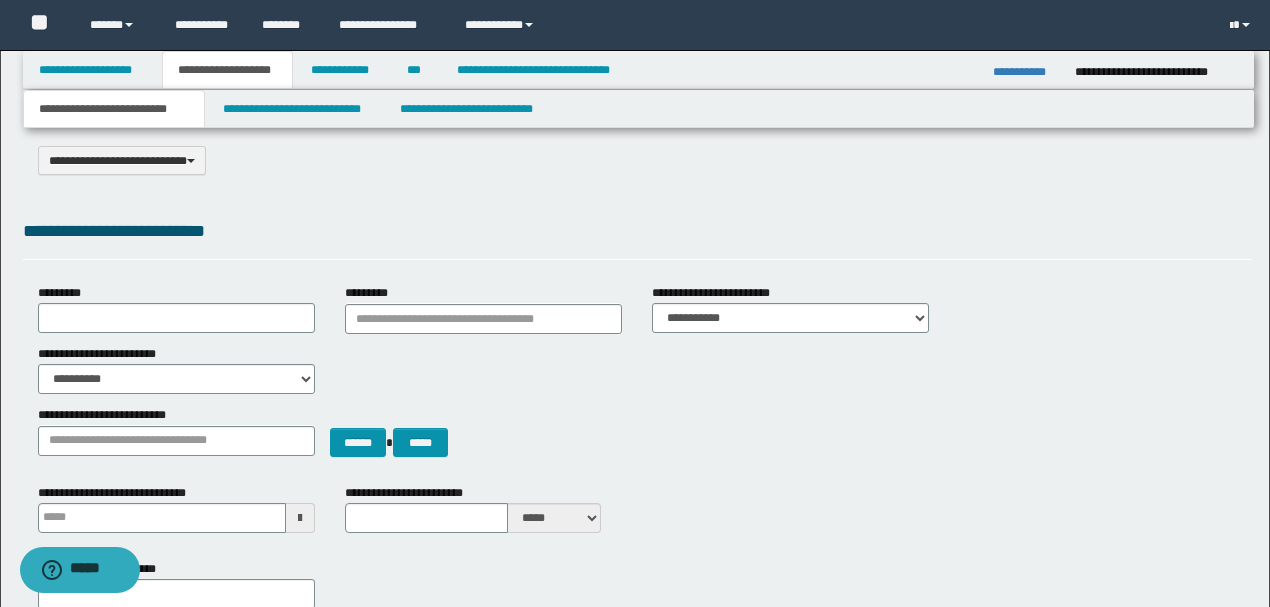 scroll, scrollTop: 0, scrollLeft: 0, axis: both 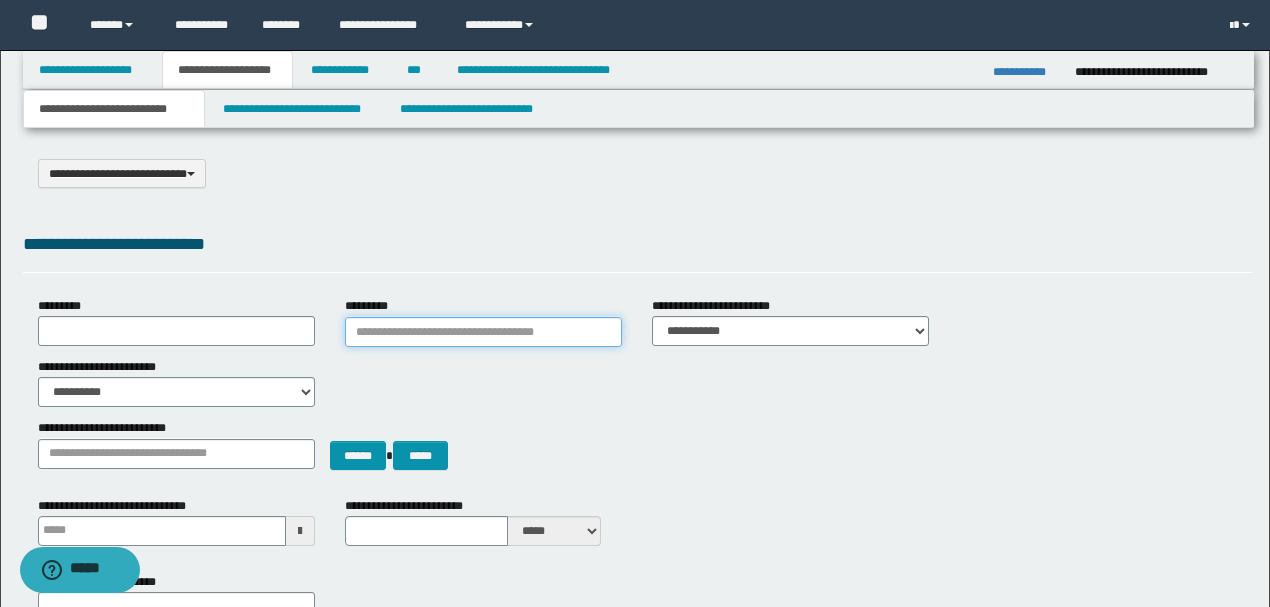 click on "*********" at bounding box center (483, 332) 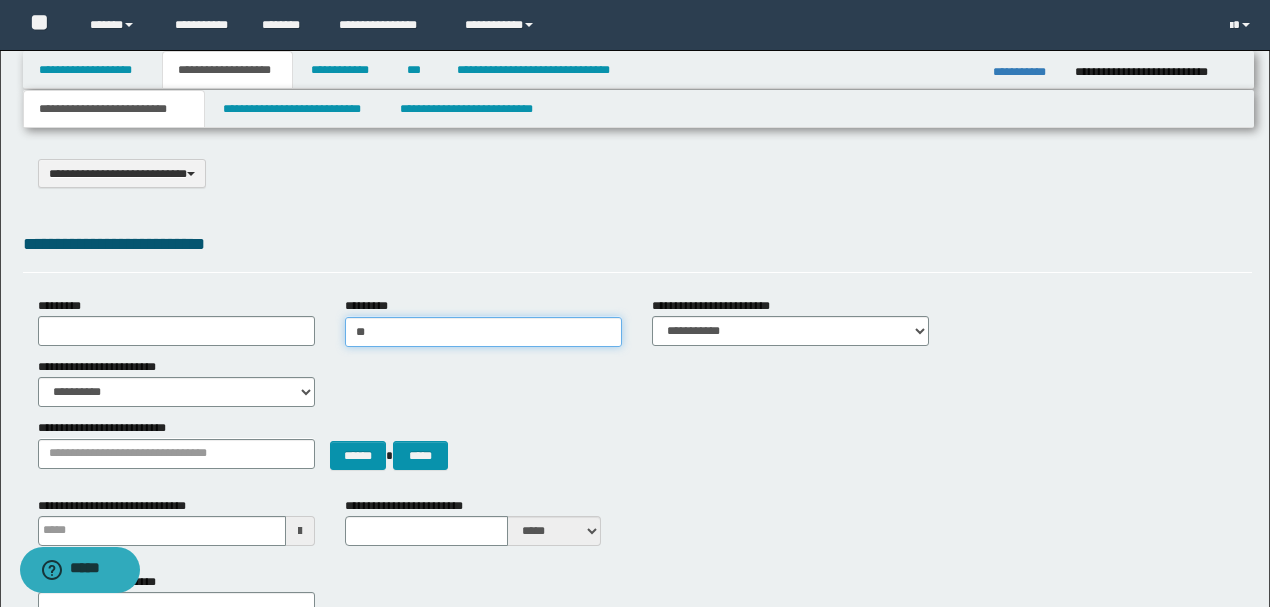 type on "*" 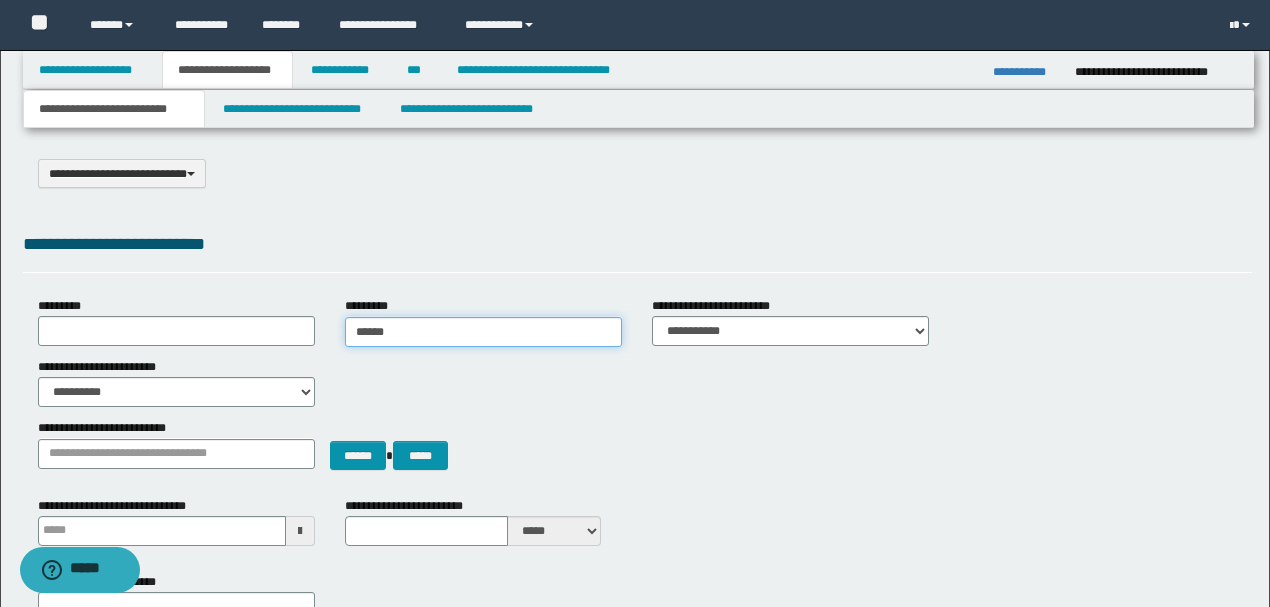 type on "*******" 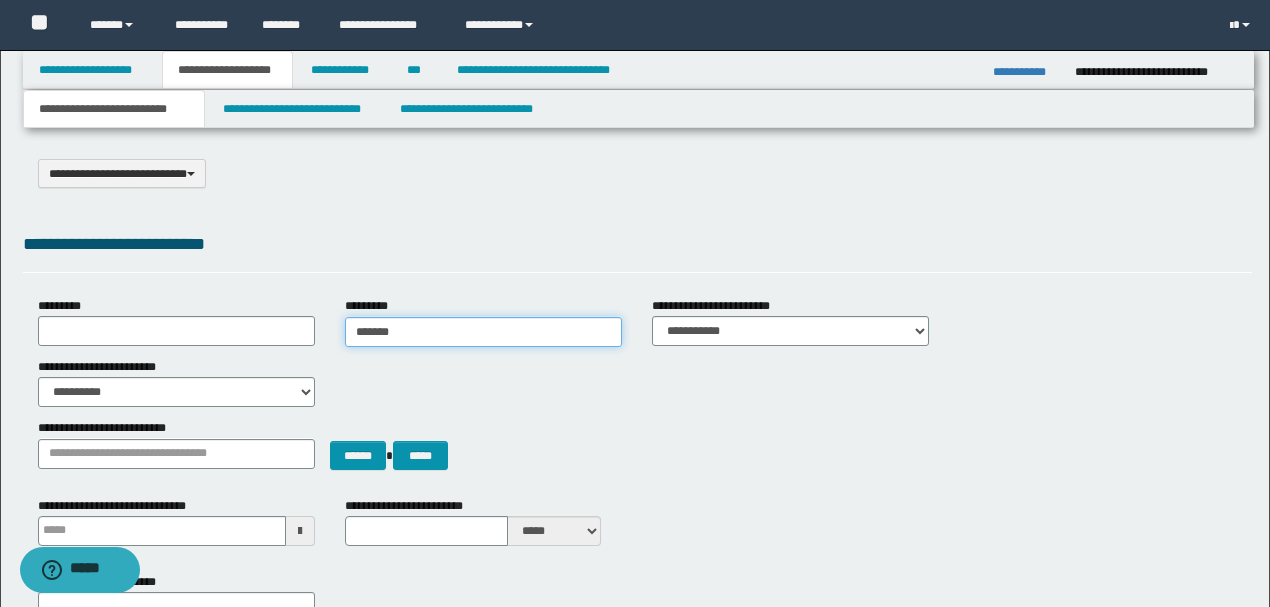 type on "*******" 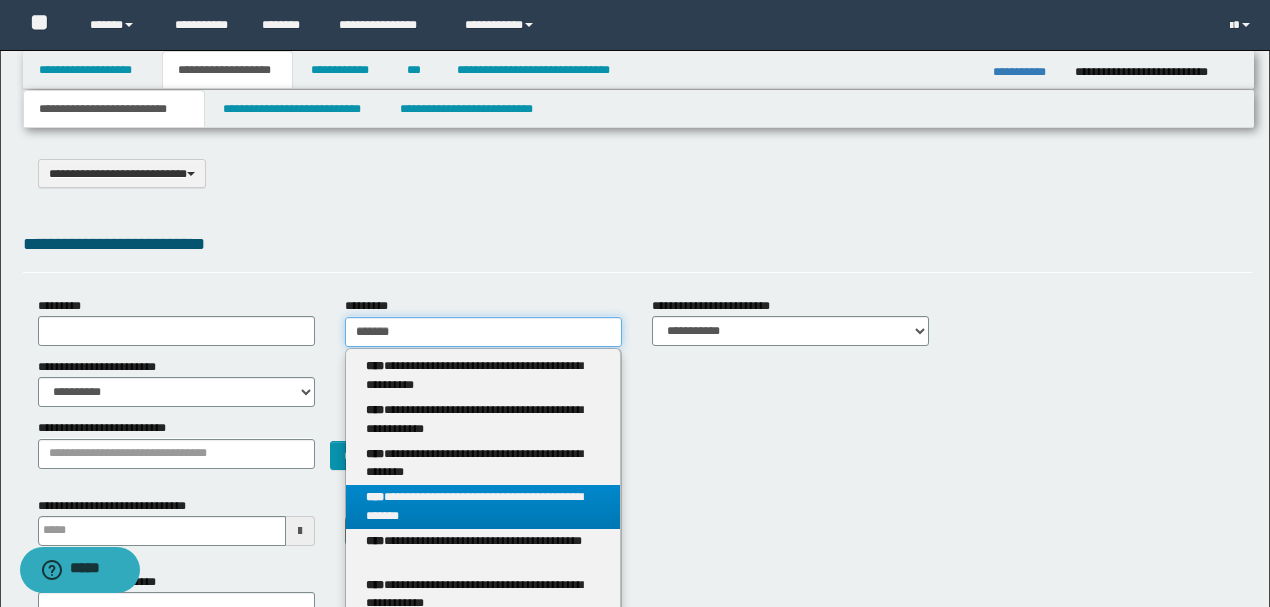 type on "*******" 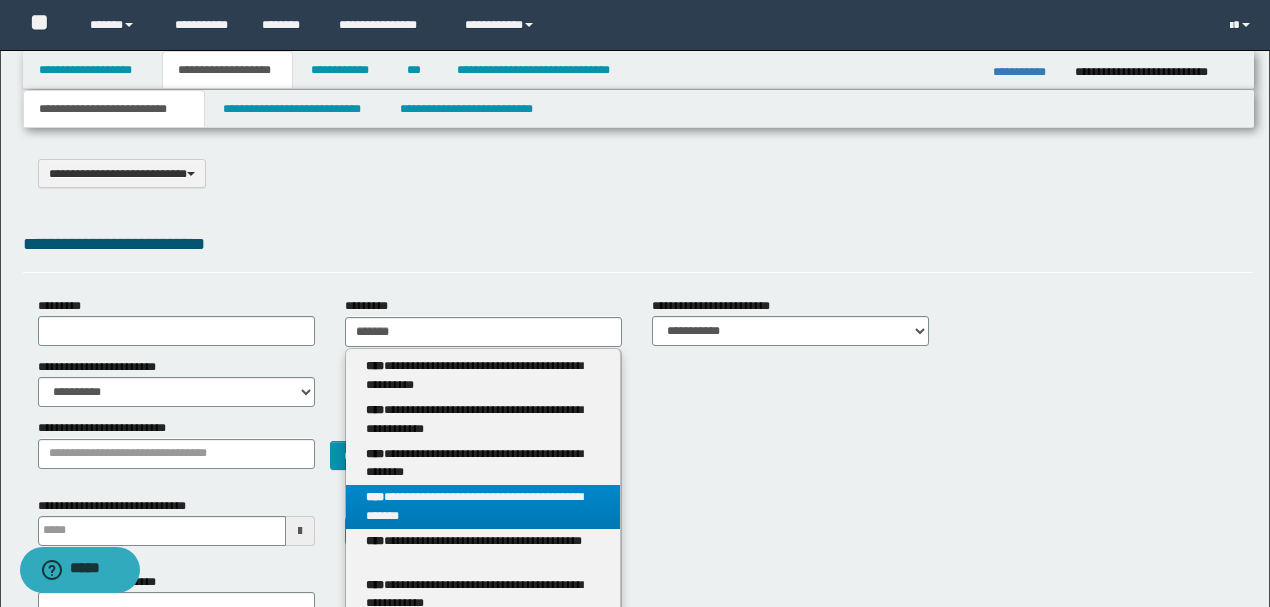 click on "****" at bounding box center [375, 497] 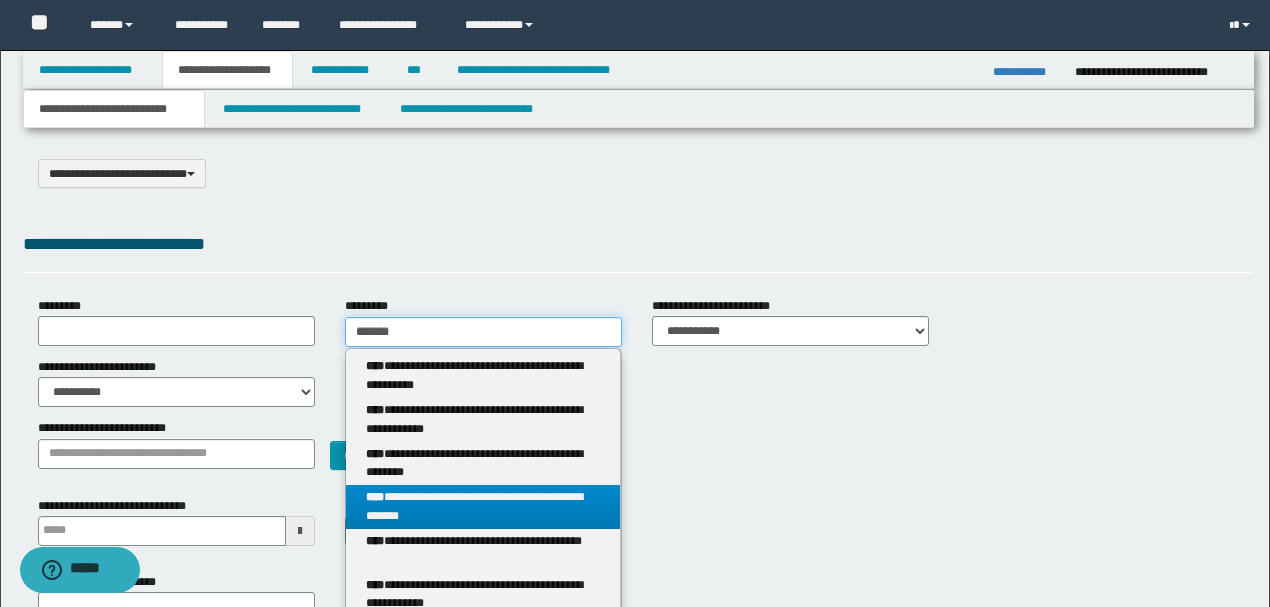 type 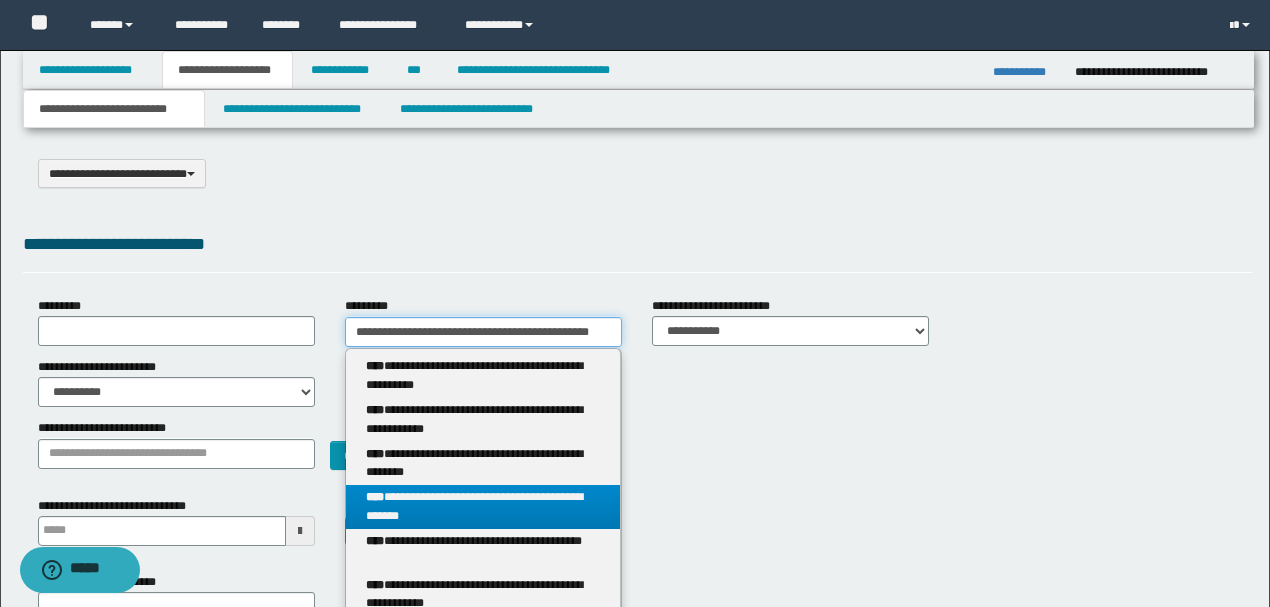 scroll, scrollTop: 0, scrollLeft: 4, axis: horizontal 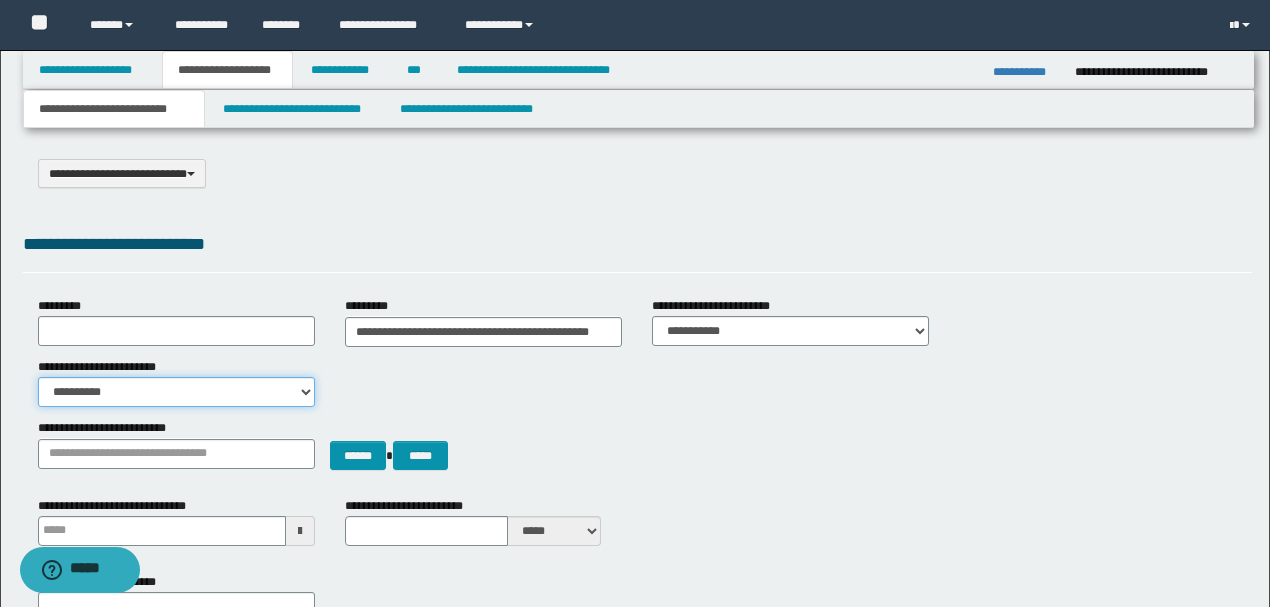 click on "**********" at bounding box center [176, 392] 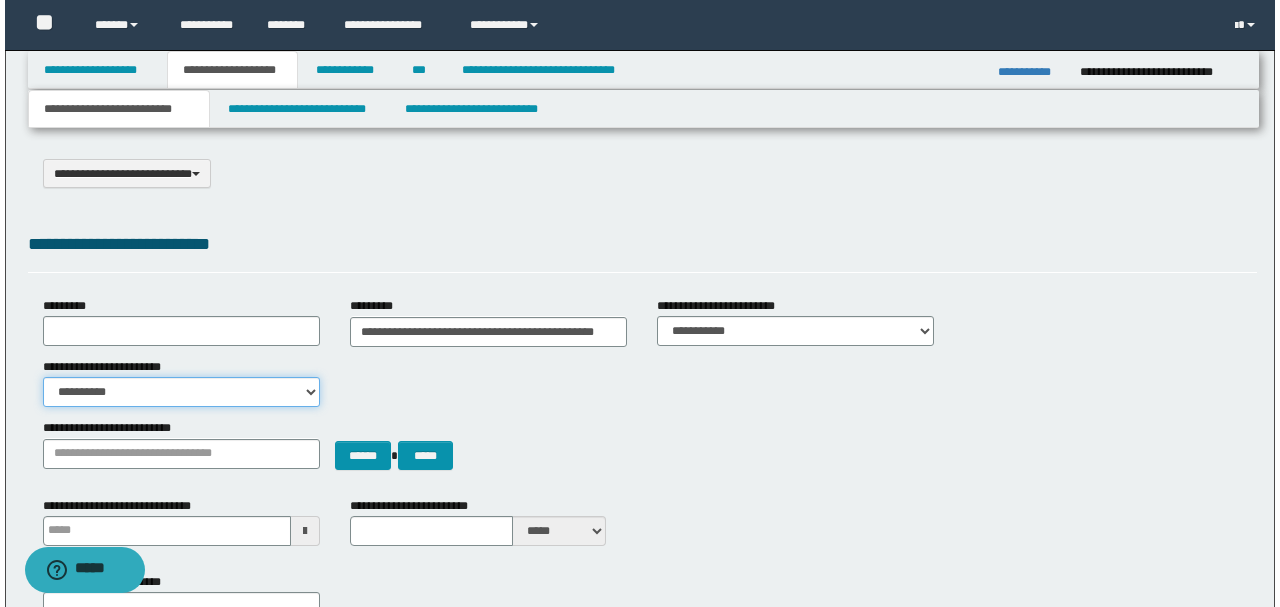 scroll, scrollTop: 0, scrollLeft: 0, axis: both 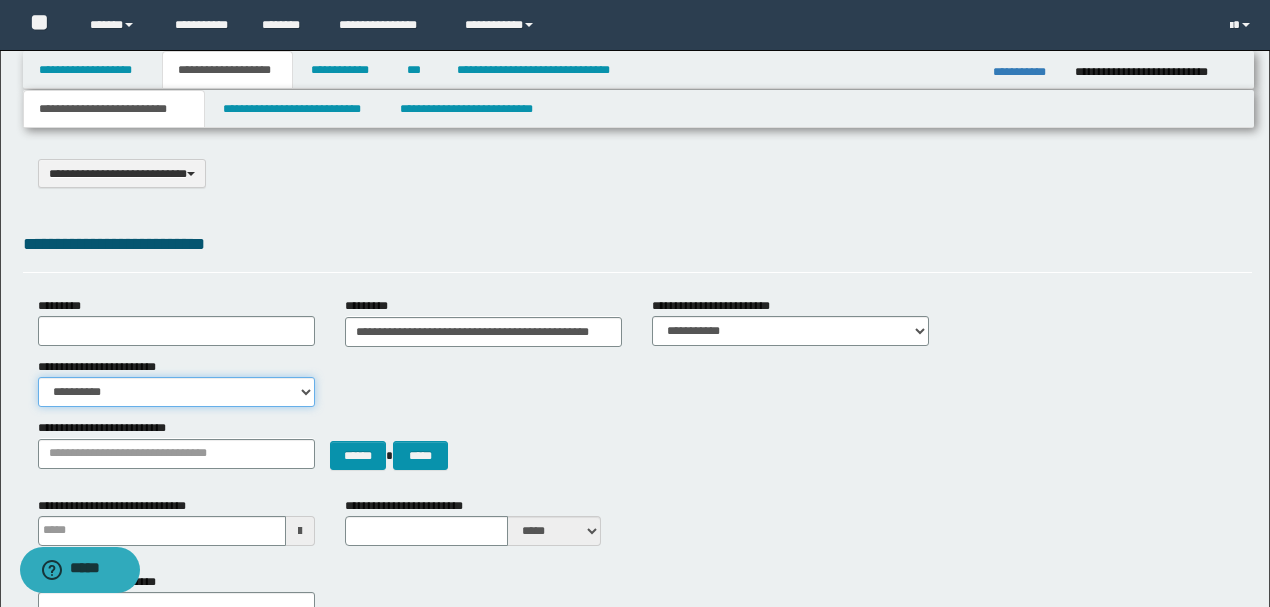 select on "*" 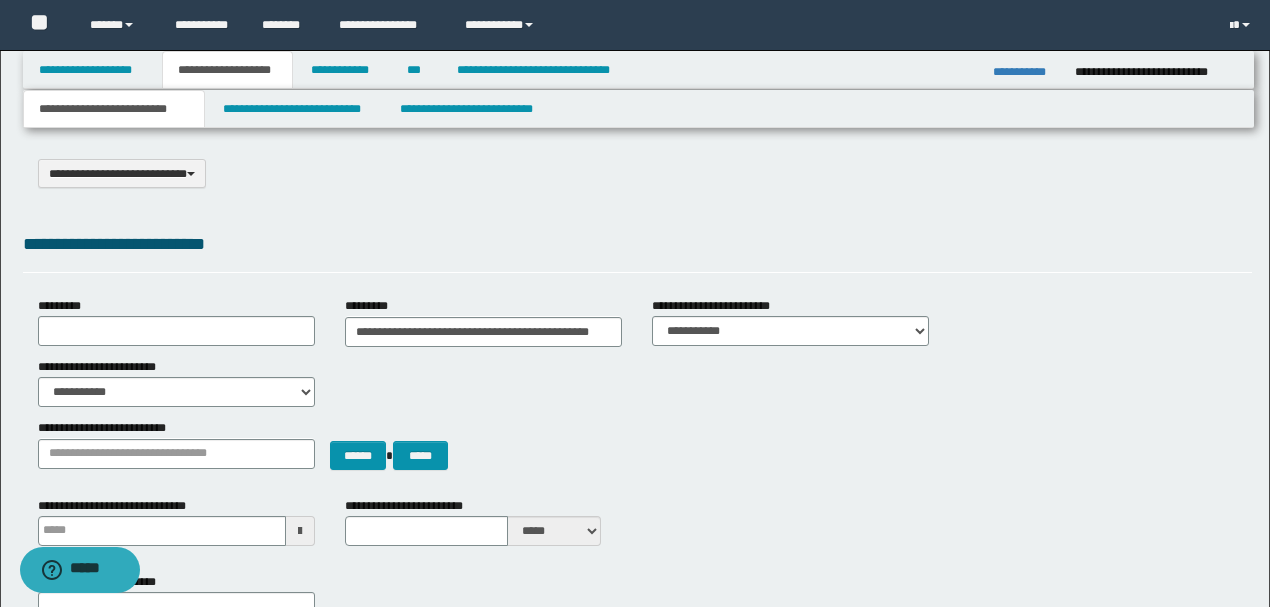 click on "**********" at bounding box center [637, 627] 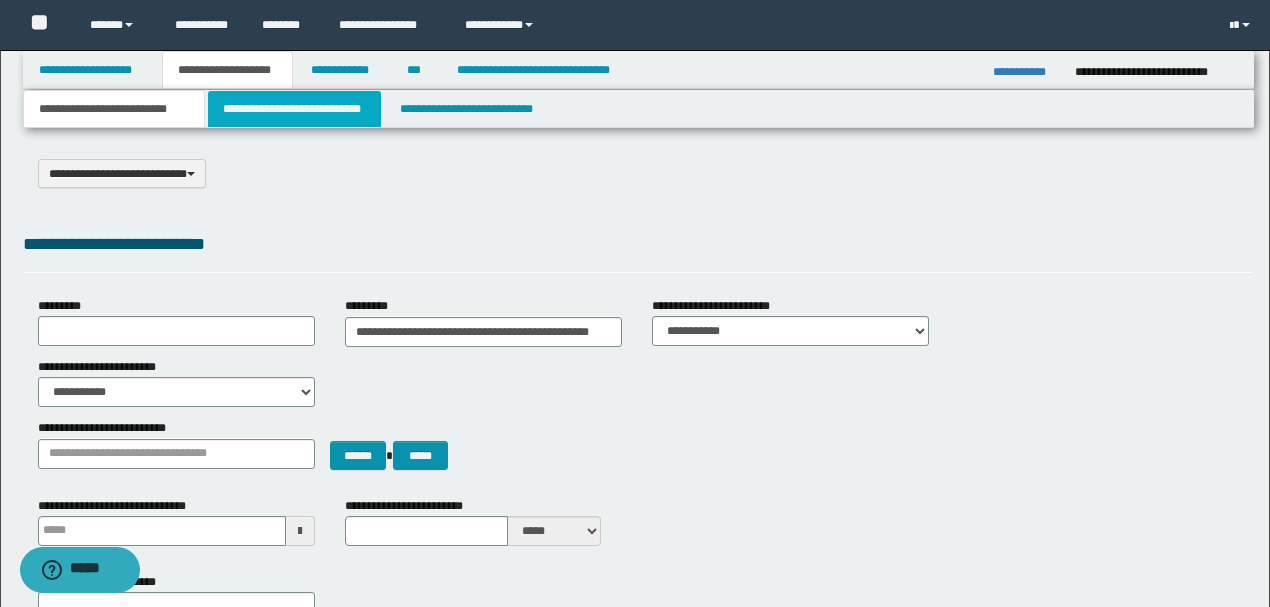 click on "**********" at bounding box center [294, 109] 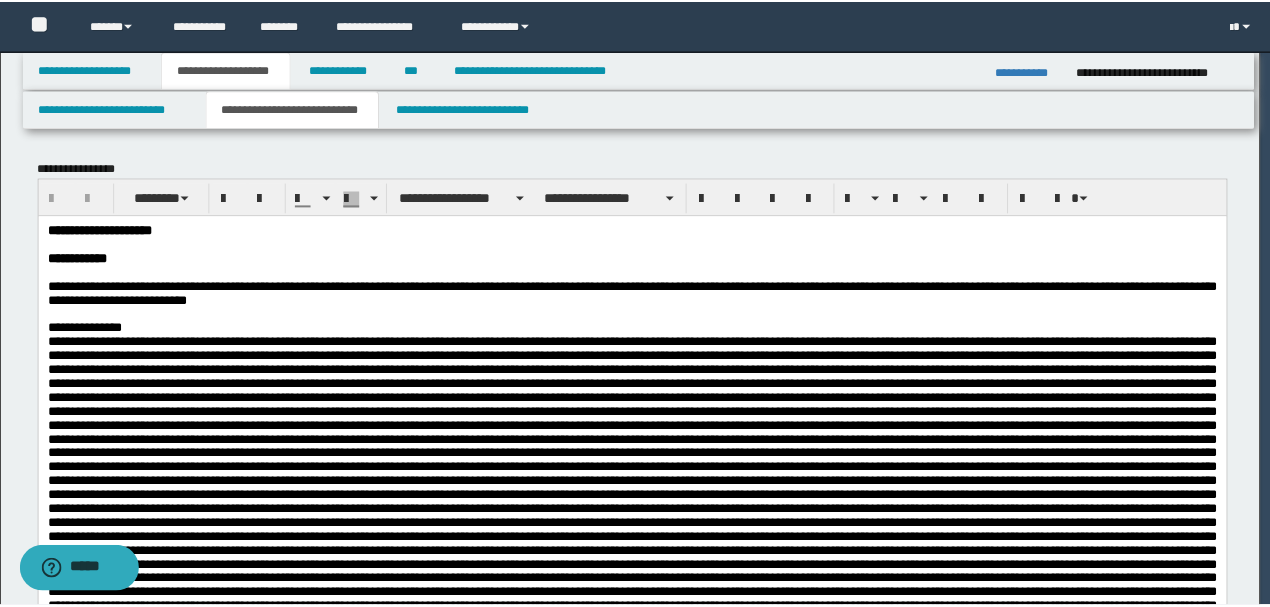 scroll, scrollTop: 0, scrollLeft: 0, axis: both 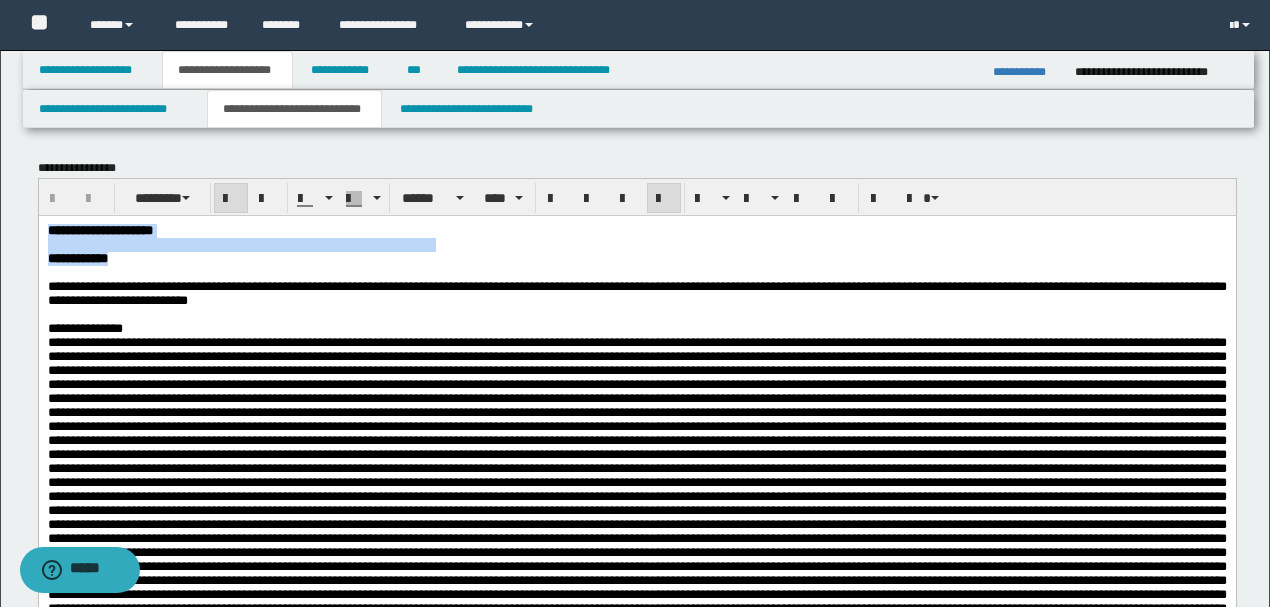 drag, startPoint x: 168, startPoint y: 272, endPoint x: 73, endPoint y: 435, distance: 188.66373 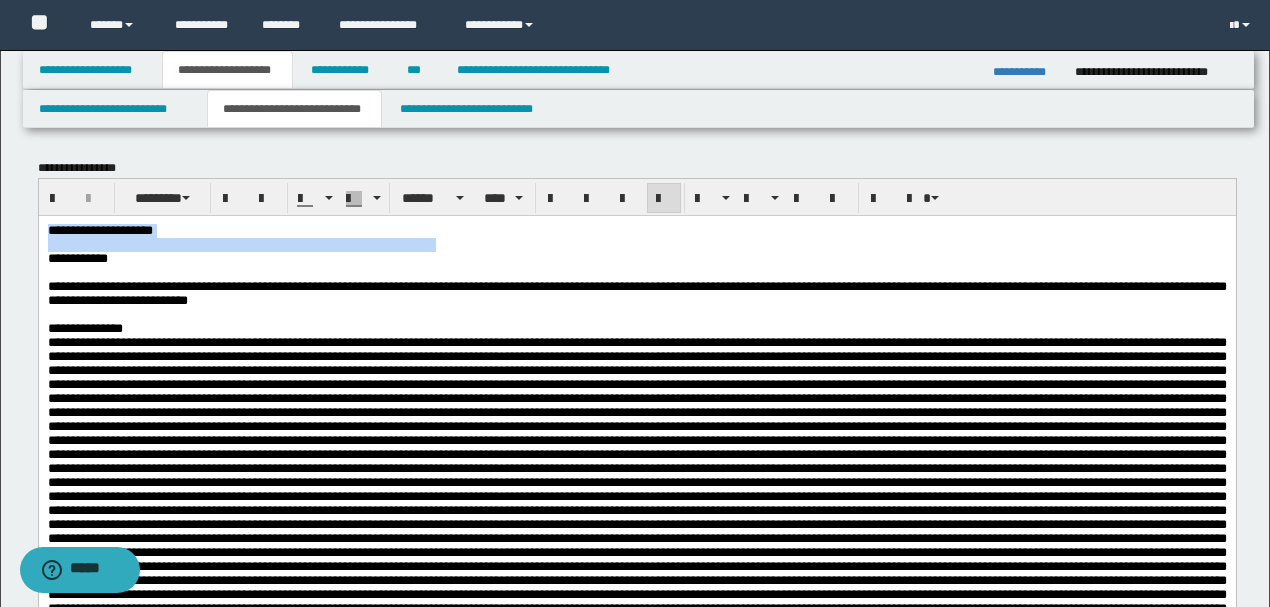 click on "**********" at bounding box center [636, 230] 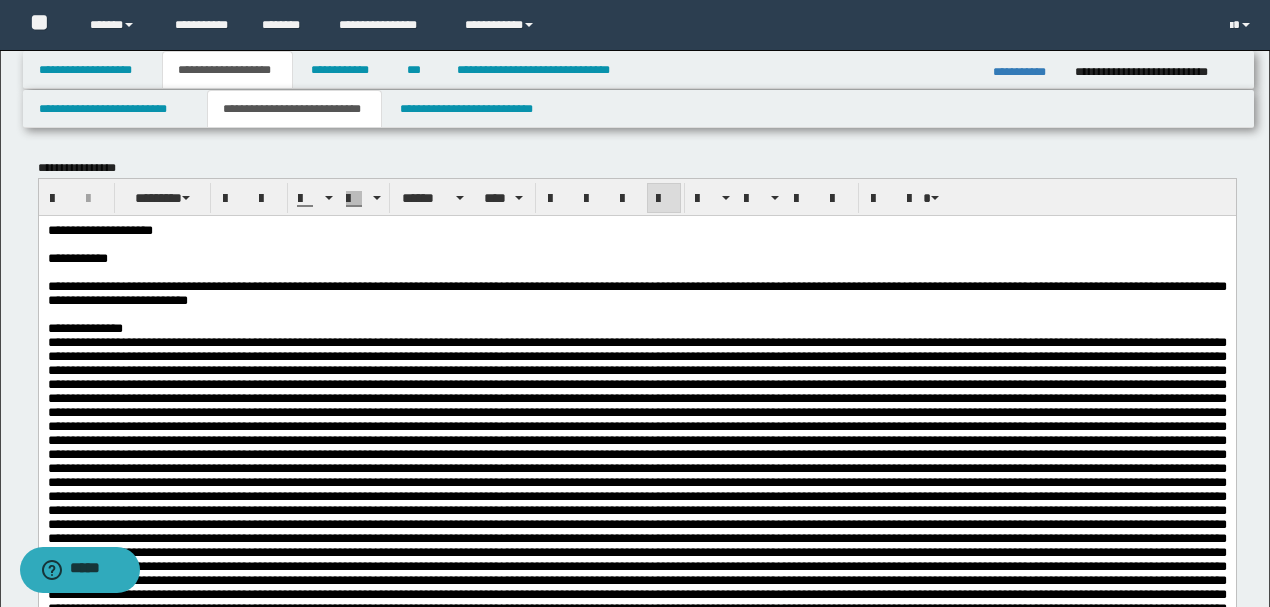 type 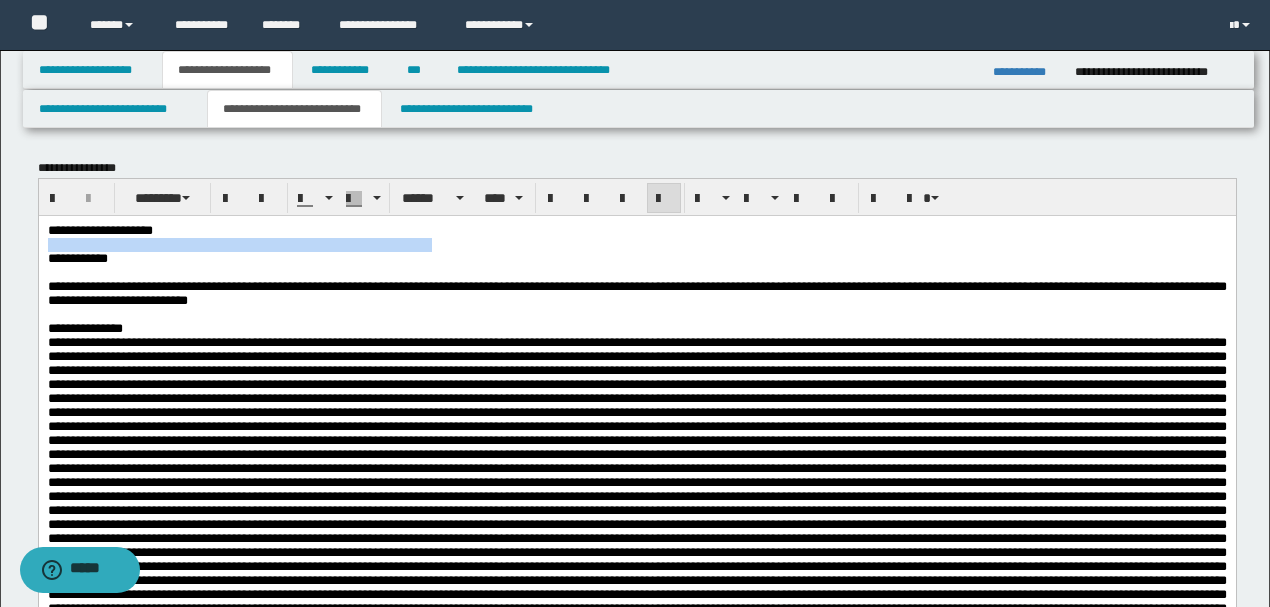 drag, startPoint x: 214, startPoint y: 231, endPoint x: 21, endPoint y: 271, distance: 197.1015 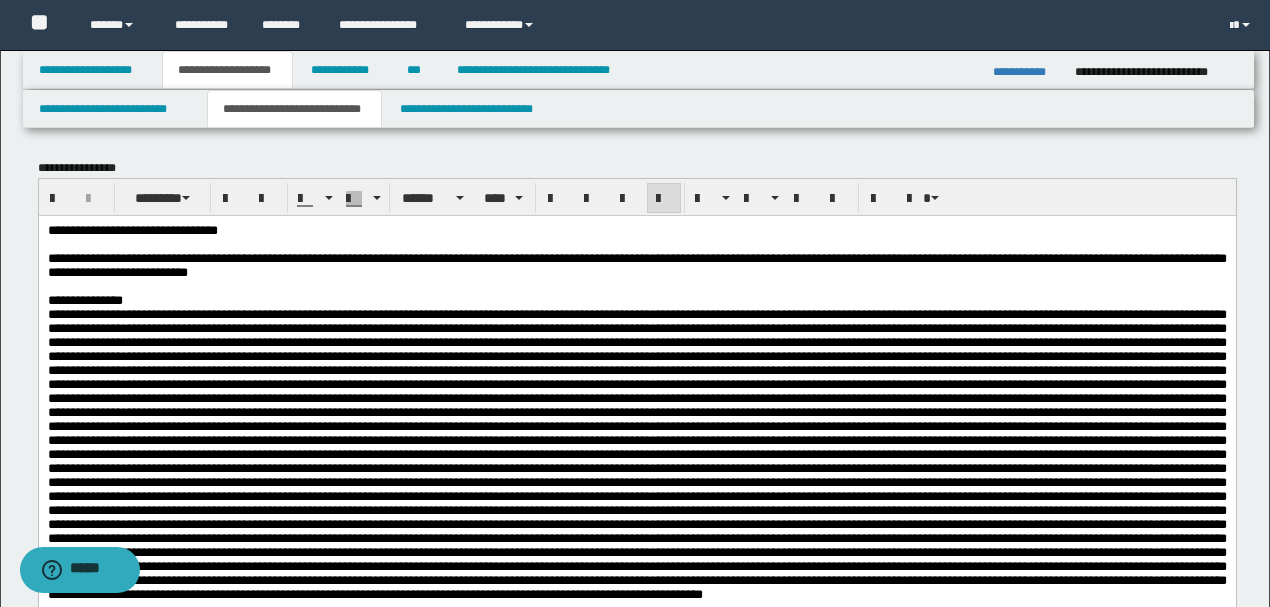 click on "**********" at bounding box center (636, 230) 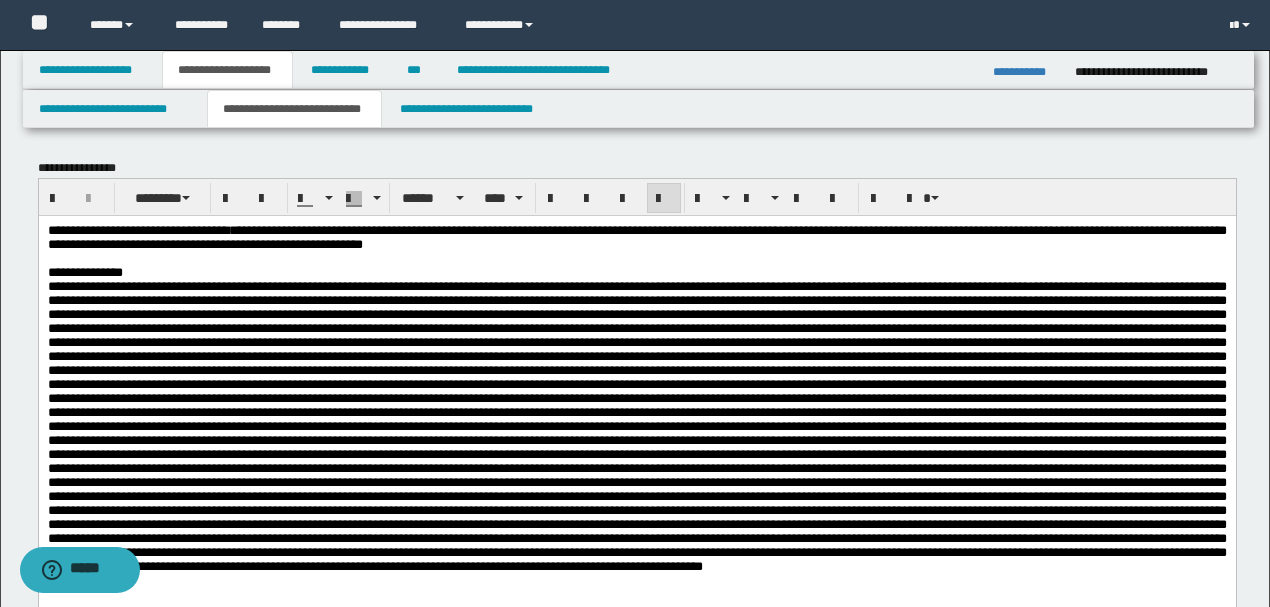 click on "**********" at bounding box center [636, 236] 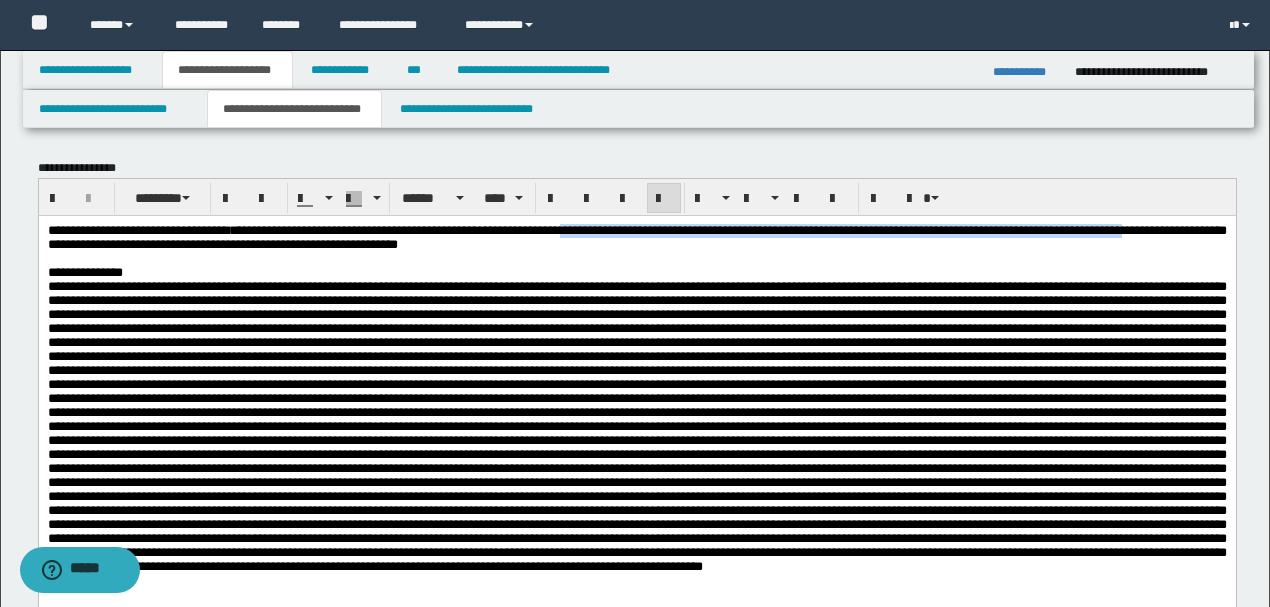 drag, startPoint x: 736, startPoint y: 230, endPoint x: 199, endPoint y: 244, distance: 537.18243 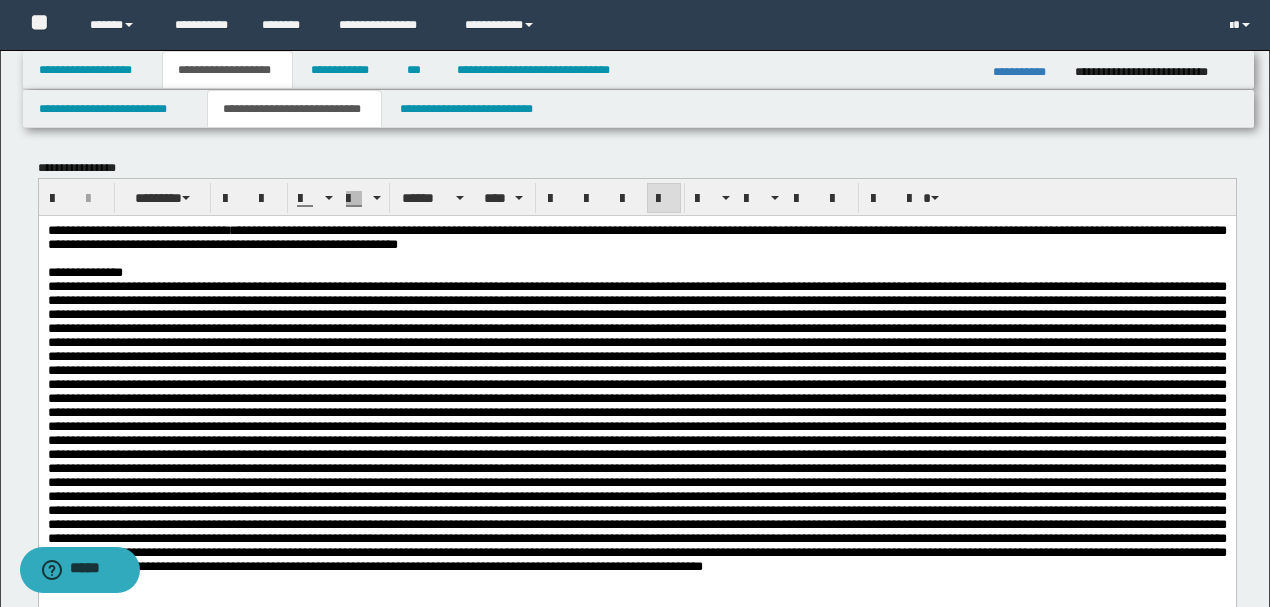 click on "**********" at bounding box center (636, 272) 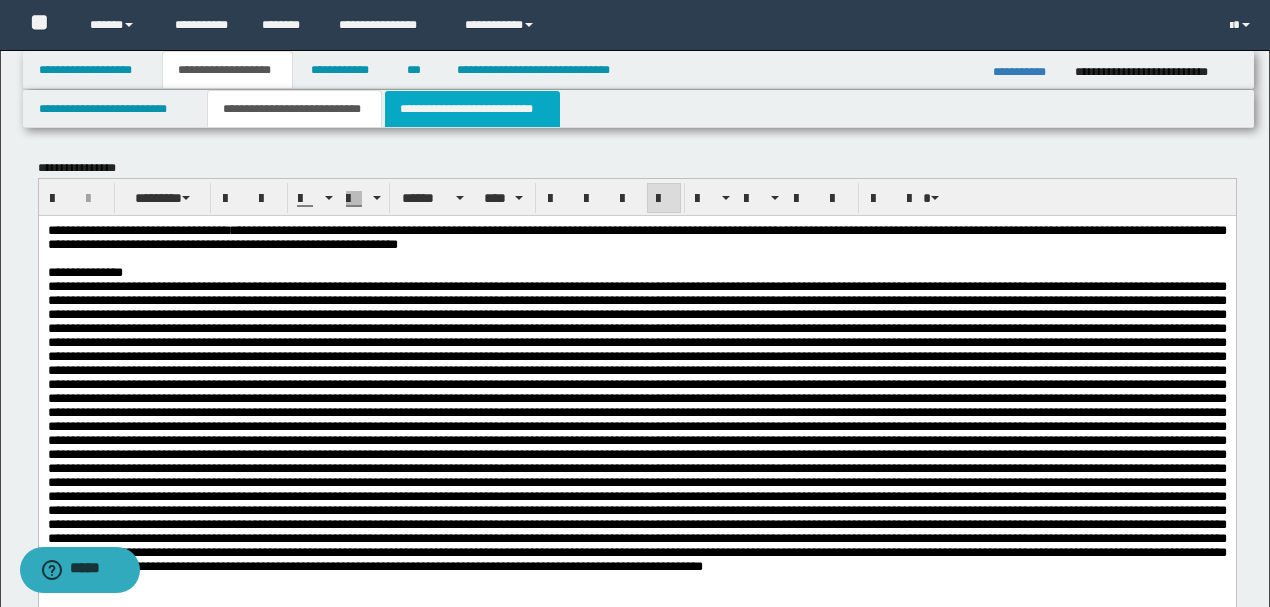 click on "**********" at bounding box center [472, 109] 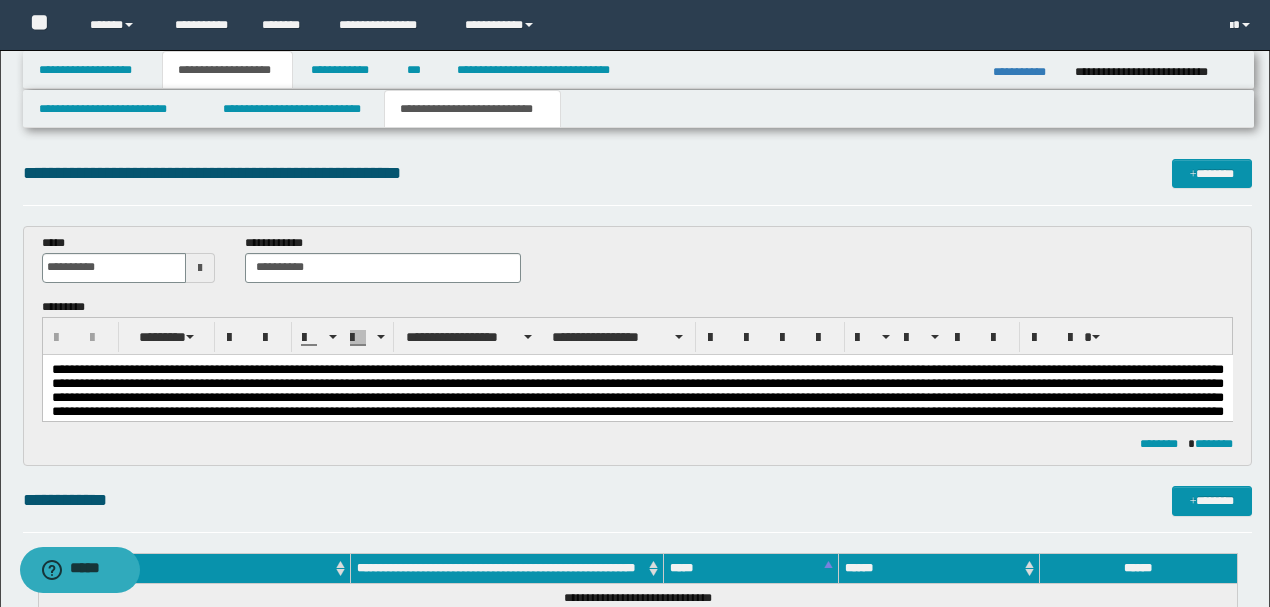 click at bounding box center (637, 410) 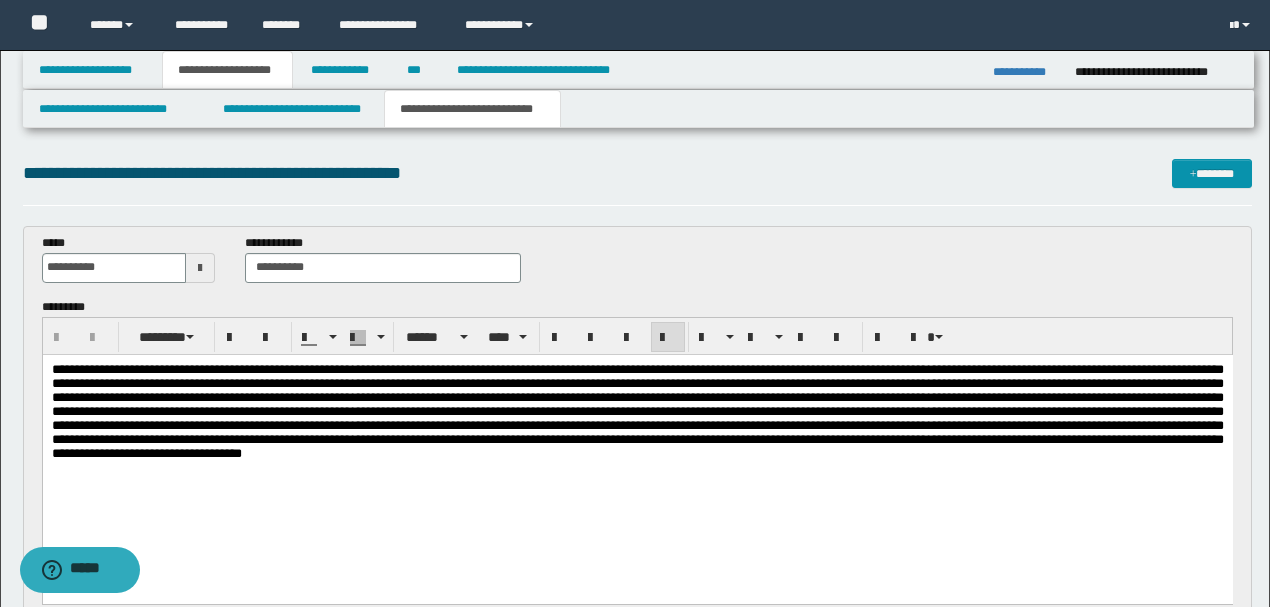 scroll, scrollTop: 66, scrollLeft: 0, axis: vertical 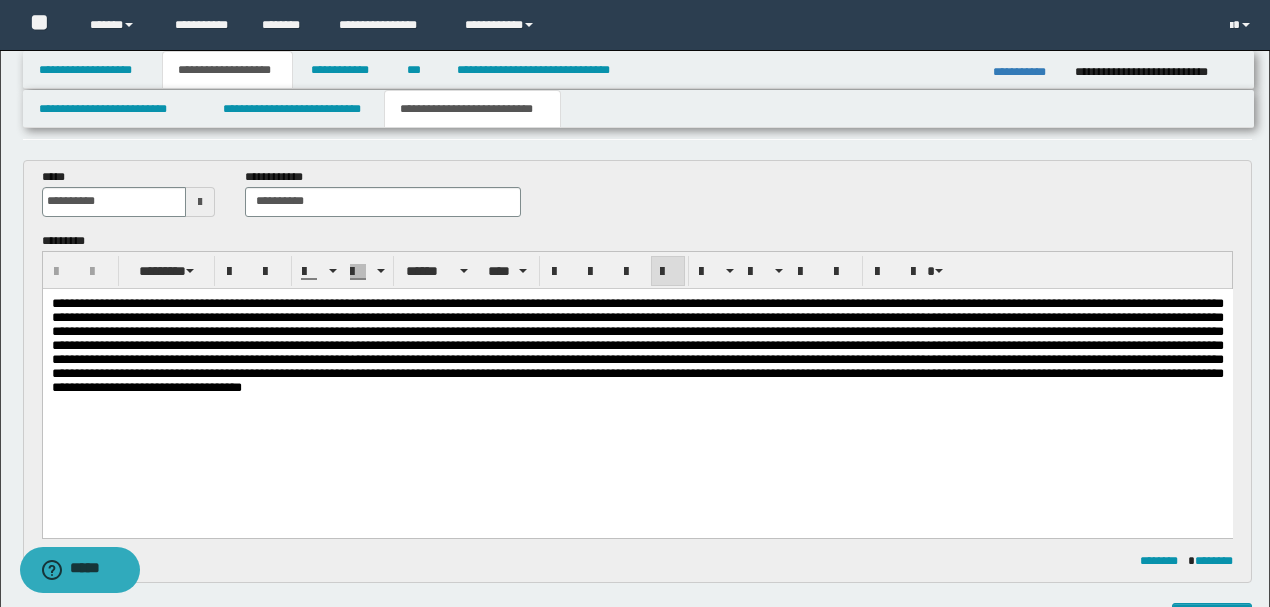 click at bounding box center (637, 345) 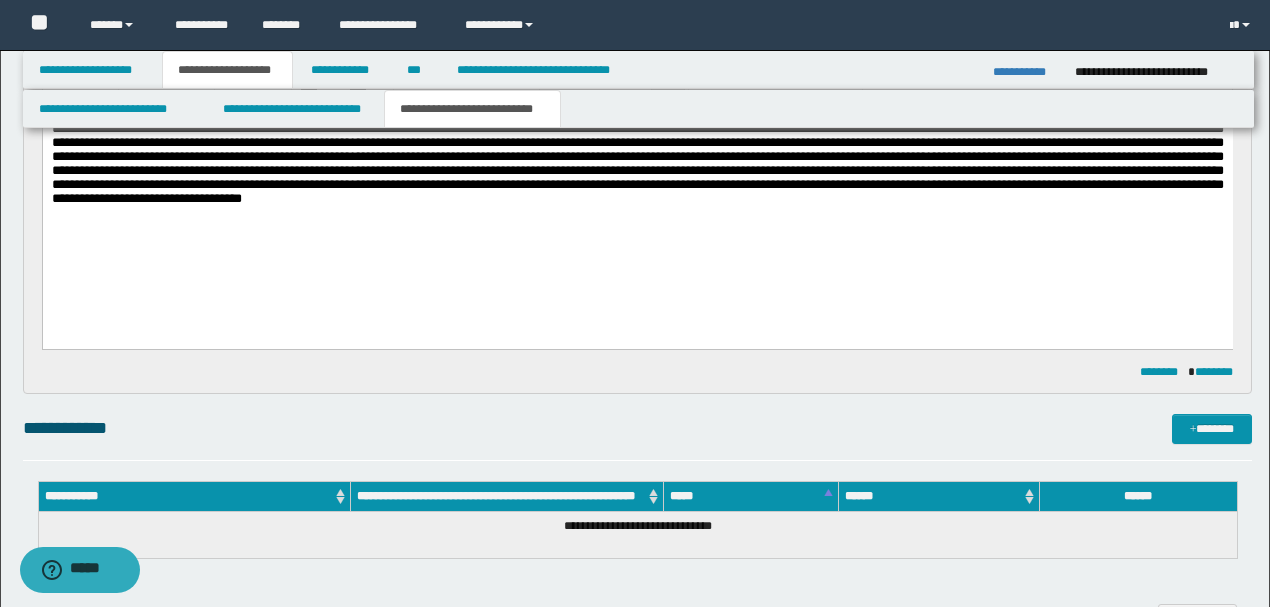 scroll, scrollTop: 0, scrollLeft: 0, axis: both 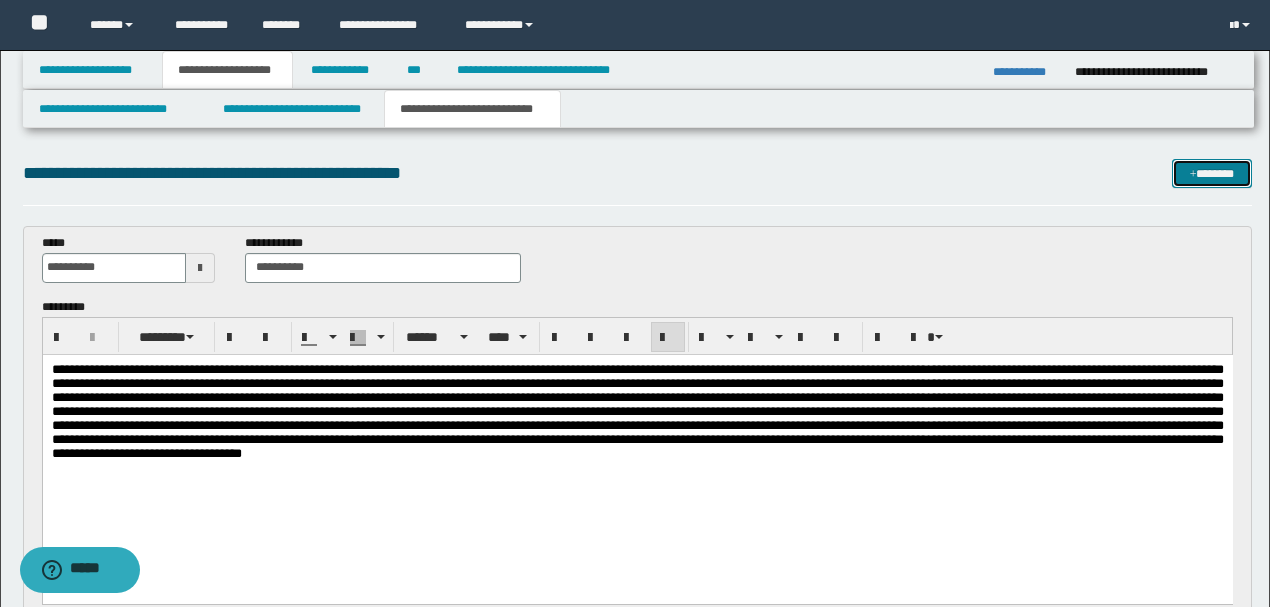 click on "*******" at bounding box center (1211, 173) 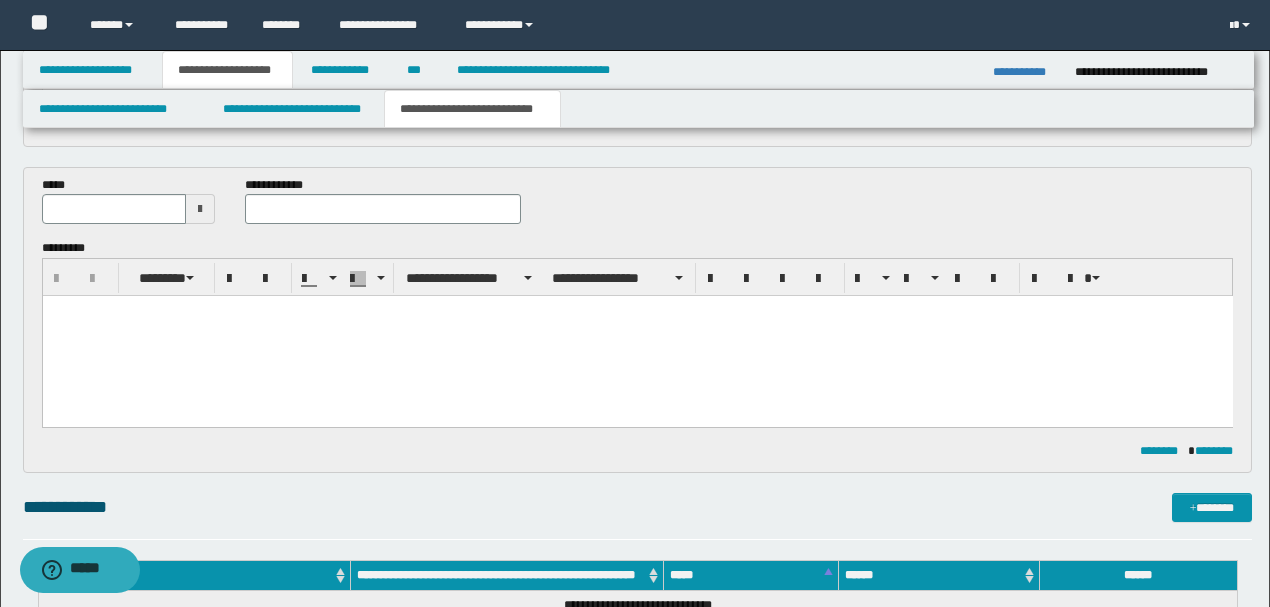 scroll, scrollTop: 462, scrollLeft: 0, axis: vertical 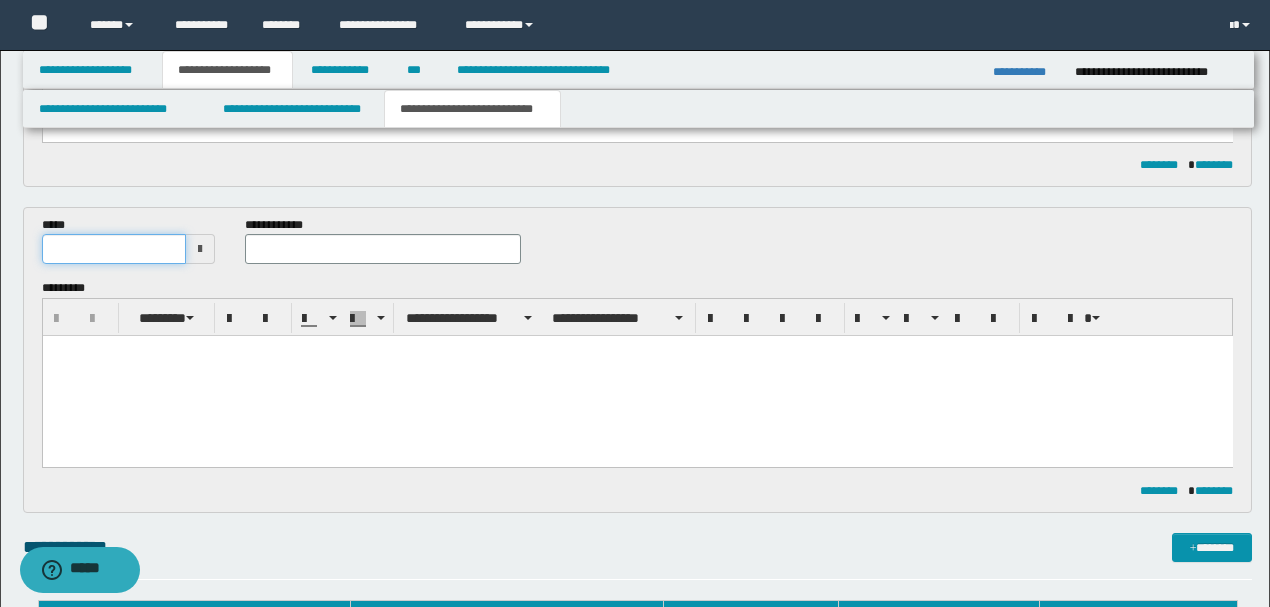 click at bounding box center (114, 249) 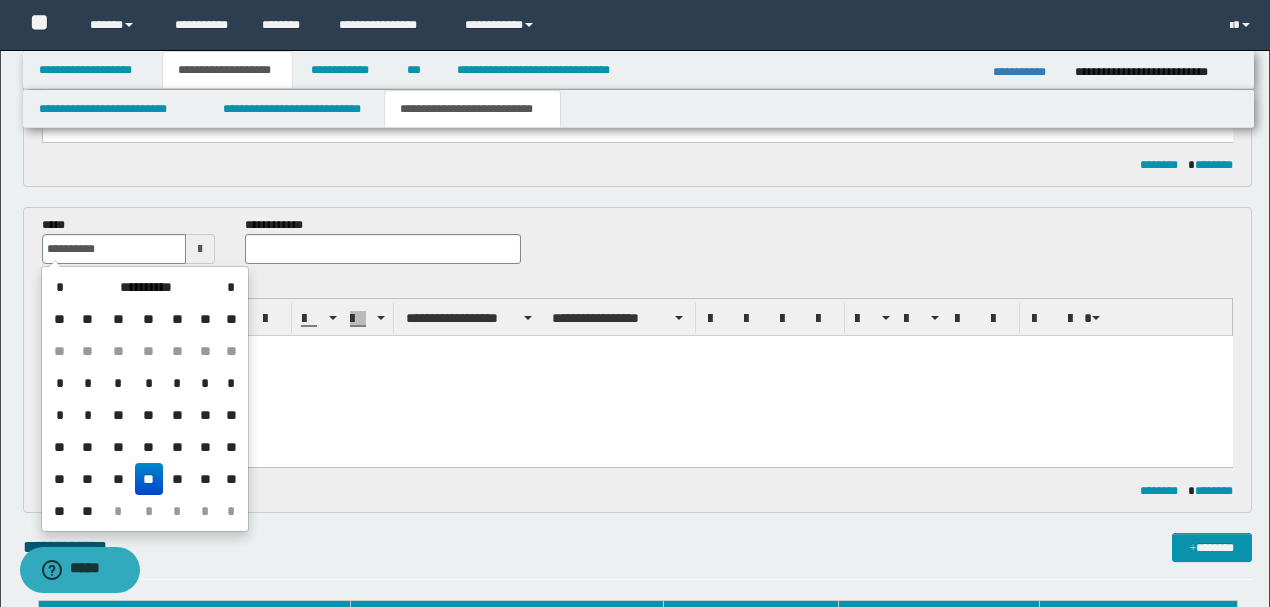click on "**" at bounding box center [149, 479] 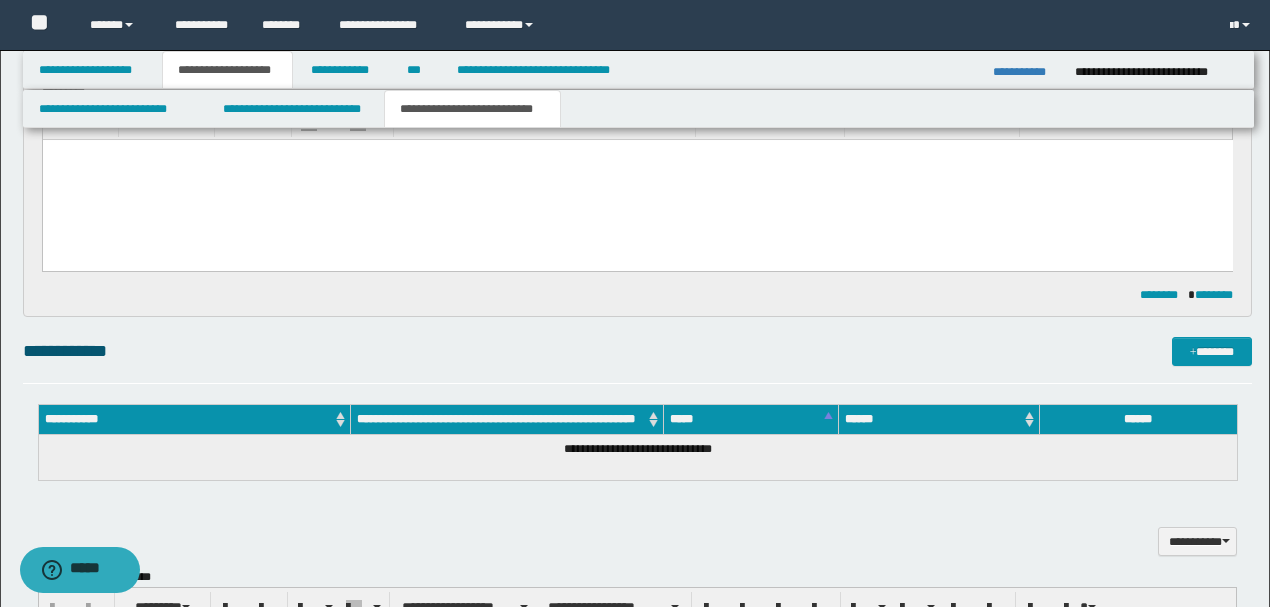 scroll, scrollTop: 662, scrollLeft: 0, axis: vertical 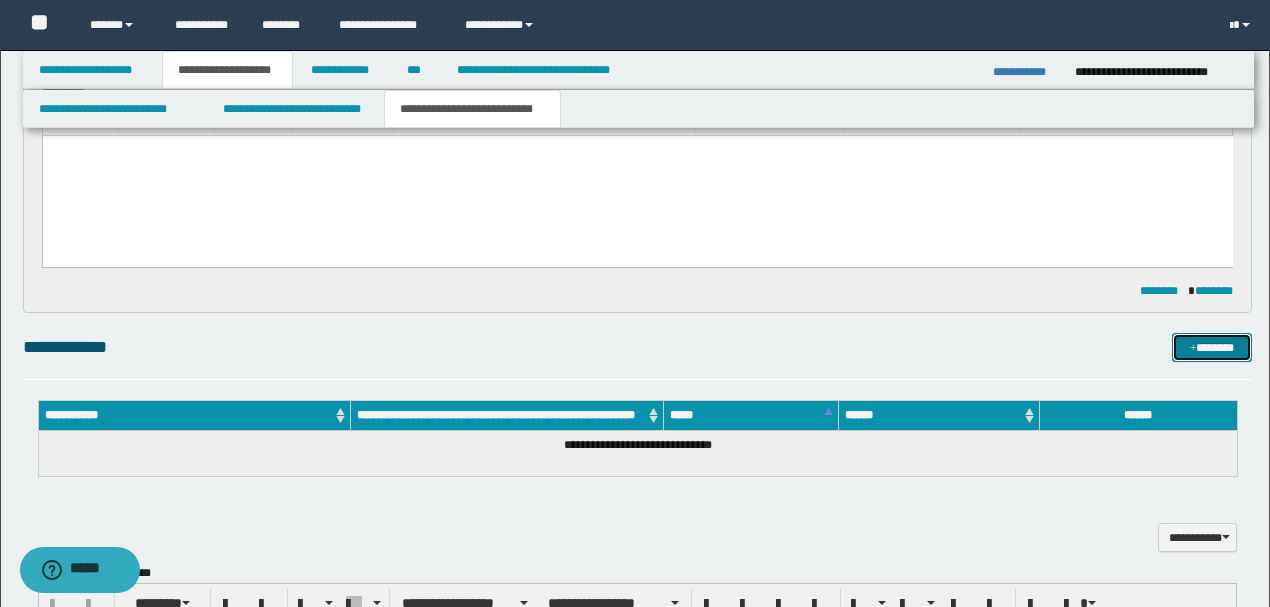 click on "*******" at bounding box center (1211, 347) 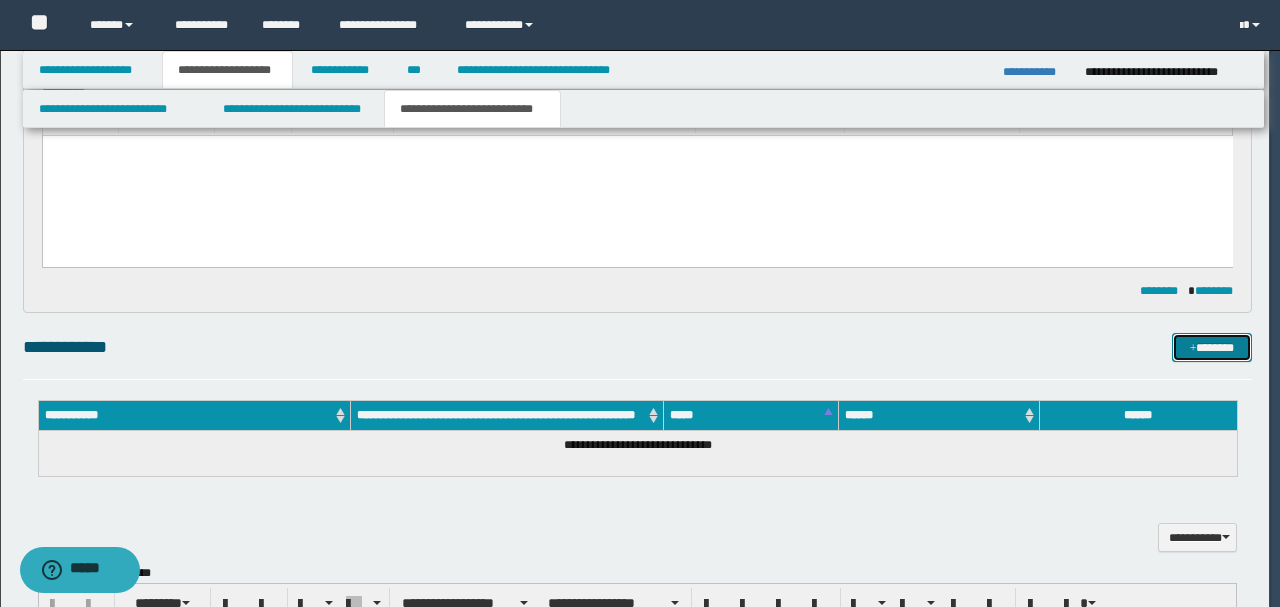 type 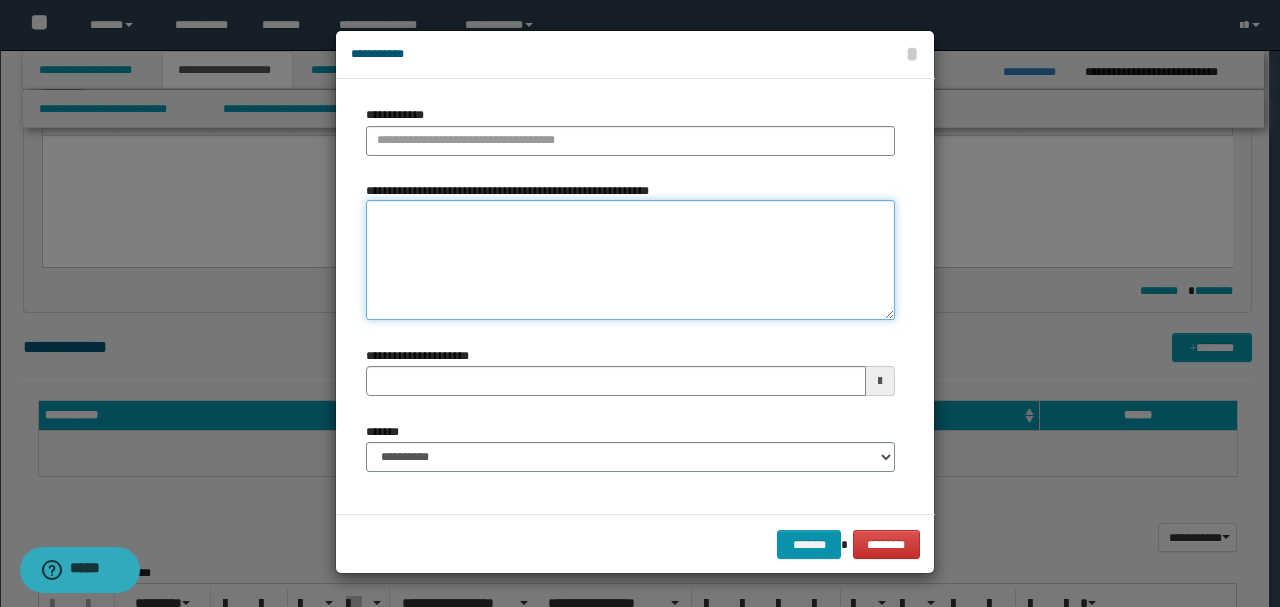 click on "**********" at bounding box center (630, 260) 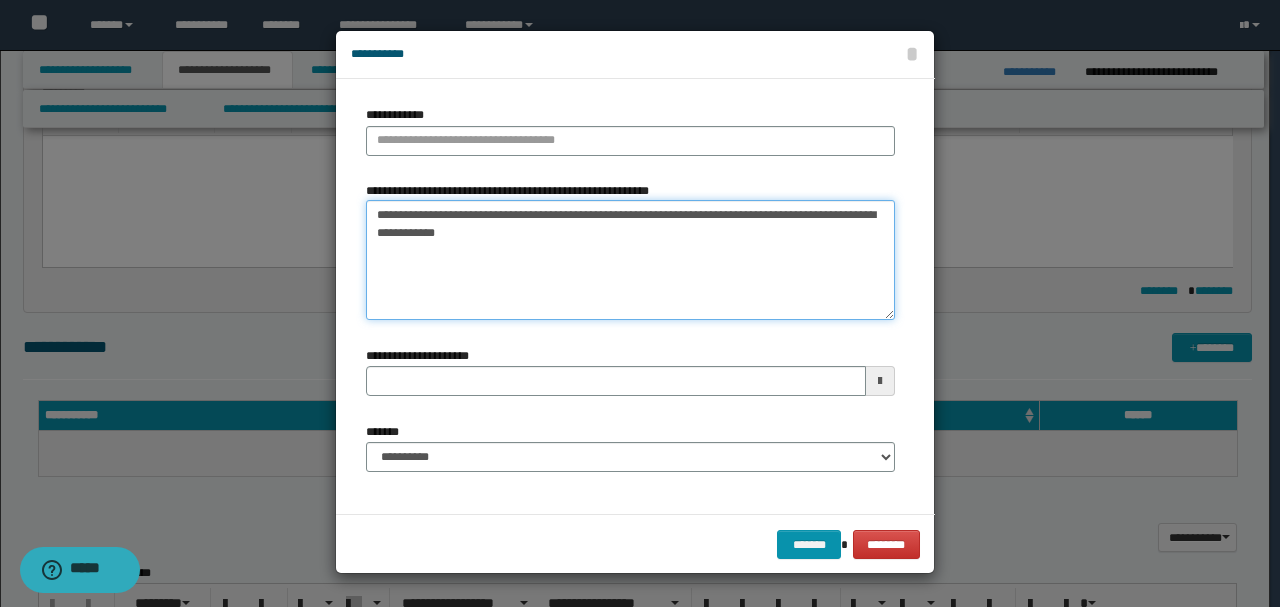type on "**********" 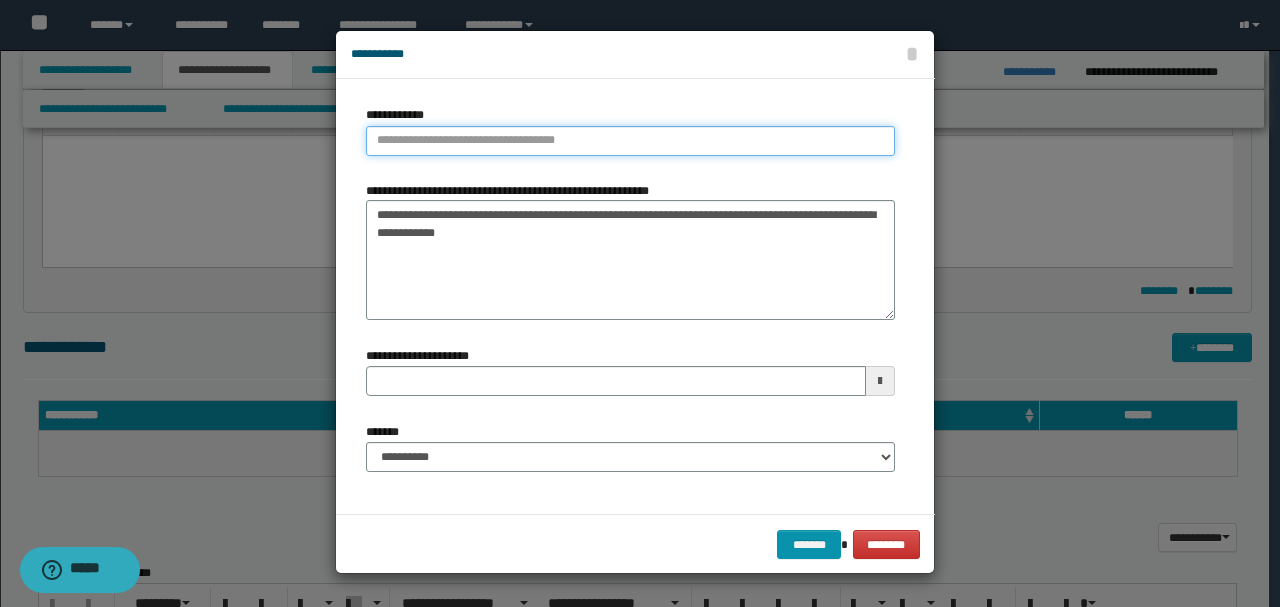 click on "**********" at bounding box center (630, 141) 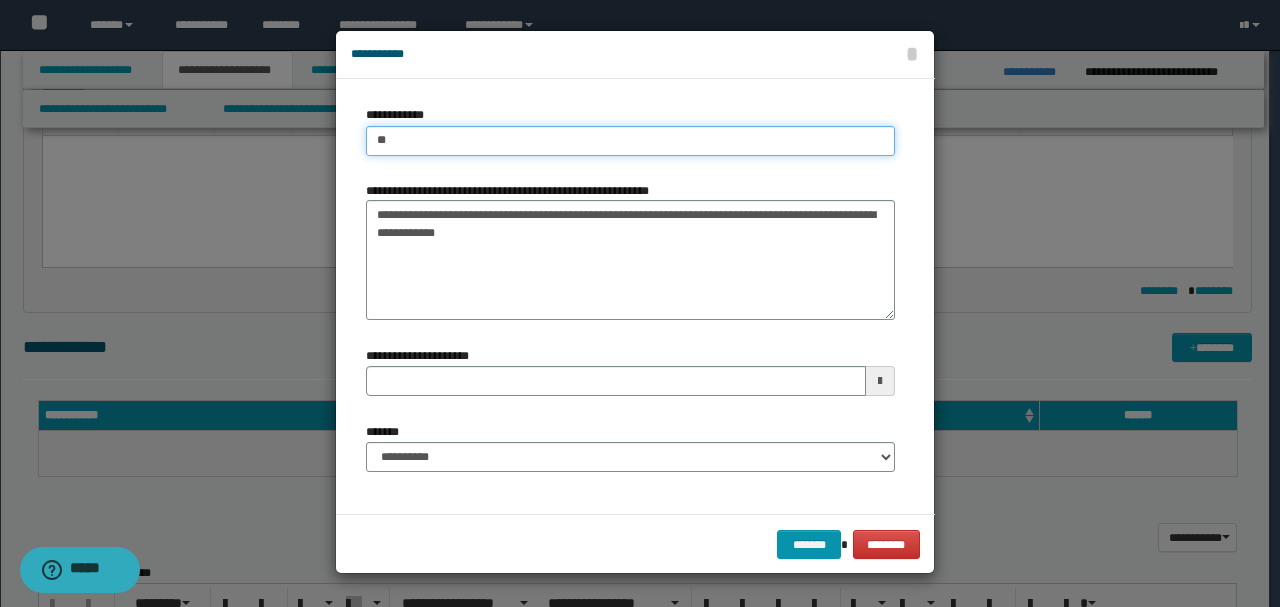 type on "***" 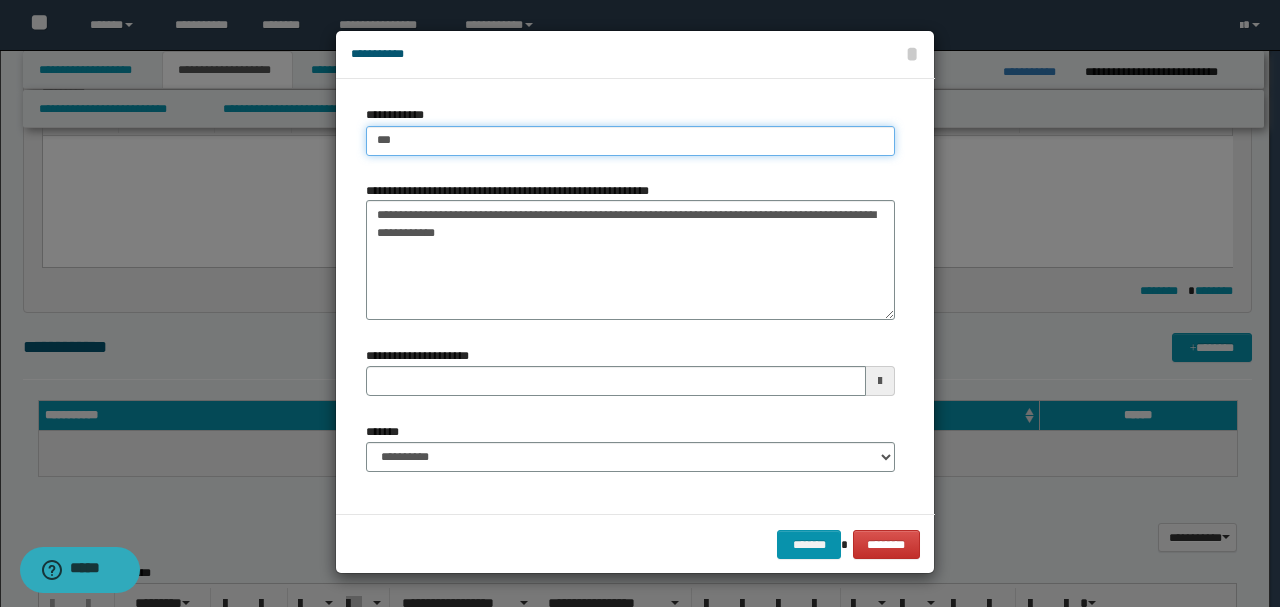 type on "***" 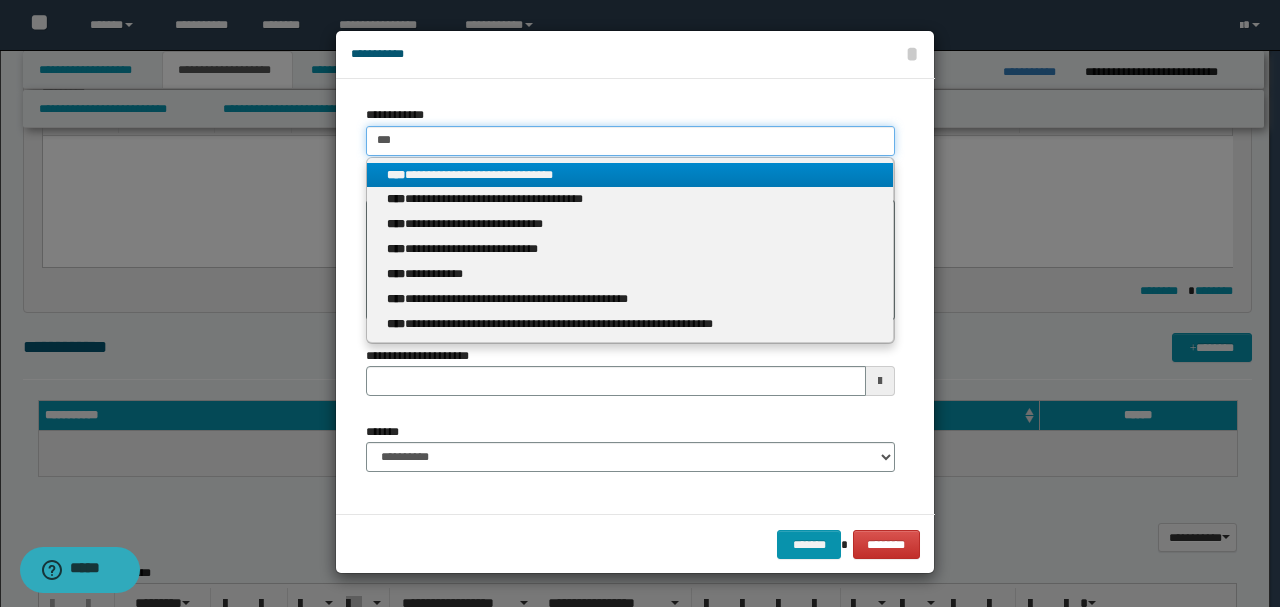 type on "***" 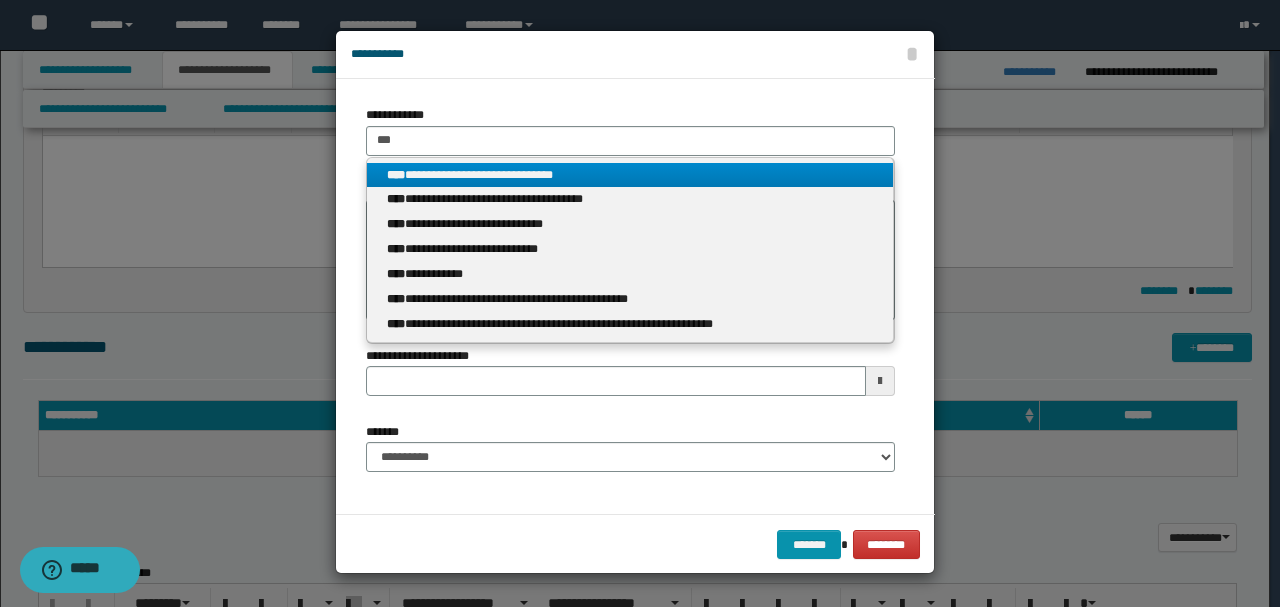 click on "****" at bounding box center (396, 175) 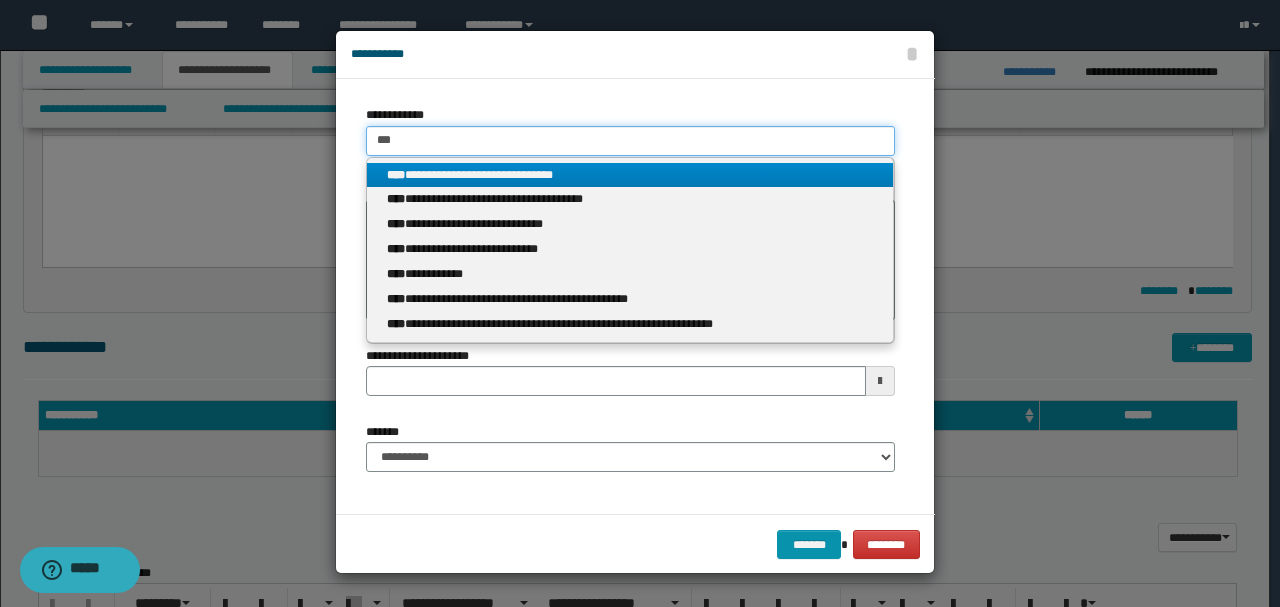 type 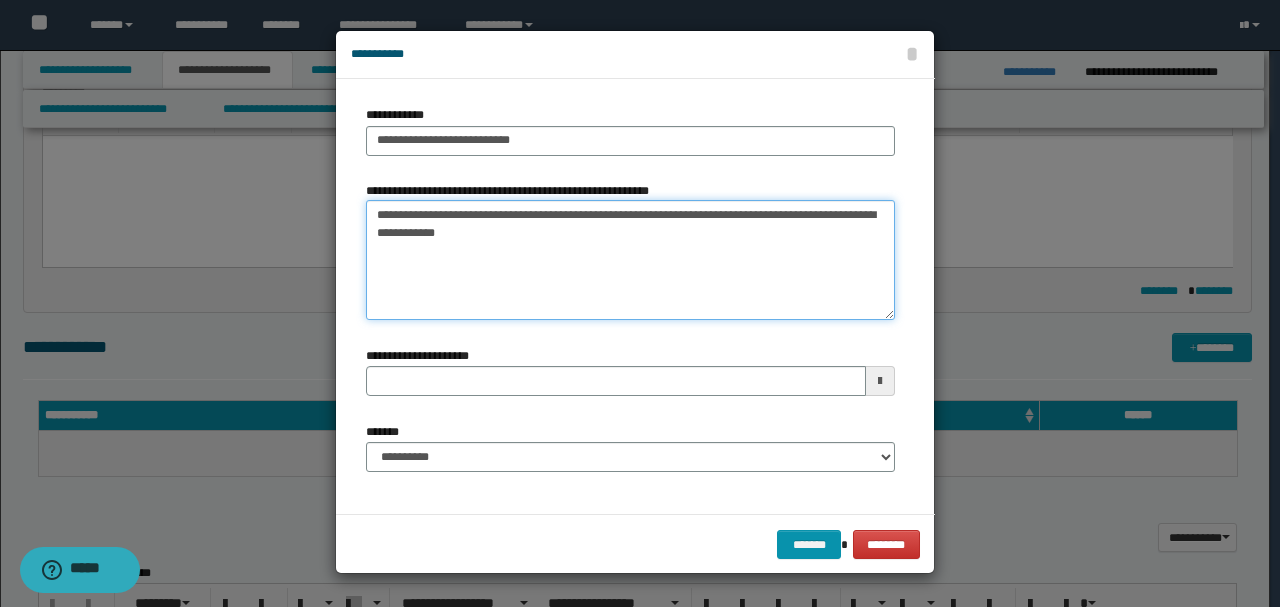click on "**********" at bounding box center [630, 260] 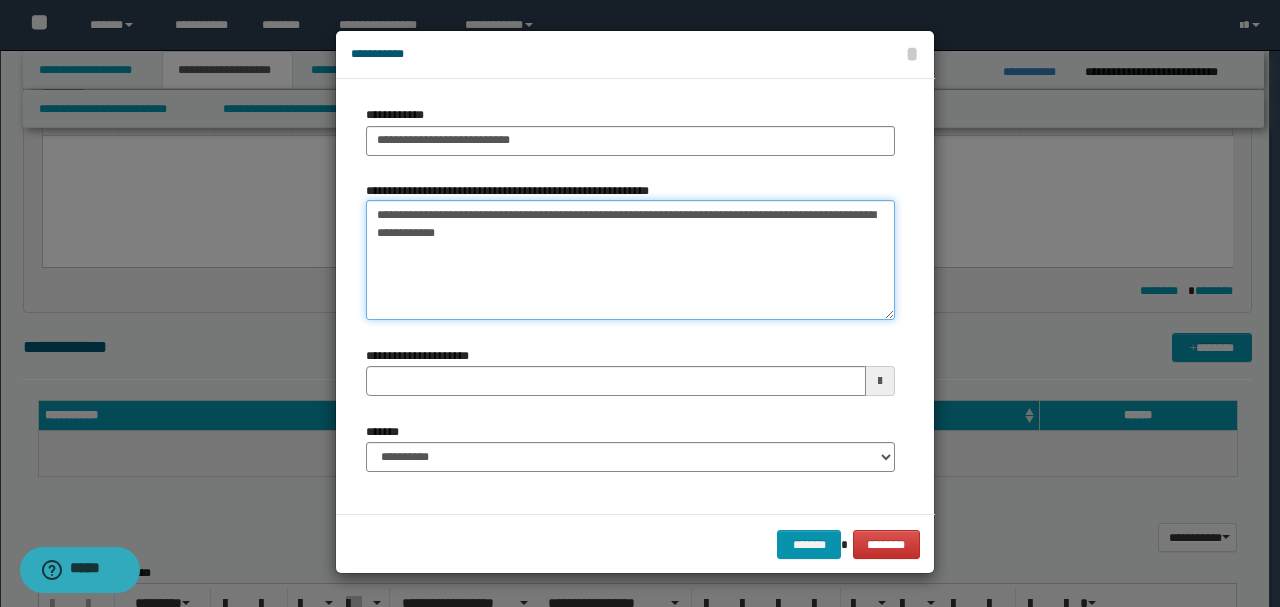 drag, startPoint x: 574, startPoint y: 216, endPoint x: 588, endPoint y: 245, distance: 32.202484 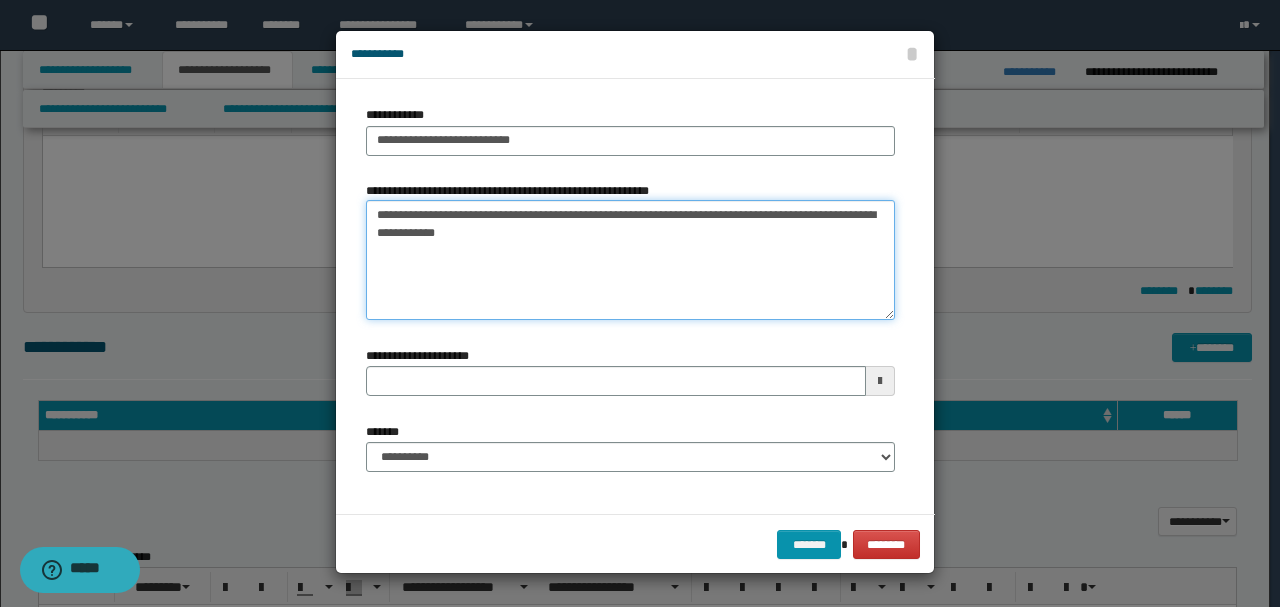 type on "**********" 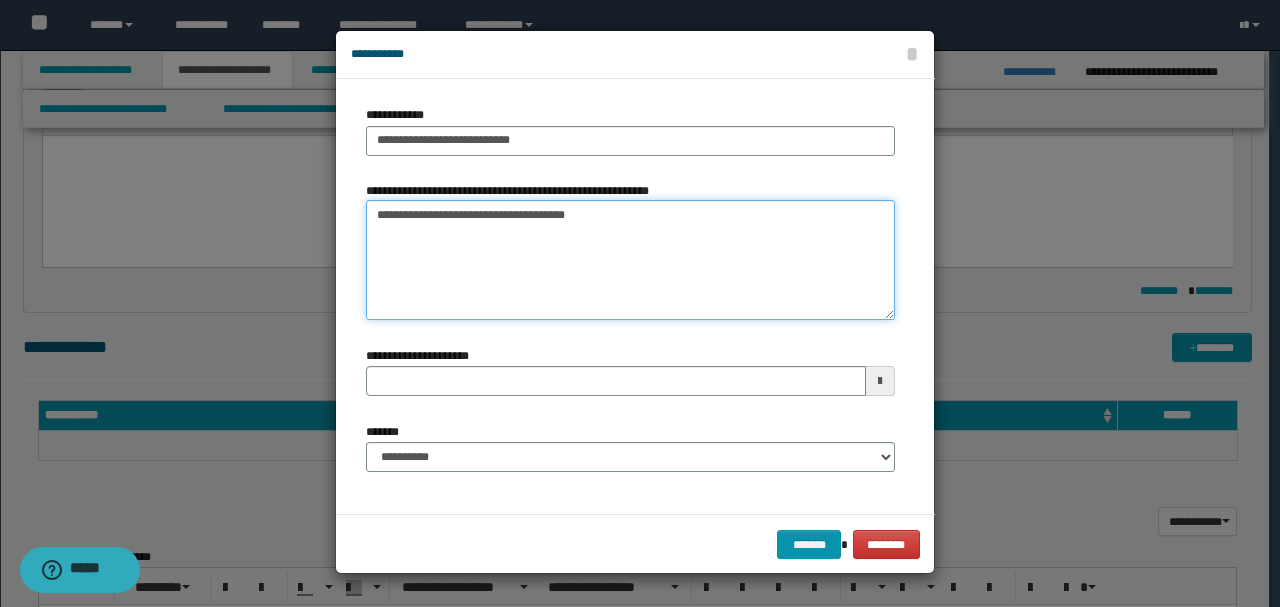 type 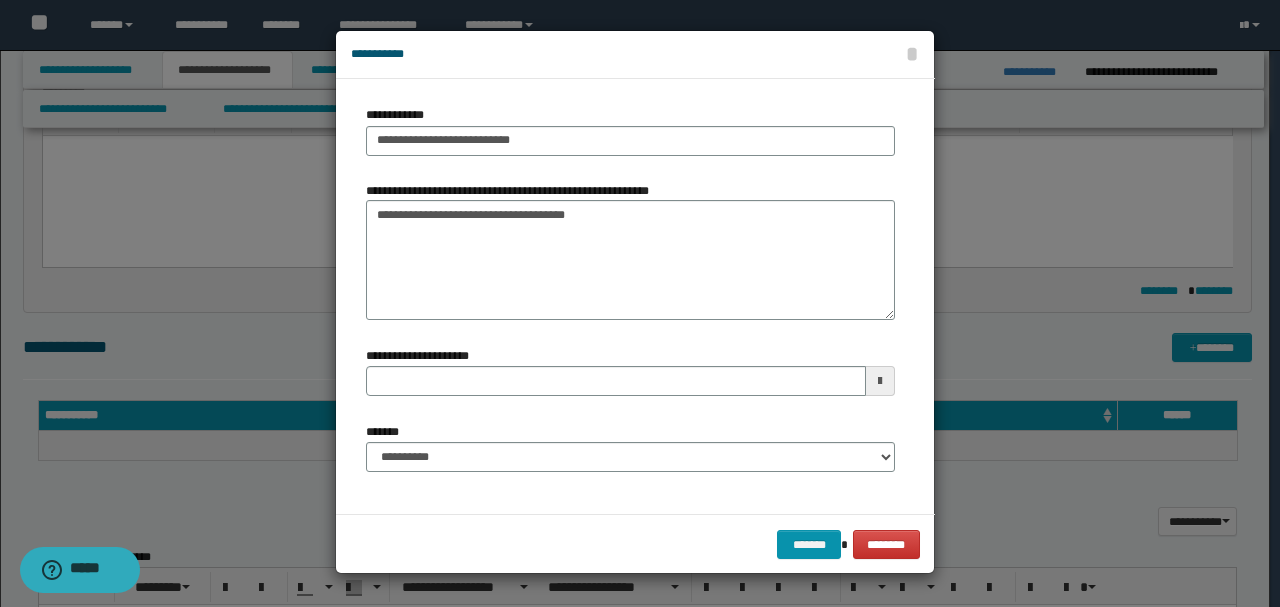 click on "**********" at bounding box center [630, 455] 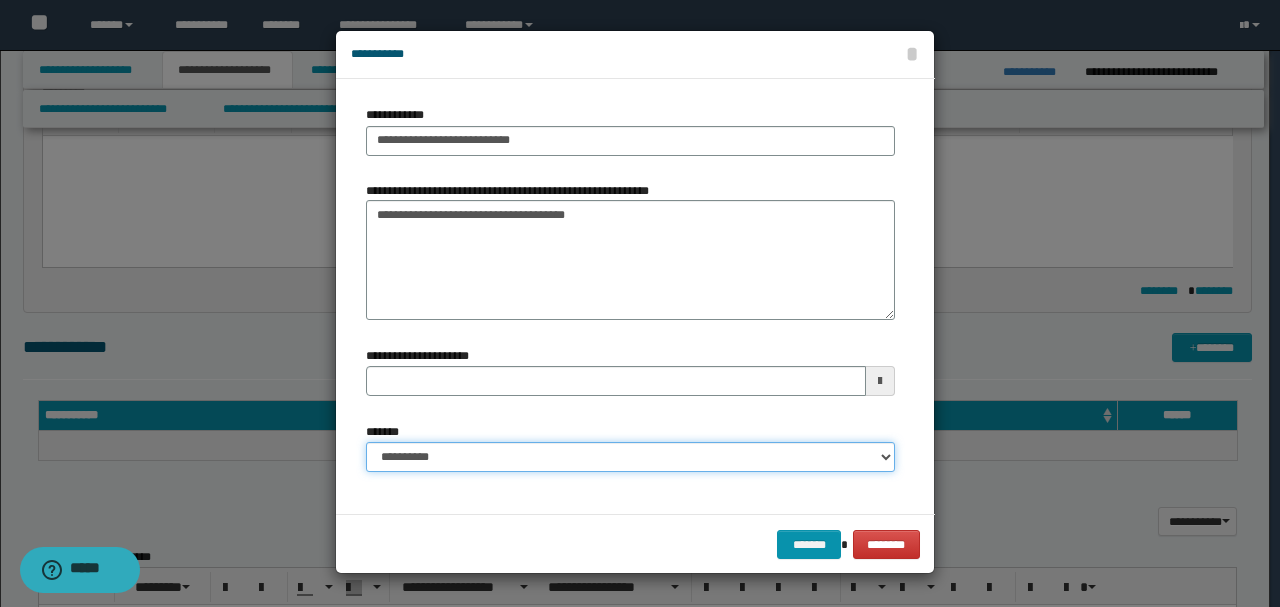 click on "**********" at bounding box center (630, 457) 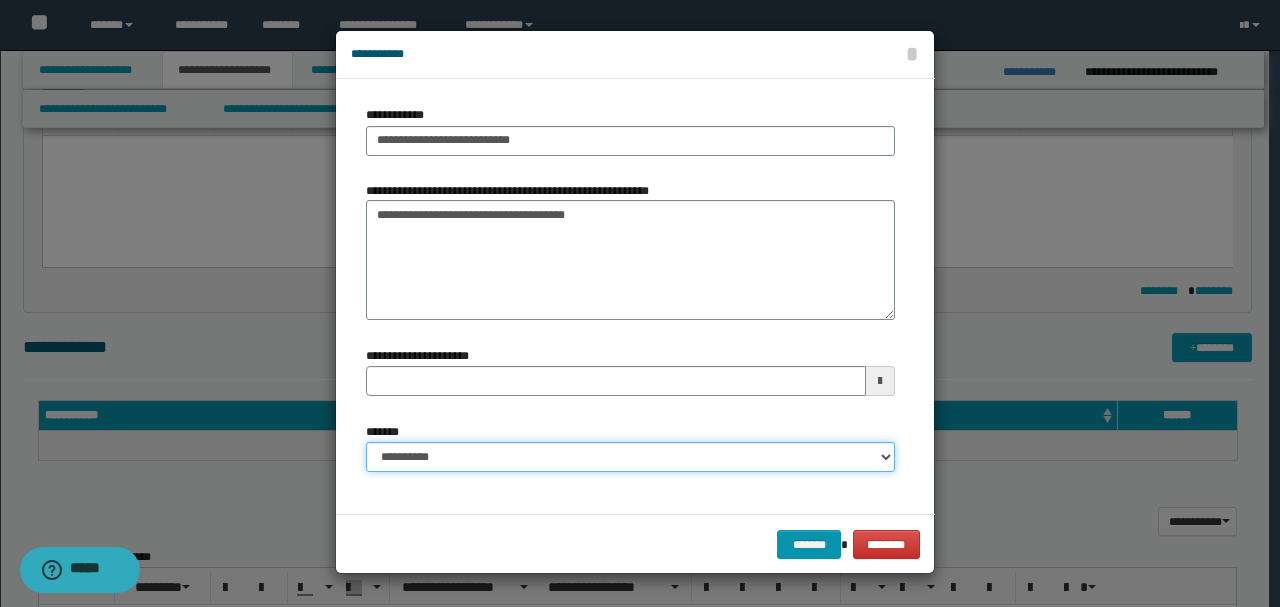 select on "*" 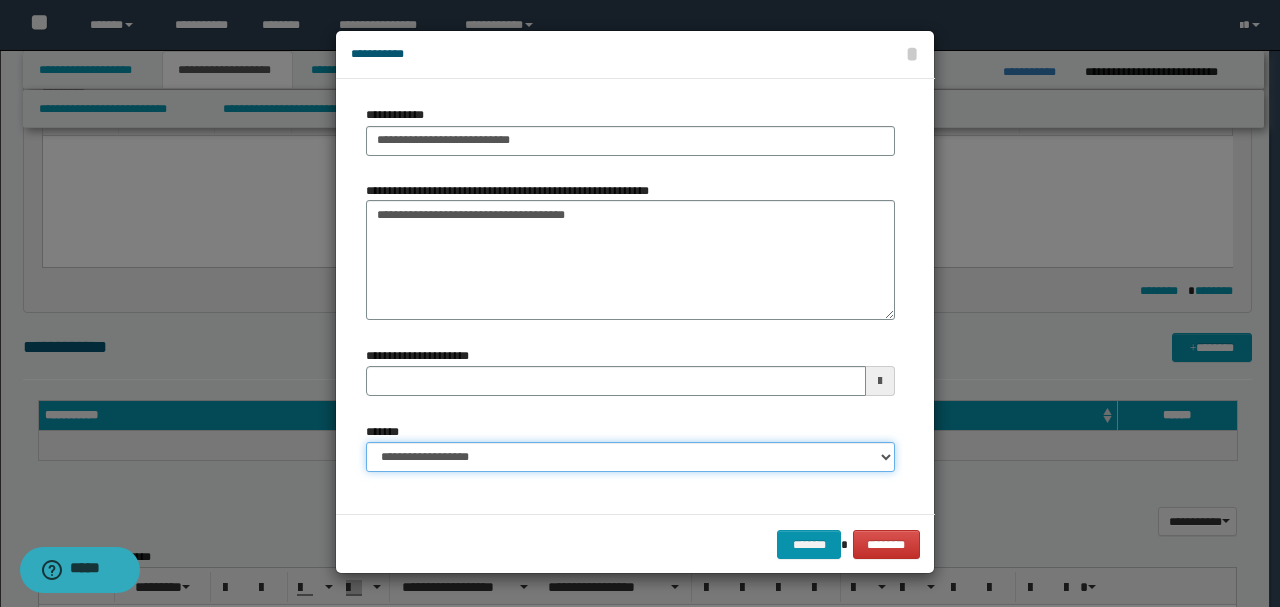 type 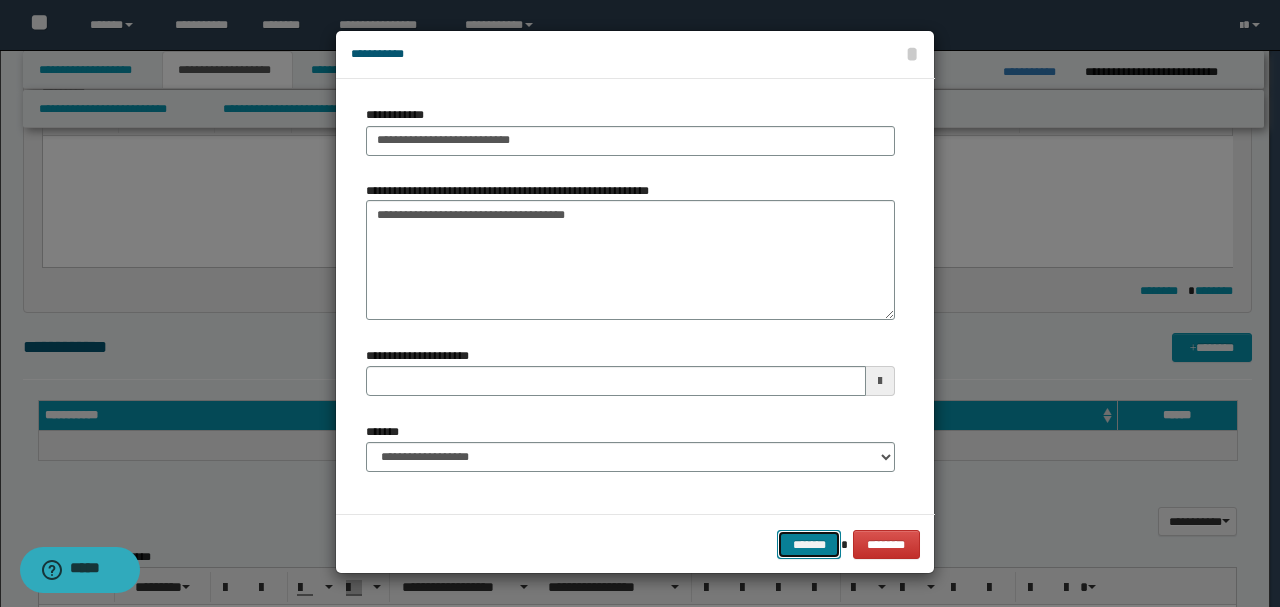 click on "*******" at bounding box center [809, 544] 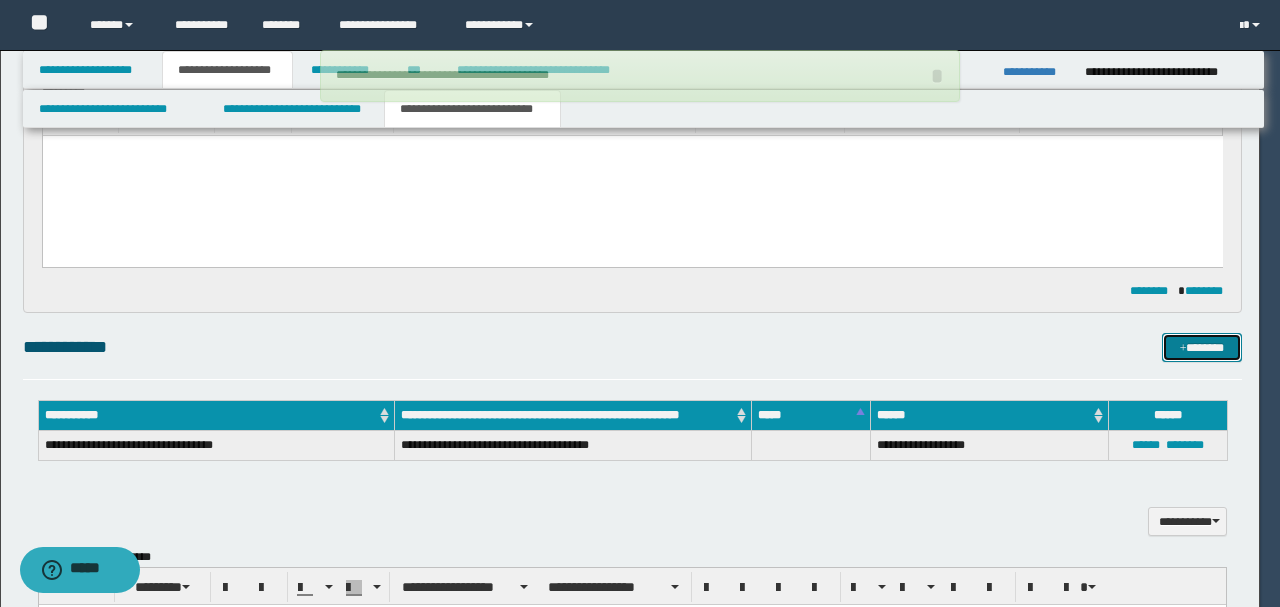 type 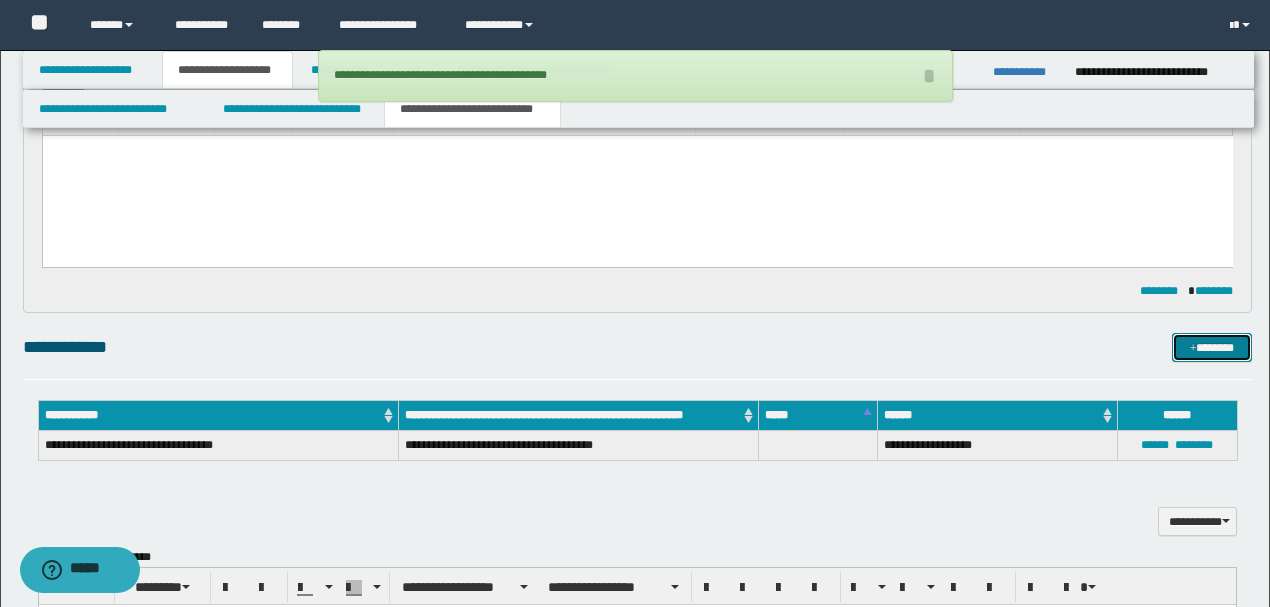 click at bounding box center [1193, 349] 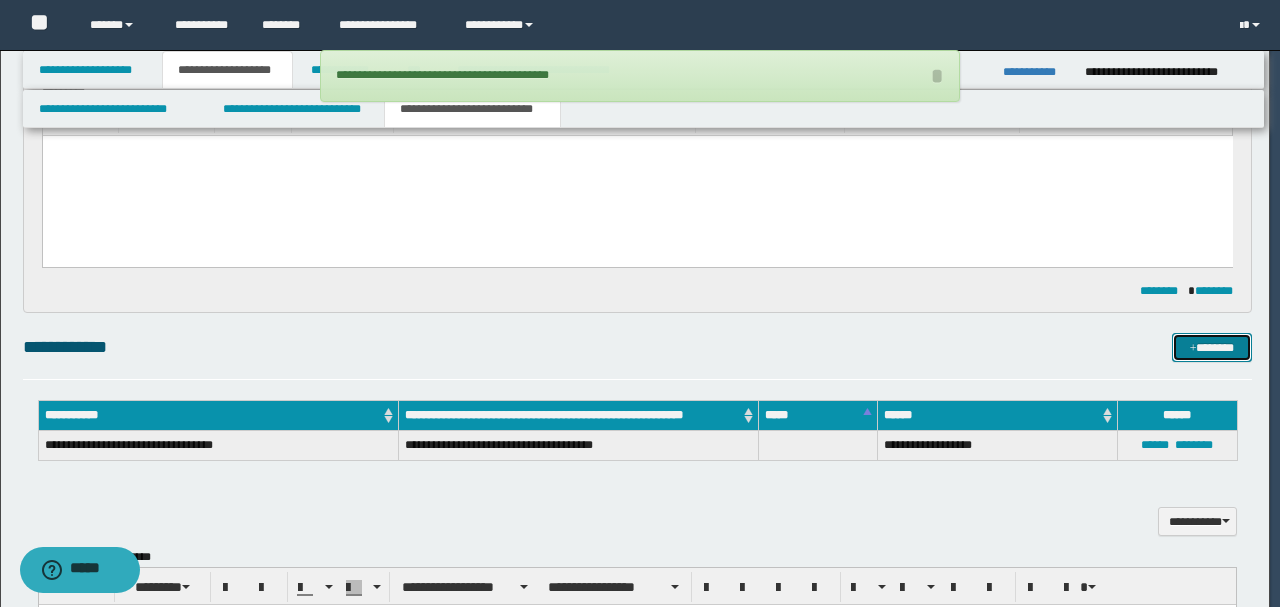 type 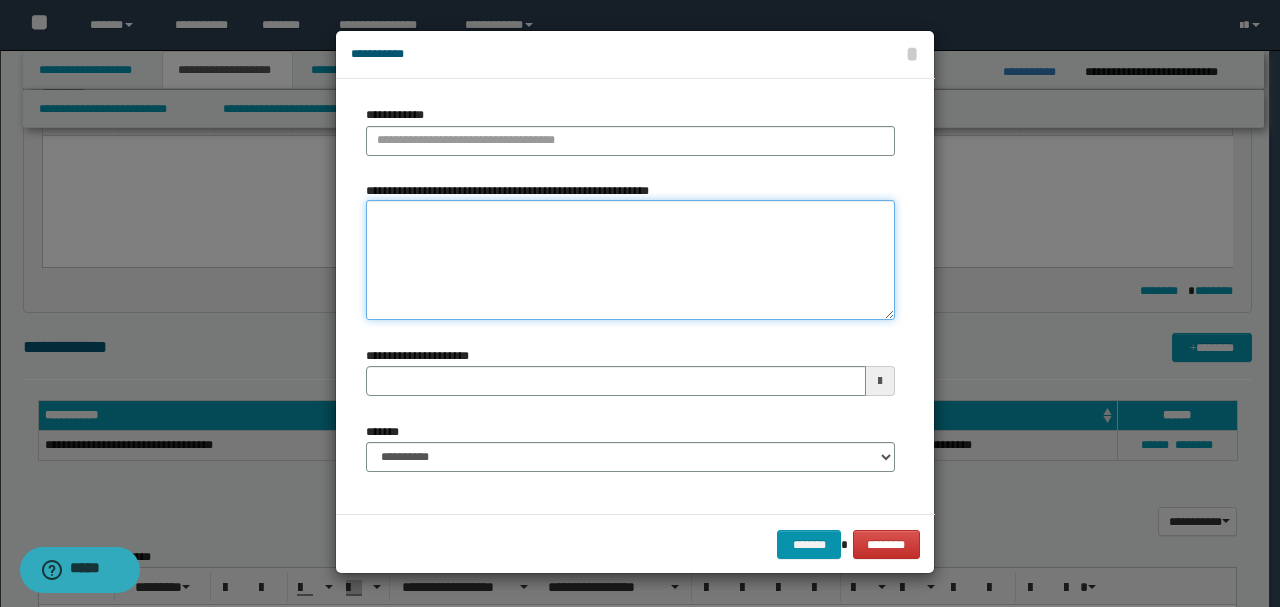paste on "**********" 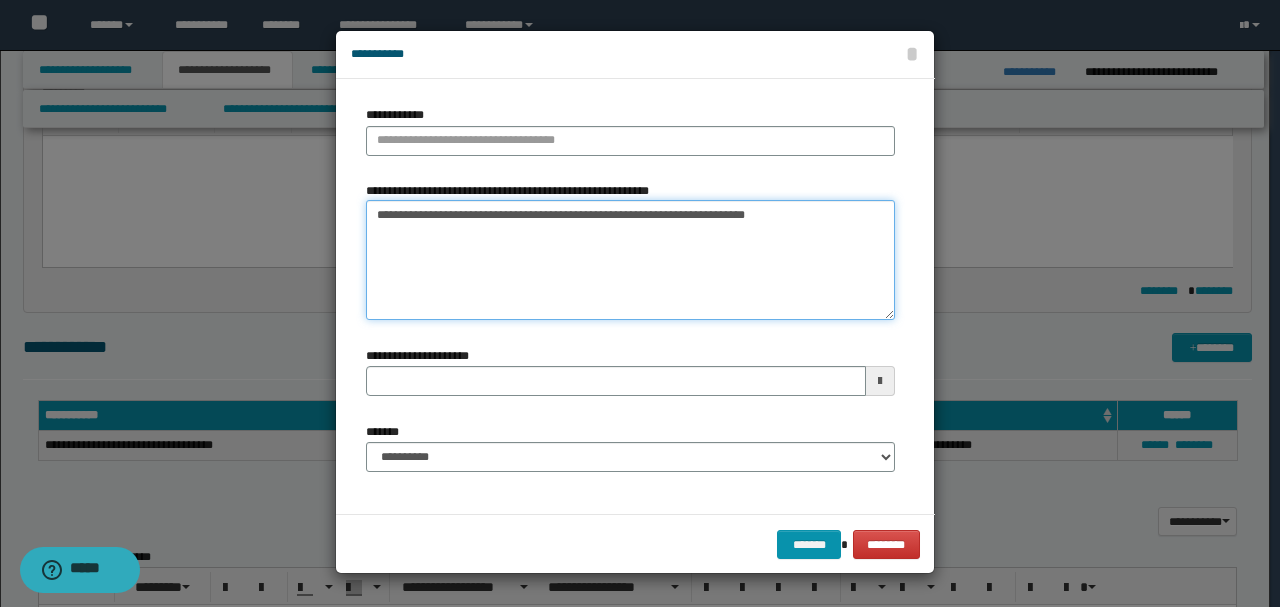 drag, startPoint x: 386, startPoint y: 214, endPoint x: 344, endPoint y: 214, distance: 42 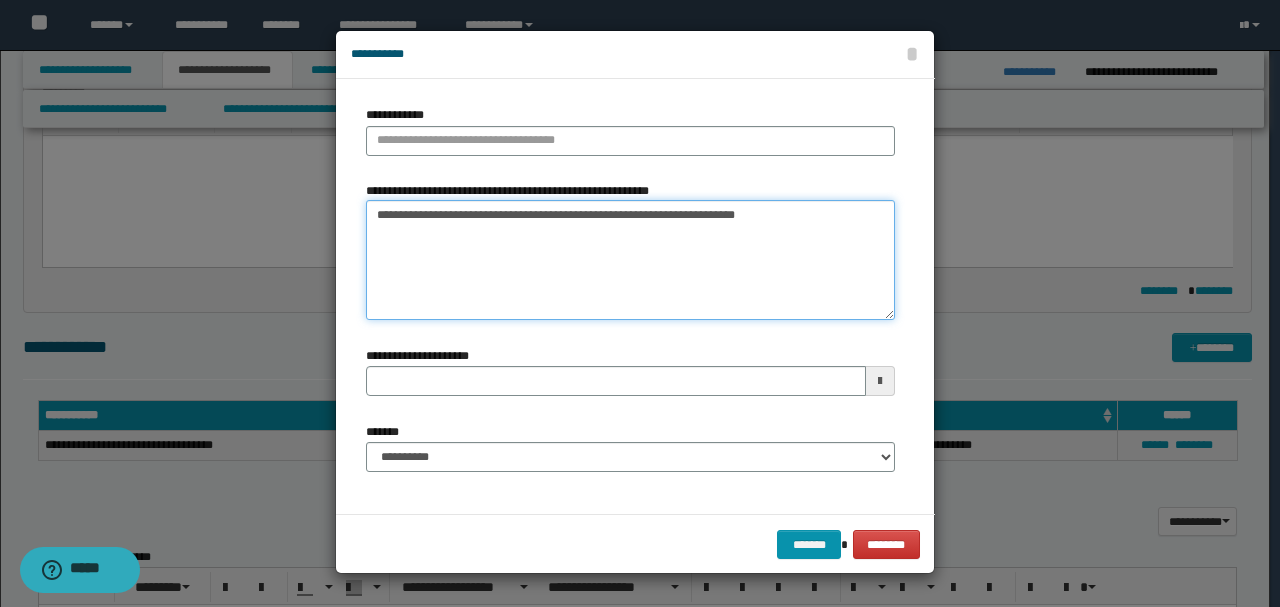type on "**********" 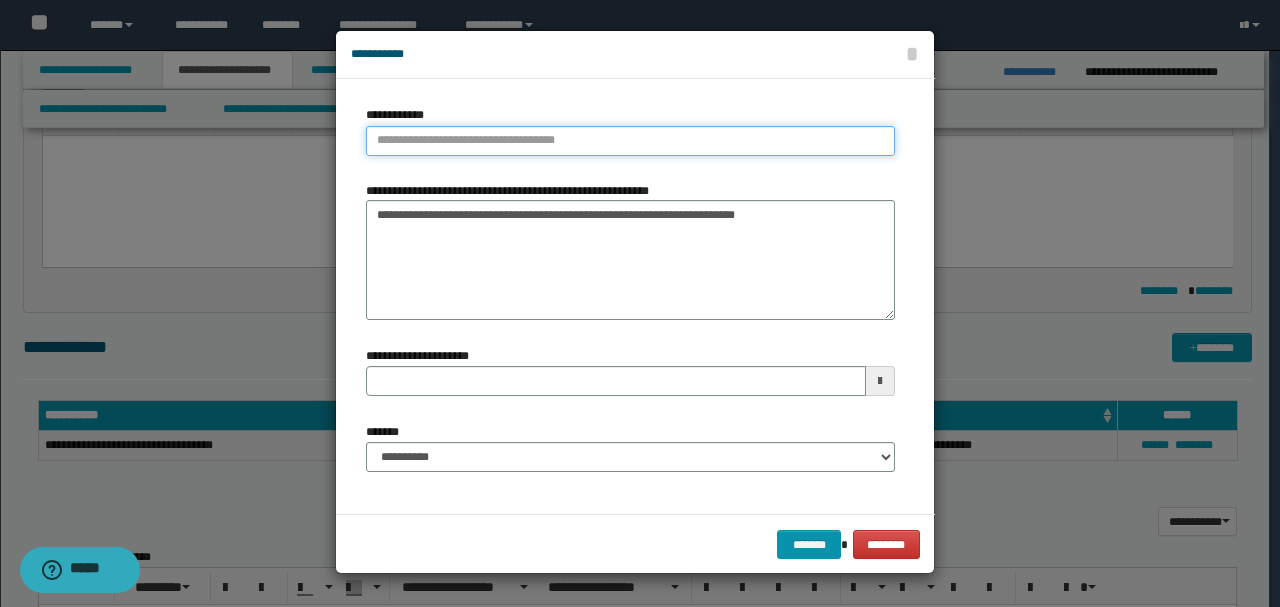 type on "**********" 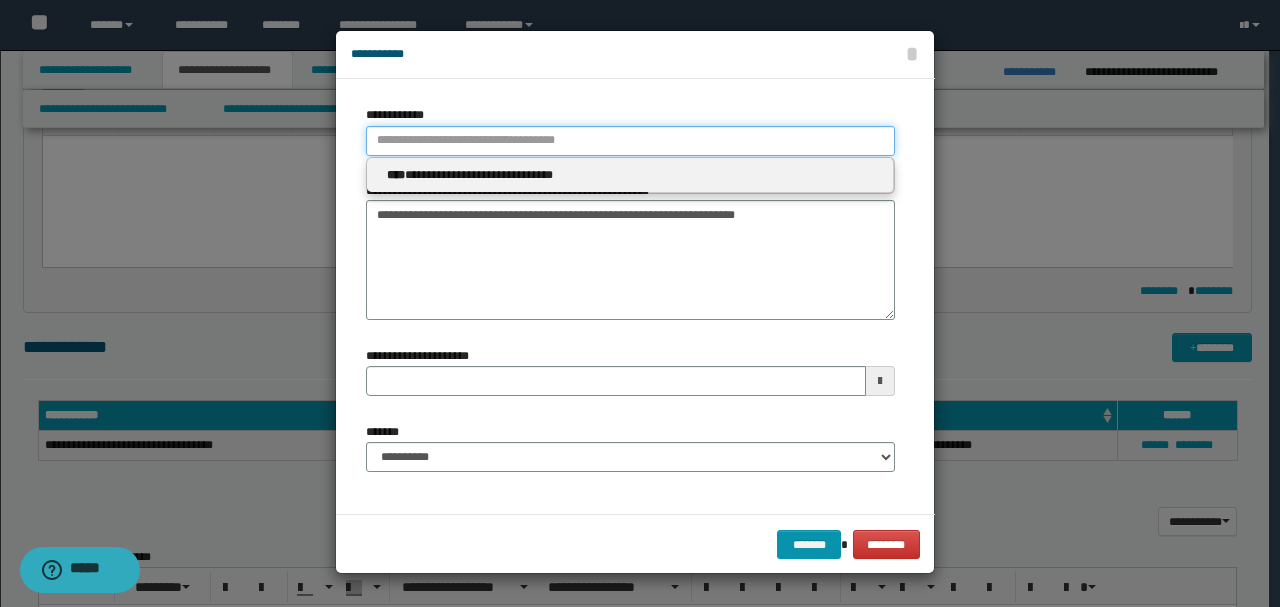 click on "**********" at bounding box center (630, 141) 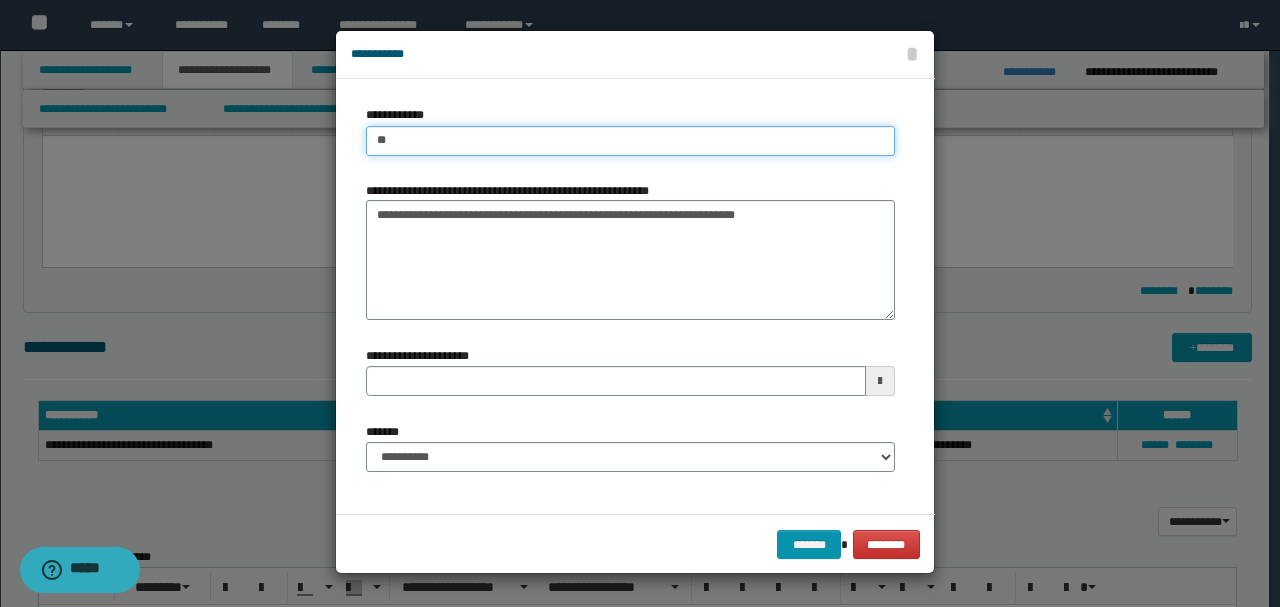 type on "***" 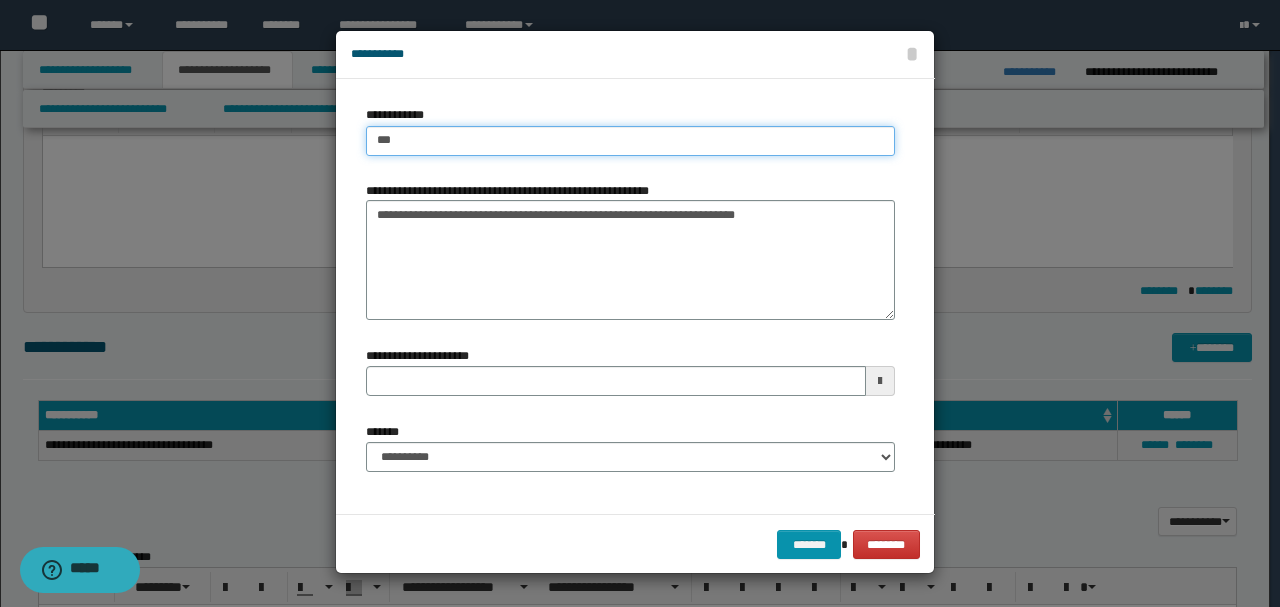 type on "***" 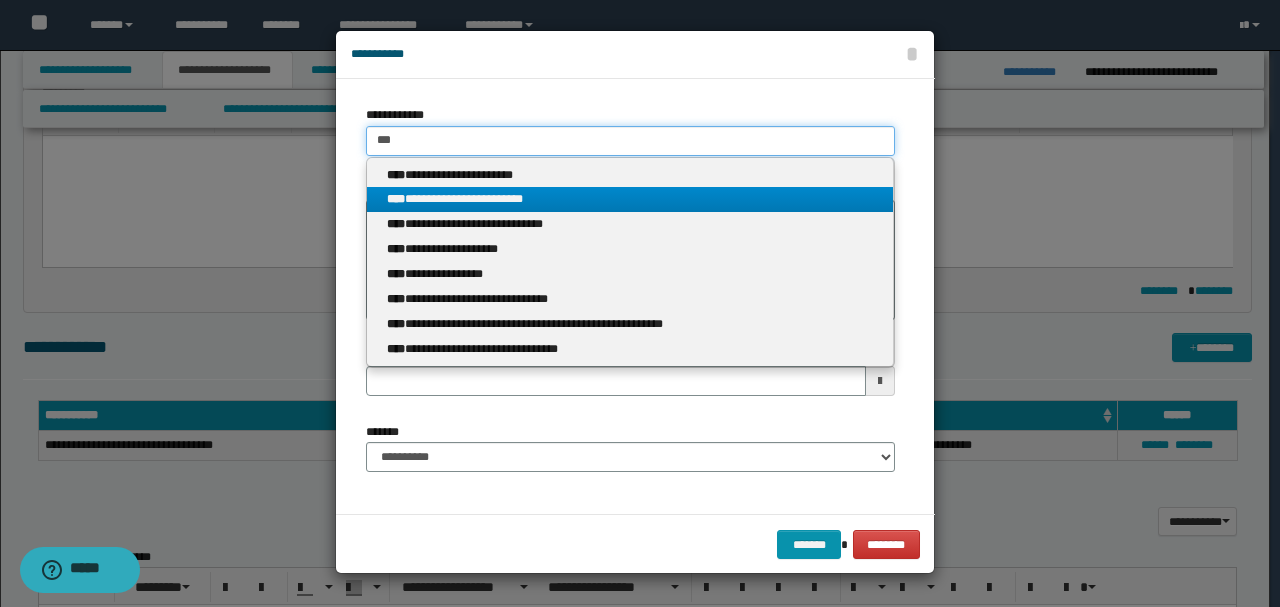 type on "***" 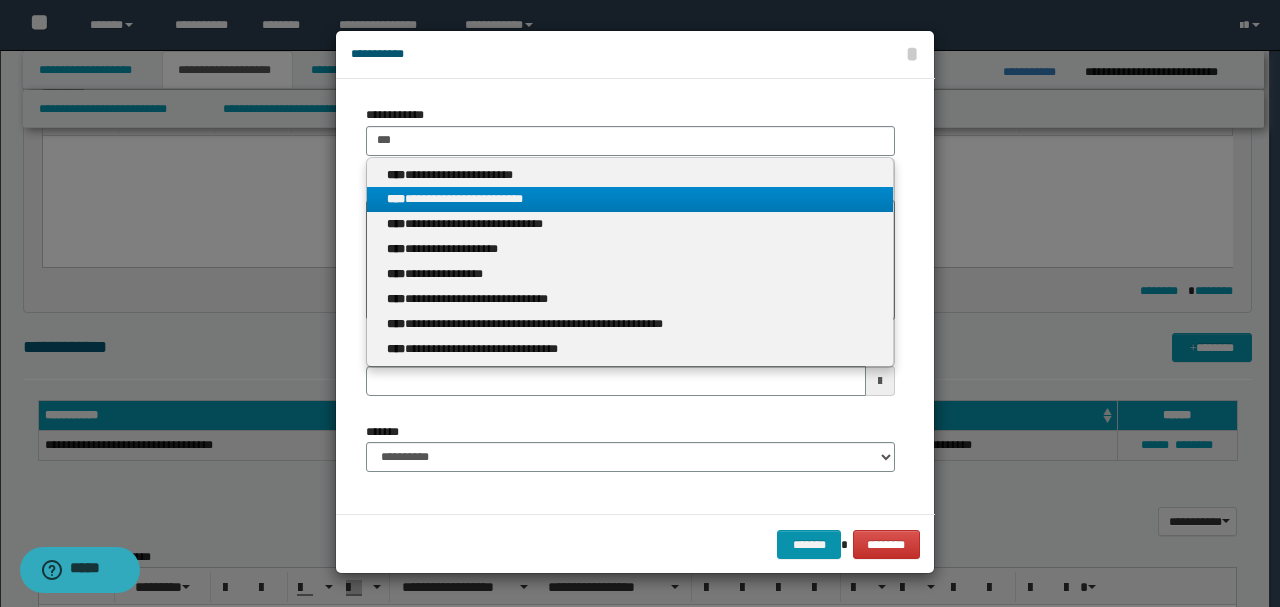 click on "****" at bounding box center [396, 199] 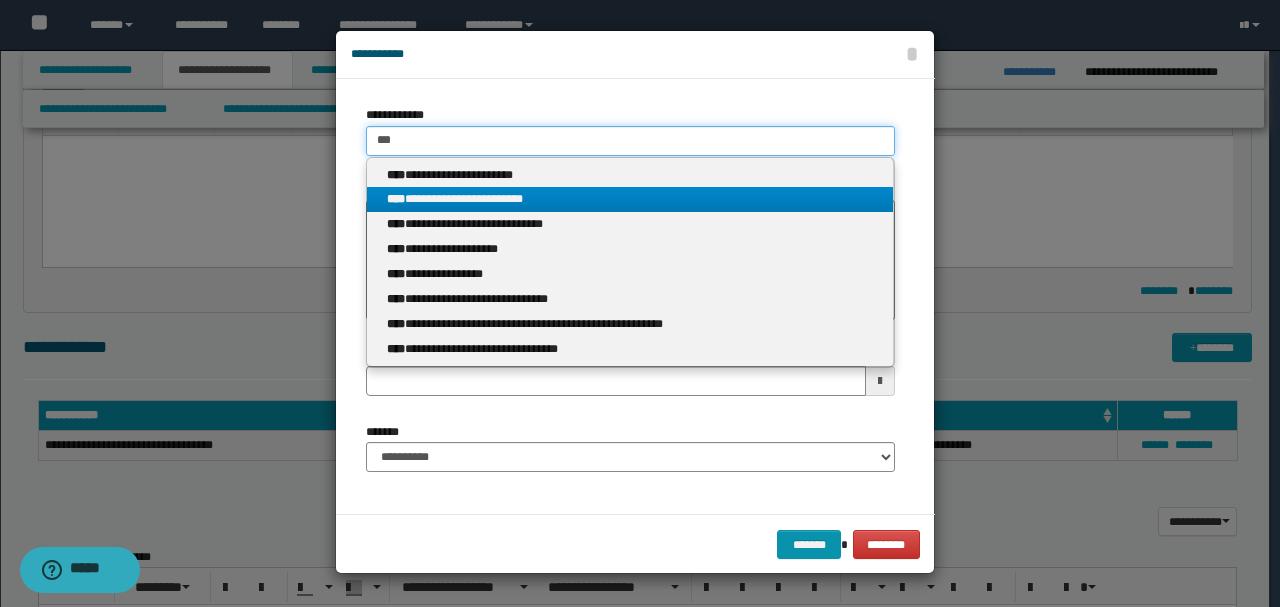 type 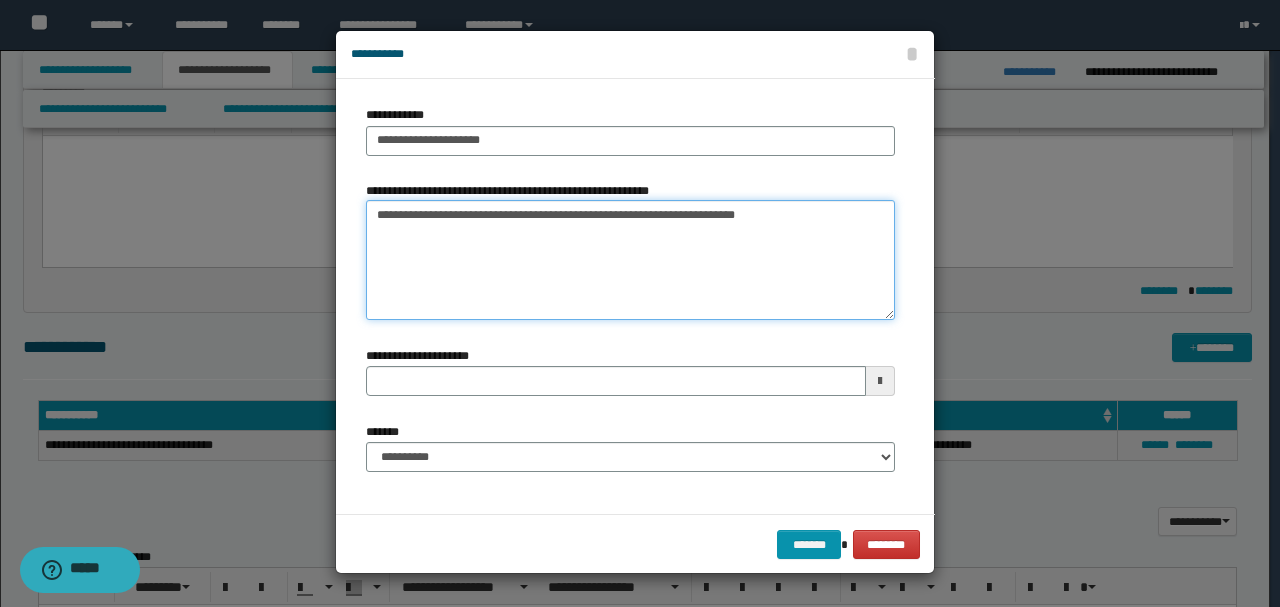 drag, startPoint x: 521, startPoint y: 214, endPoint x: 1397, endPoint y: 215, distance: 876.00055 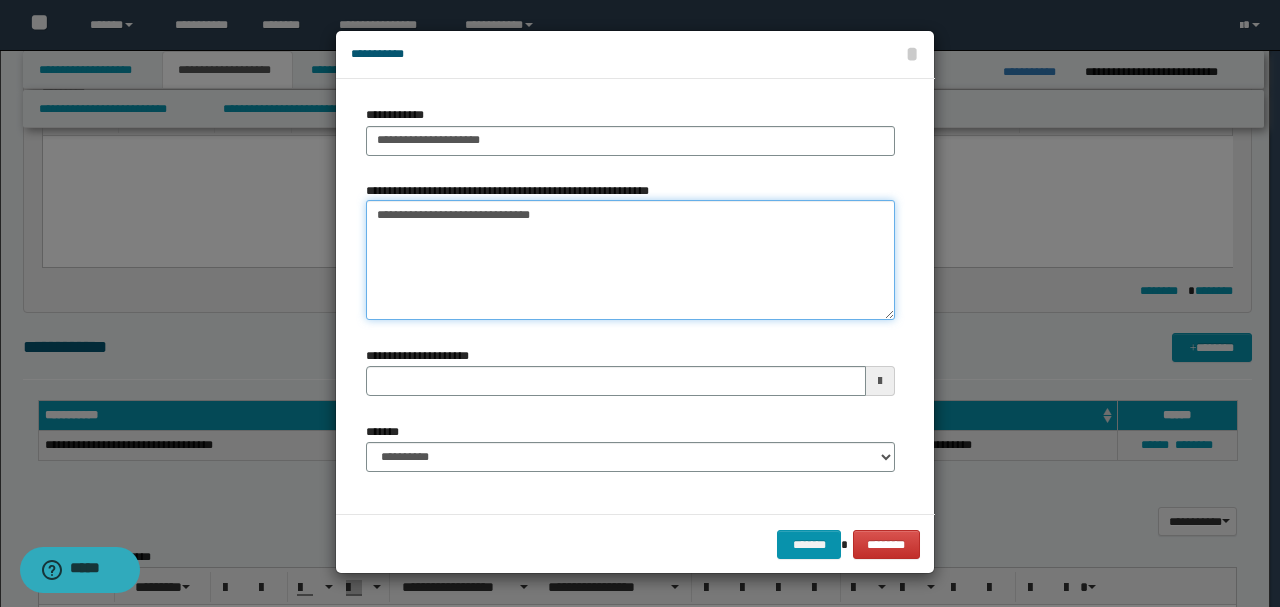 type 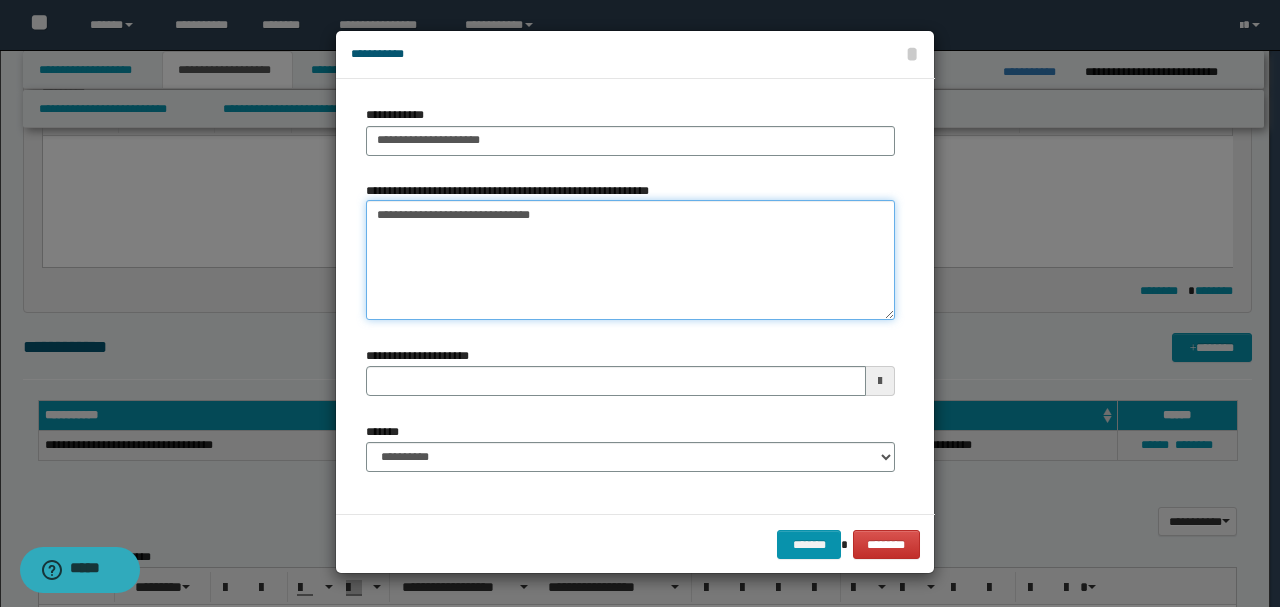 type on "**********" 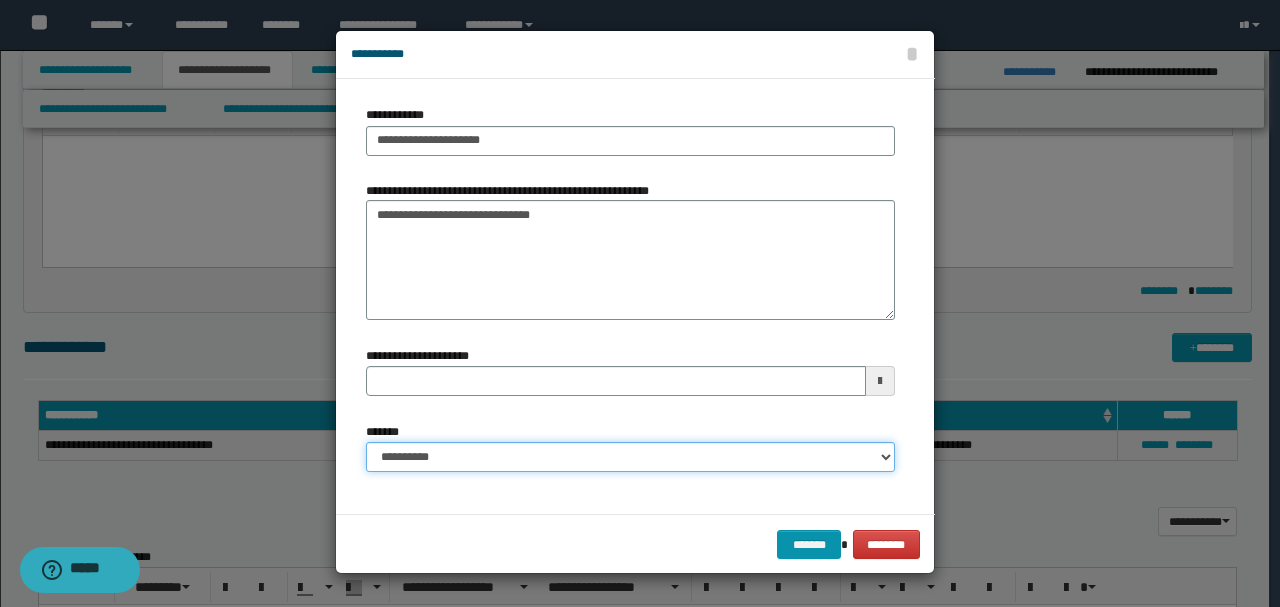 click on "**********" at bounding box center [630, 457] 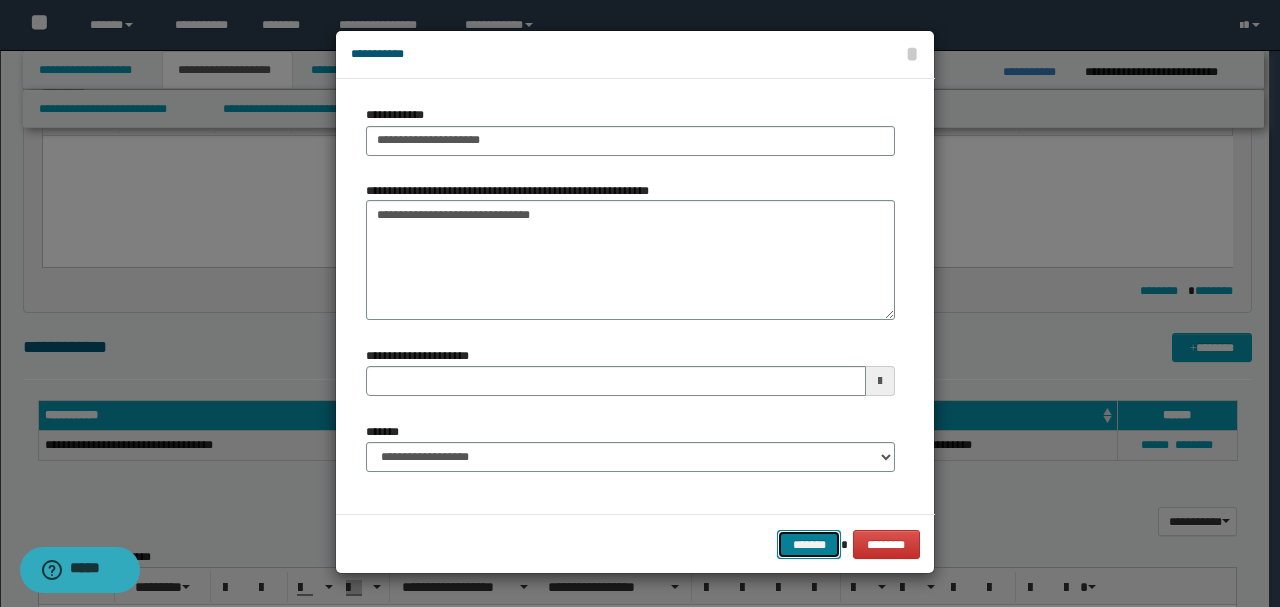 click on "*******" at bounding box center (809, 544) 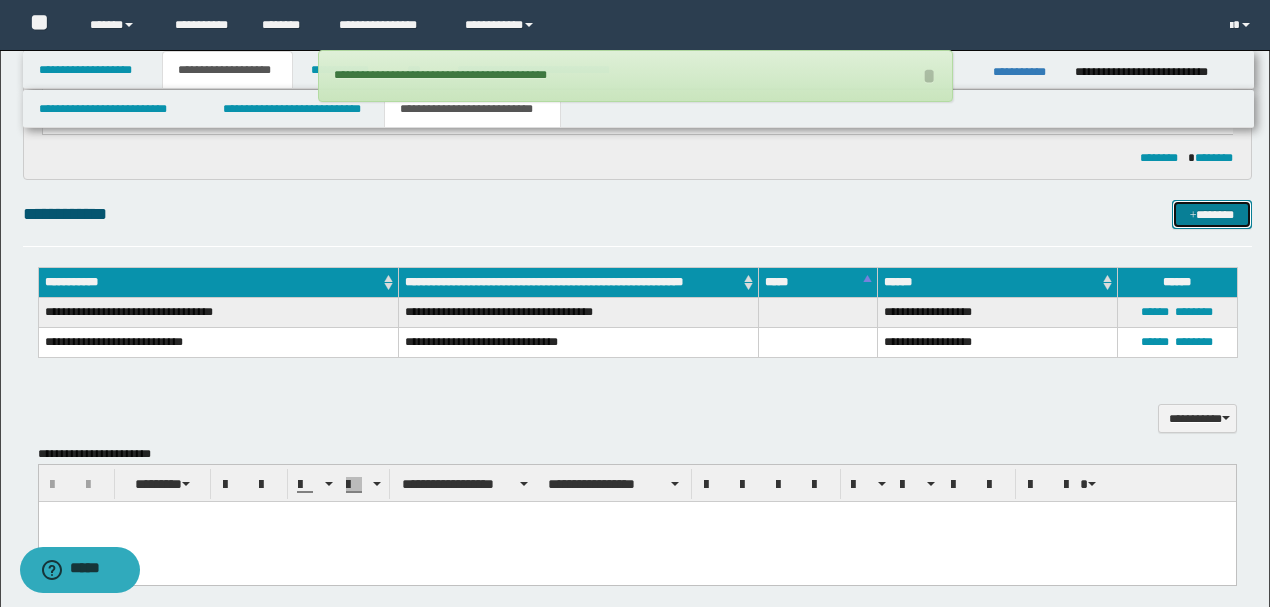 scroll, scrollTop: 796, scrollLeft: 0, axis: vertical 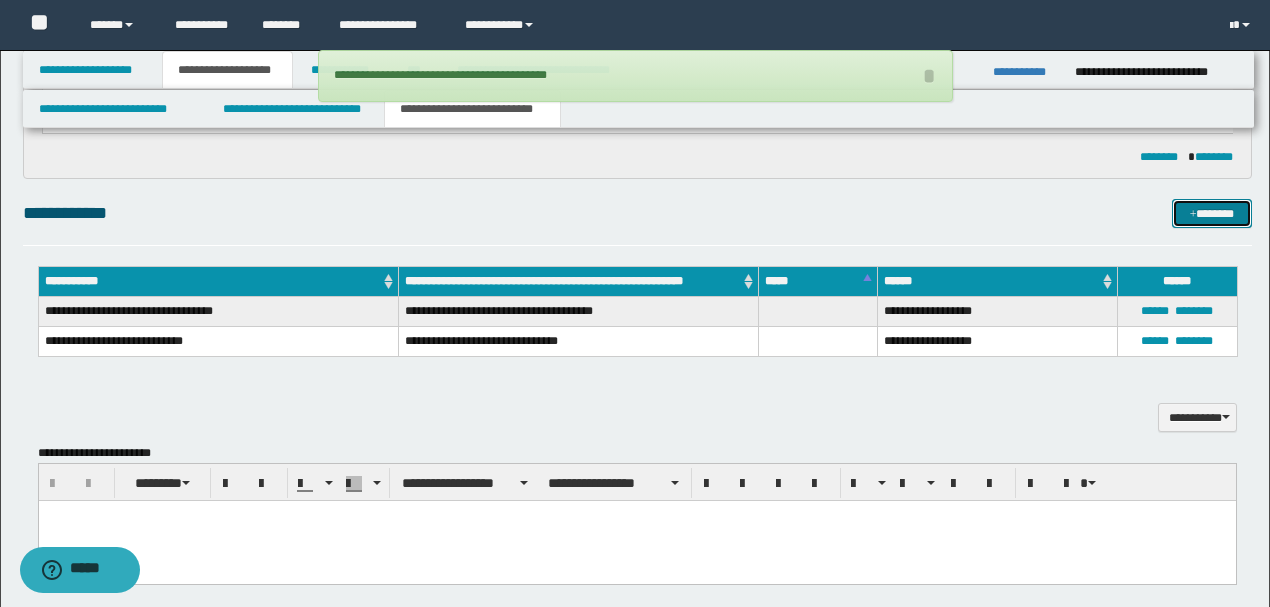 click on "*******" at bounding box center [1211, 213] 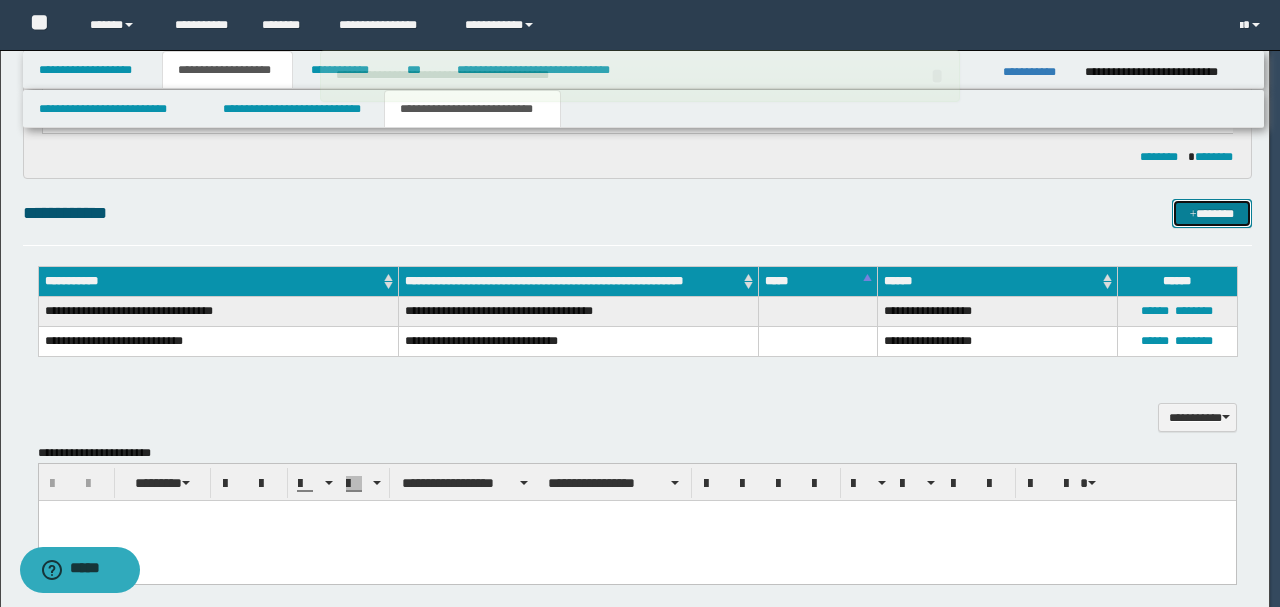 type 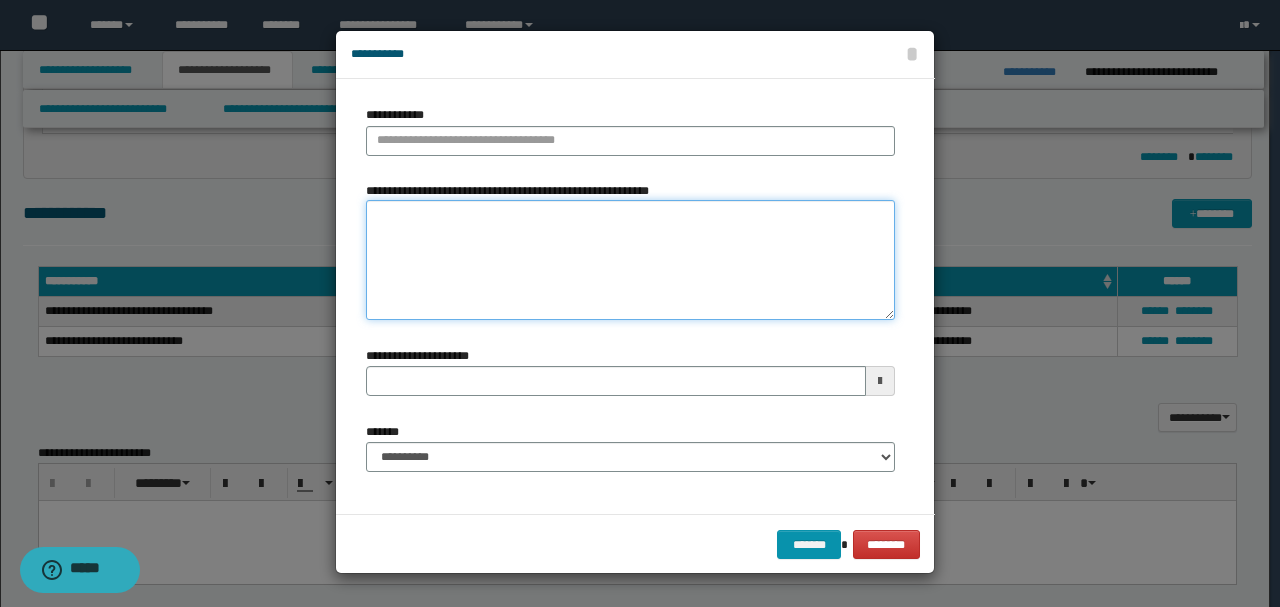click on "**********" at bounding box center (630, 260) 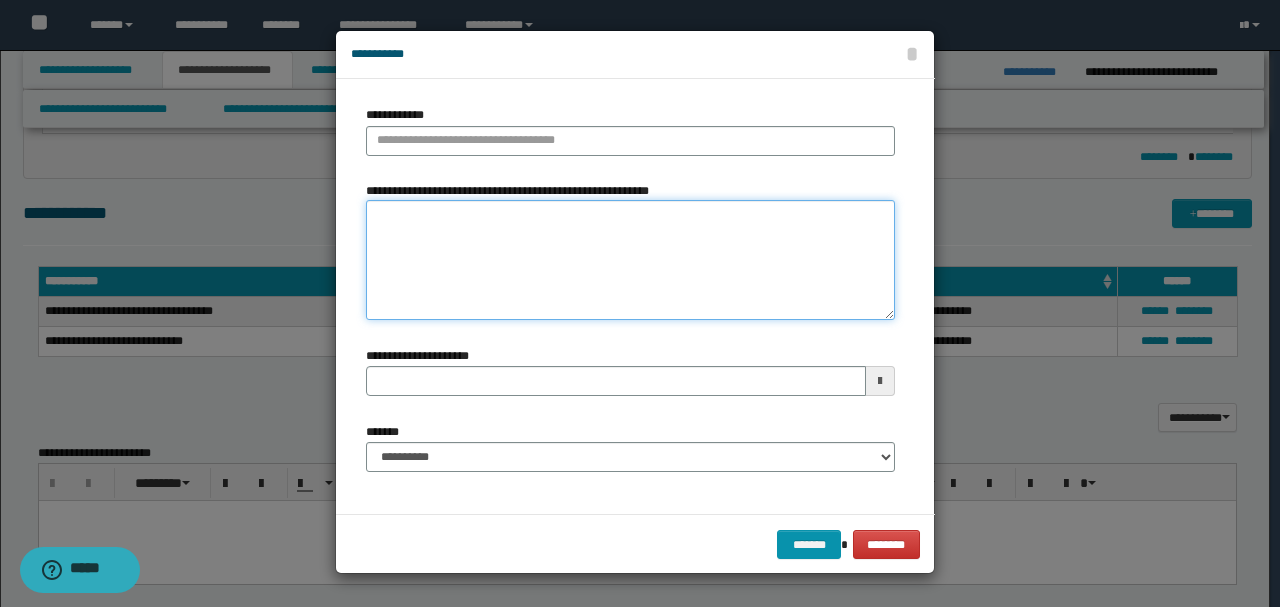 paste on "**********" 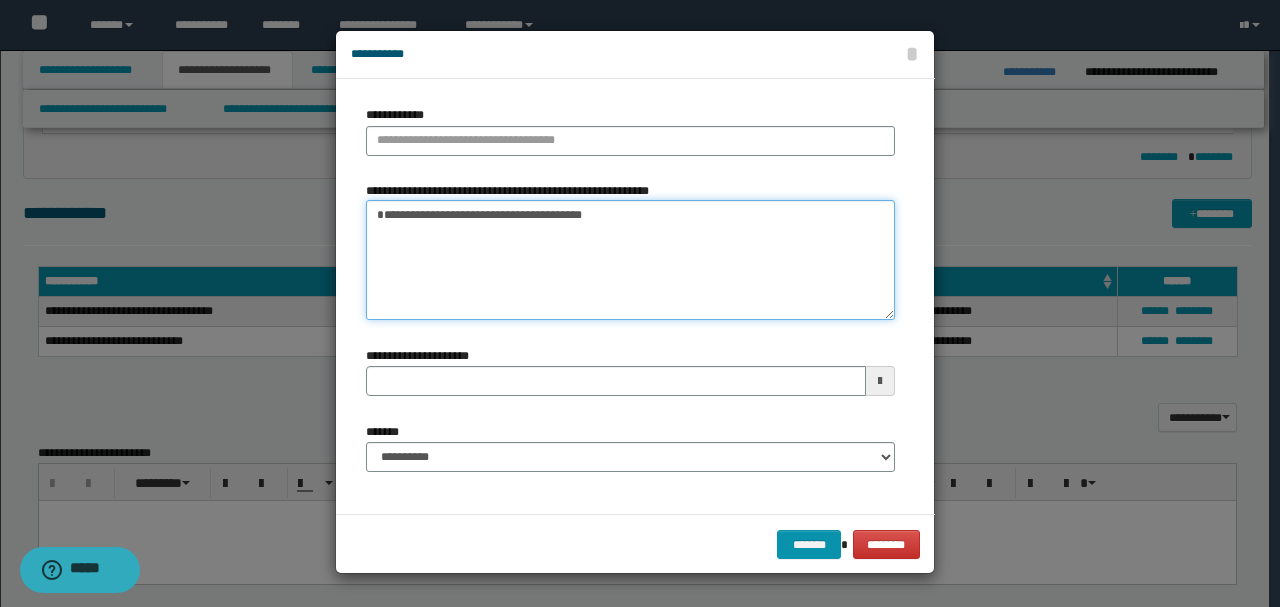 type on "**********" 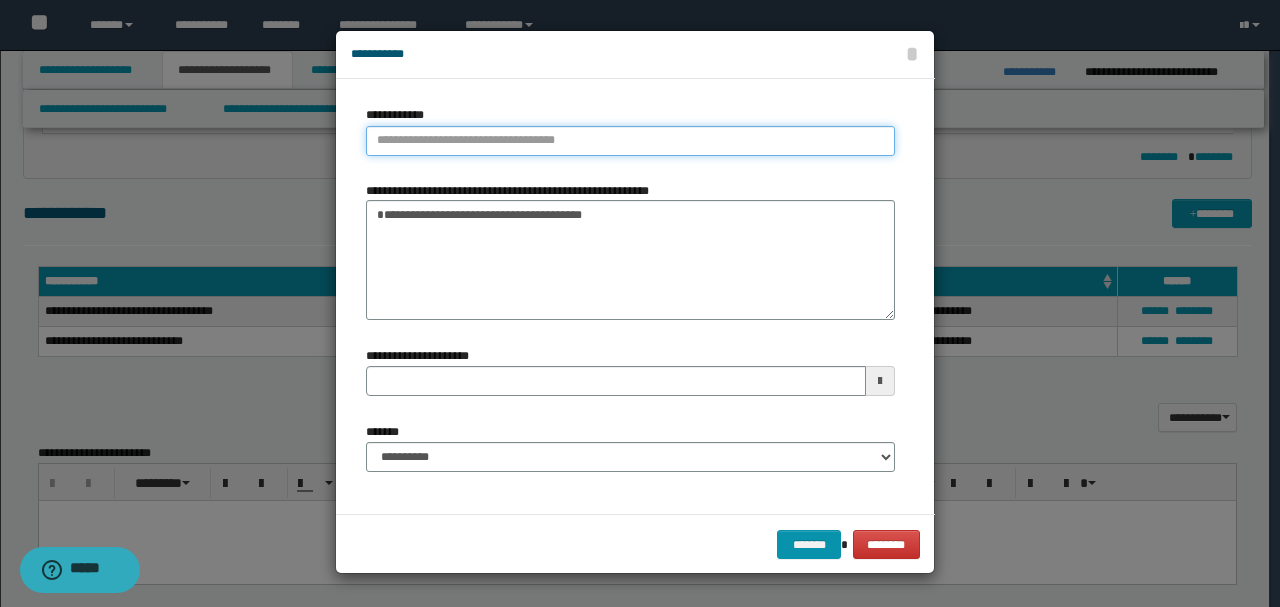 type on "**********" 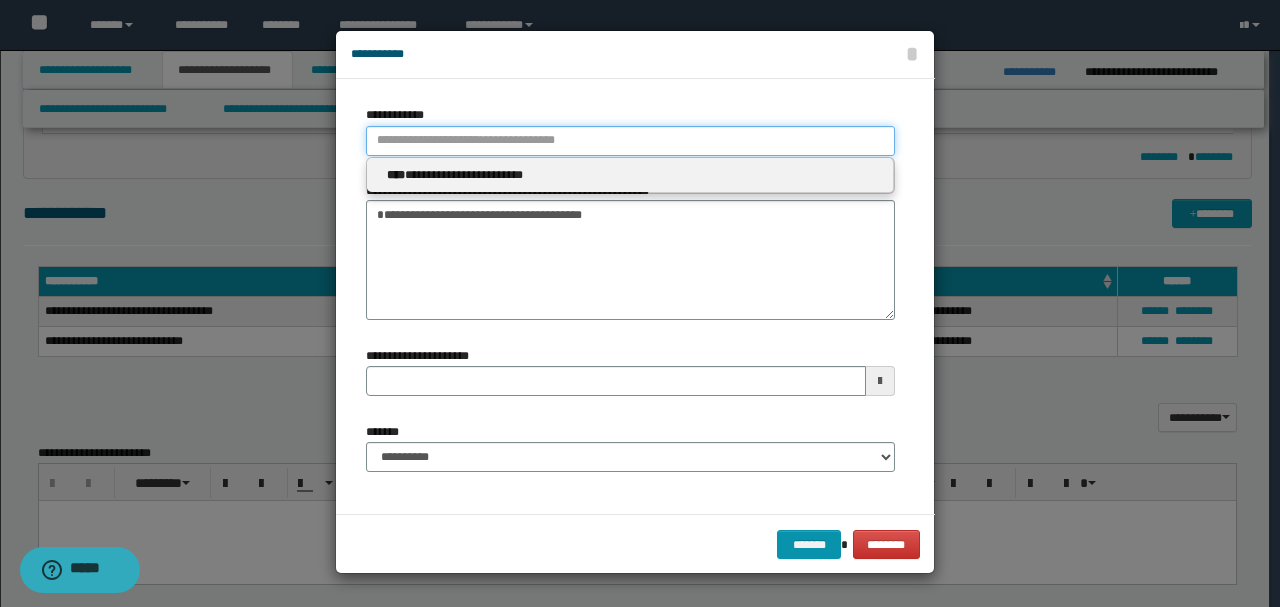 click on "**********" at bounding box center [630, 141] 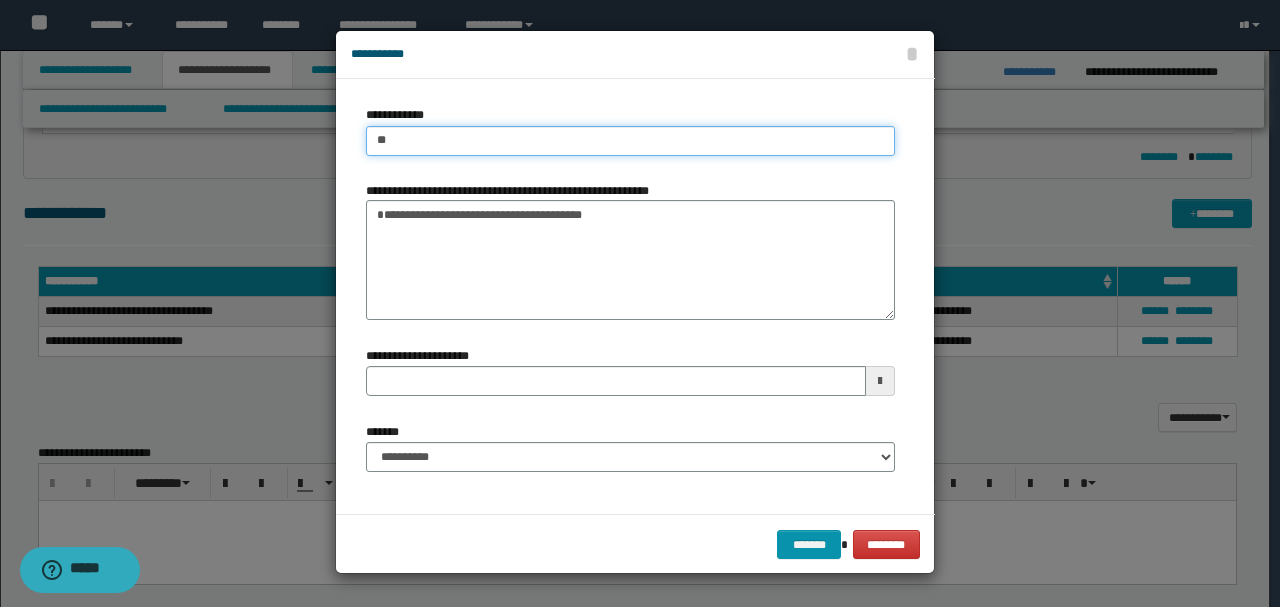 type on "***" 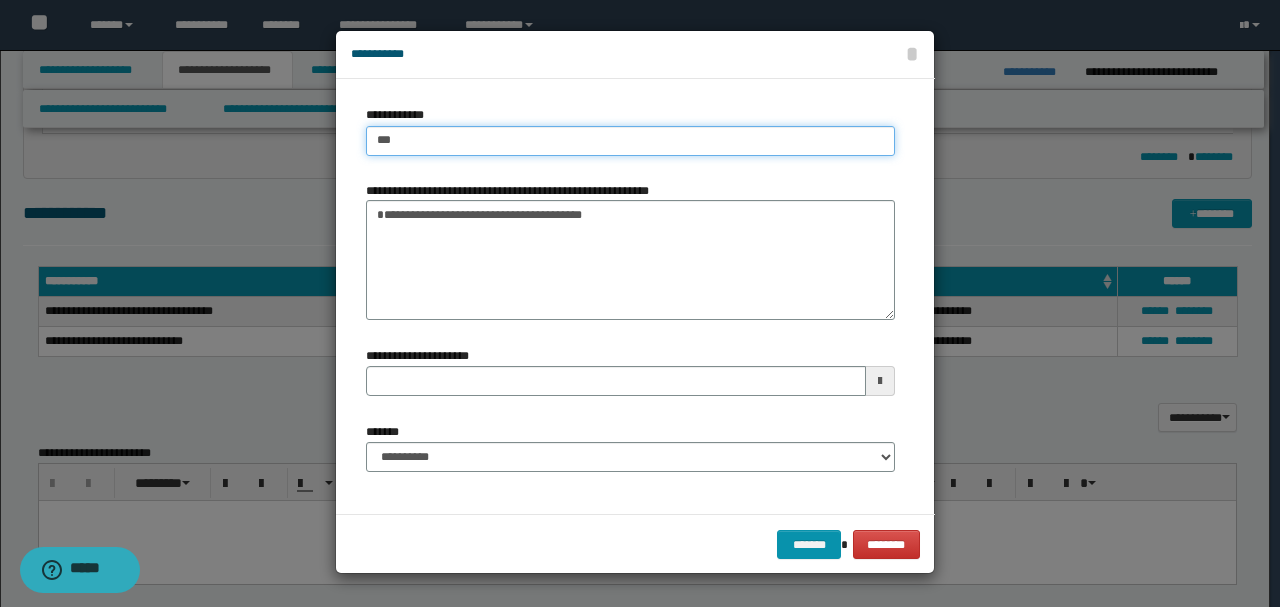 type on "***" 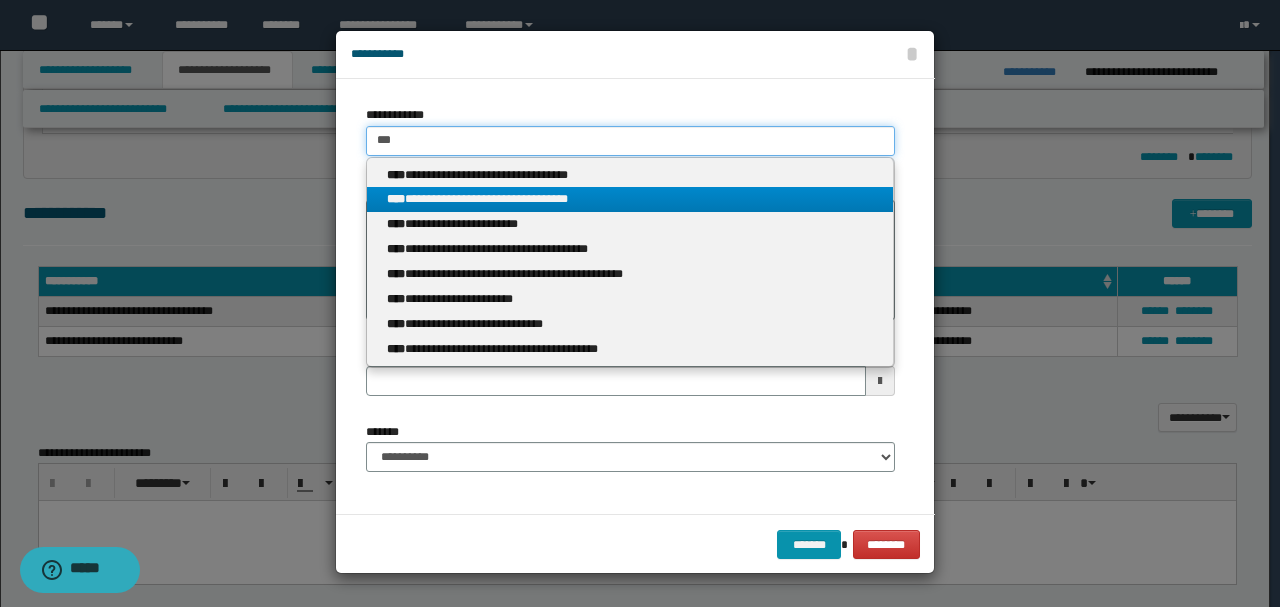 type on "***" 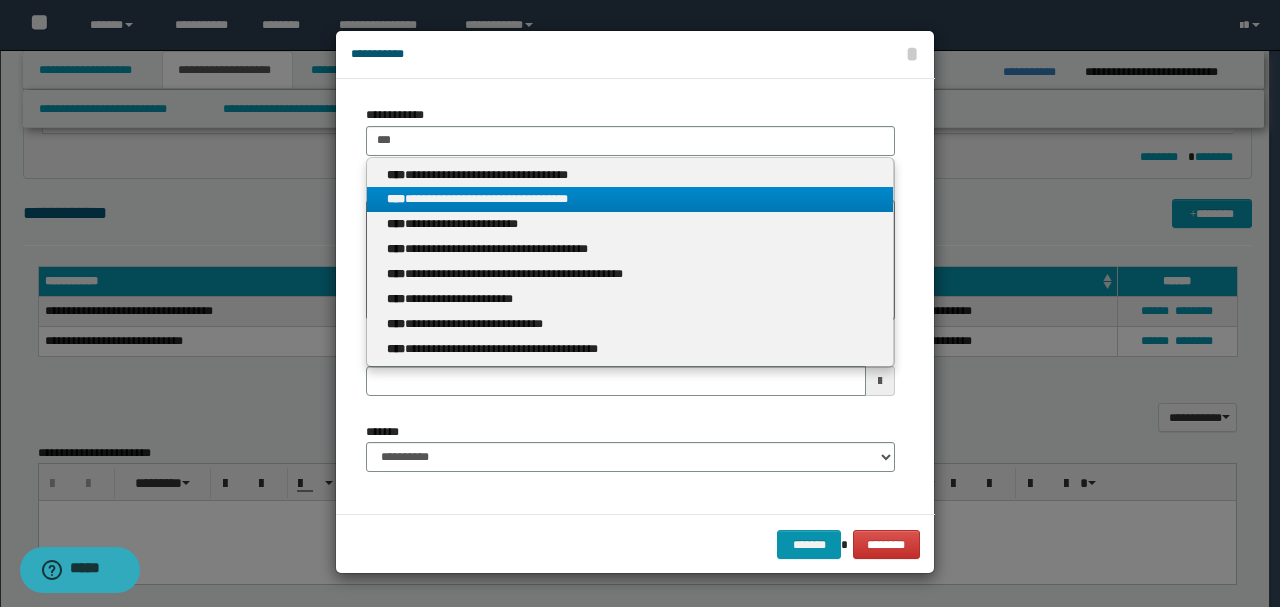 click on "**********" at bounding box center [630, 199] 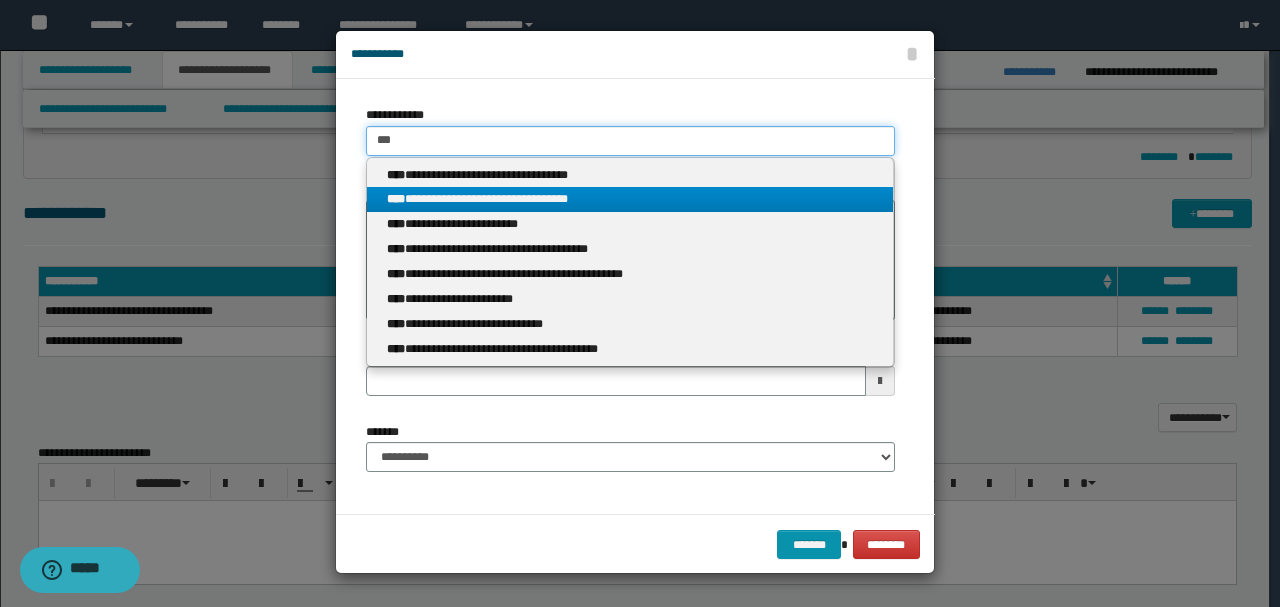type 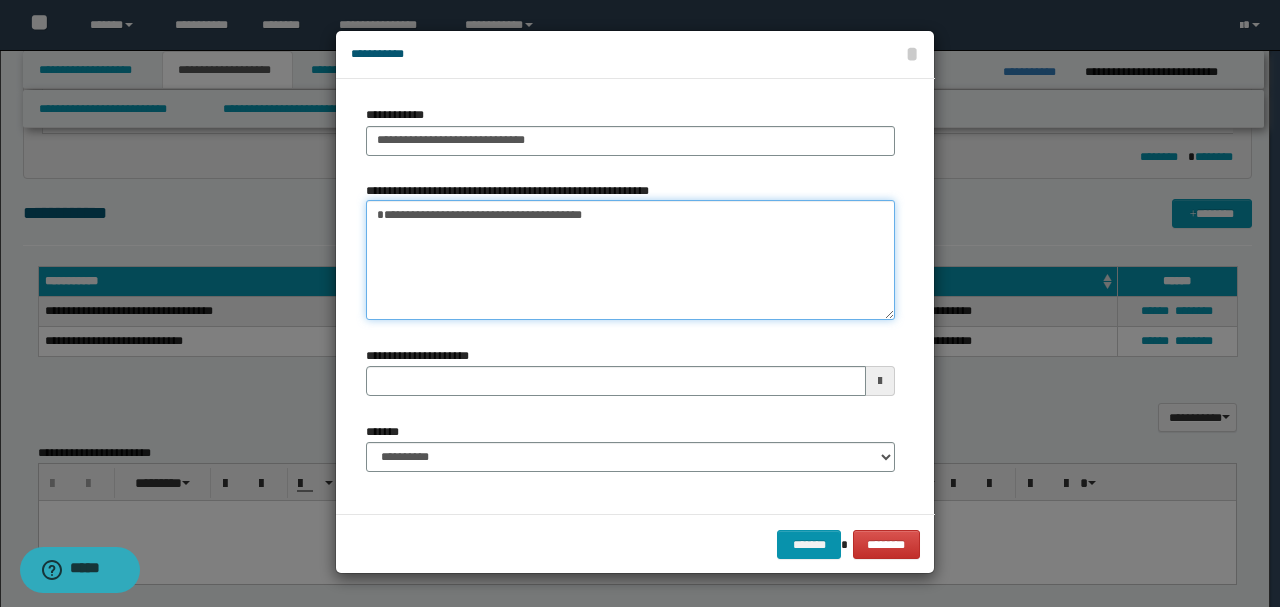 drag, startPoint x: 392, startPoint y: 216, endPoint x: 325, endPoint y: 214, distance: 67.02985 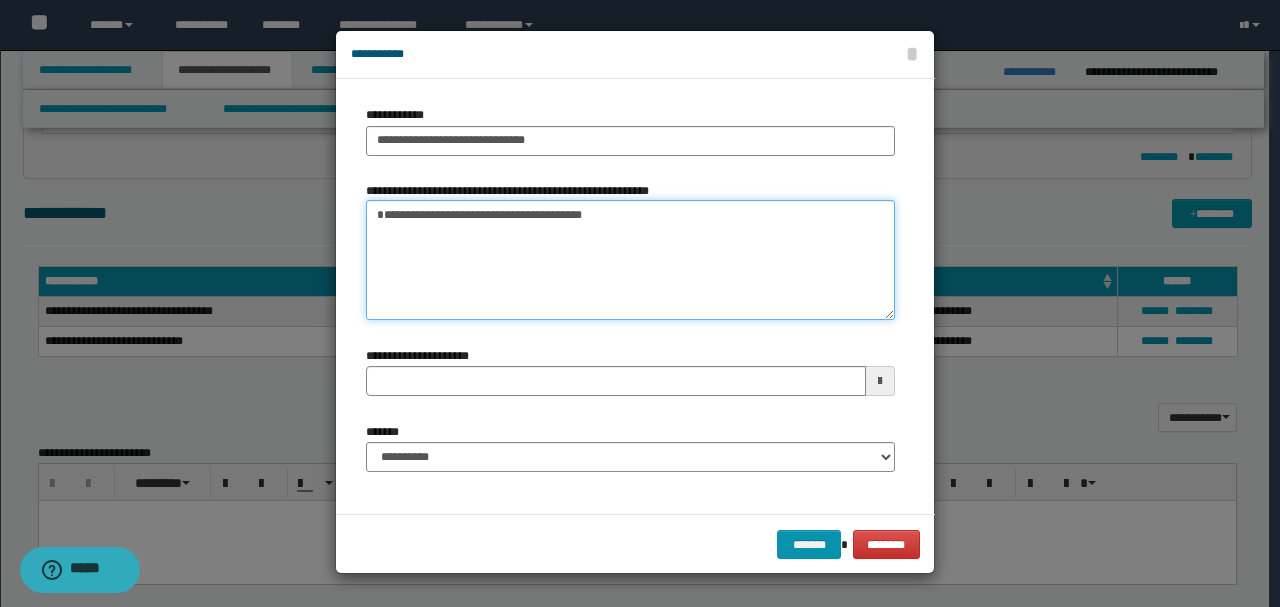 type on "**********" 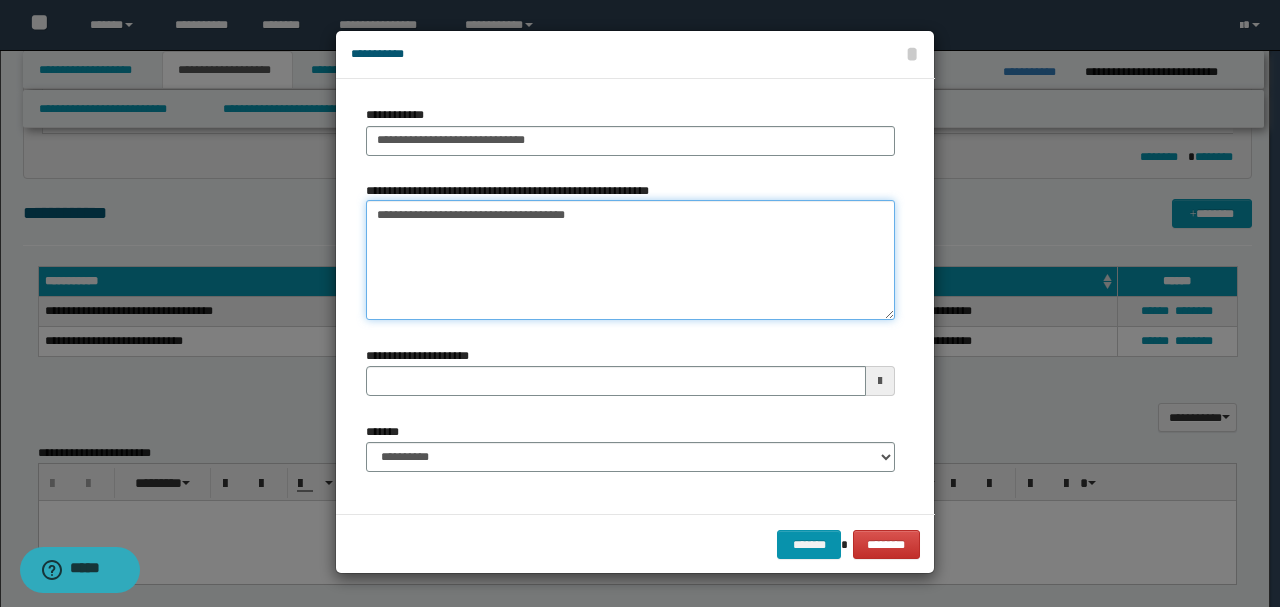 type 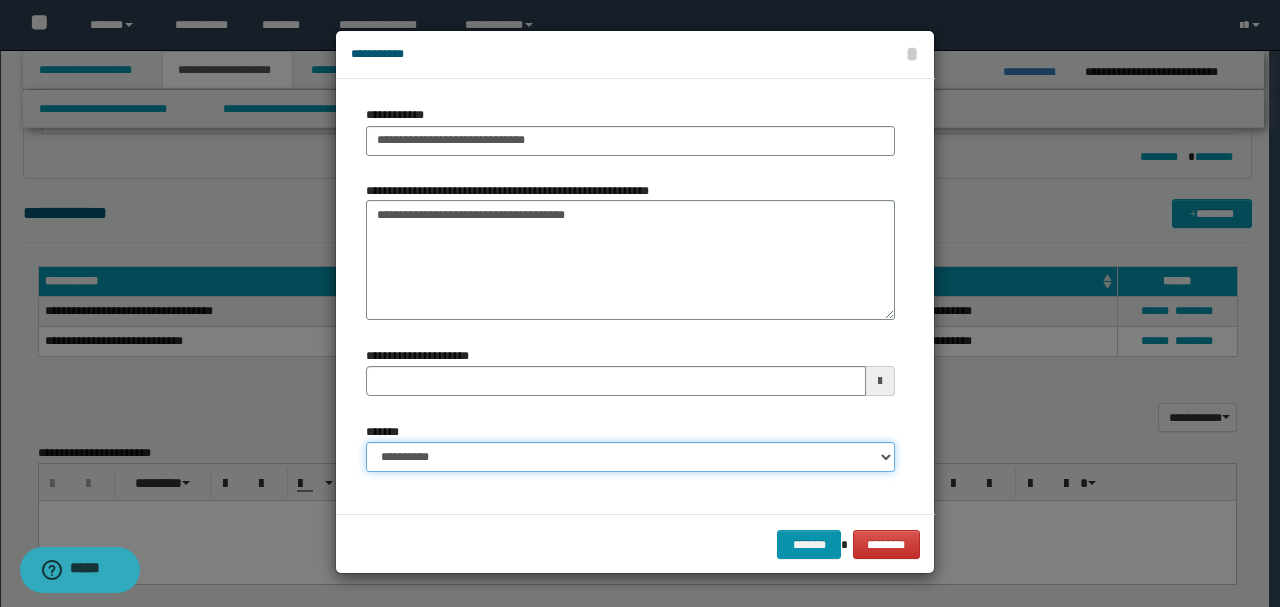 click on "**********" at bounding box center [630, 457] 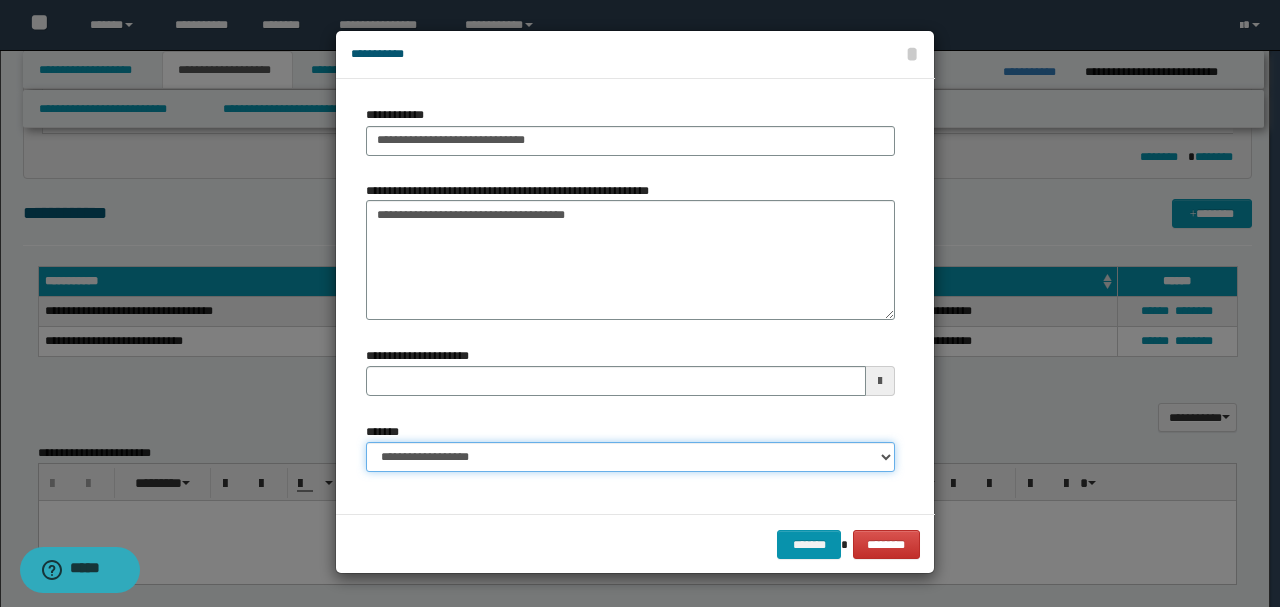 click on "**********" at bounding box center [630, 457] 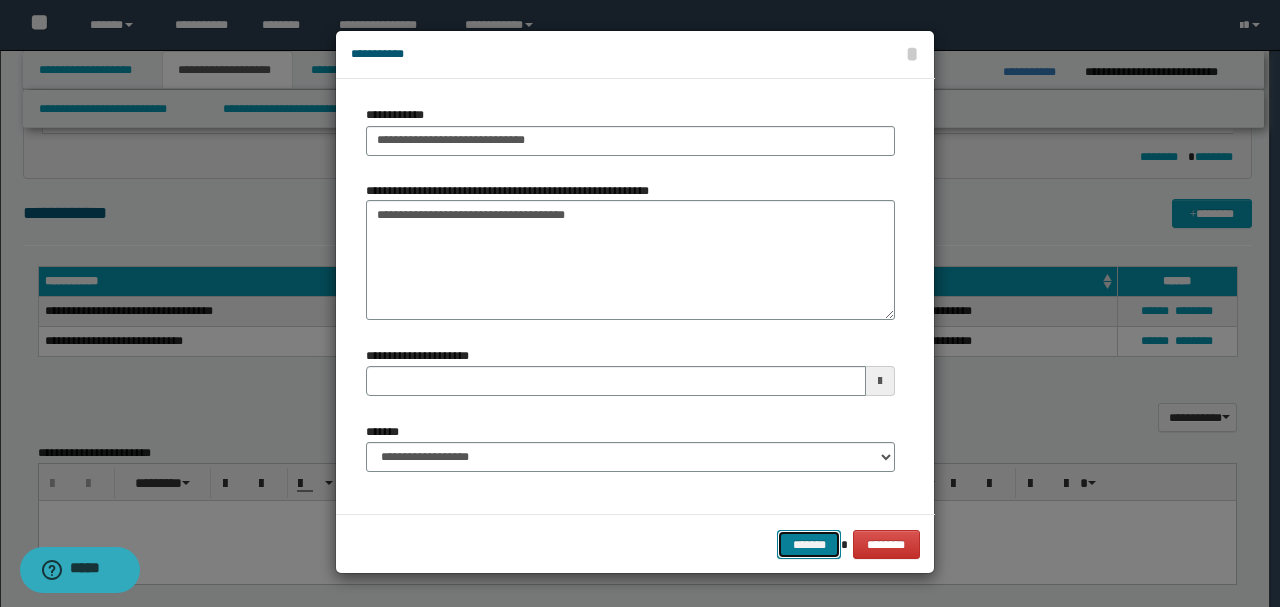click on "*******" at bounding box center (809, 544) 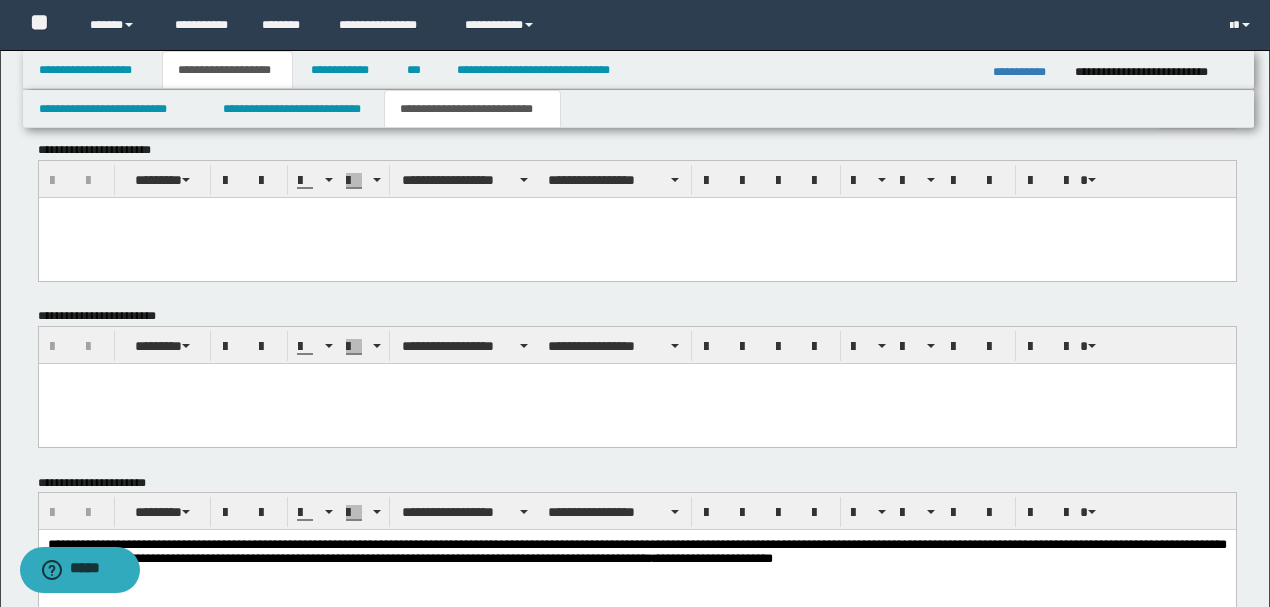 scroll, scrollTop: 1256, scrollLeft: 0, axis: vertical 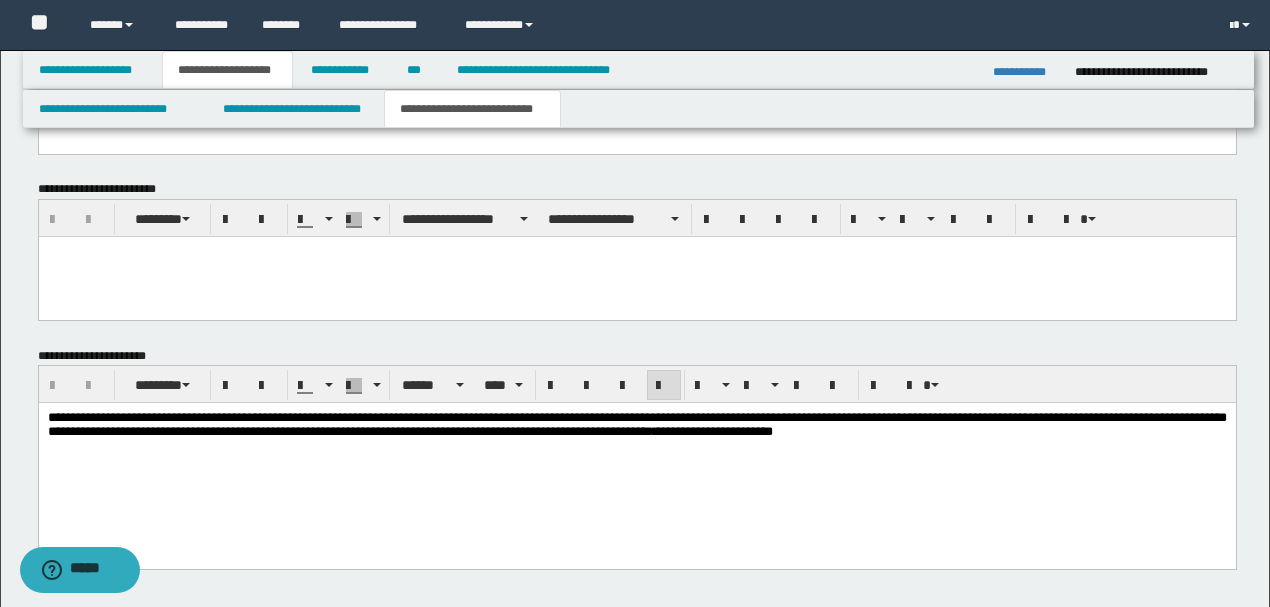 click on "**********" at bounding box center [636, 425] 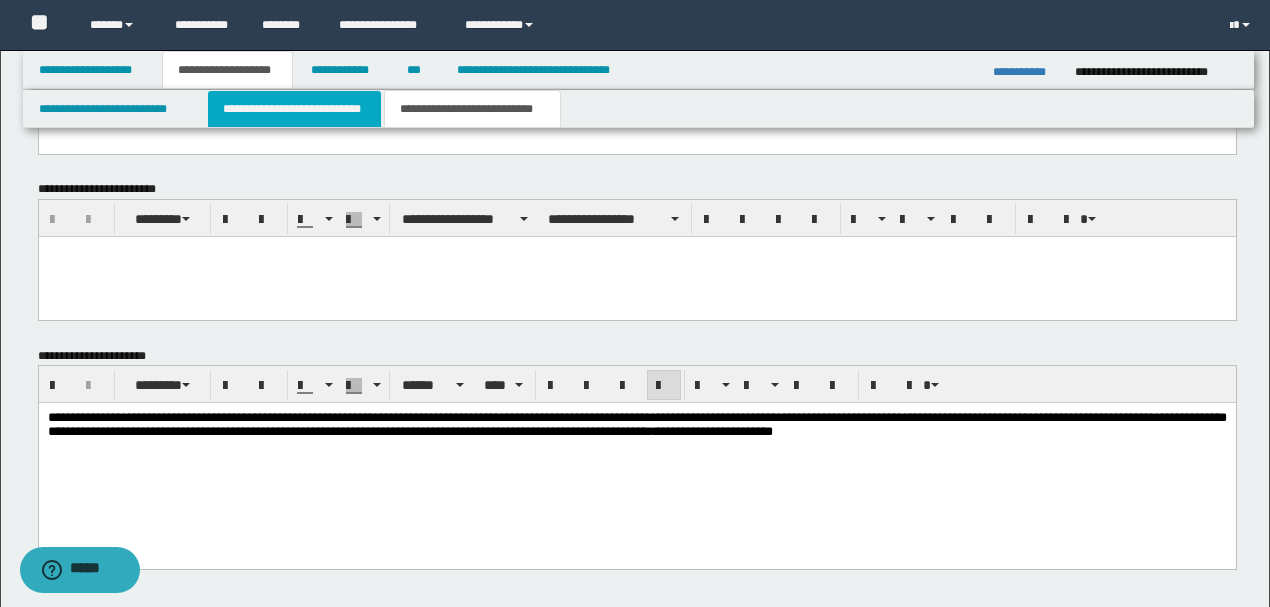 click on "**********" at bounding box center (294, 109) 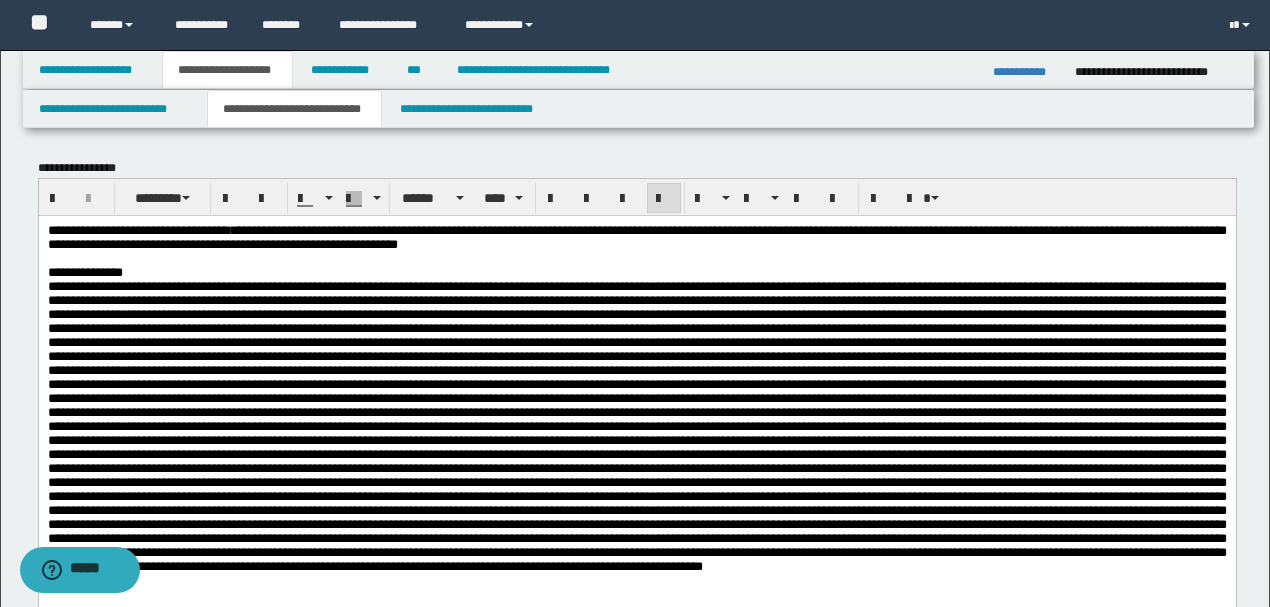 scroll, scrollTop: 66, scrollLeft: 0, axis: vertical 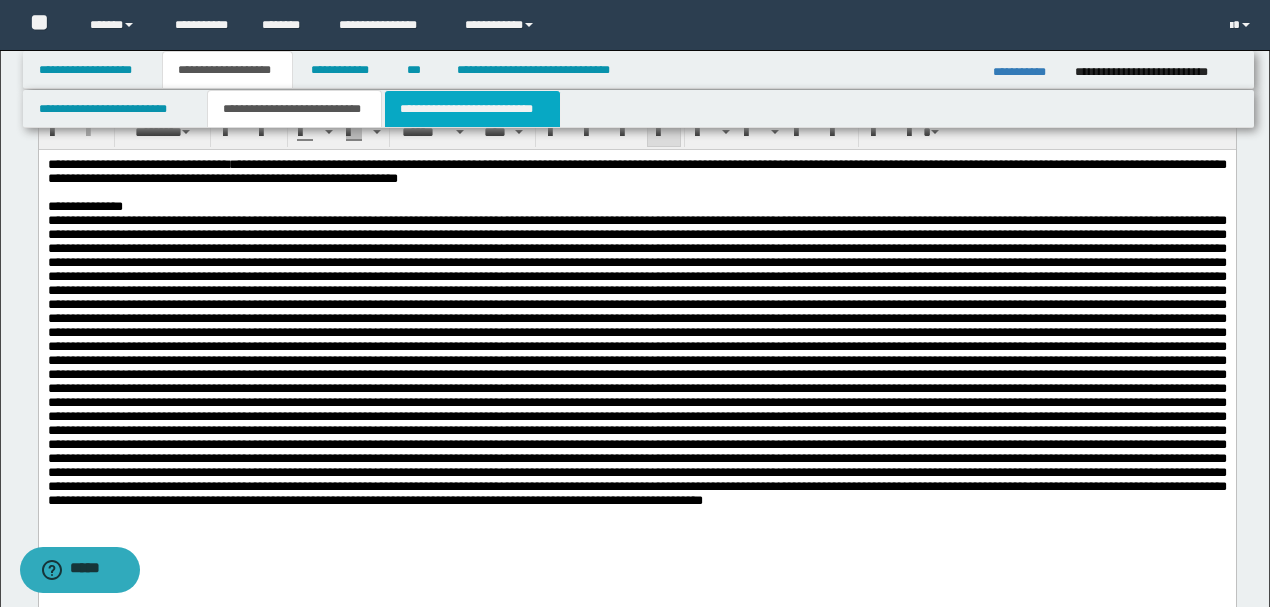 click on "**********" at bounding box center [472, 109] 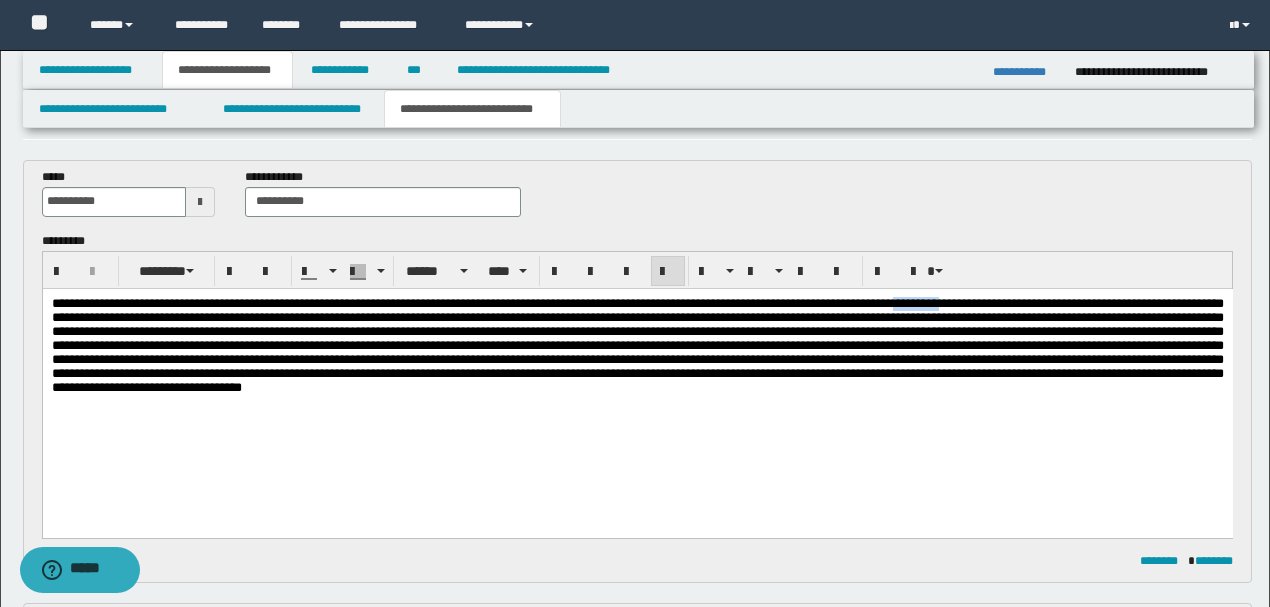 drag, startPoint x: 1069, startPoint y: 299, endPoint x: 1125, endPoint y: 299, distance: 56 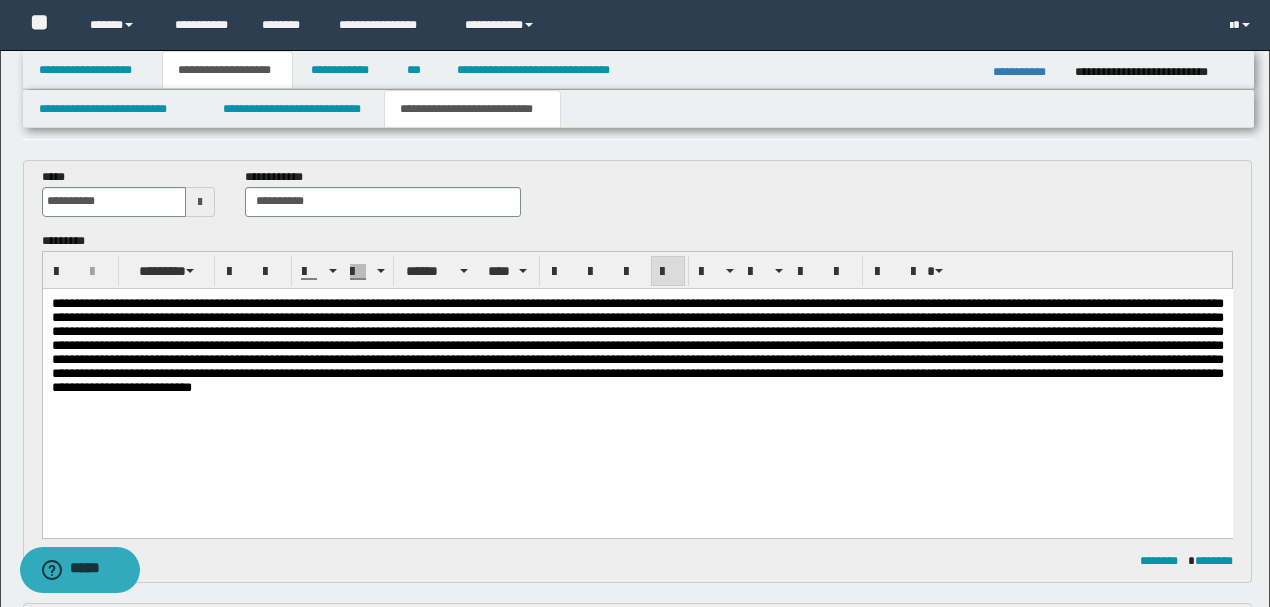 click at bounding box center [637, 344] 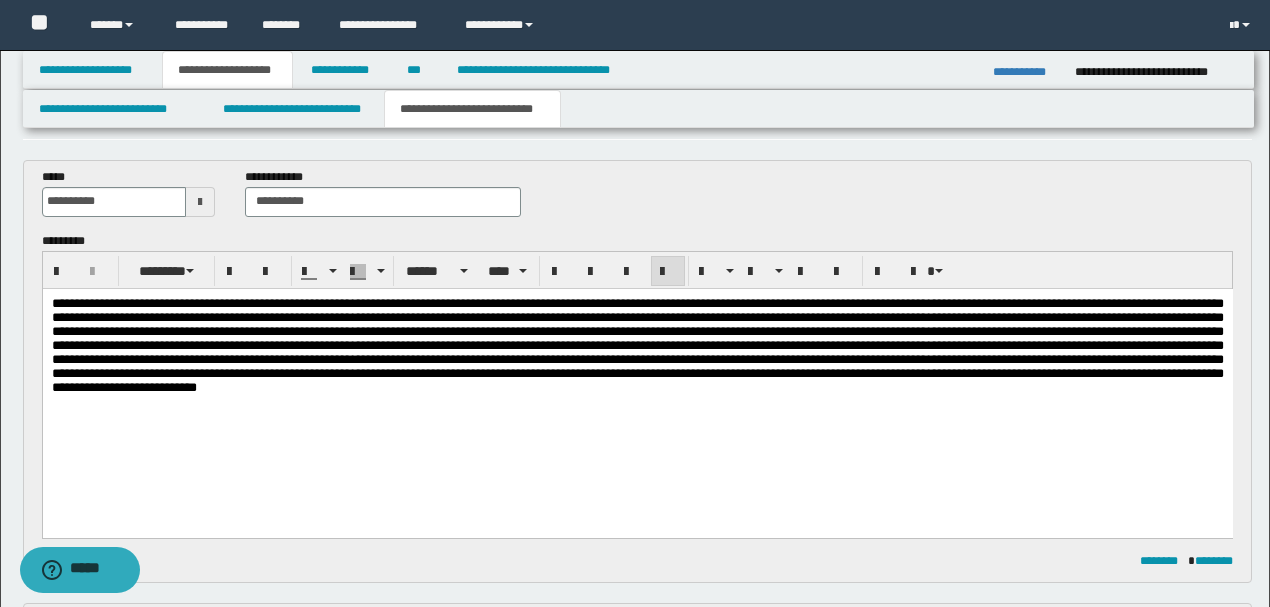 click at bounding box center [637, 345] 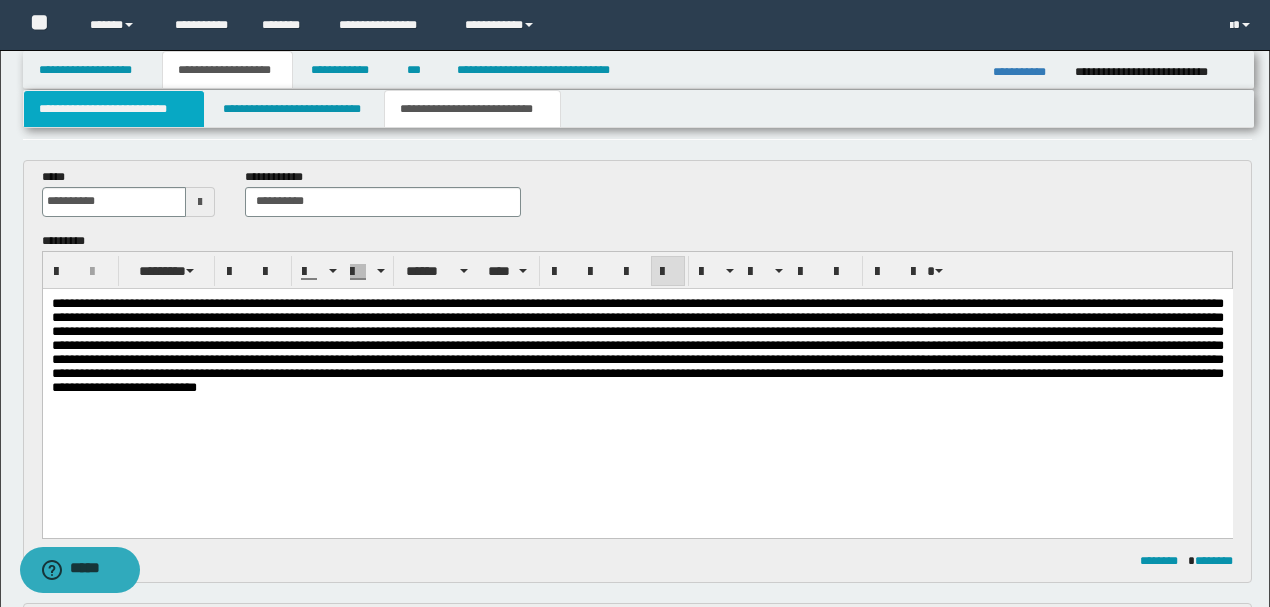 click on "**********" at bounding box center [114, 109] 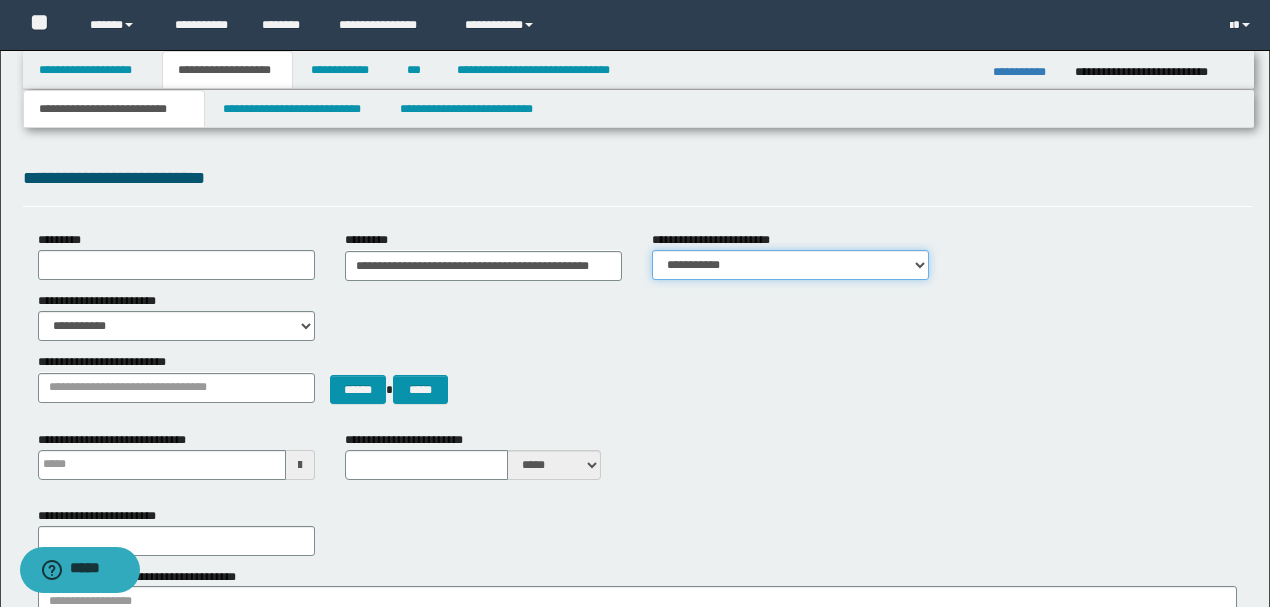 click on "**********" at bounding box center [790, 265] 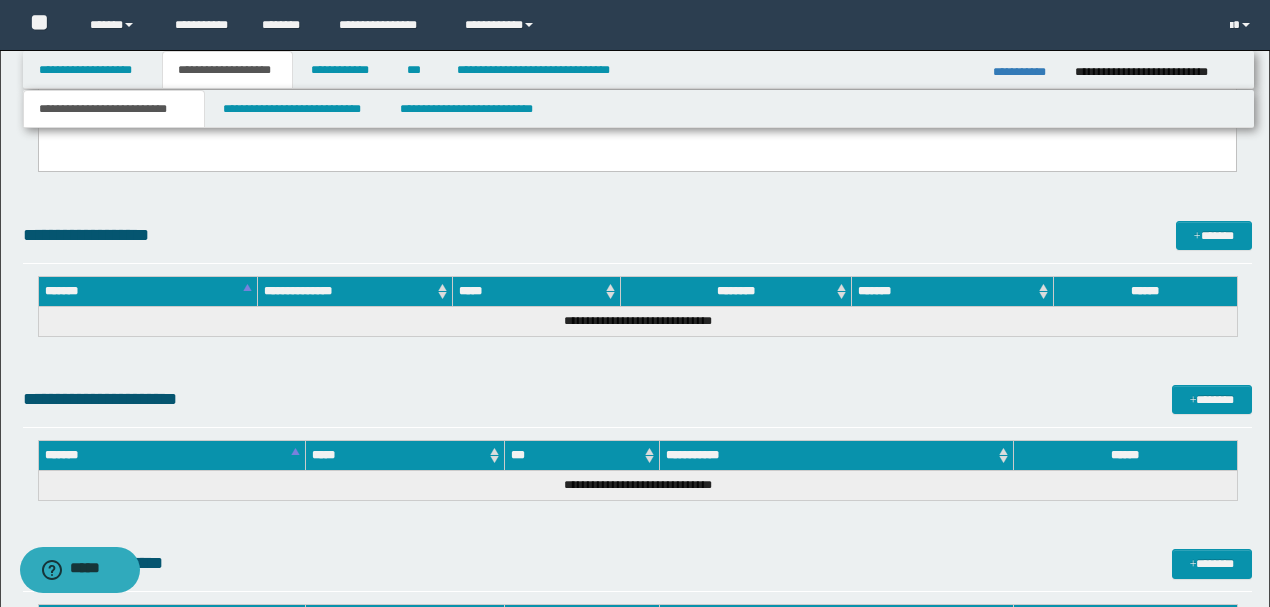 scroll, scrollTop: 388, scrollLeft: 0, axis: vertical 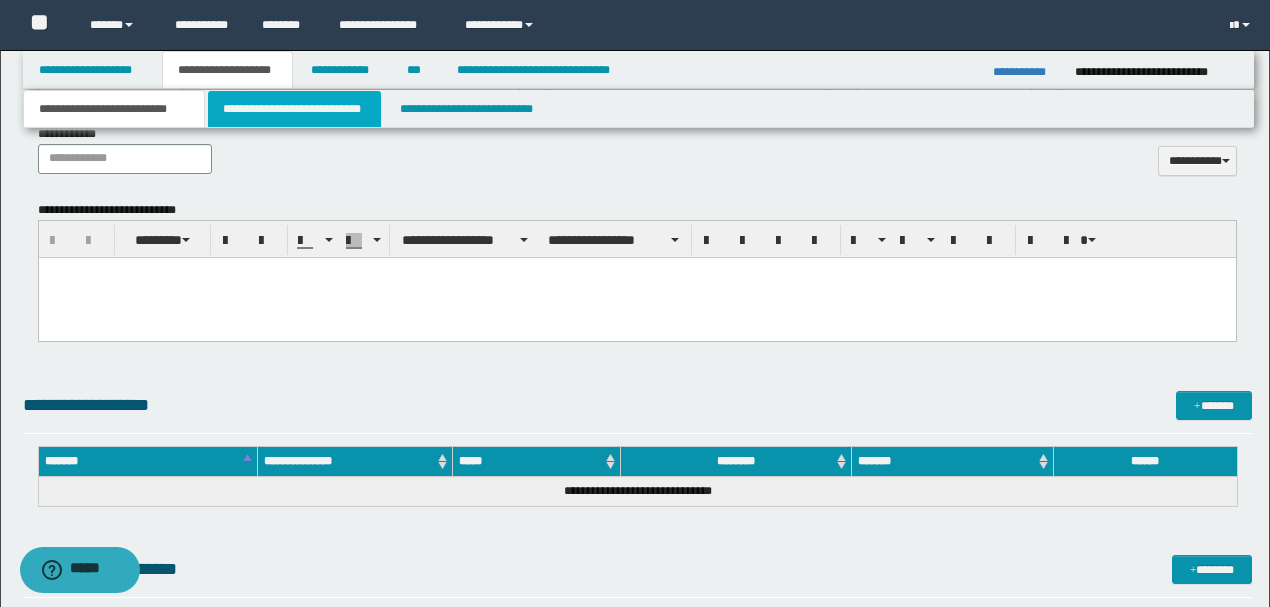 click on "**********" at bounding box center [294, 109] 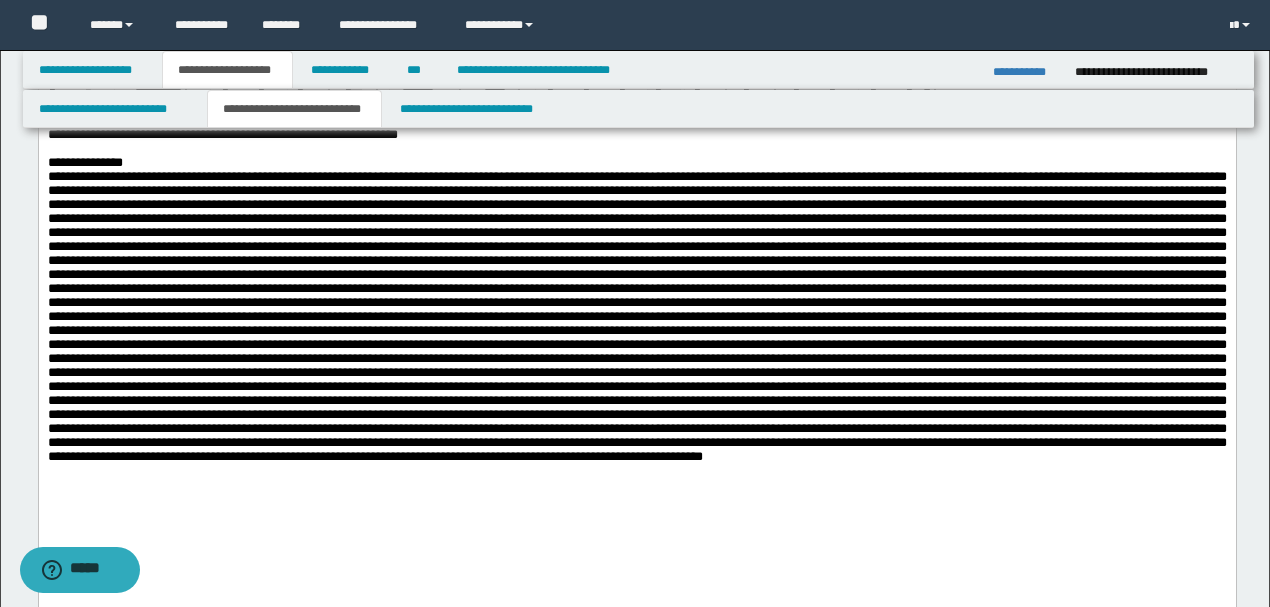 scroll, scrollTop: 133, scrollLeft: 0, axis: vertical 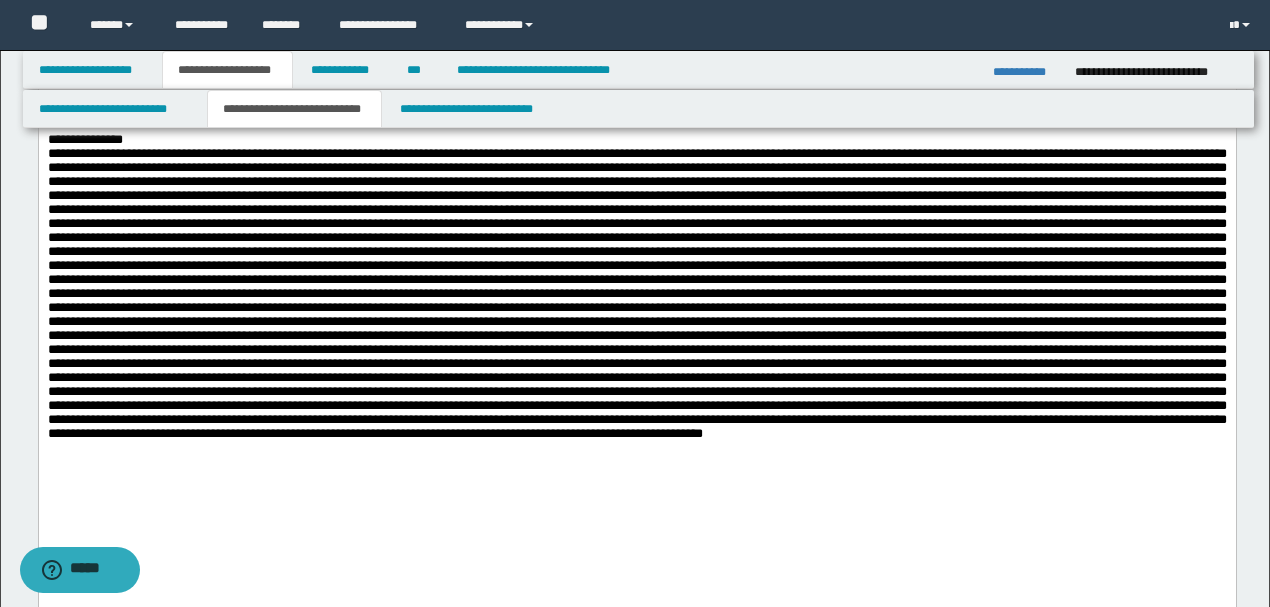 click at bounding box center (636, 292) 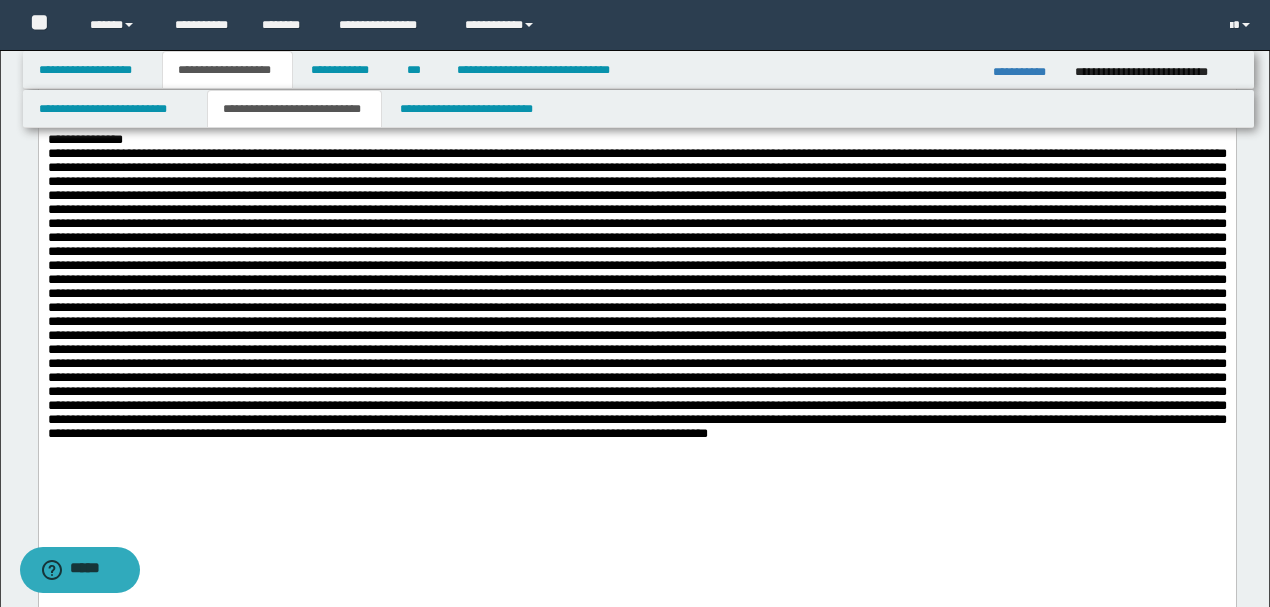 scroll, scrollTop: 200, scrollLeft: 0, axis: vertical 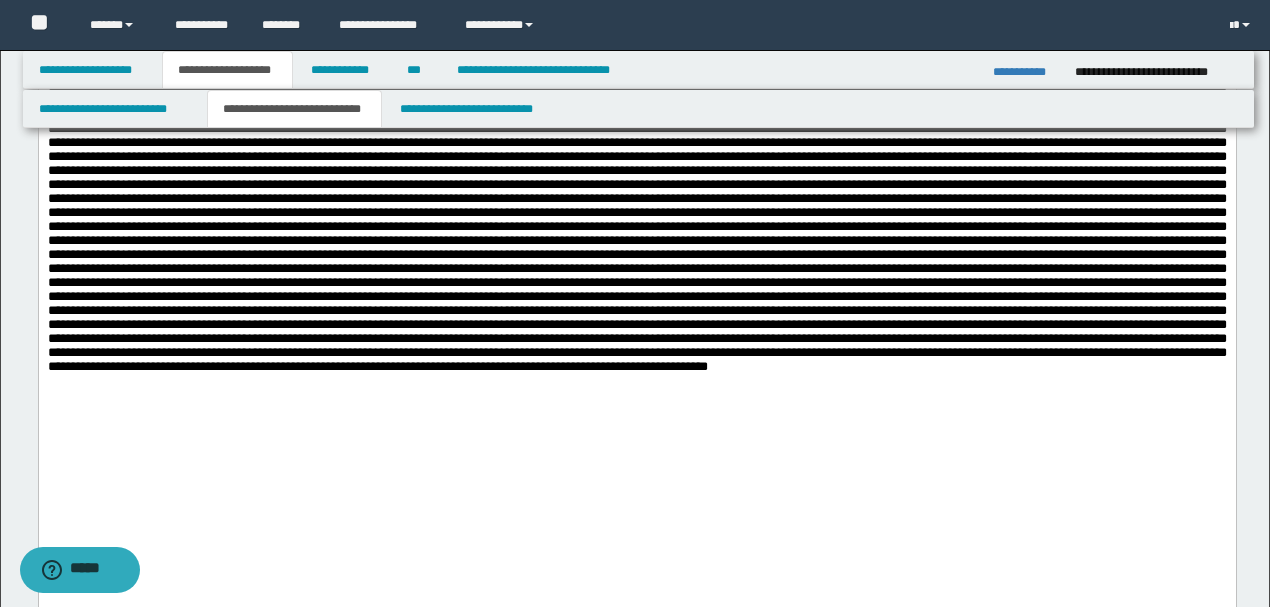 click at bounding box center [636, 225] 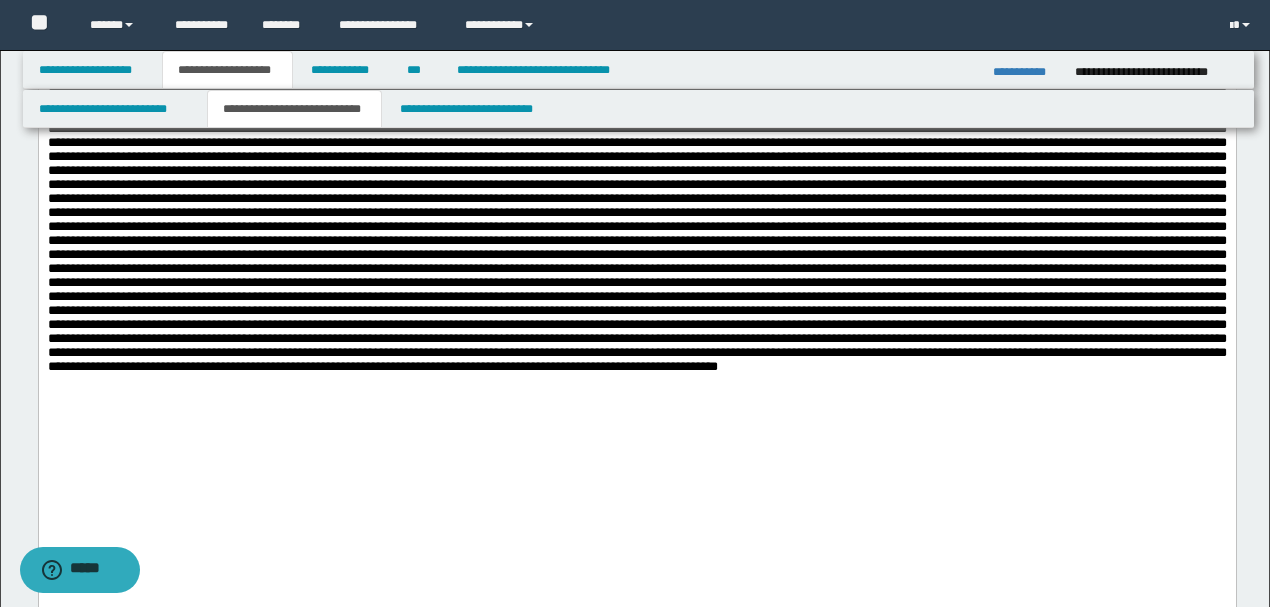 click at bounding box center (636, 225) 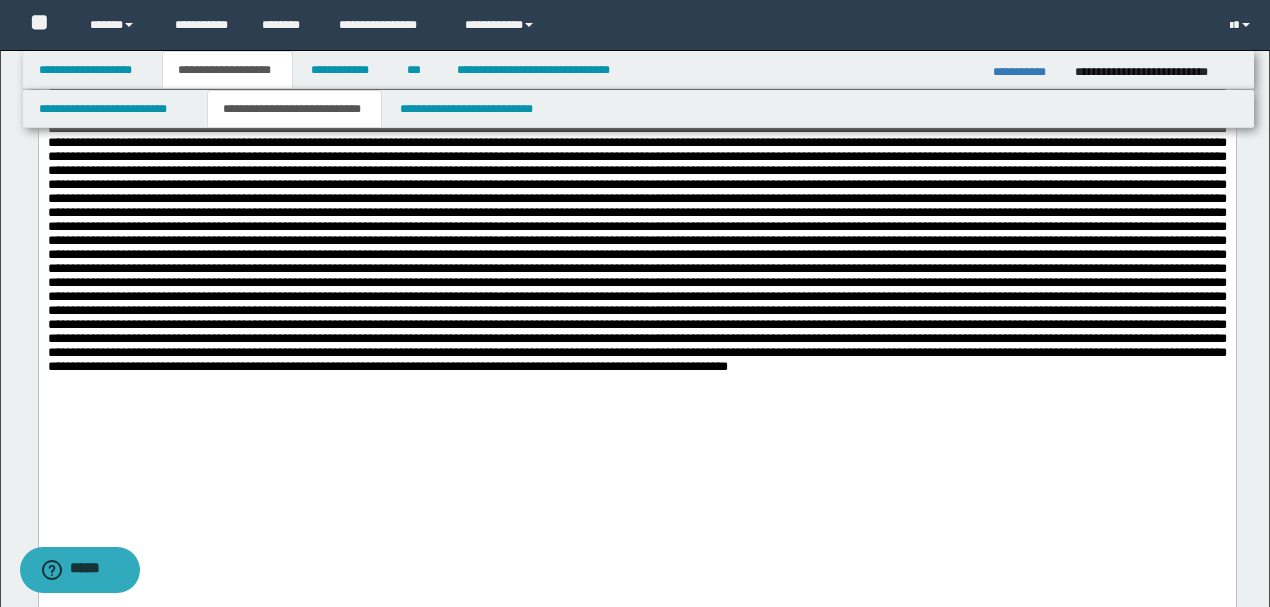 click at bounding box center (636, 225) 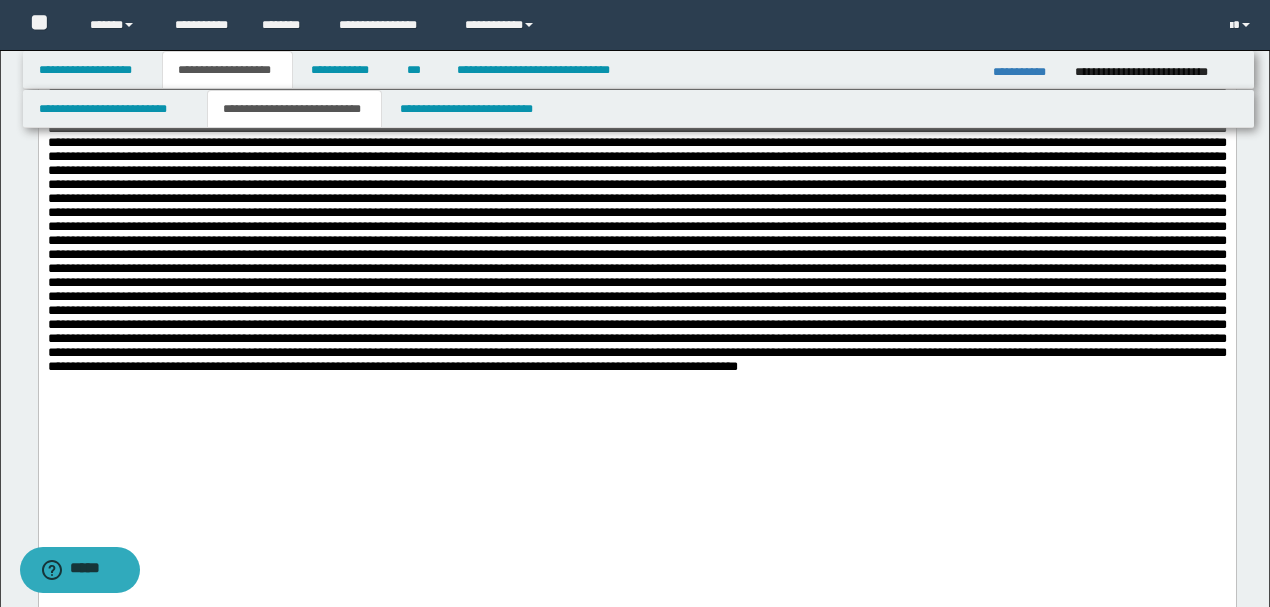 click at bounding box center (636, 225) 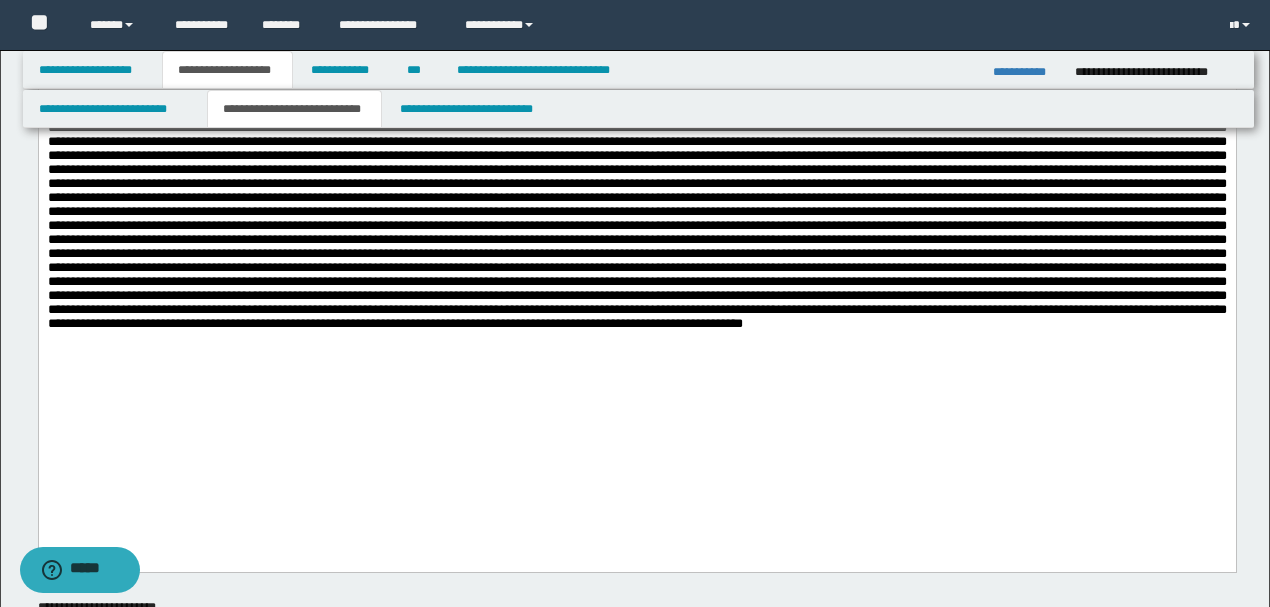 scroll, scrollTop: 266, scrollLeft: 0, axis: vertical 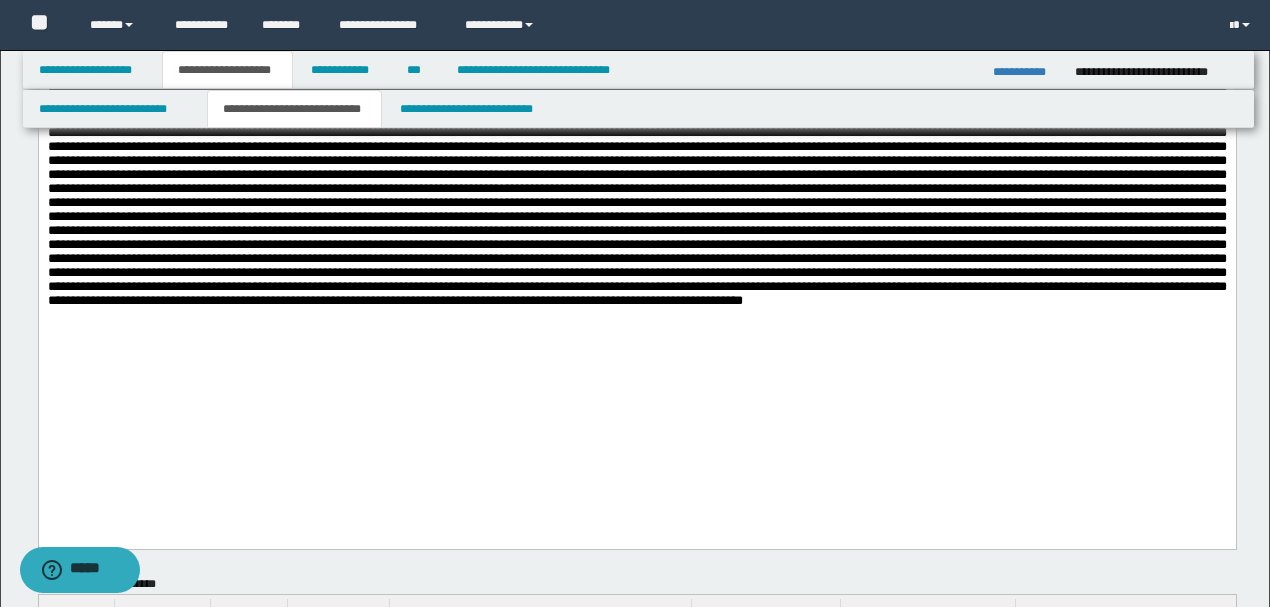 click at bounding box center (636, 160) 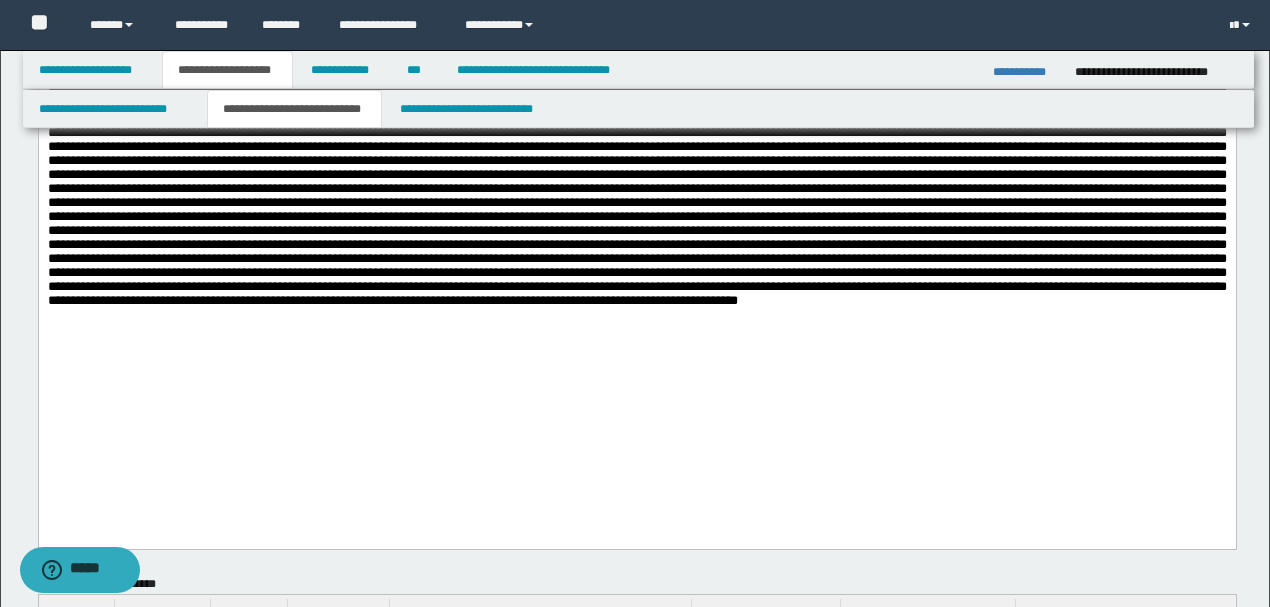 click at bounding box center (636, 160) 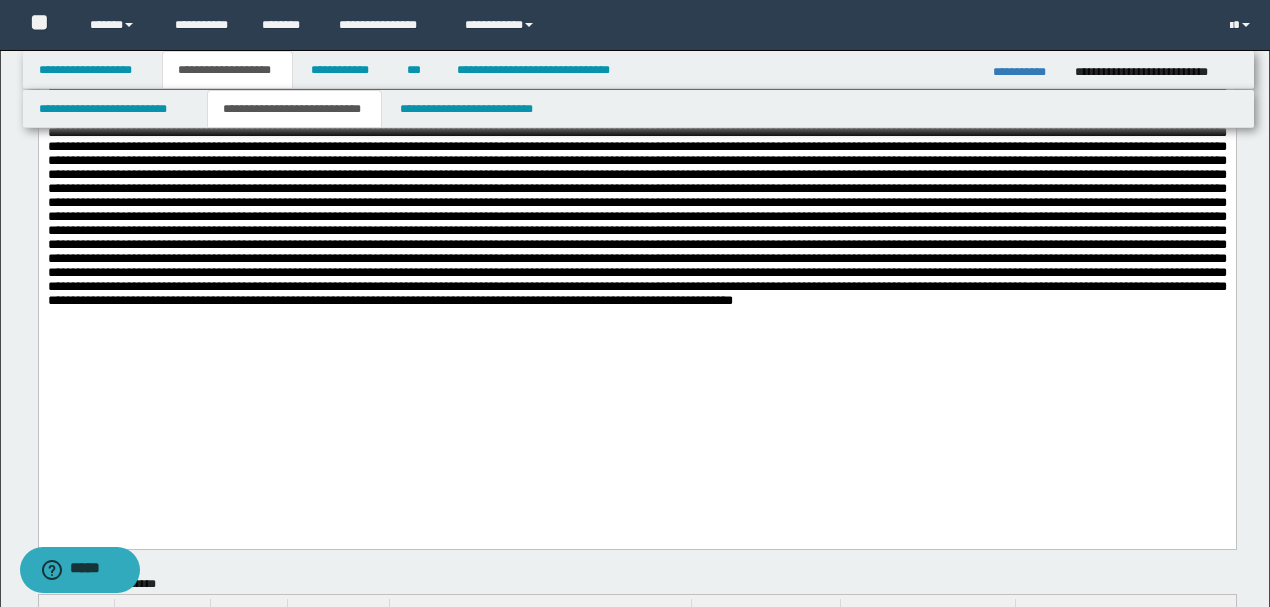 click at bounding box center [636, 160] 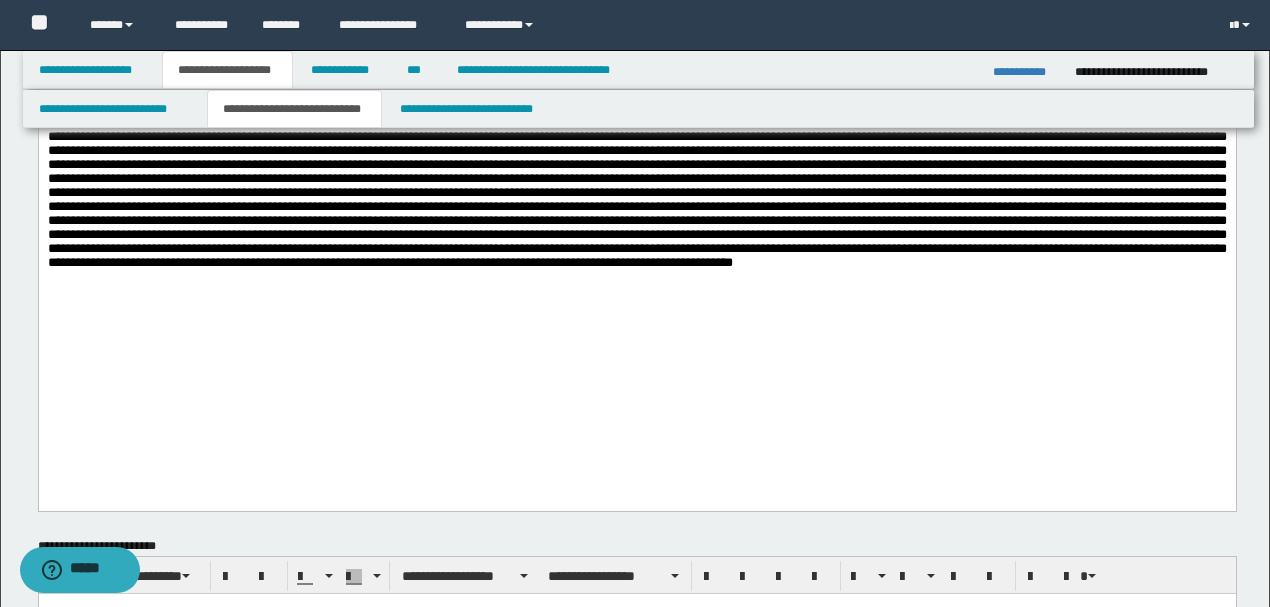 scroll, scrollTop: 333, scrollLeft: 0, axis: vertical 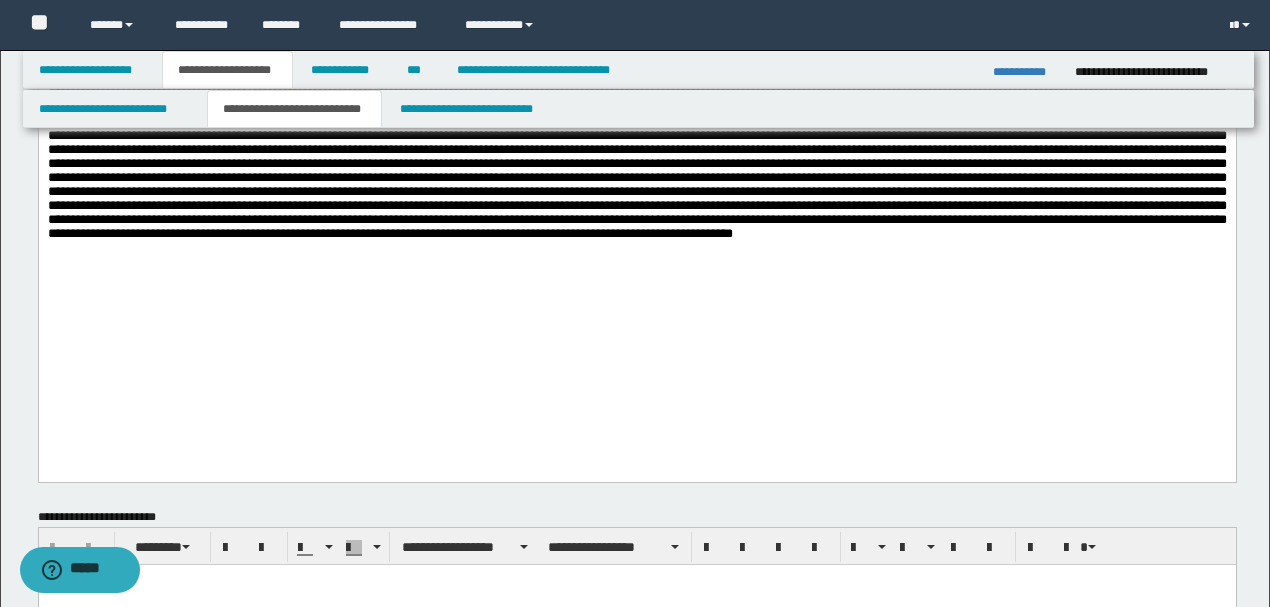 click at bounding box center [636, 93] 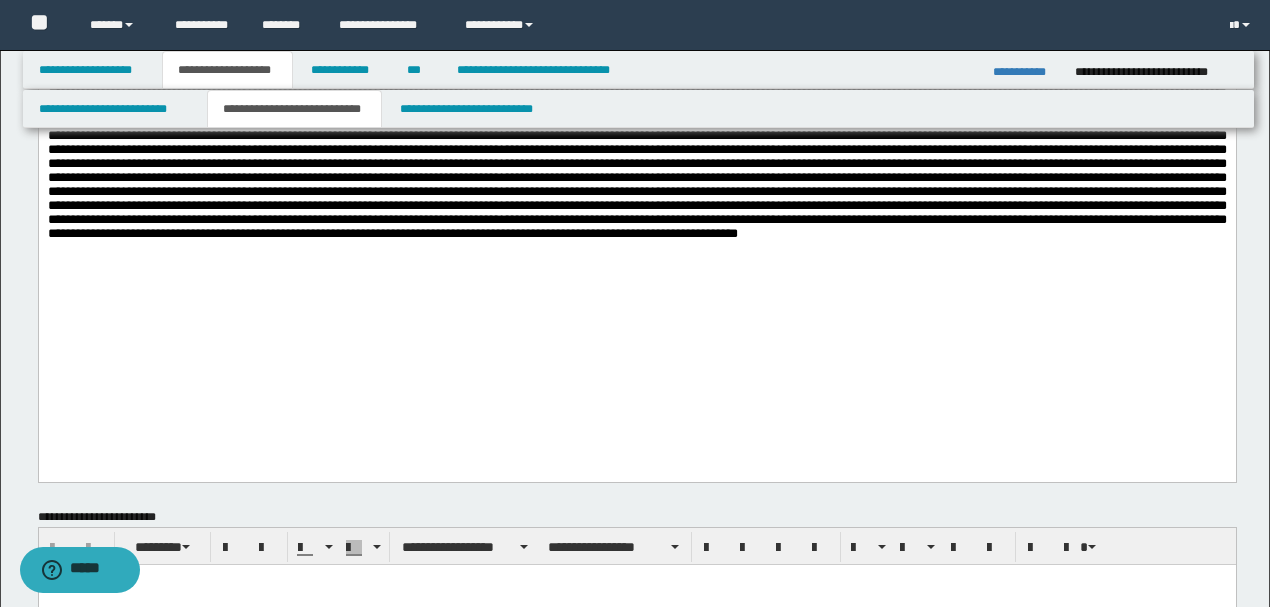 click at bounding box center [636, 93] 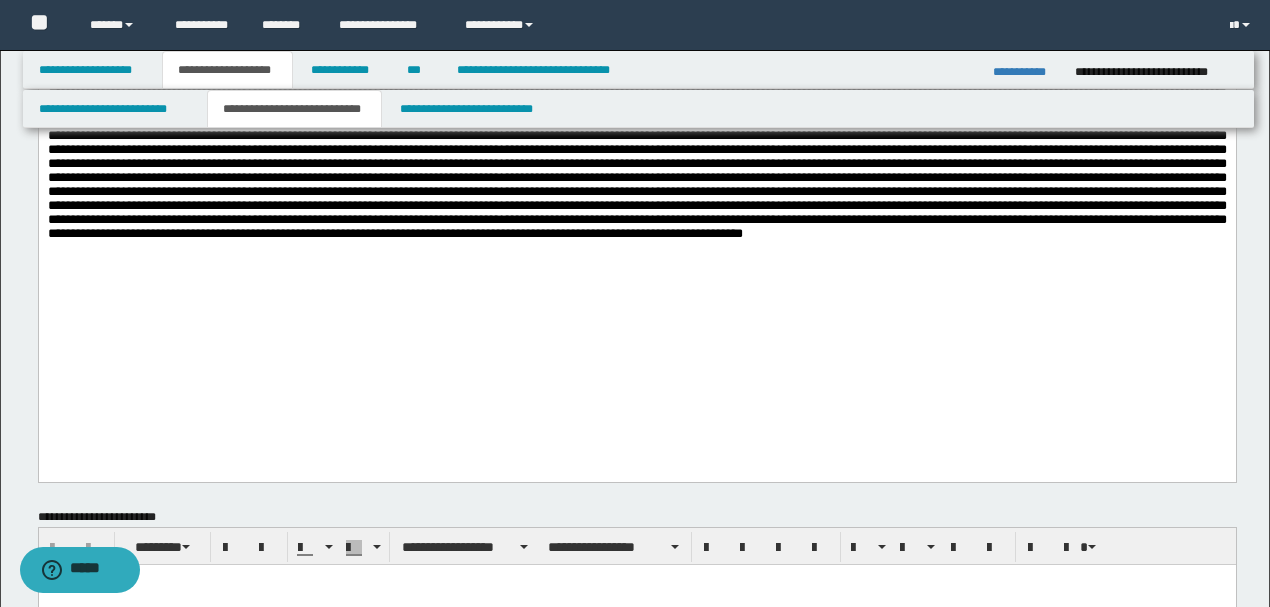click at bounding box center (636, 93) 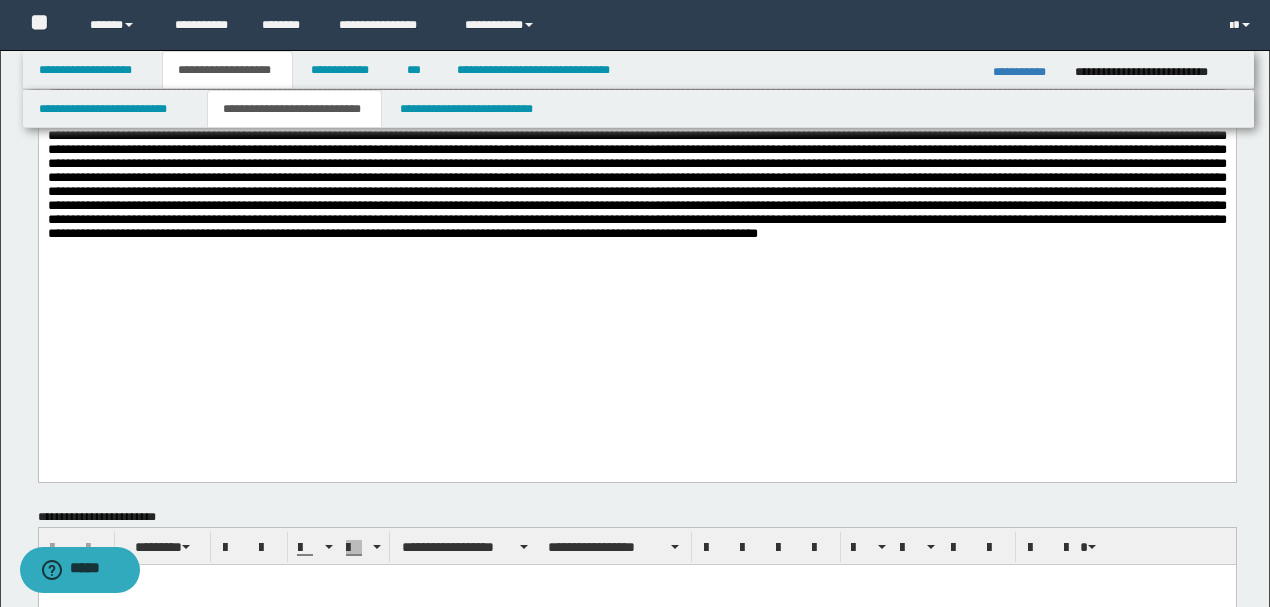 click at bounding box center [636, 94] 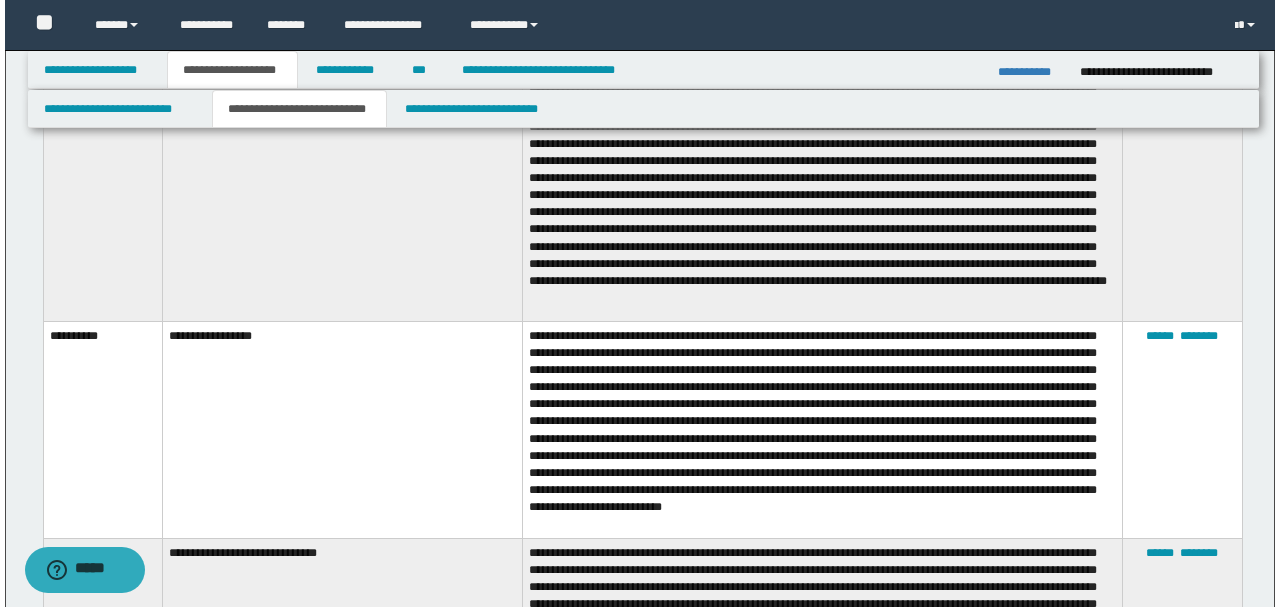 scroll, scrollTop: 1200, scrollLeft: 0, axis: vertical 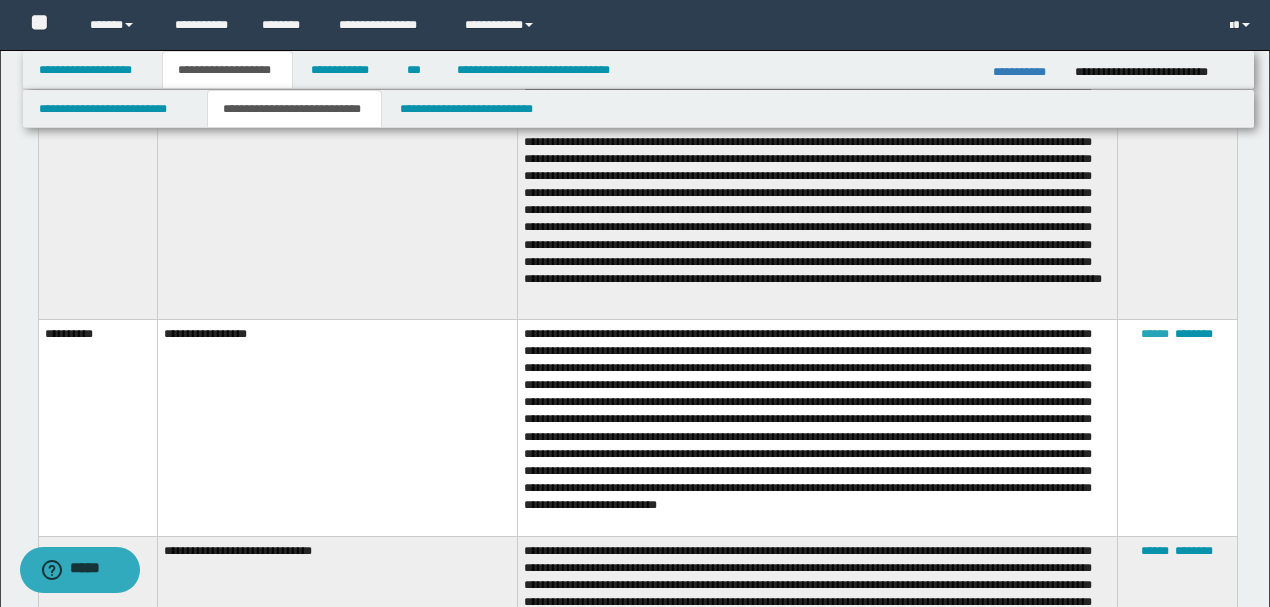 click on "******" at bounding box center (1155, 334) 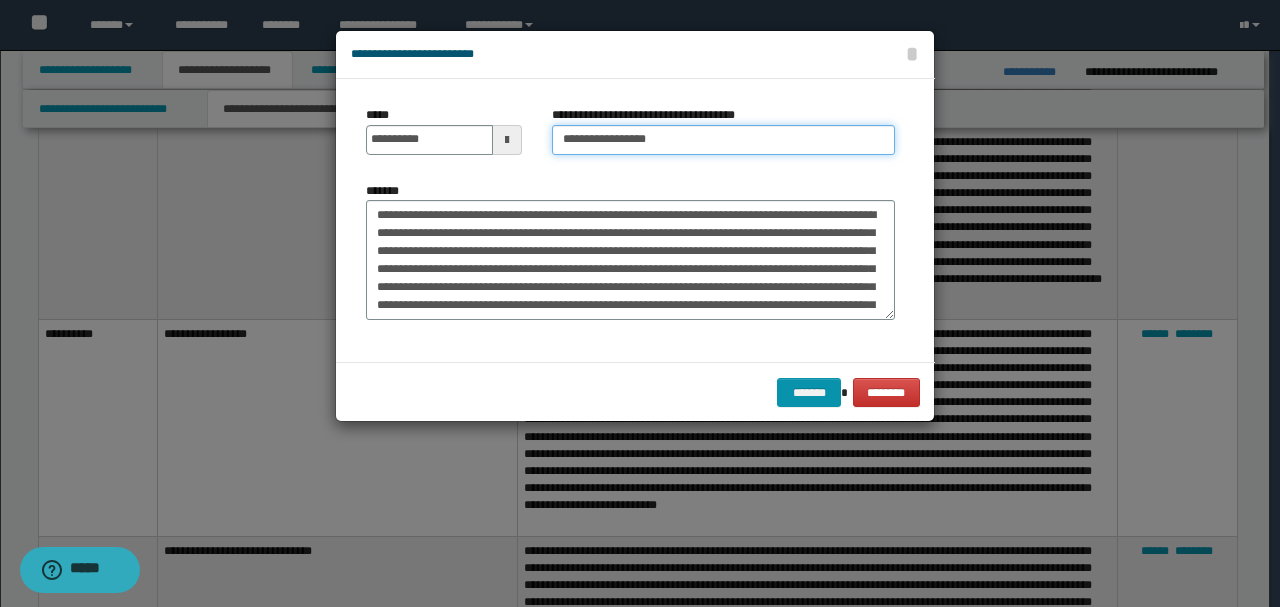 drag, startPoint x: 621, startPoint y: 140, endPoint x: 880, endPoint y: 137, distance: 259.01736 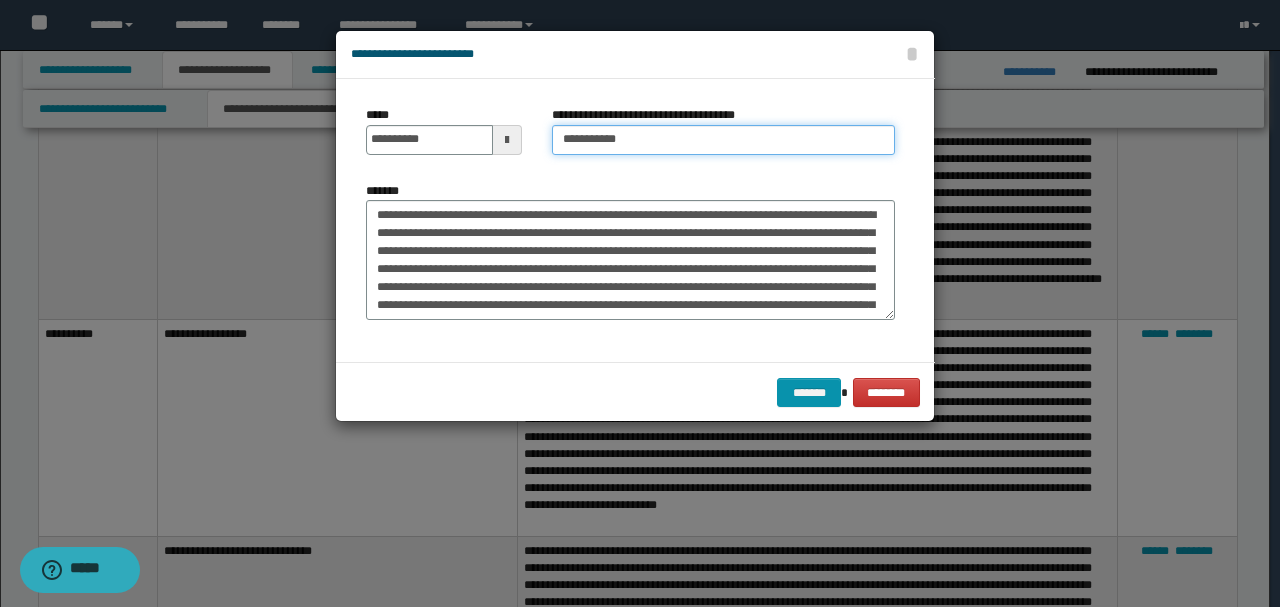 type on "**********" 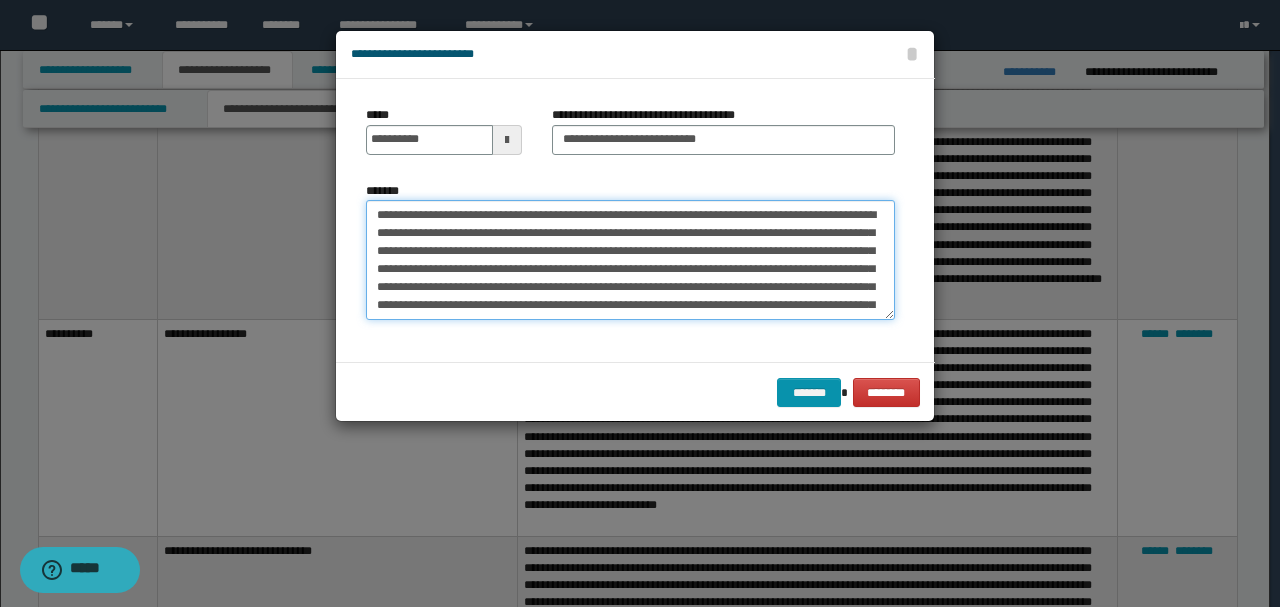 click on "*******" at bounding box center (630, 260) 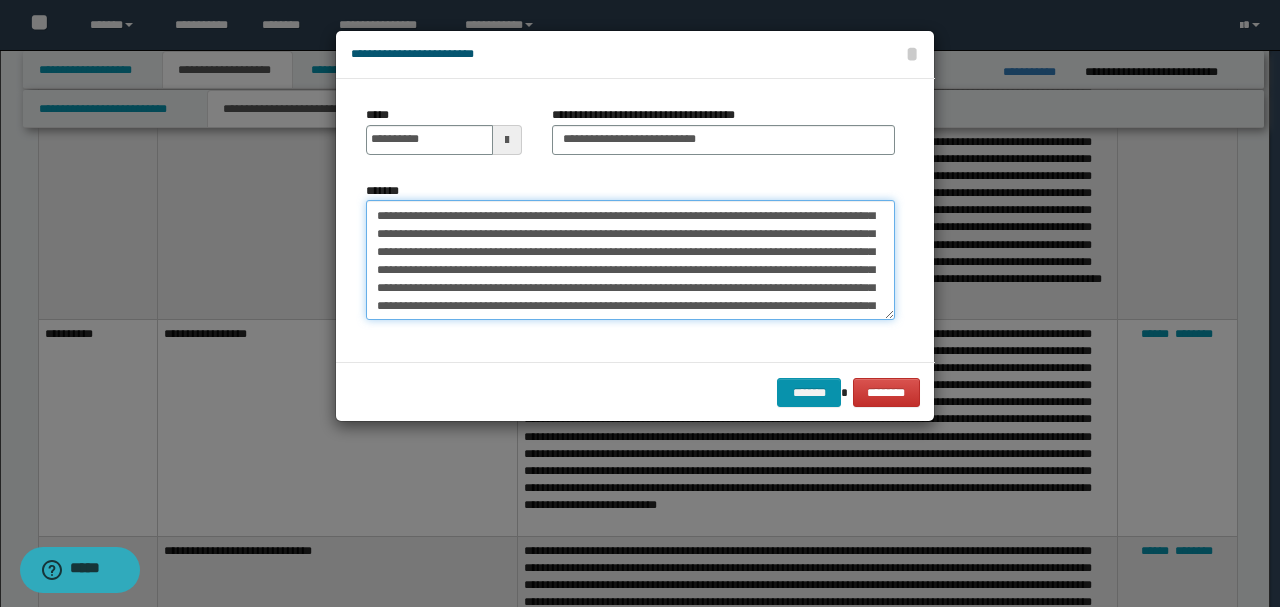 scroll, scrollTop: 66, scrollLeft: 0, axis: vertical 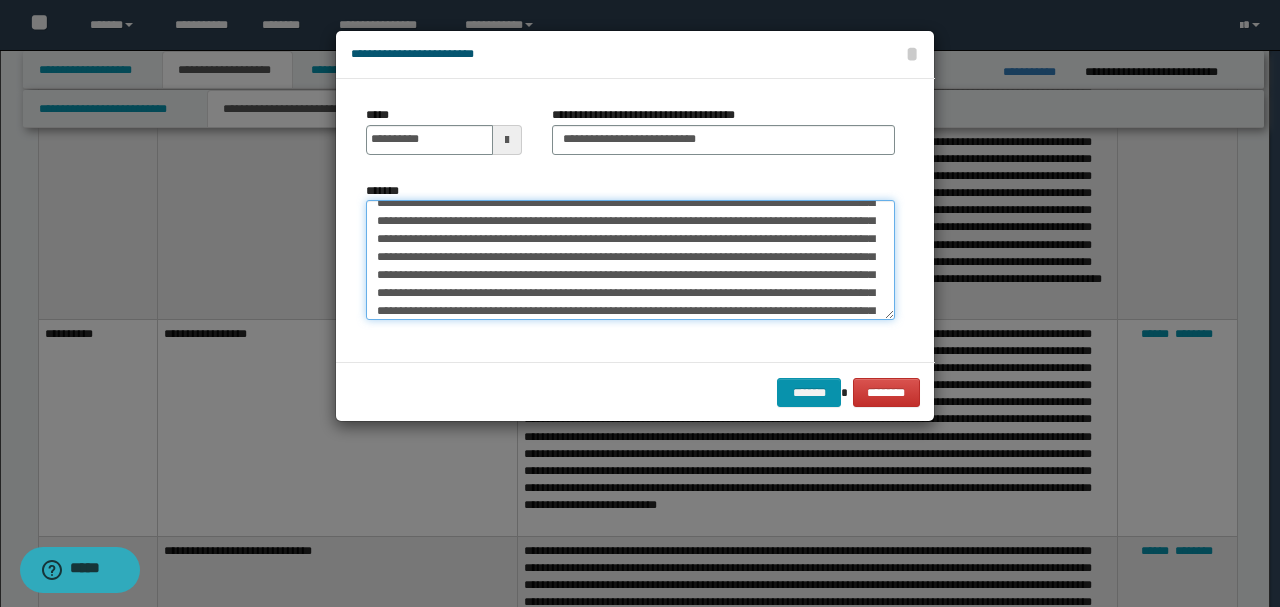 drag, startPoint x: 718, startPoint y: 239, endPoint x: 674, endPoint y: 255, distance: 46.818798 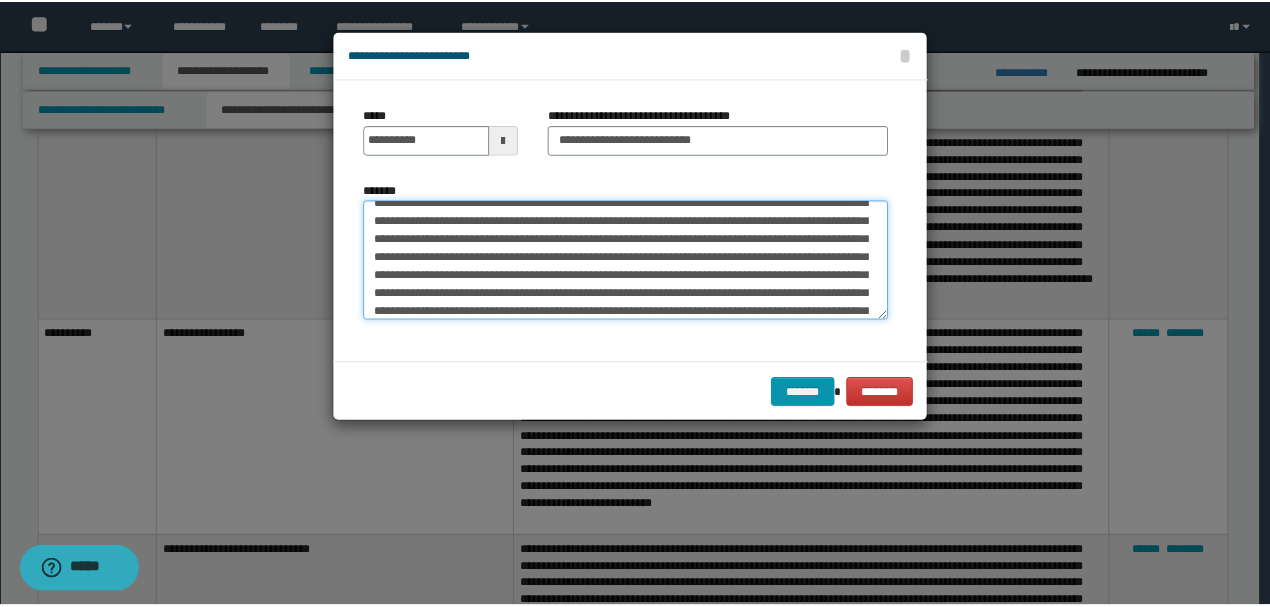 scroll, scrollTop: 126, scrollLeft: 0, axis: vertical 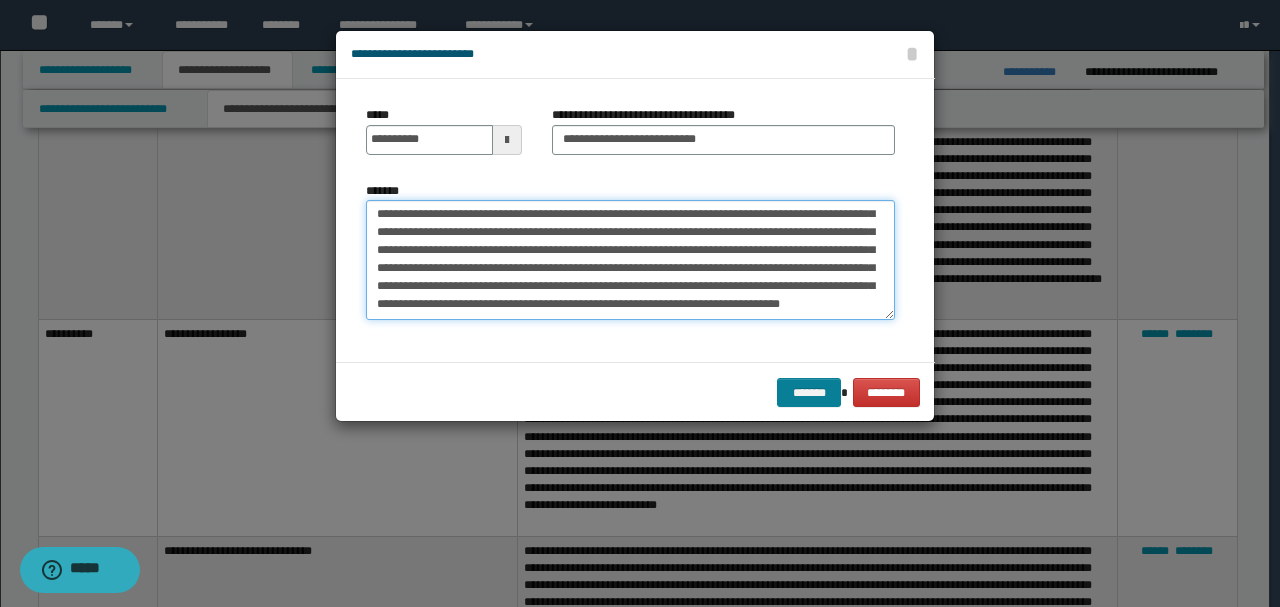 type on "**********" 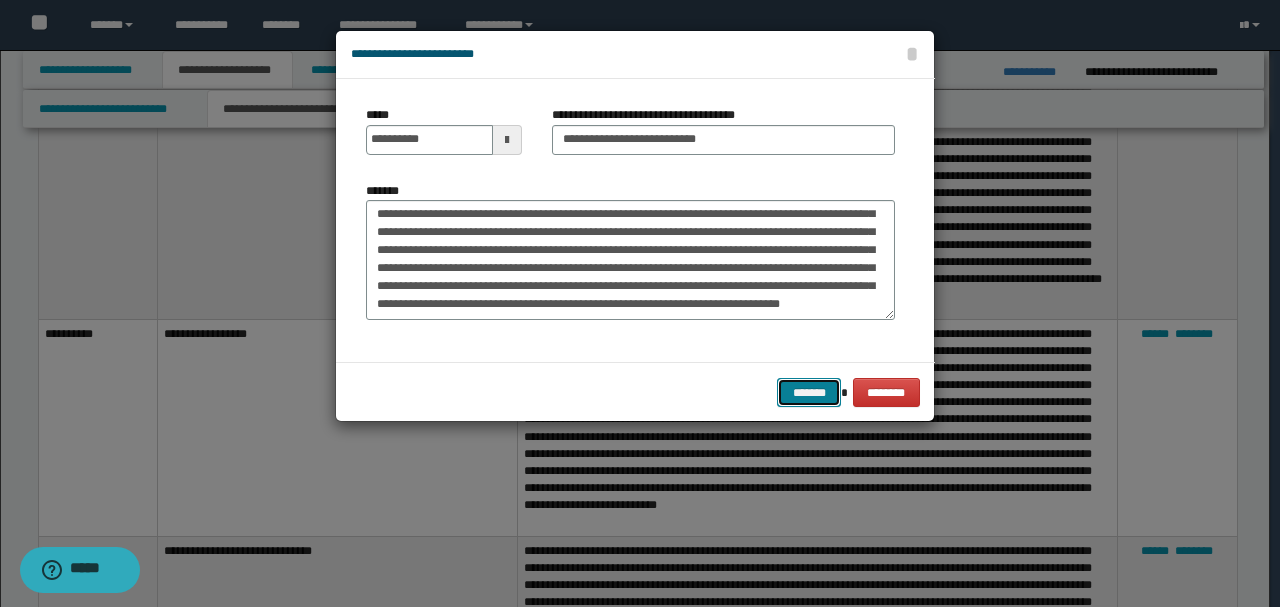 click on "*******" at bounding box center [809, 392] 